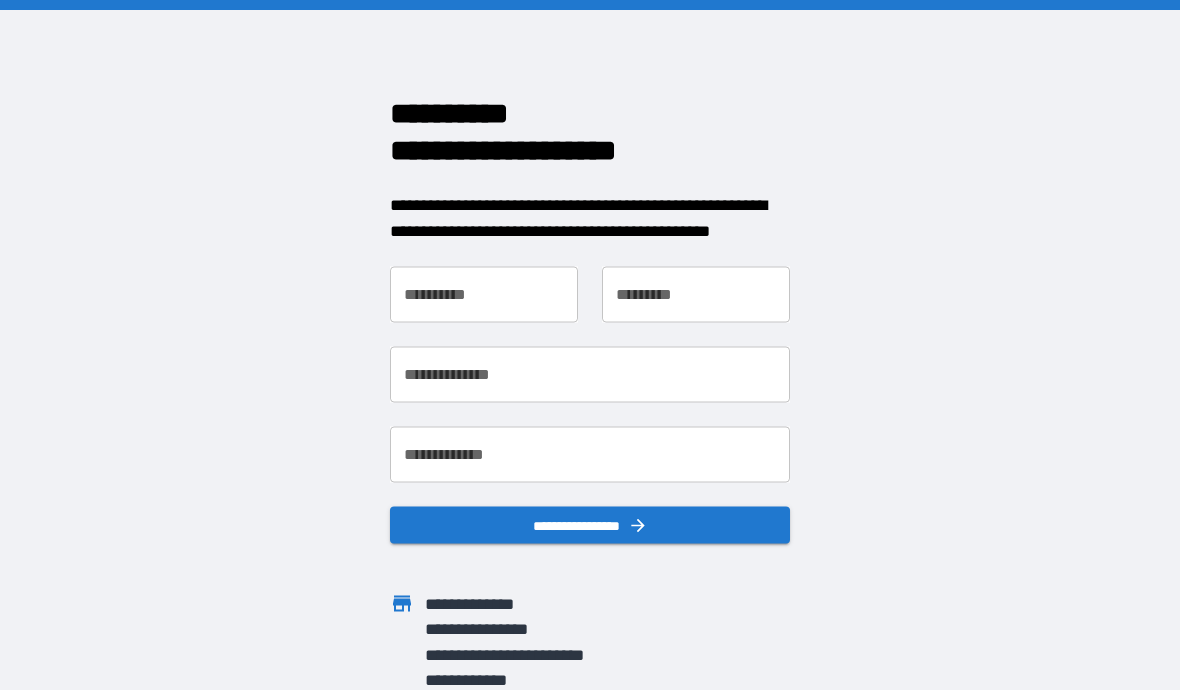 scroll, scrollTop: 0, scrollLeft: 0, axis: both 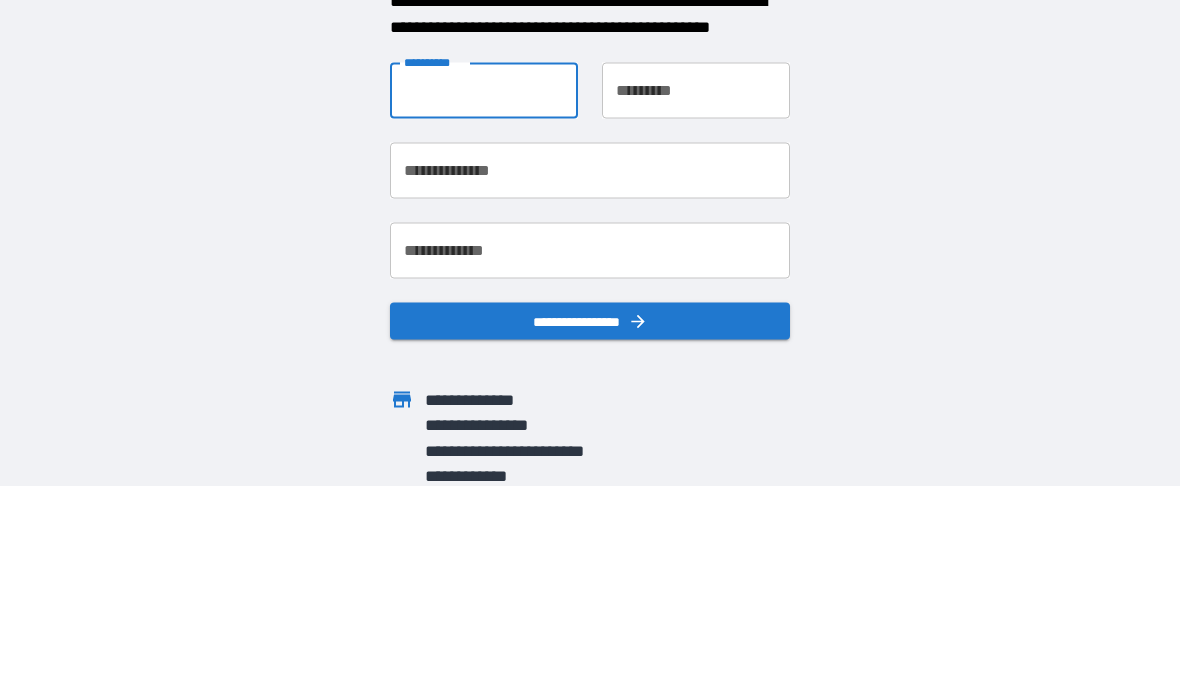 type on "****" 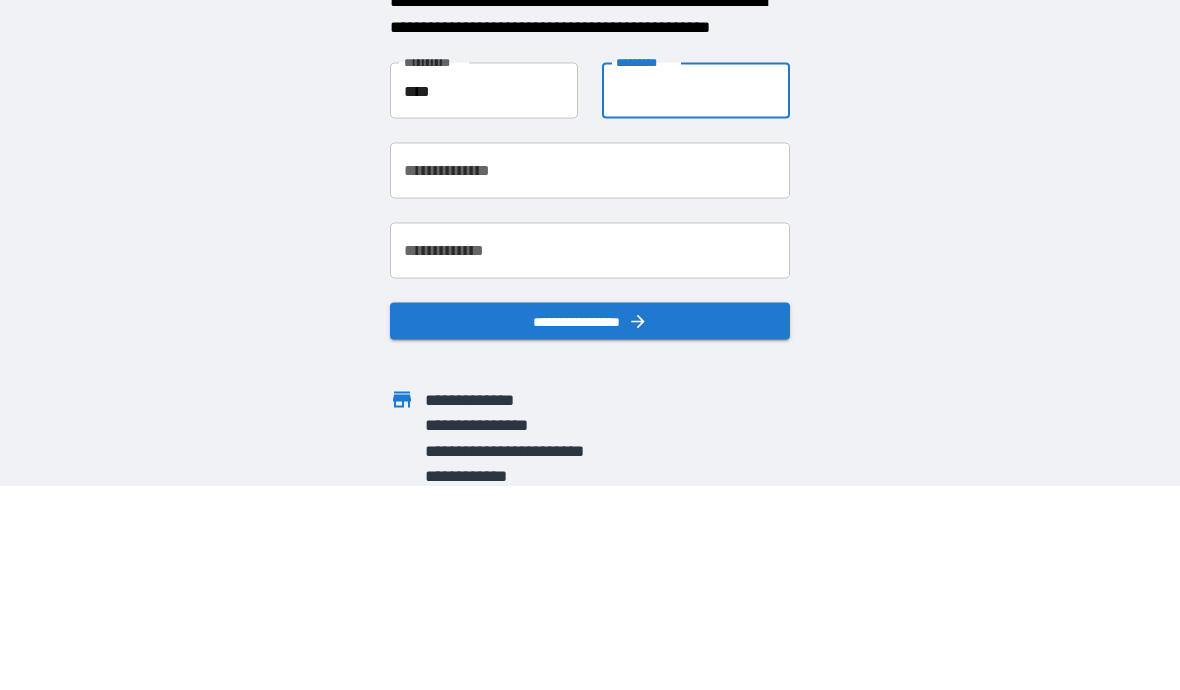 type on "*******" 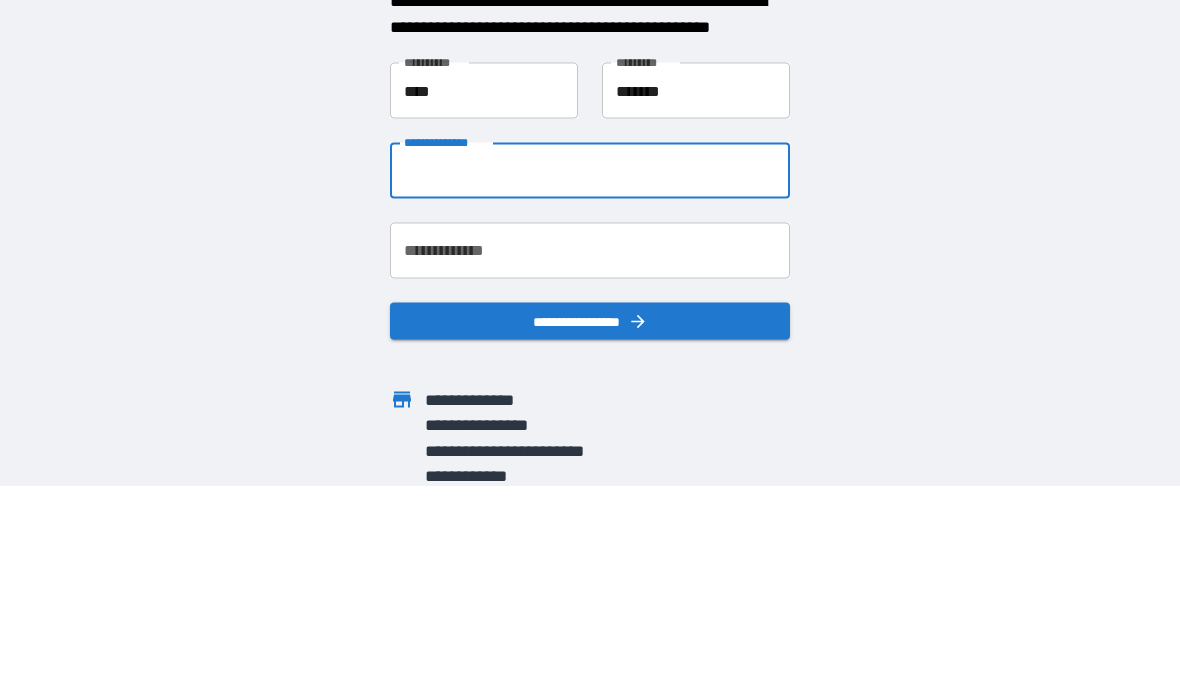 type on "*" 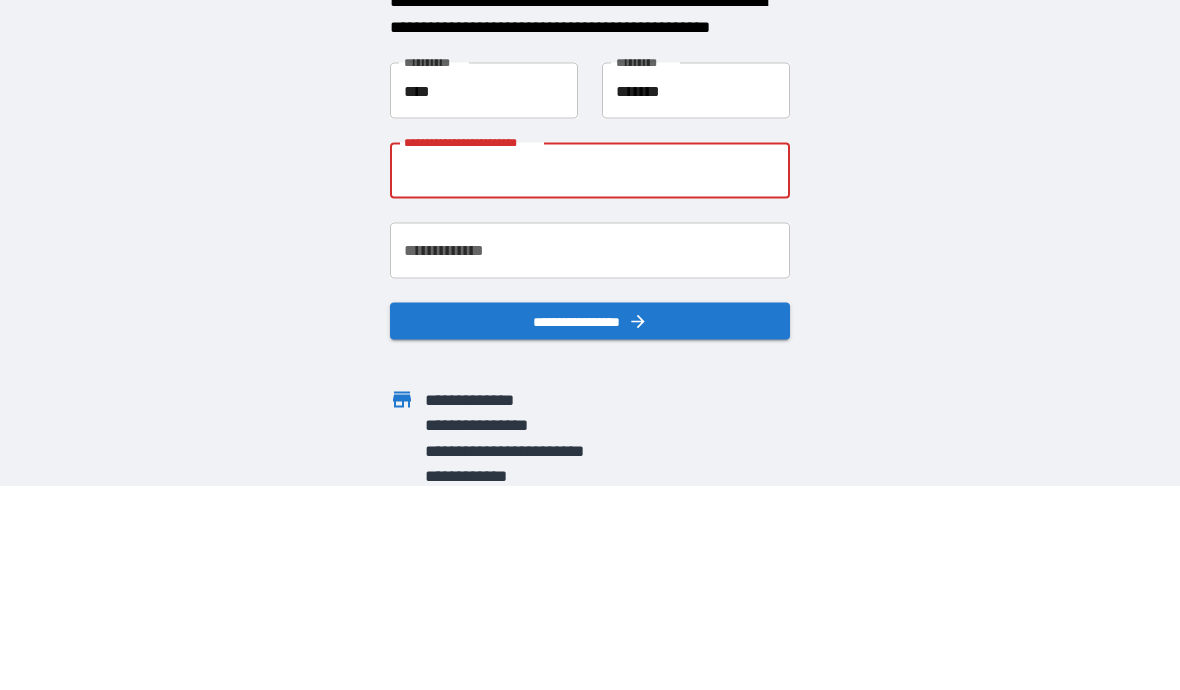 type on "**********" 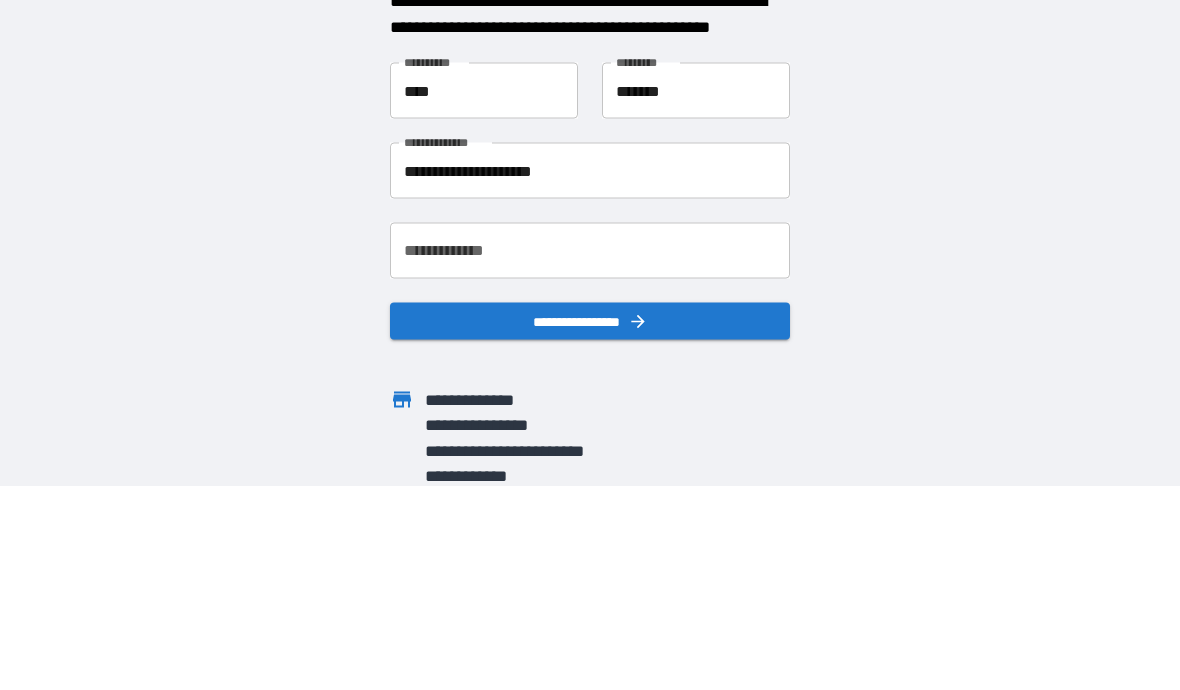 scroll, scrollTop: 87, scrollLeft: 0, axis: vertical 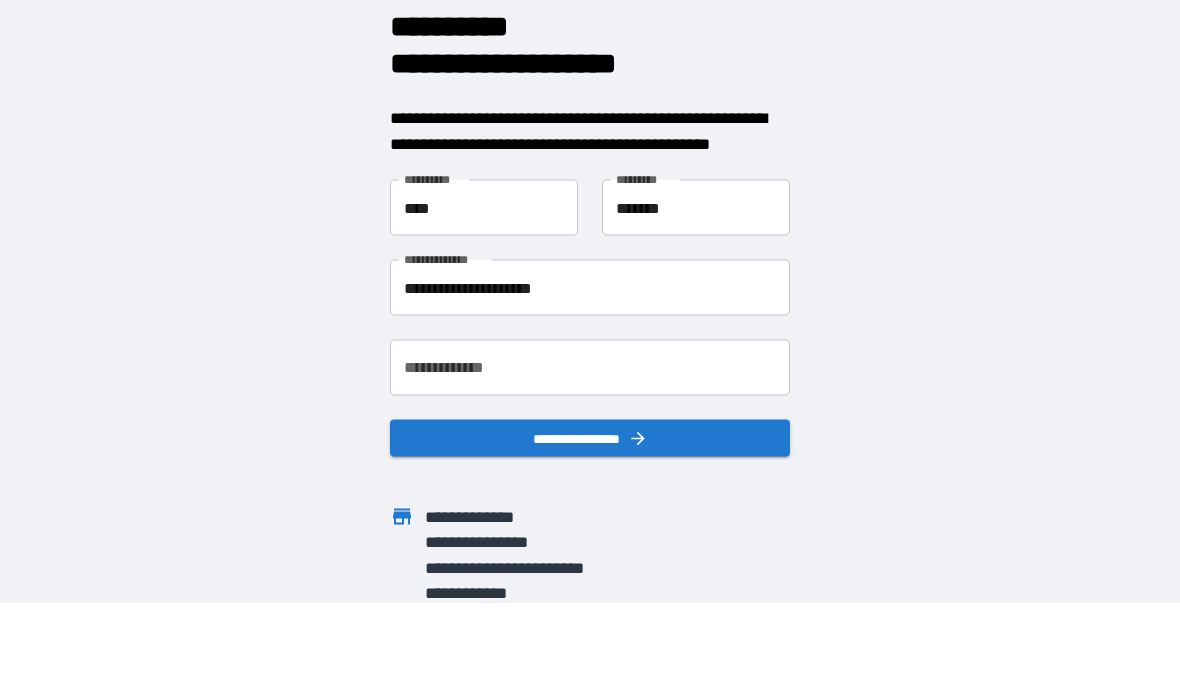 click on "**********" at bounding box center [590, 368] 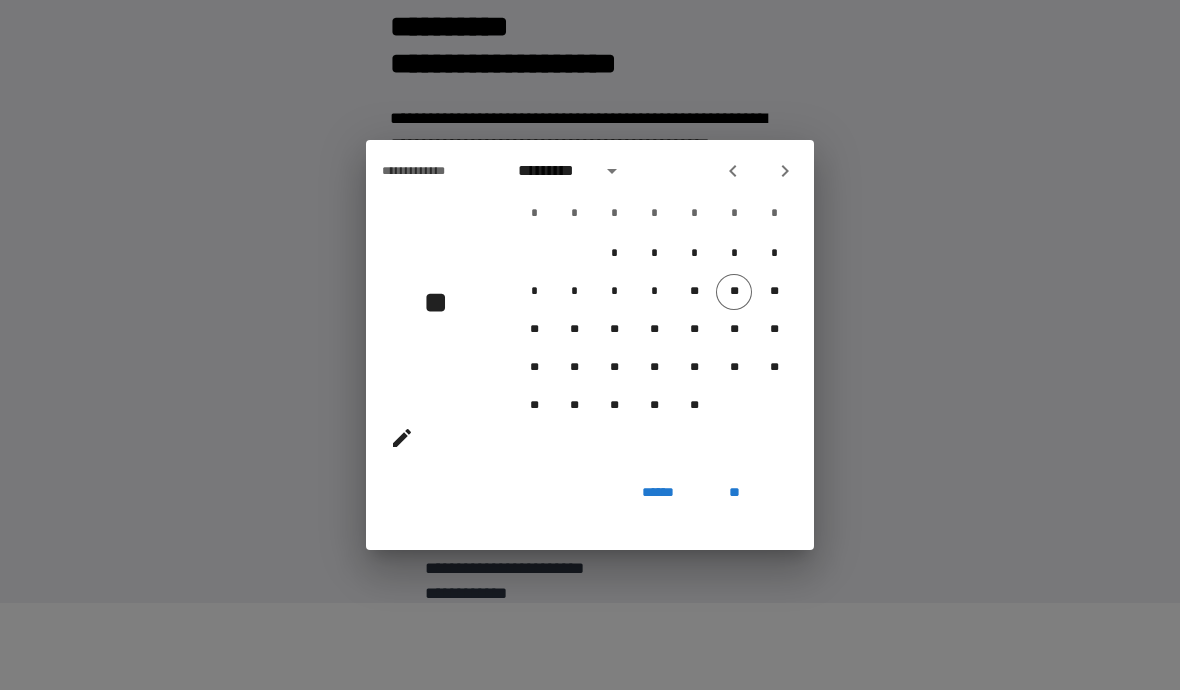 click 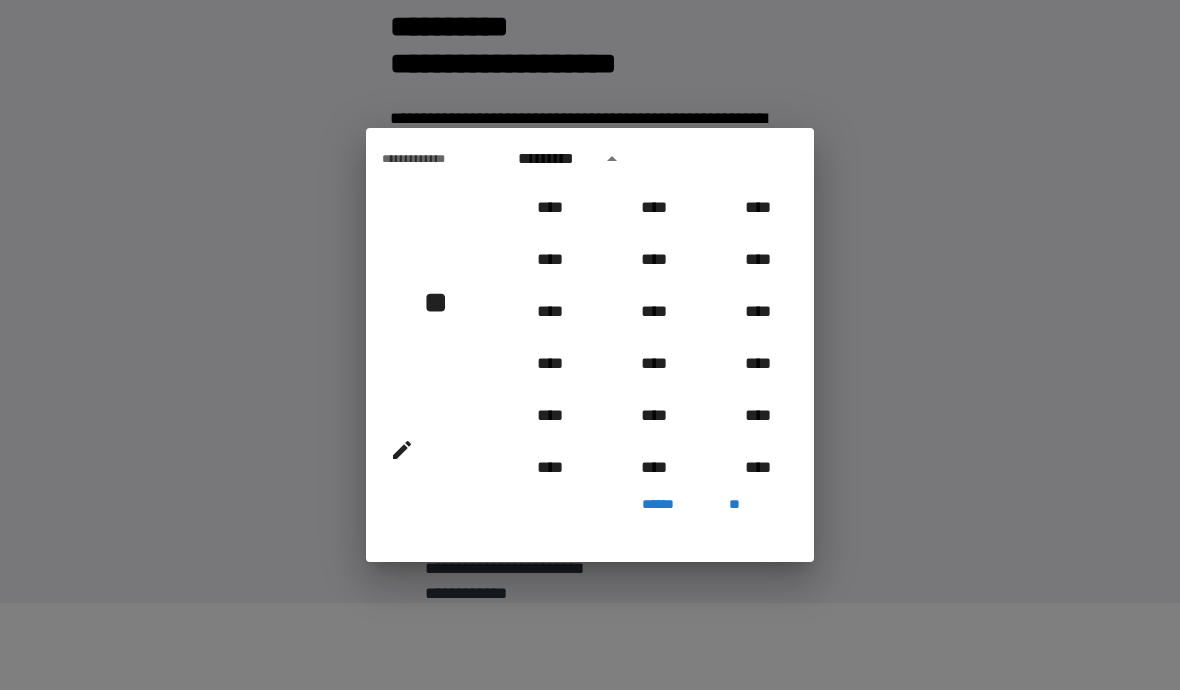 scroll, scrollTop: 2006, scrollLeft: 0, axis: vertical 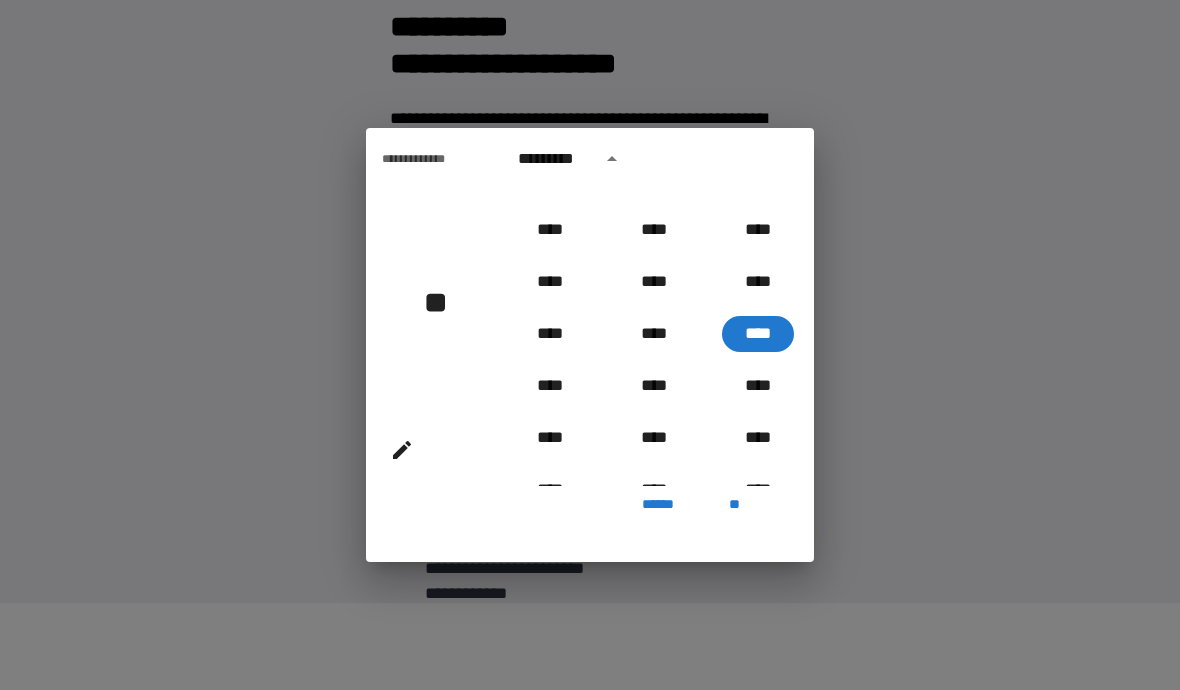 click 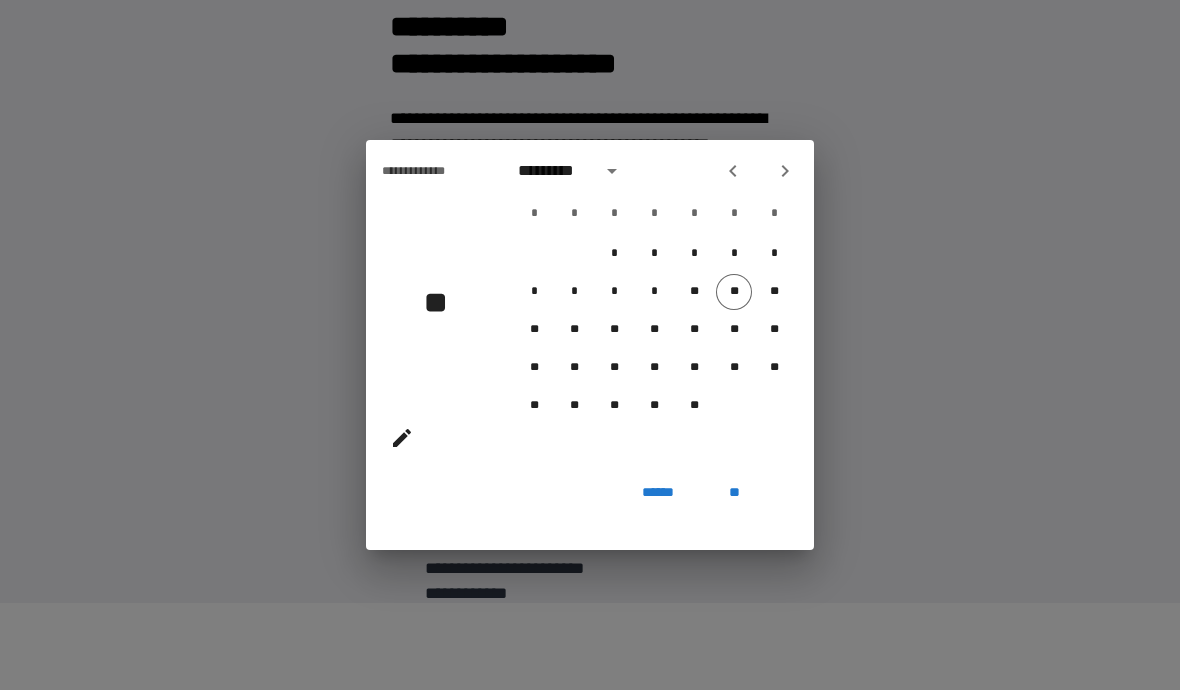 click at bounding box center [612, 171] 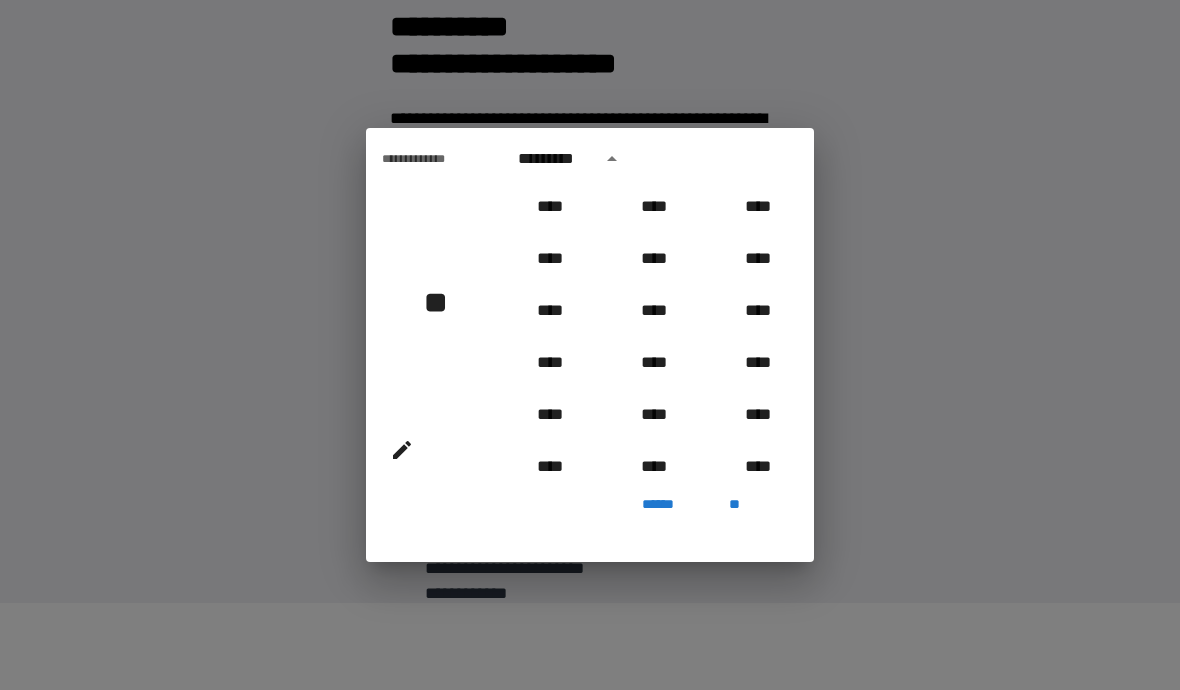 scroll, scrollTop: 679, scrollLeft: 0, axis: vertical 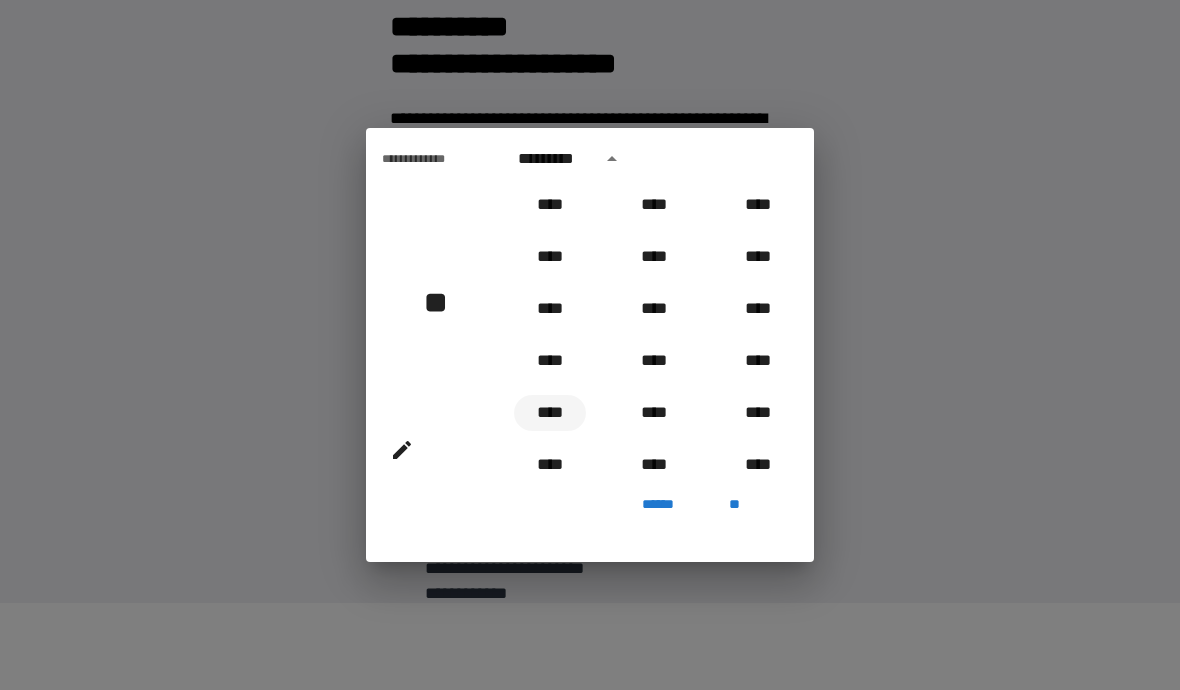 click on "****" at bounding box center [550, 413] 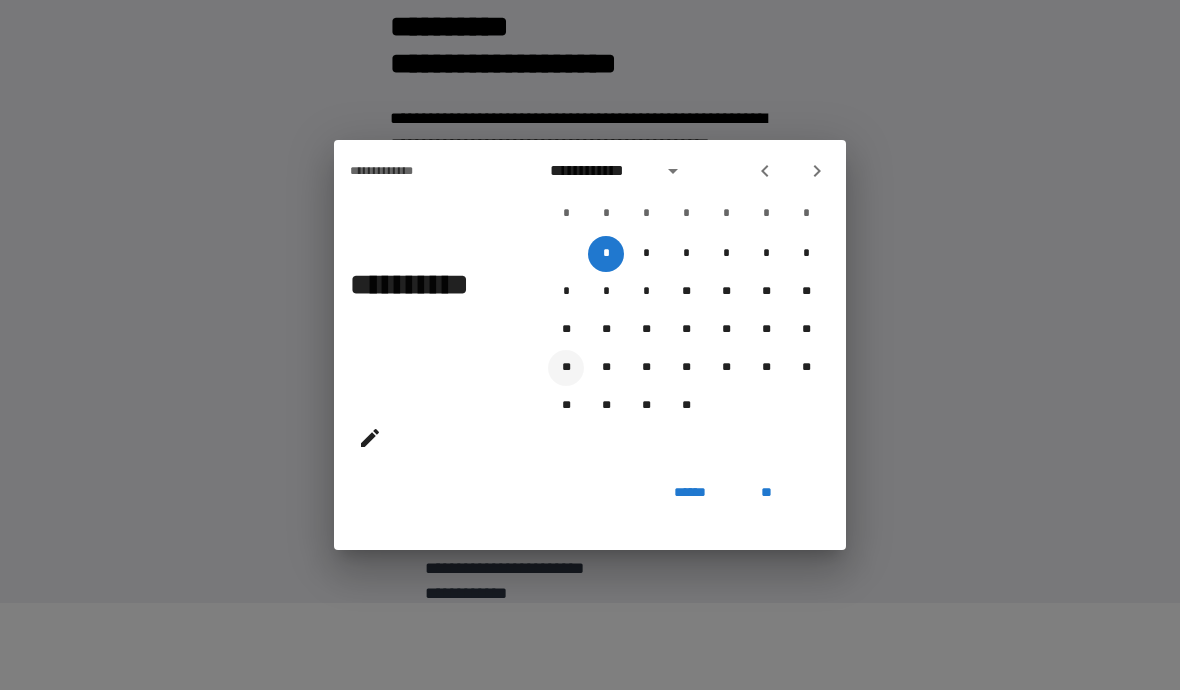 click on "**" at bounding box center (566, 368) 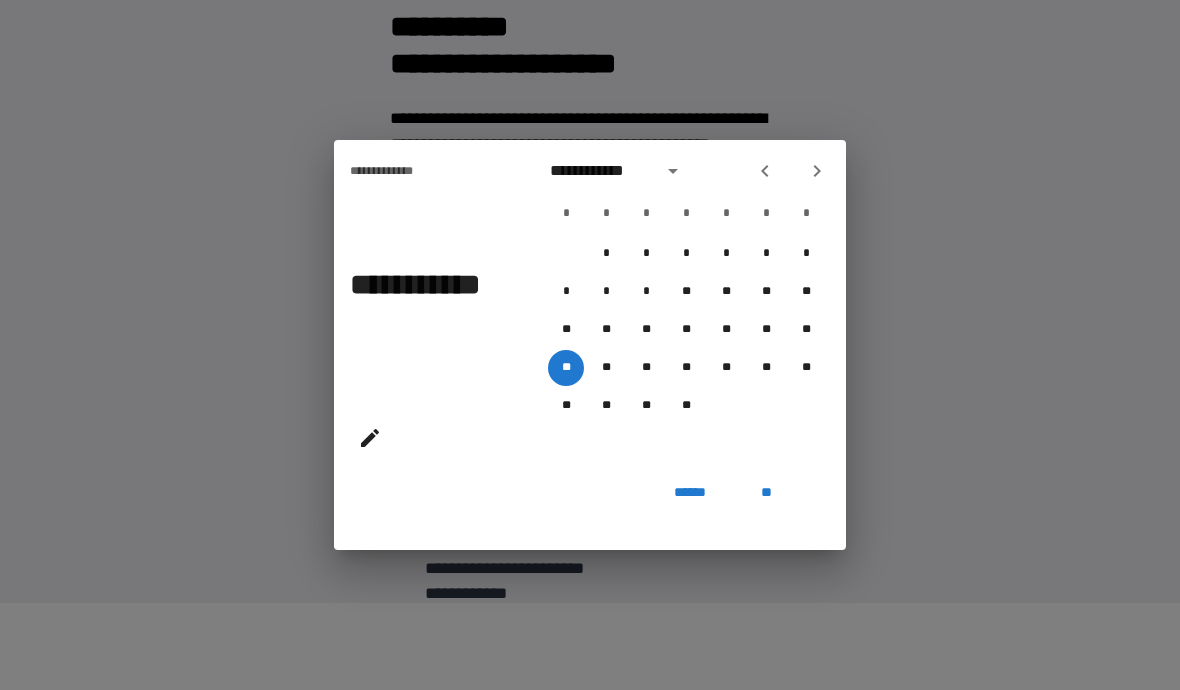 click on "**" at bounding box center (766, 492) 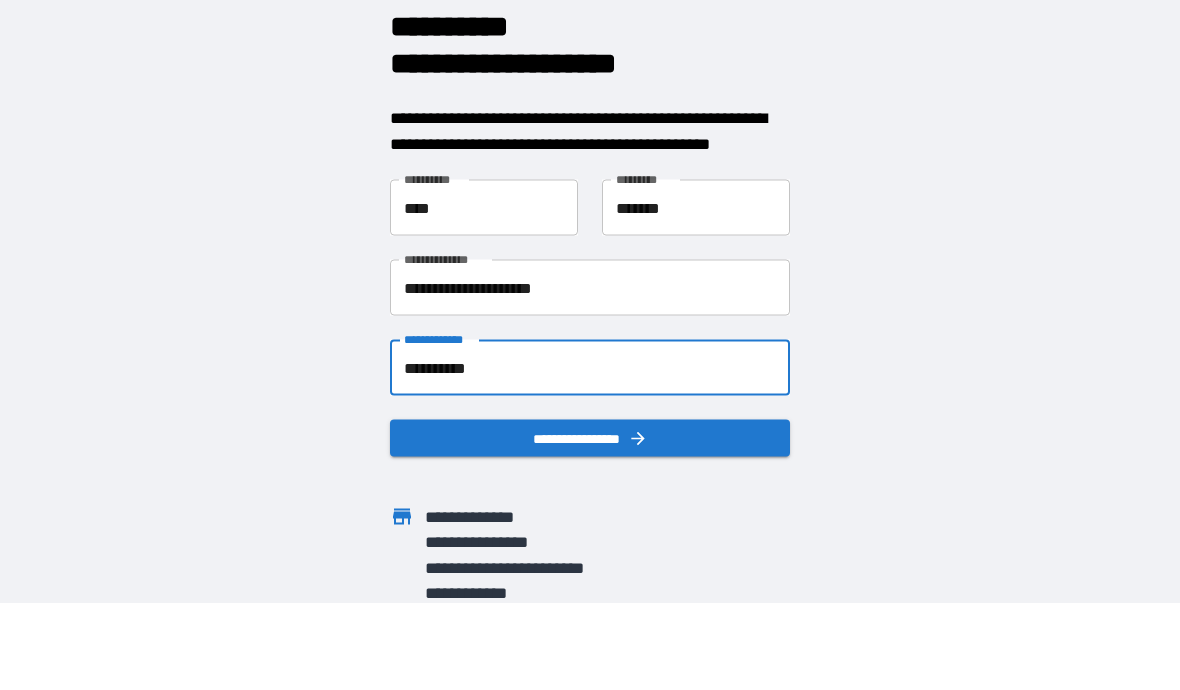 click on "**********" at bounding box center (590, 438) 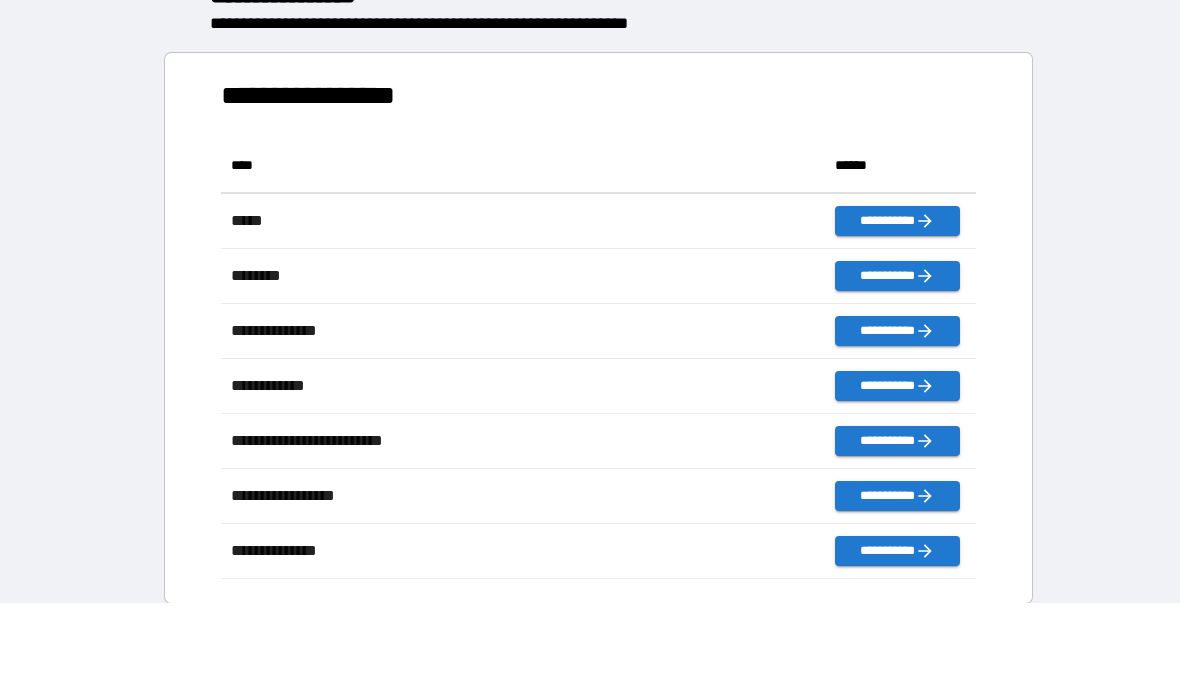 scroll, scrollTop: 1, scrollLeft: 1, axis: both 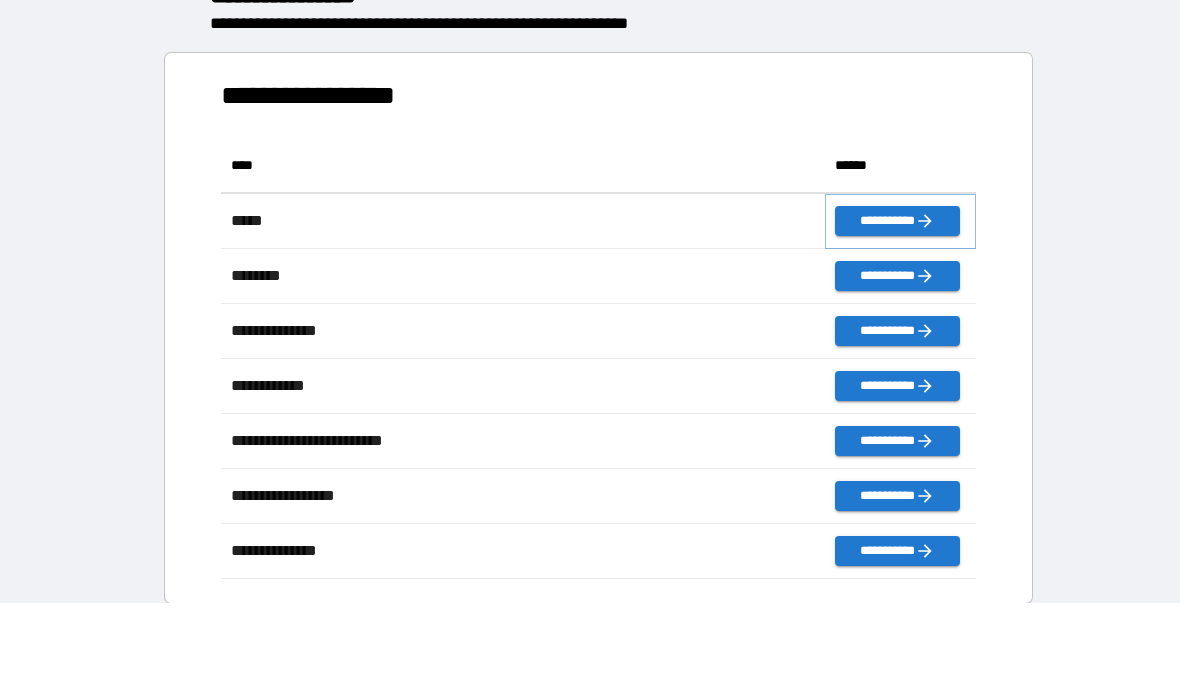 click on "**********" at bounding box center [897, 221] 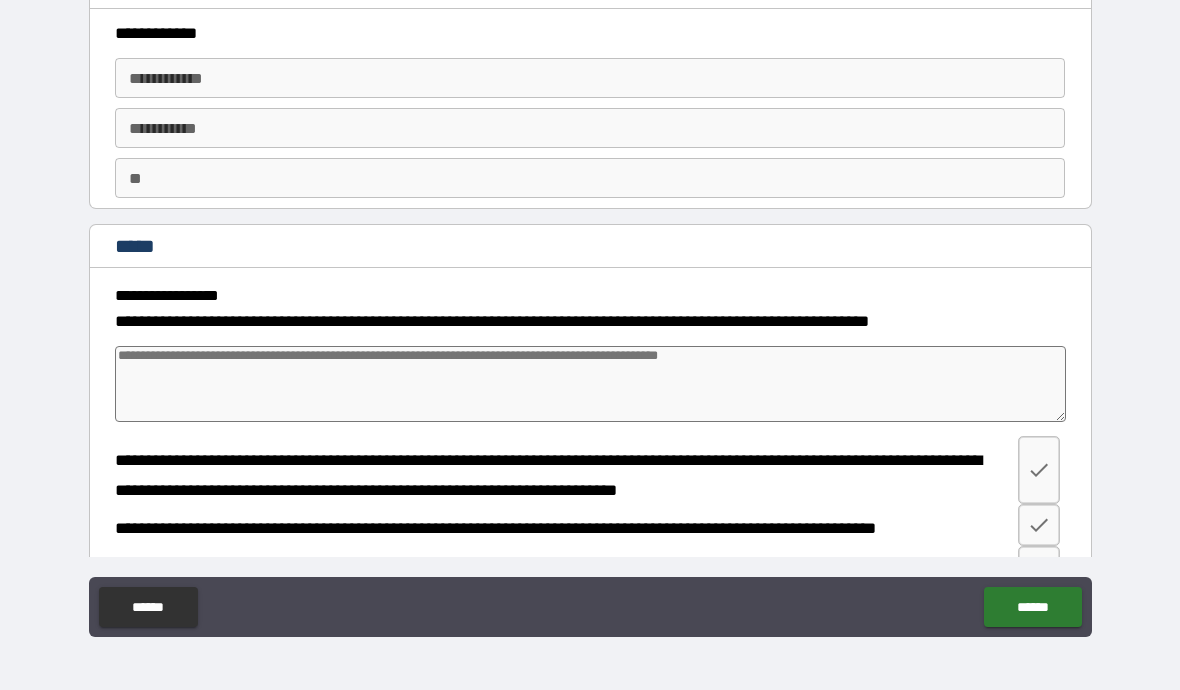 type on "*" 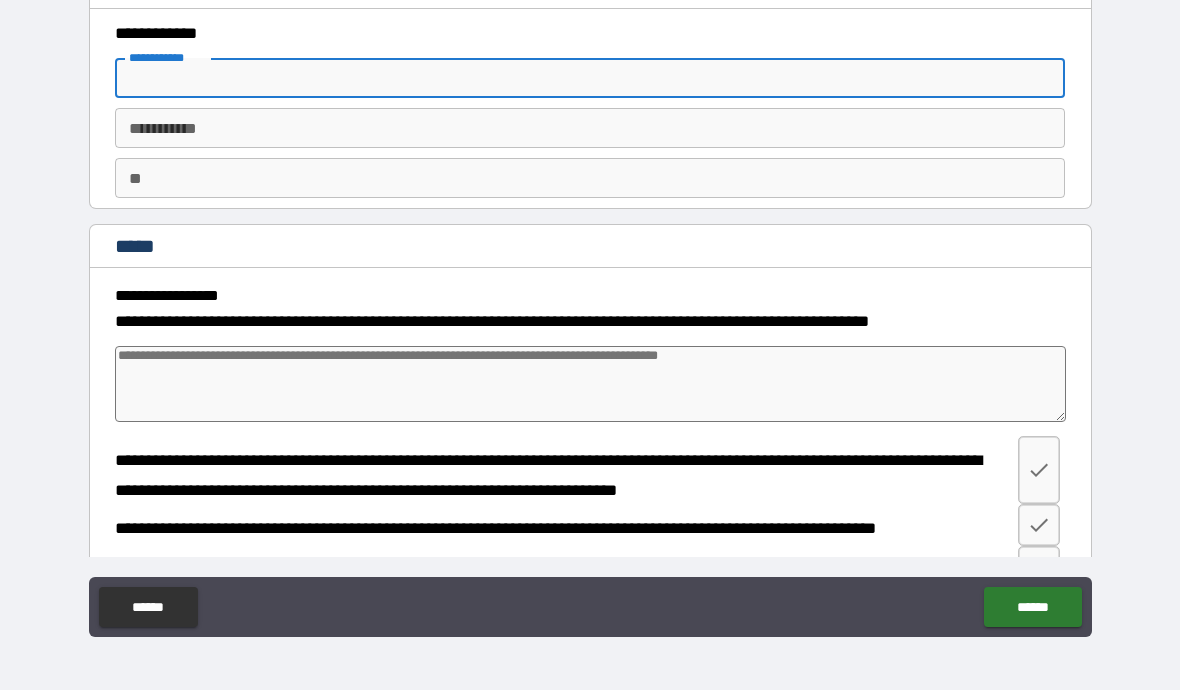 type on "****" 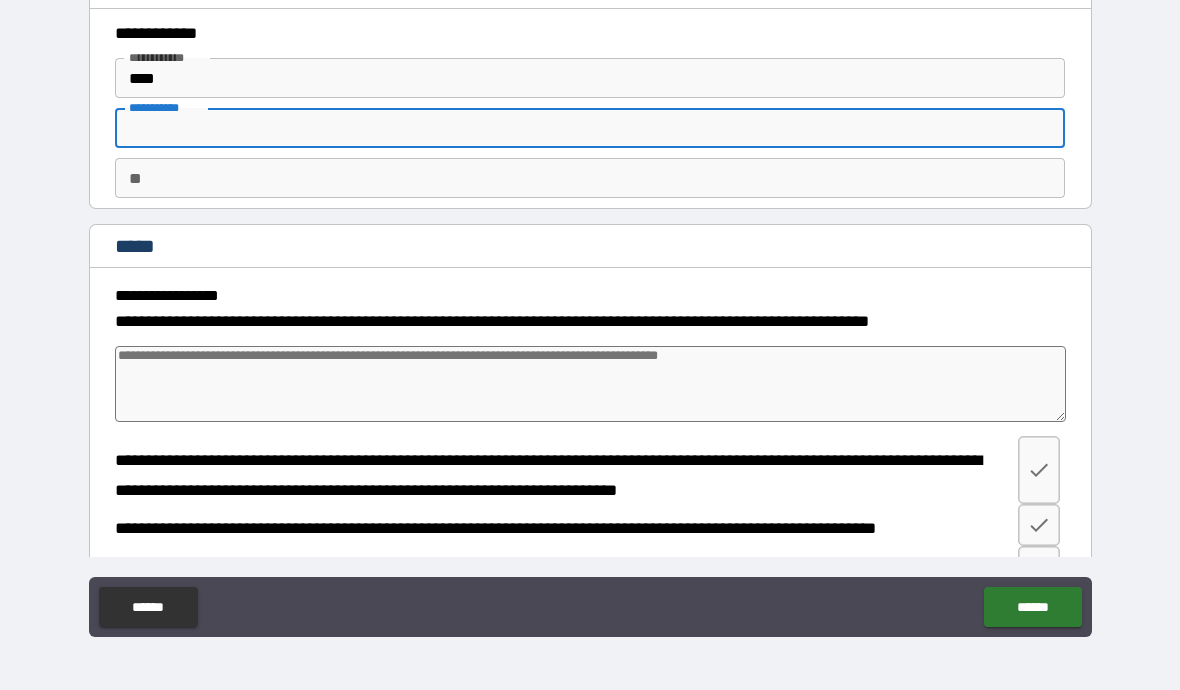 type on "*" 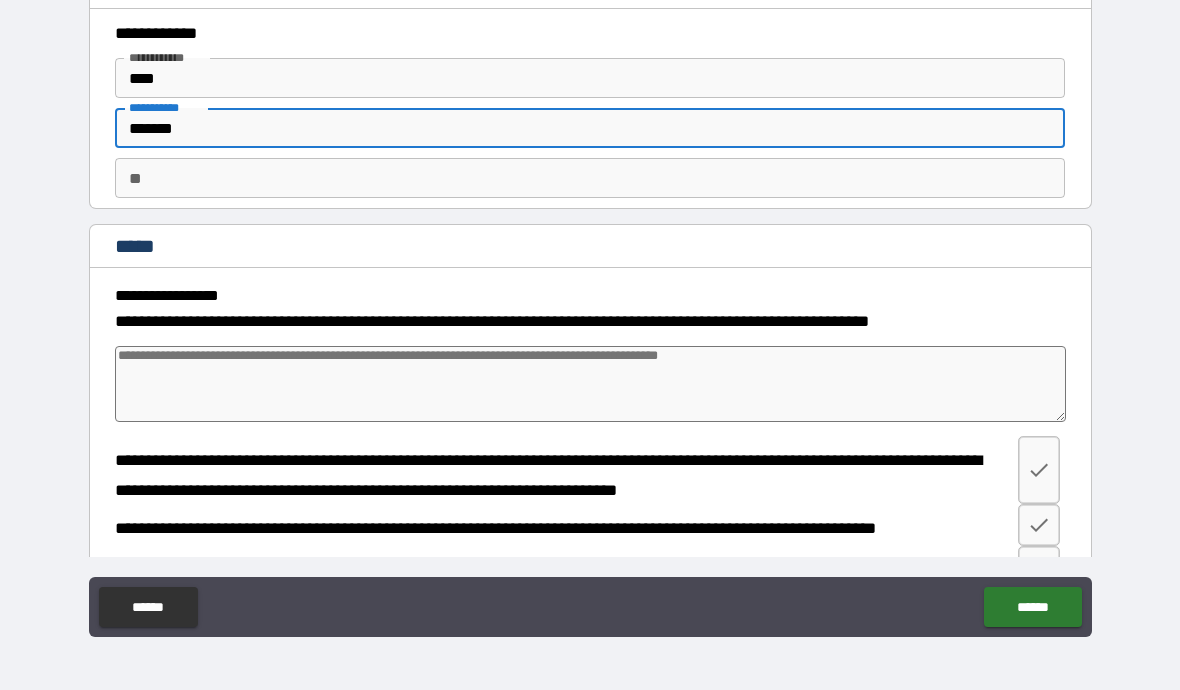 type on "*" 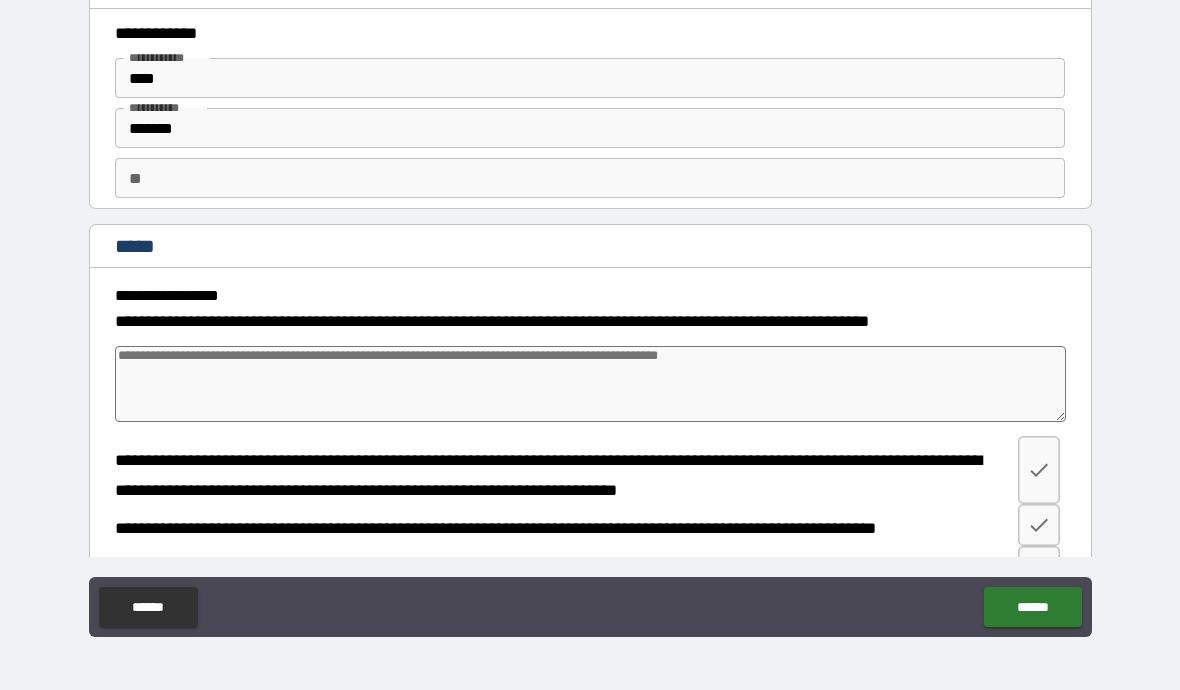 click on "**" at bounding box center (590, 178) 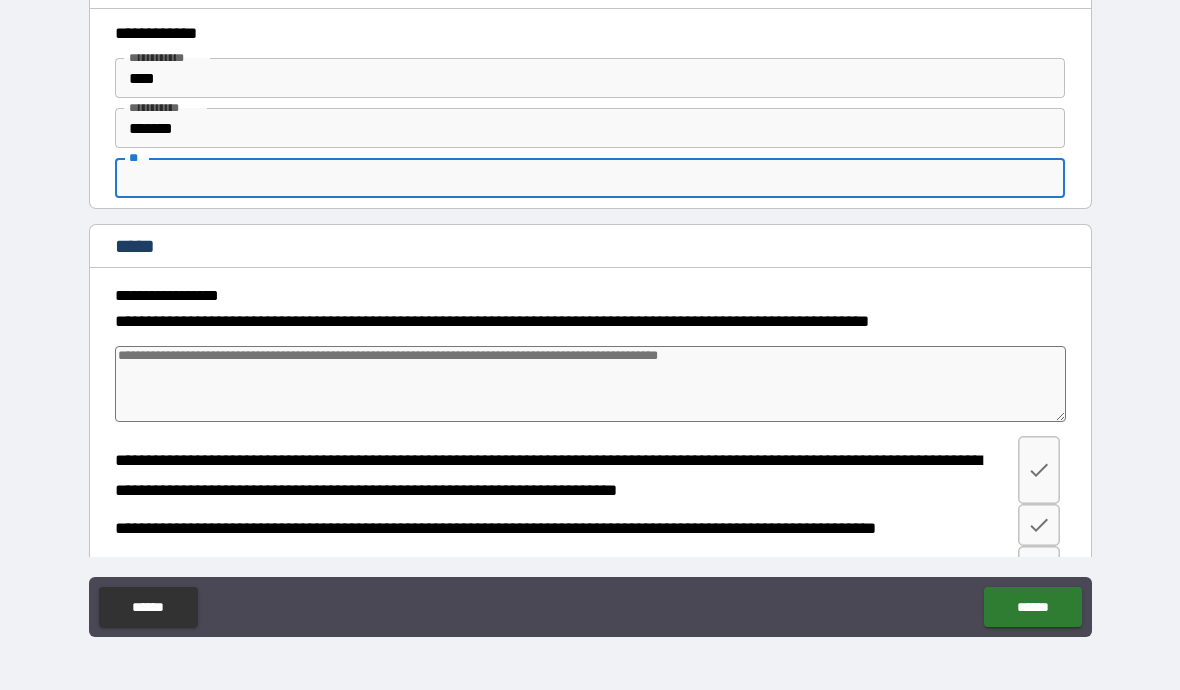 type on "*" 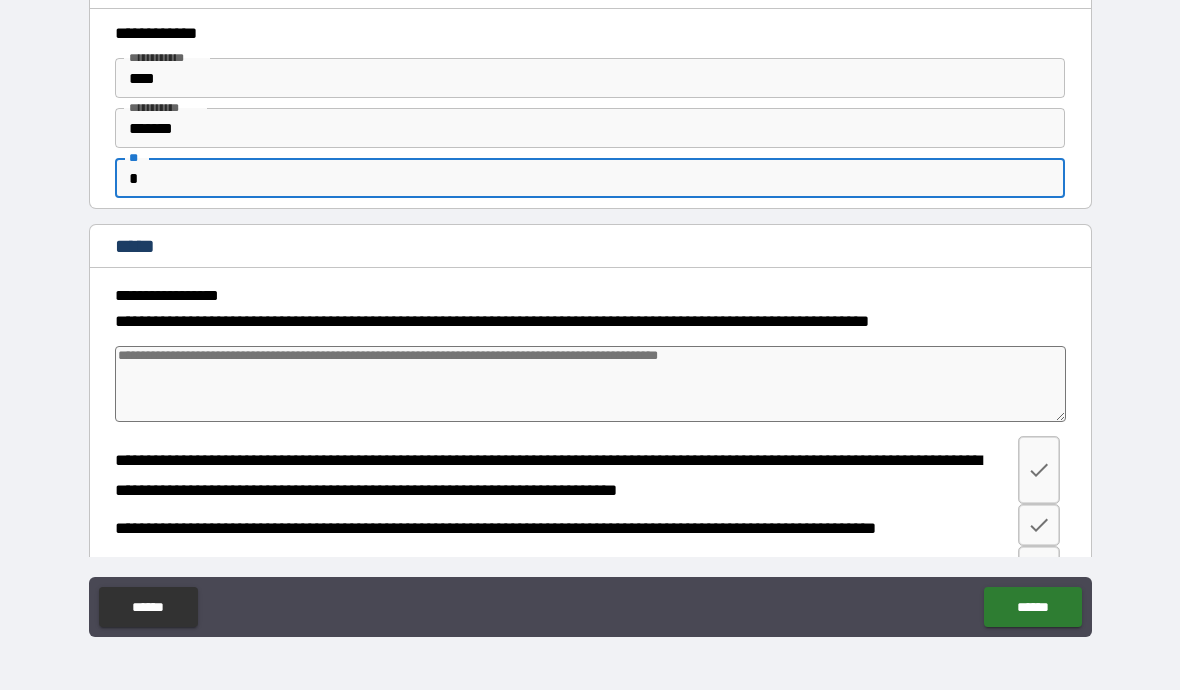 type on "*" 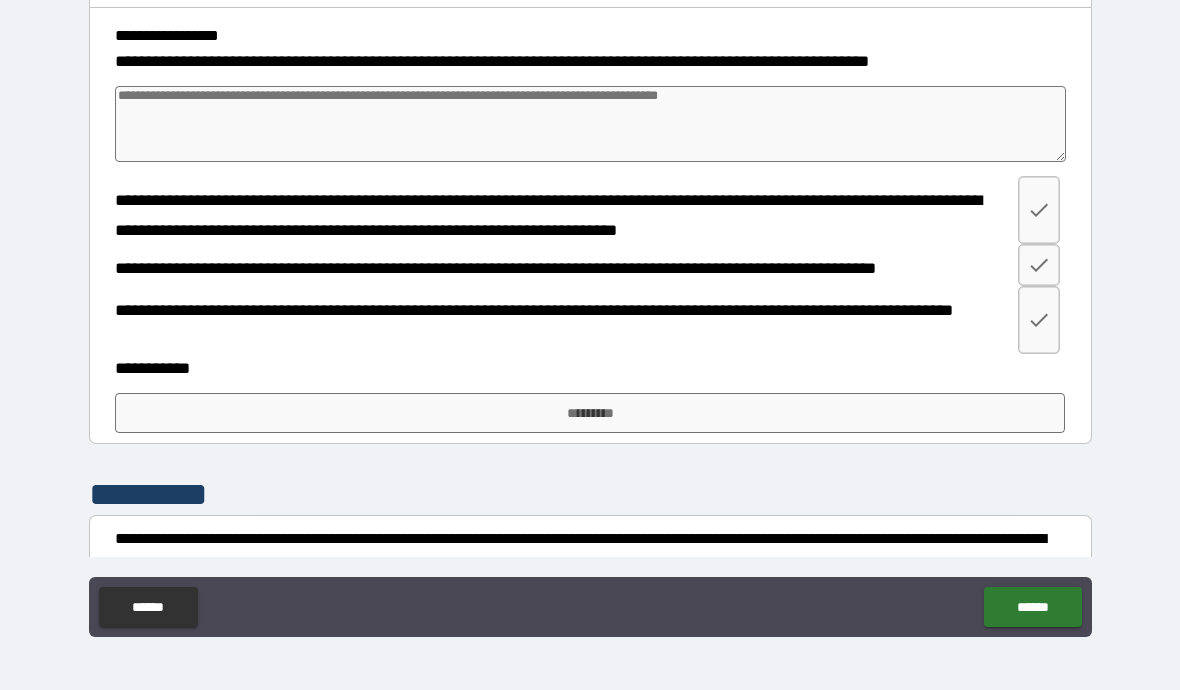 scroll, scrollTop: 262, scrollLeft: 0, axis: vertical 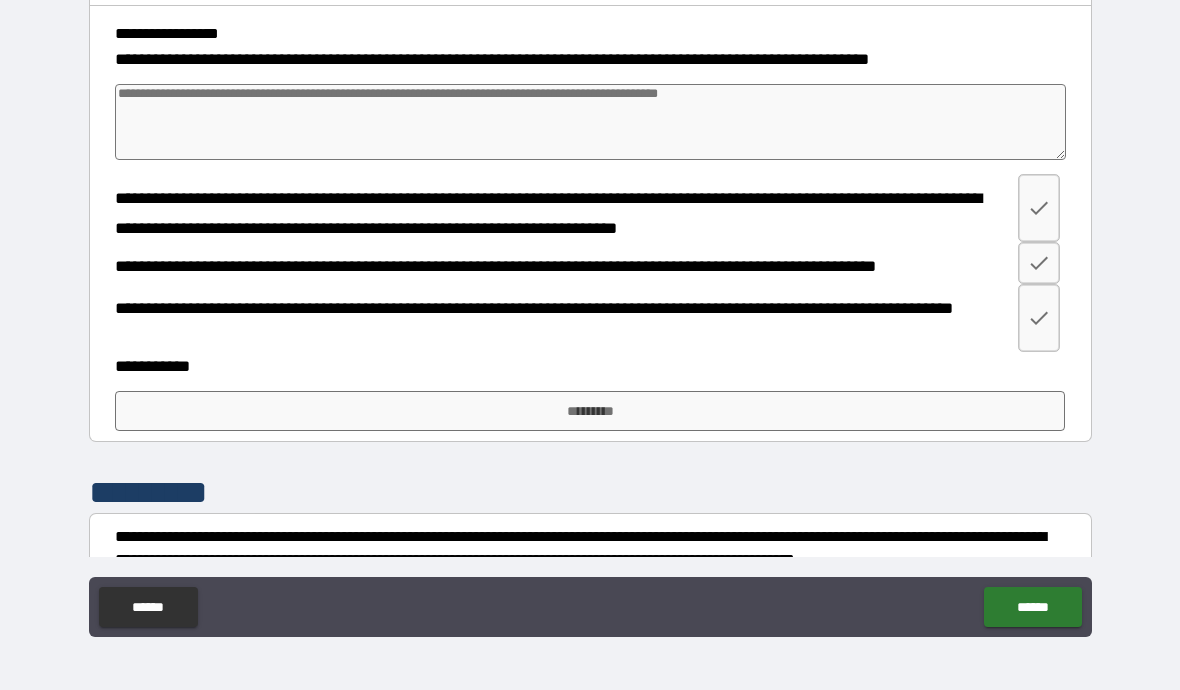 type on "*" 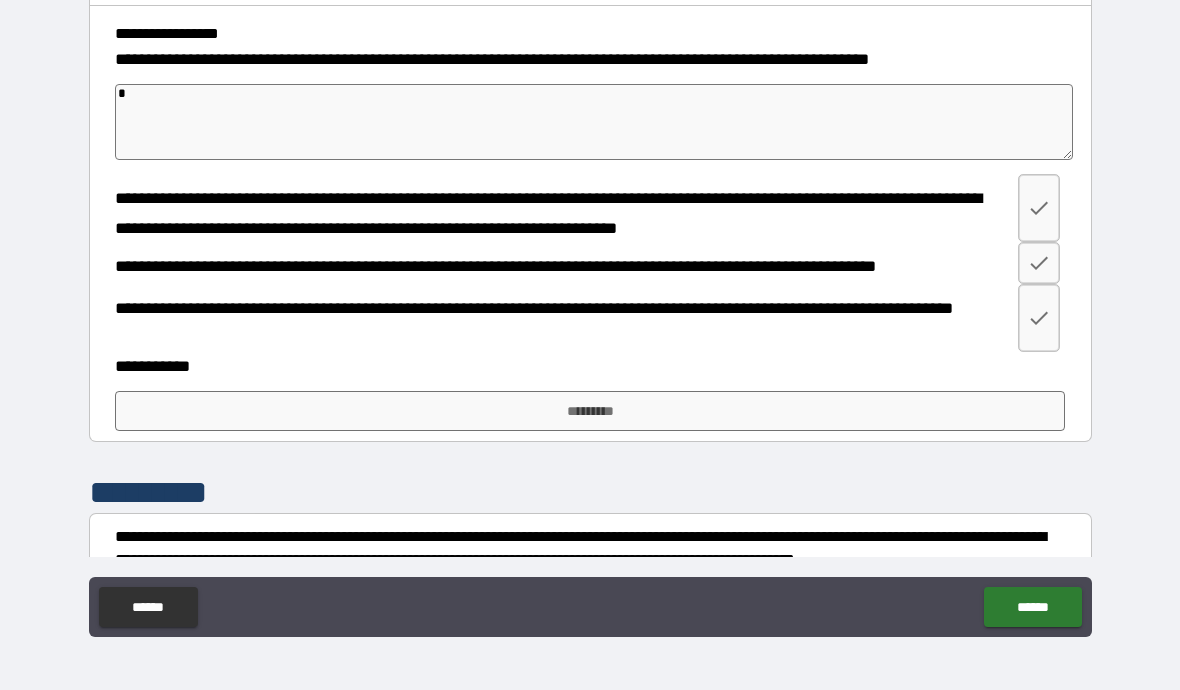 type on "*" 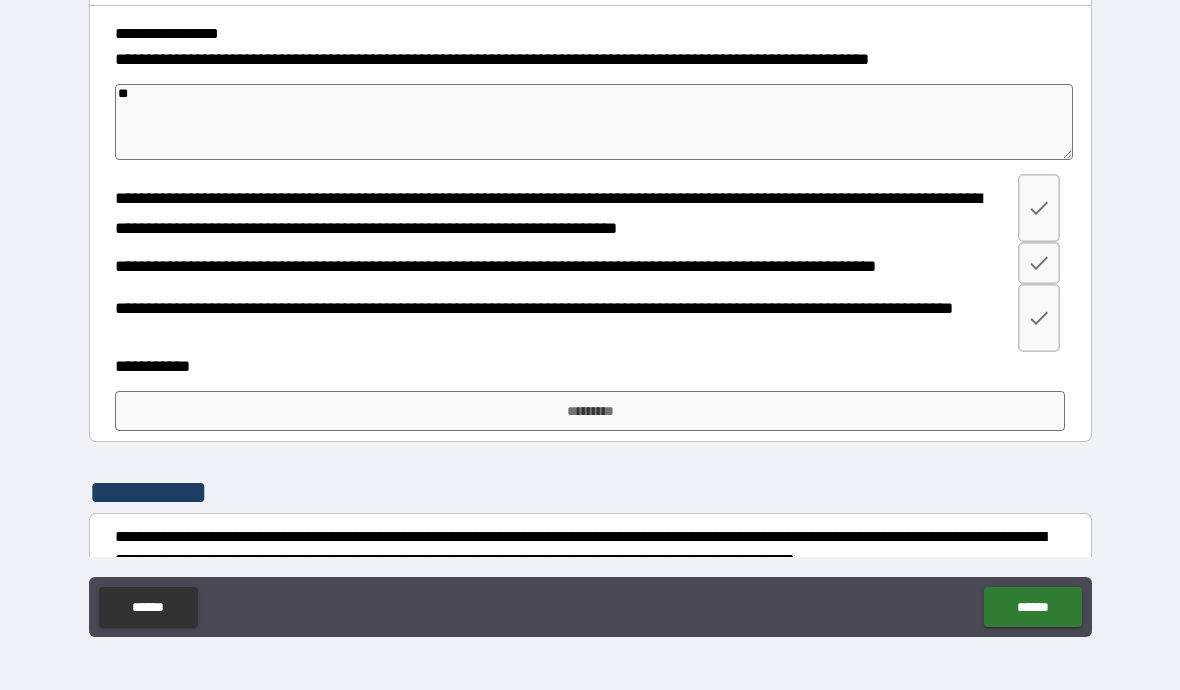 type on "*" 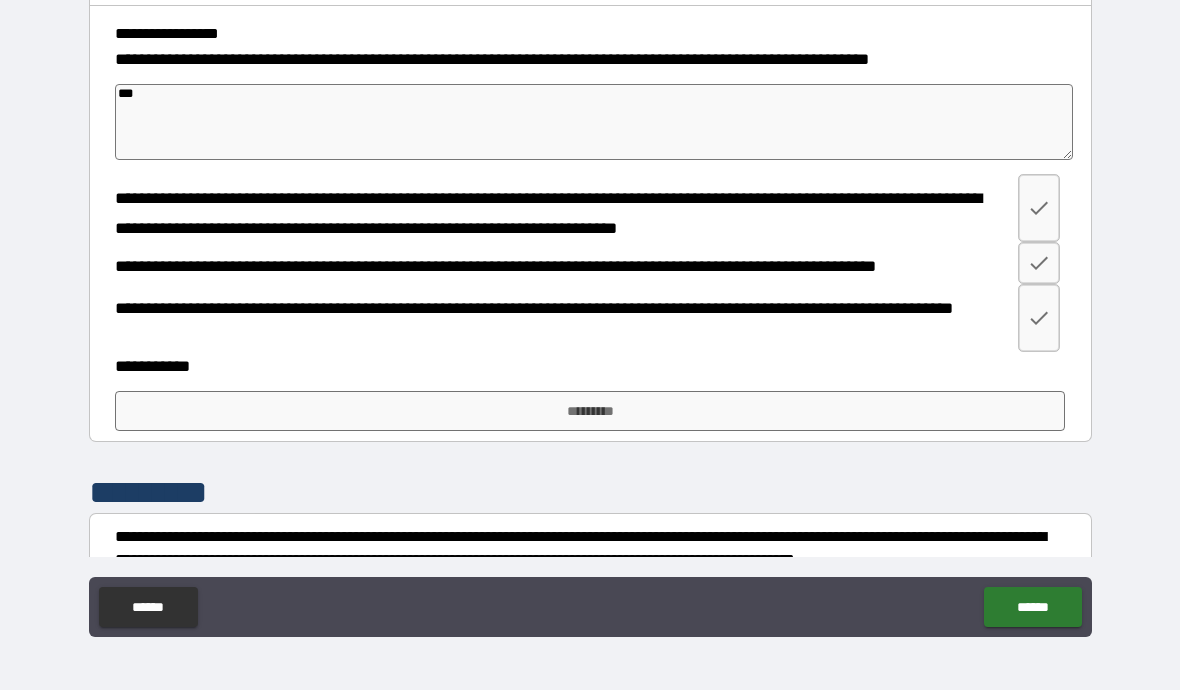 type on "*" 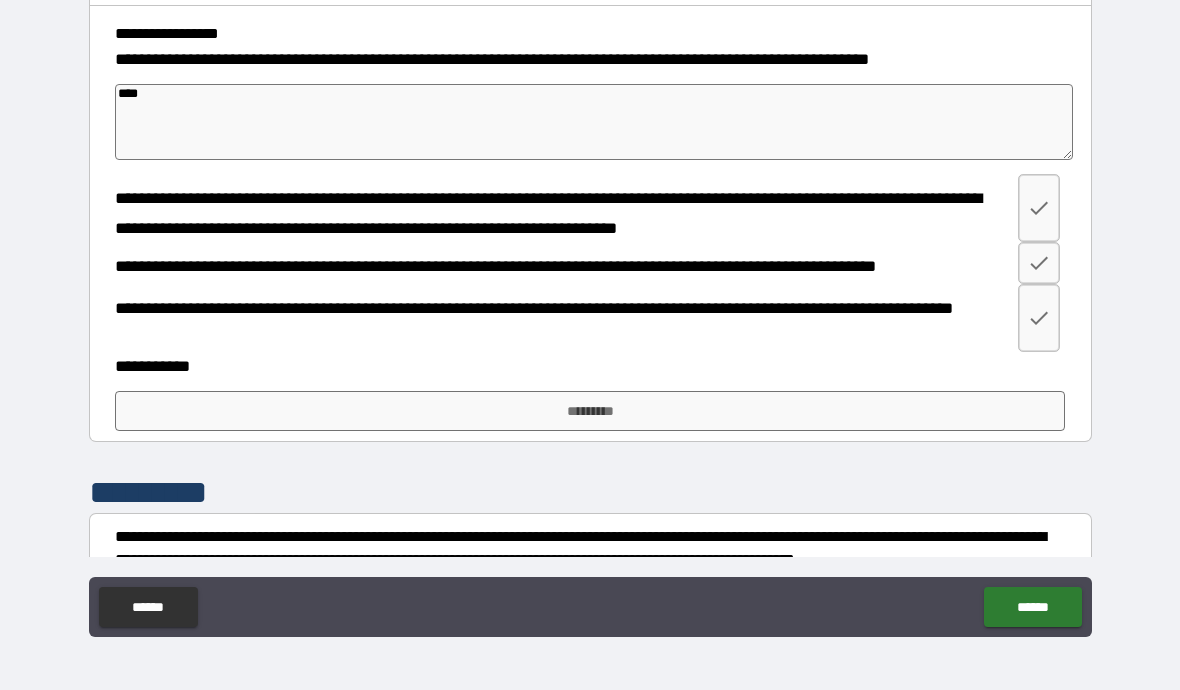 type on "*" 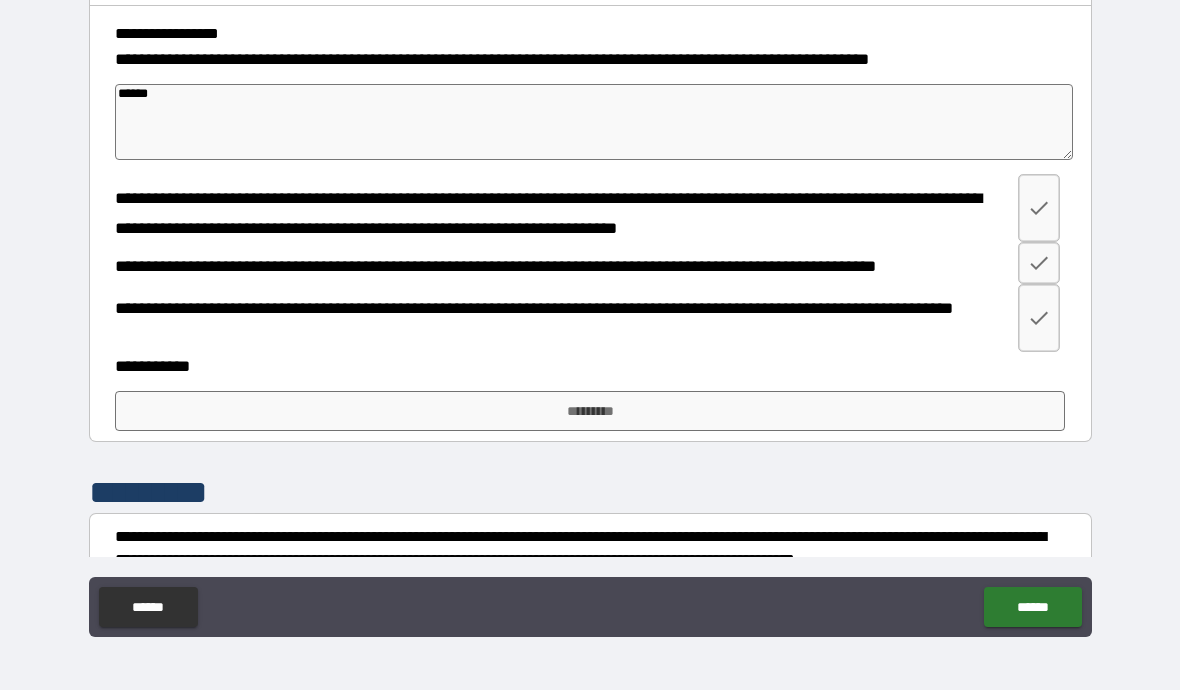 type on "******" 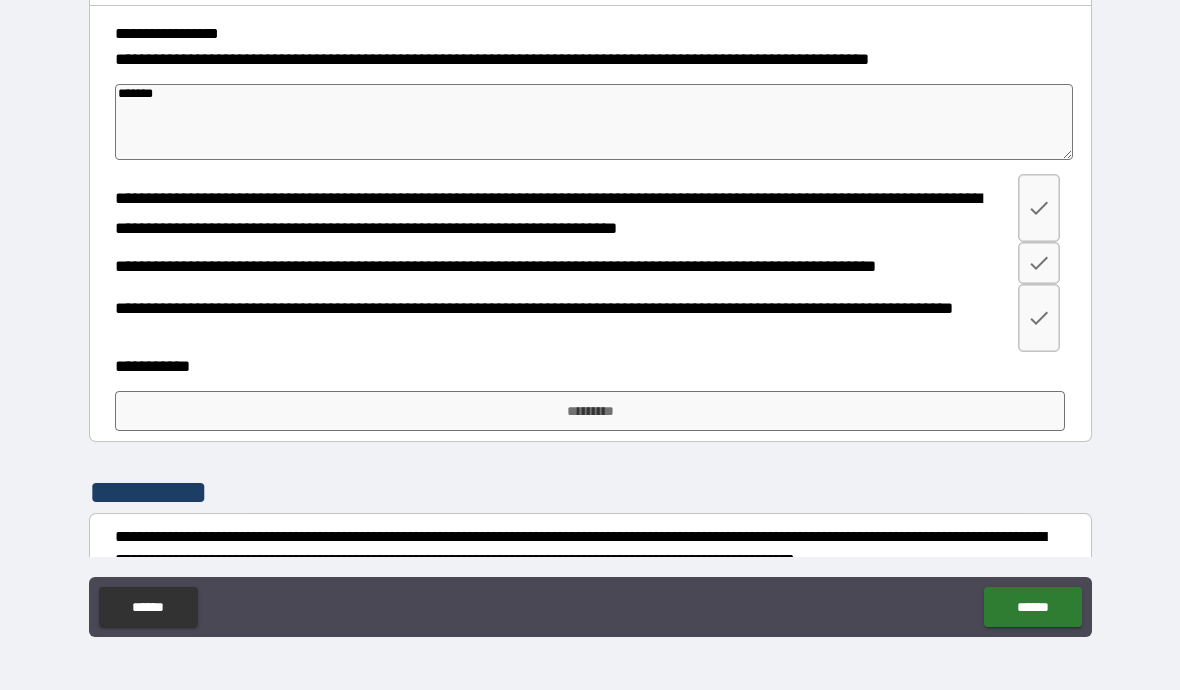 type on "*" 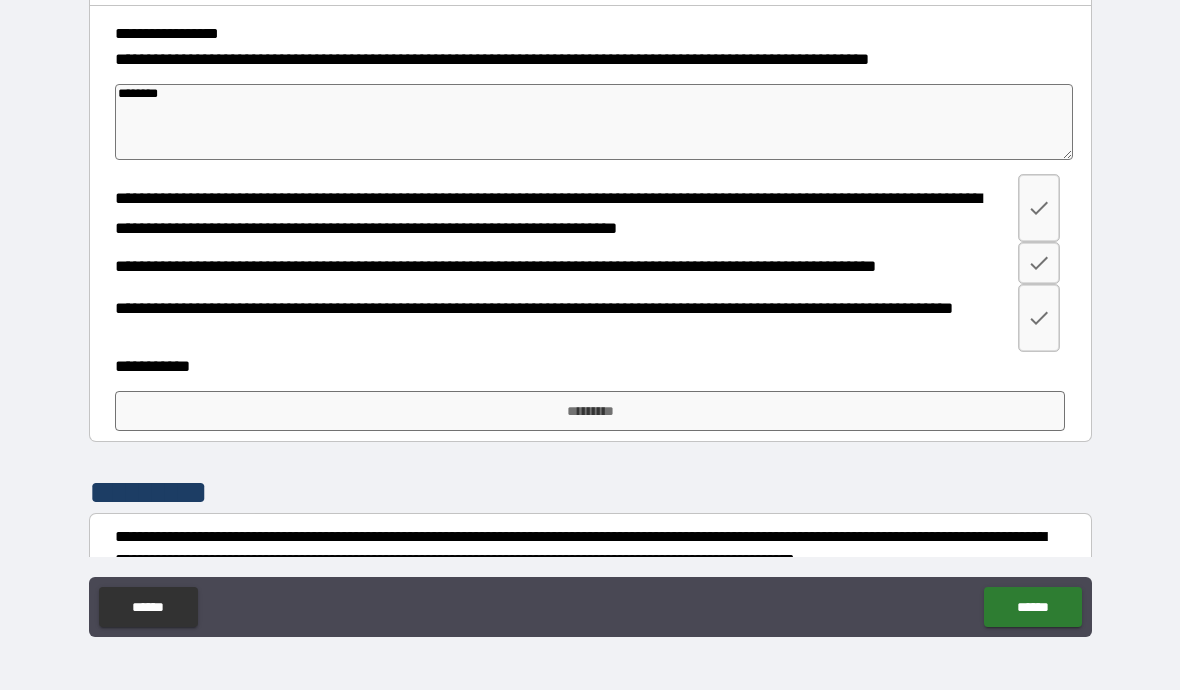type on "*" 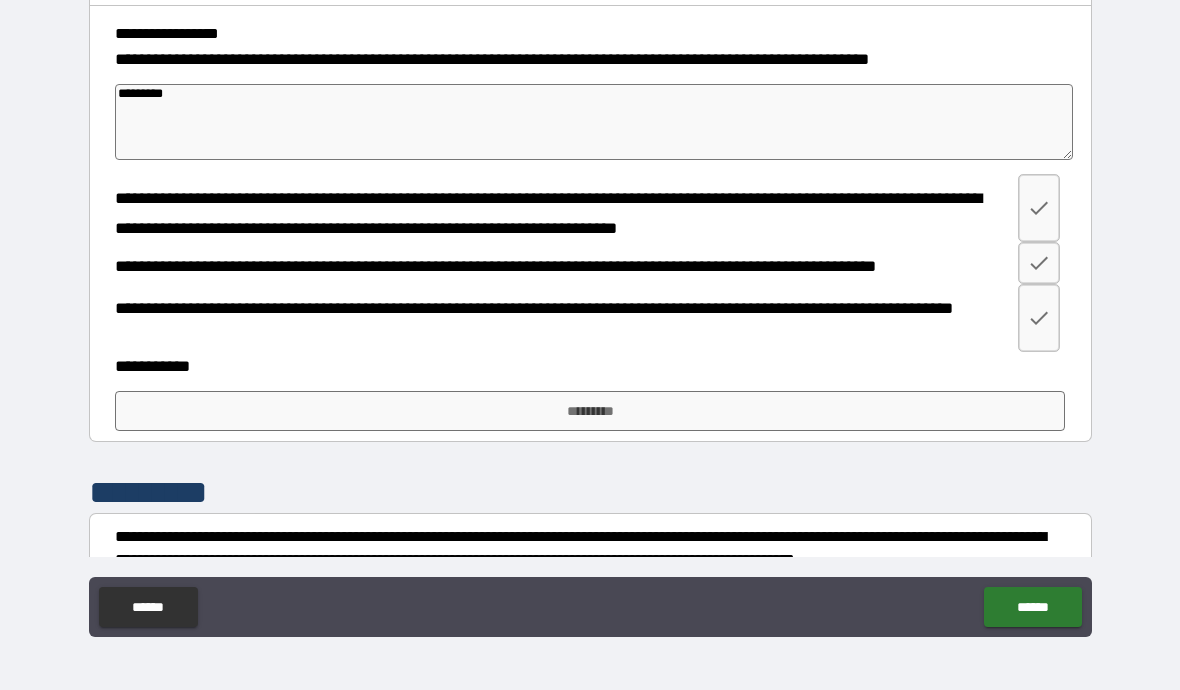 type on "*" 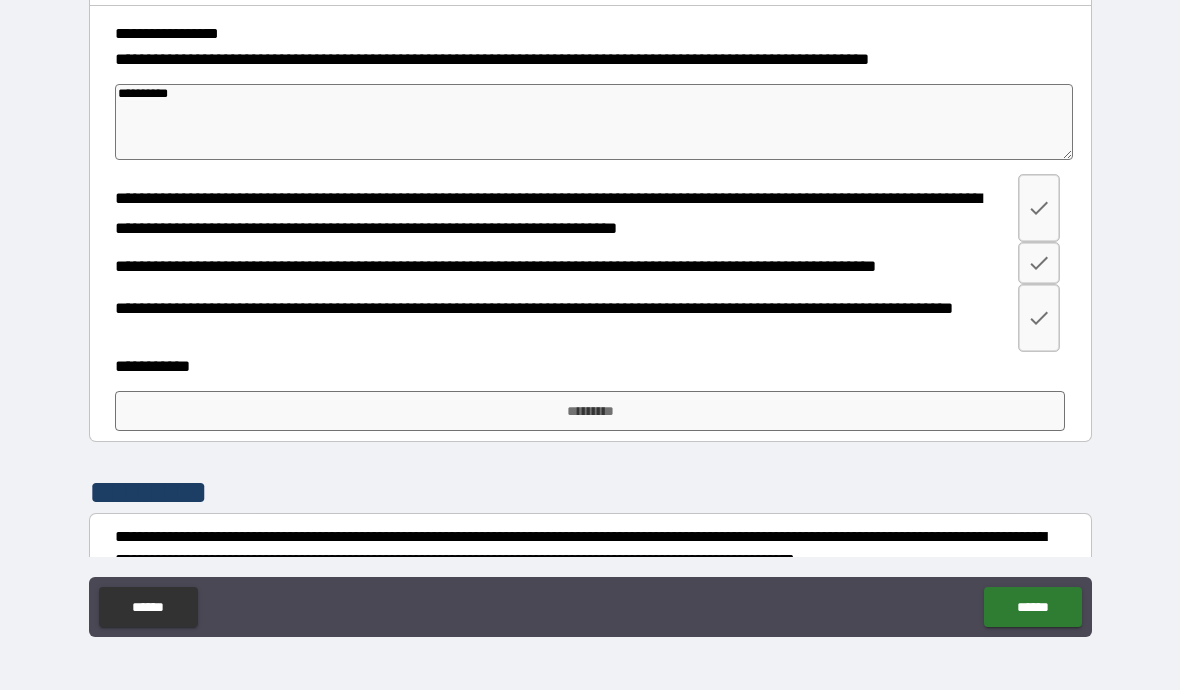 type on "*" 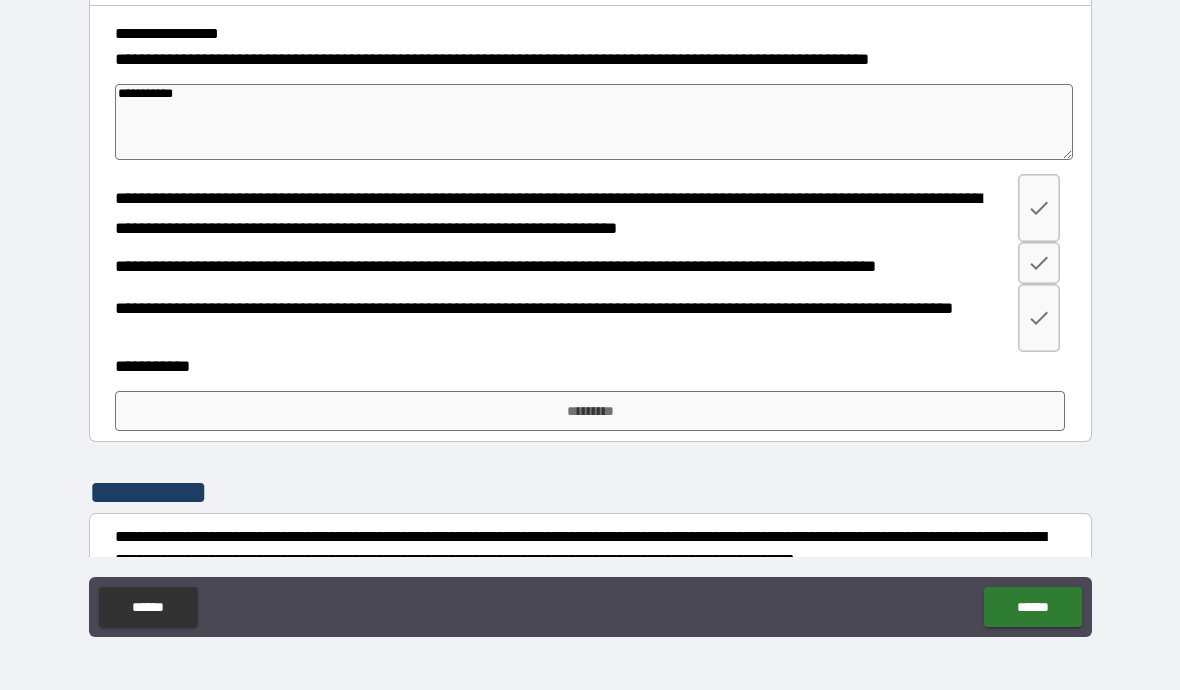 type on "*" 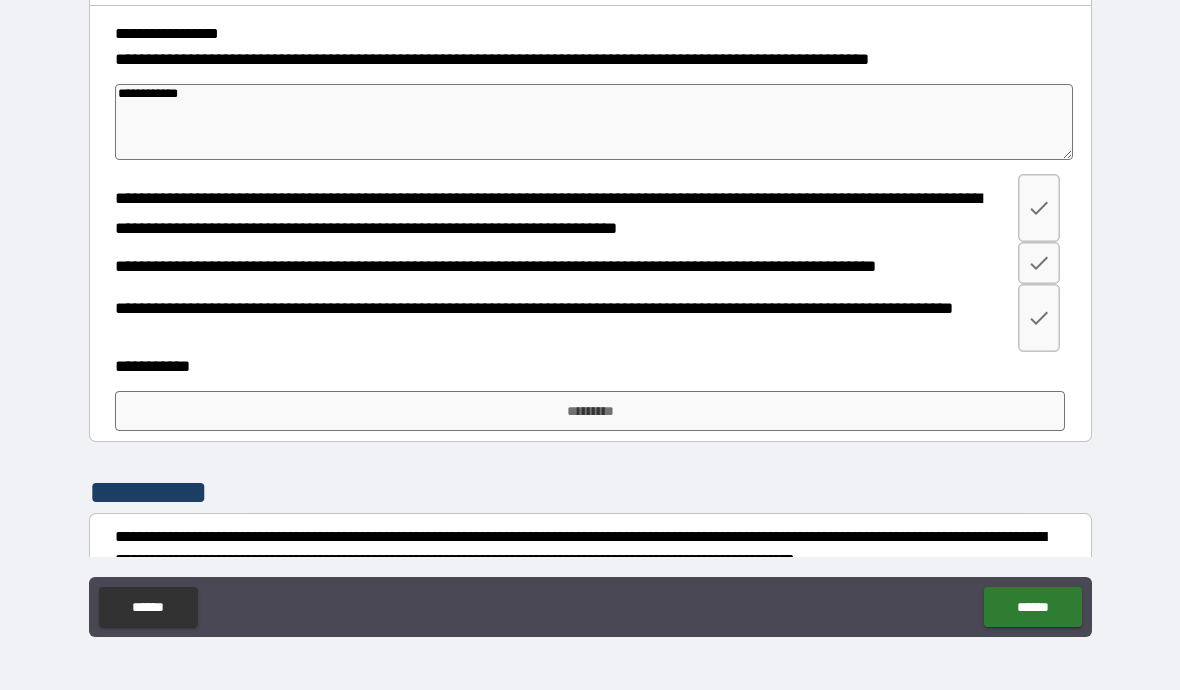 type on "*" 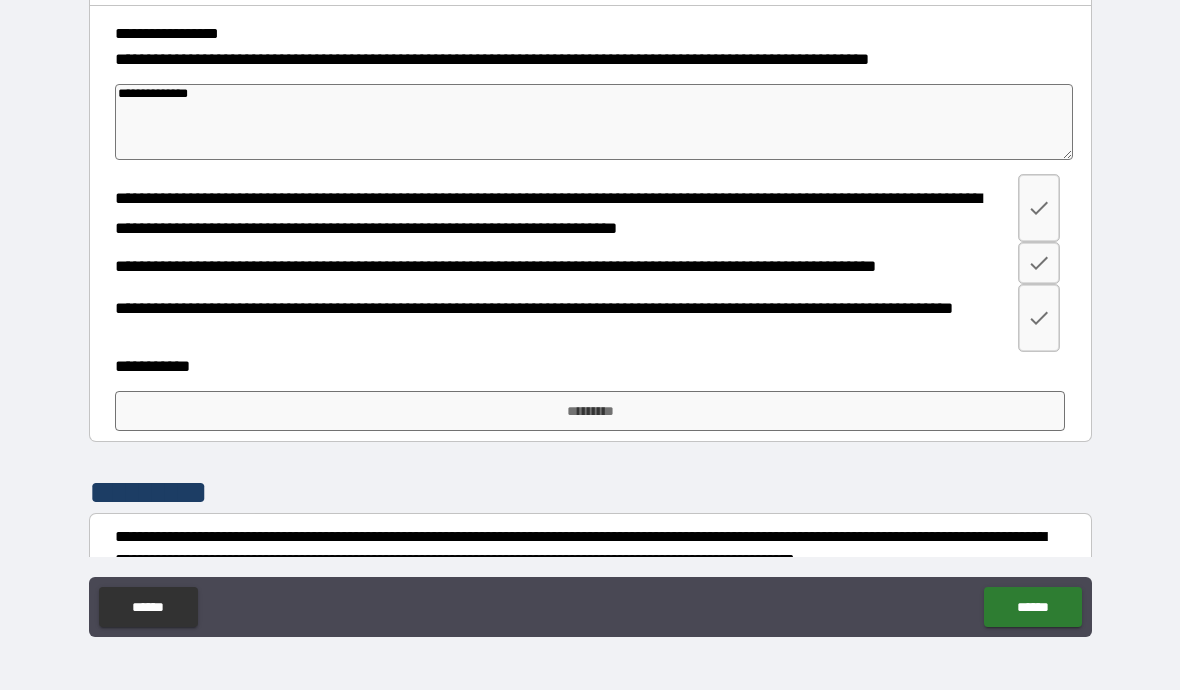 type on "**********" 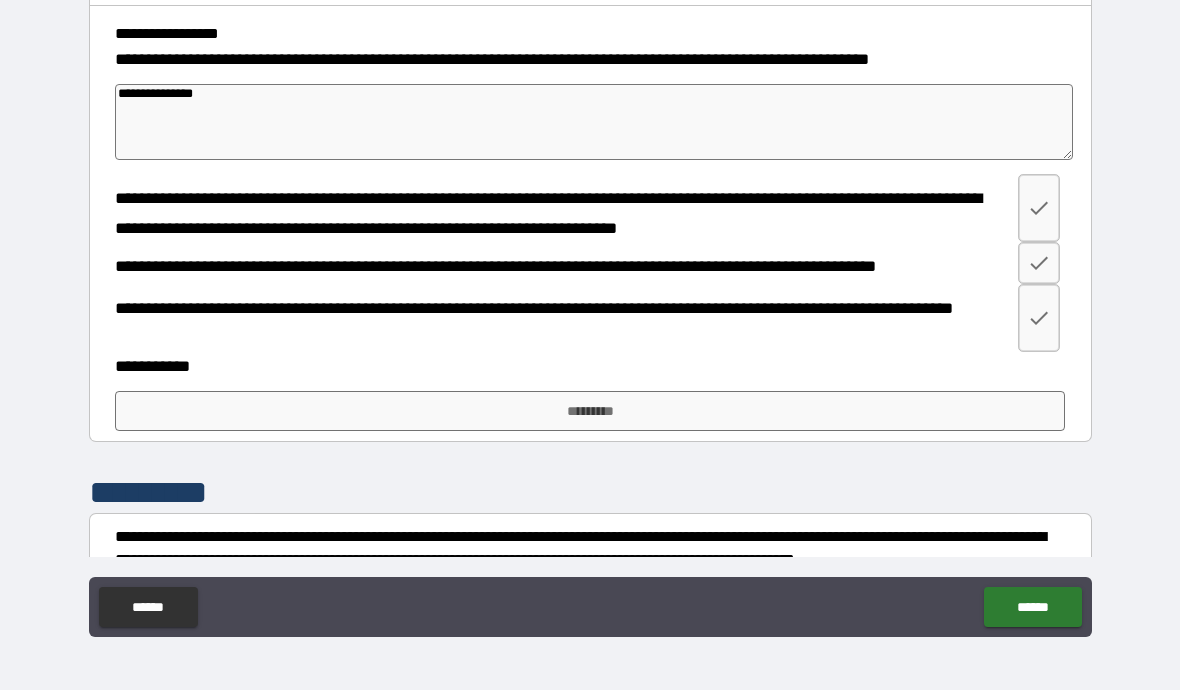 type on "*" 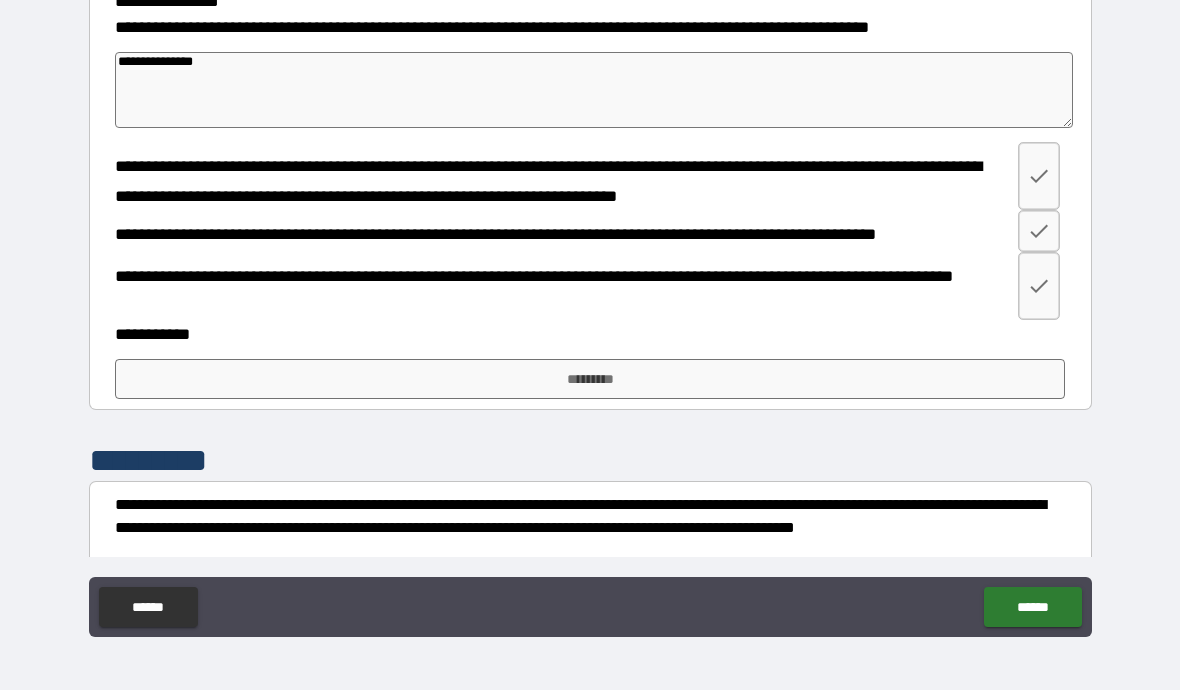 scroll, scrollTop: 288, scrollLeft: 0, axis: vertical 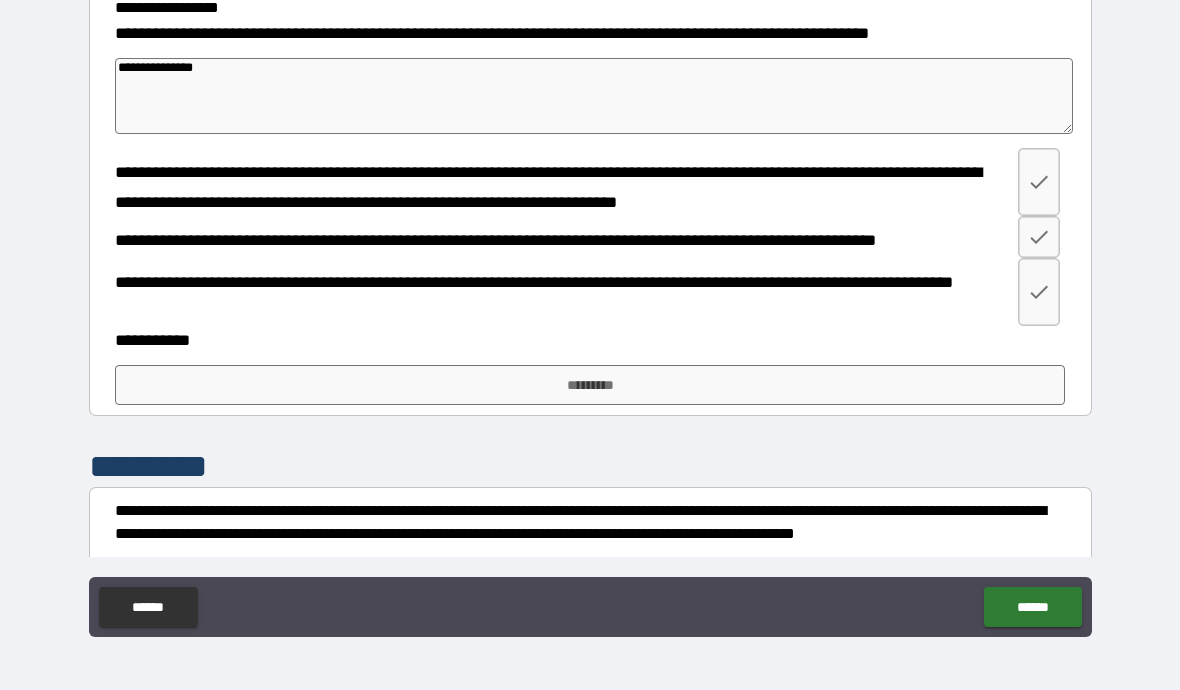 type on "**********" 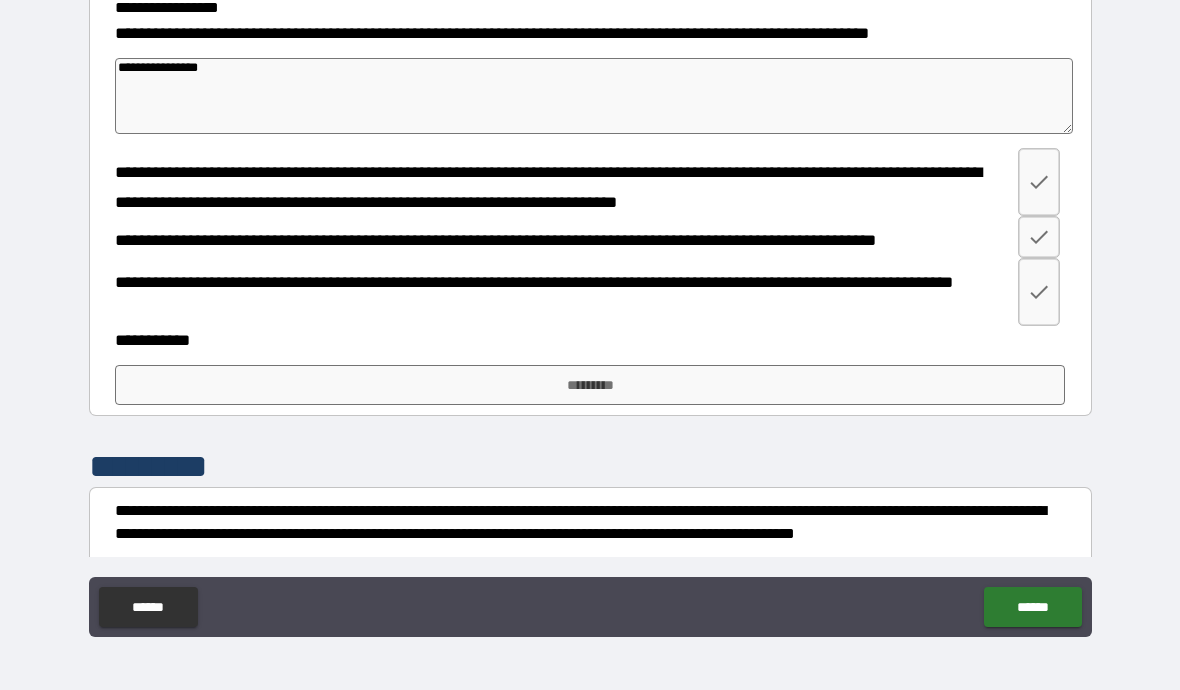 type on "*" 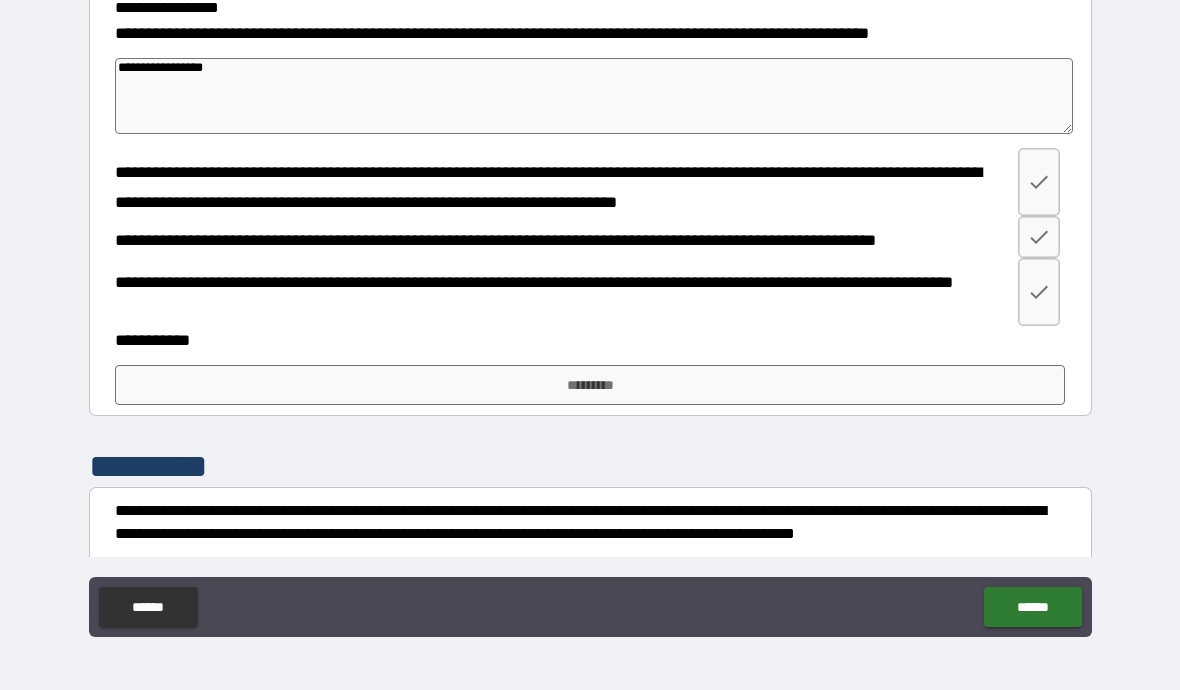 type on "*" 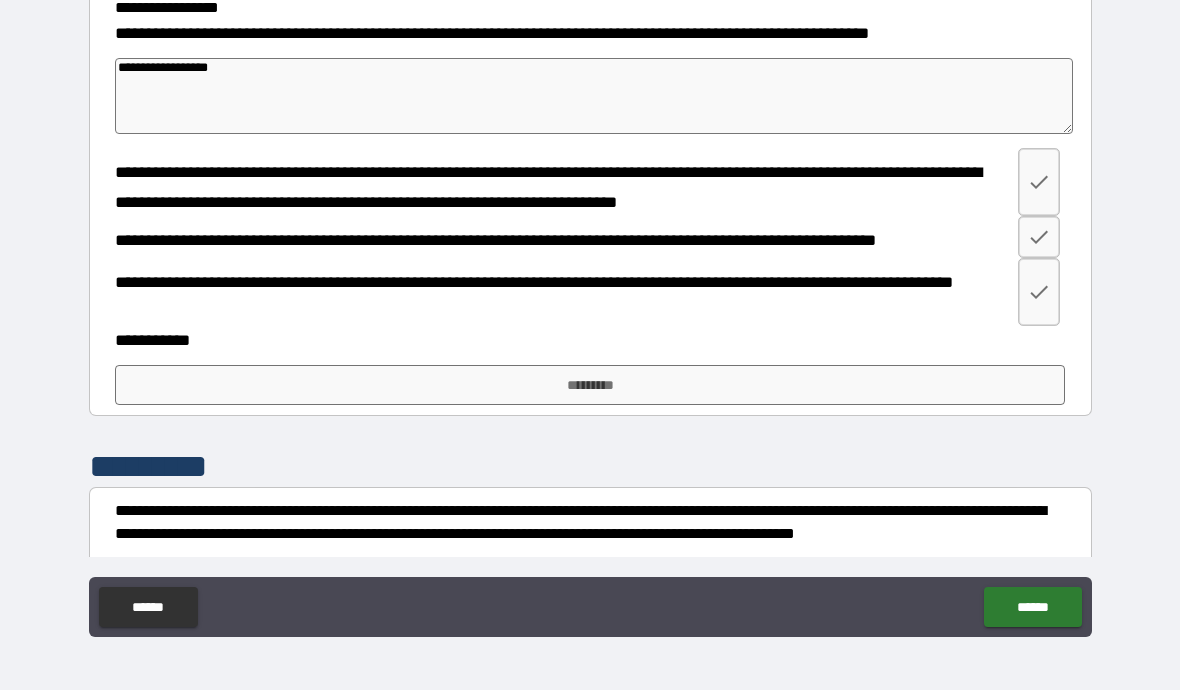 type on "*" 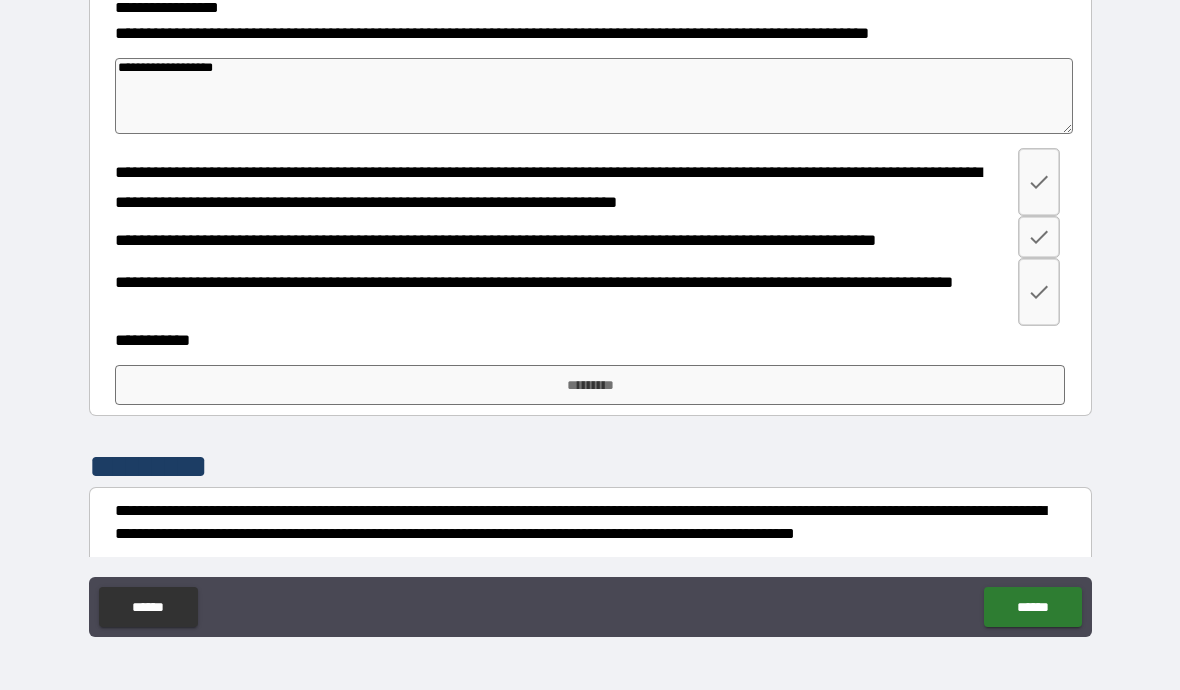 type on "*" 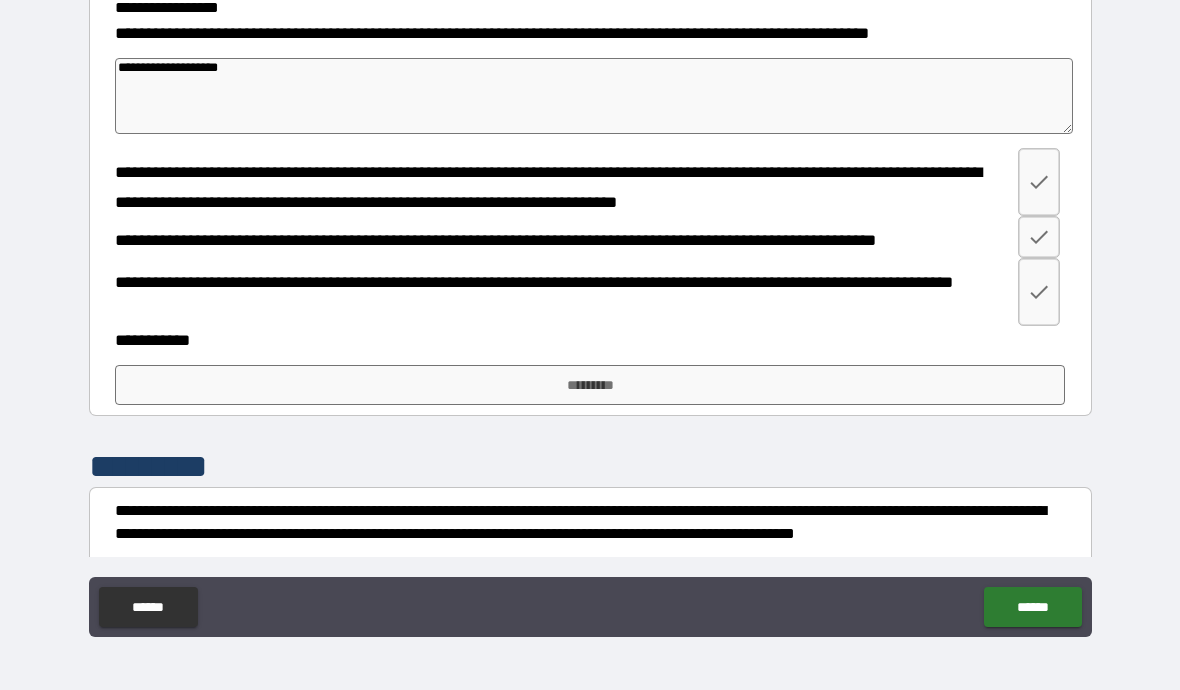 type on "*" 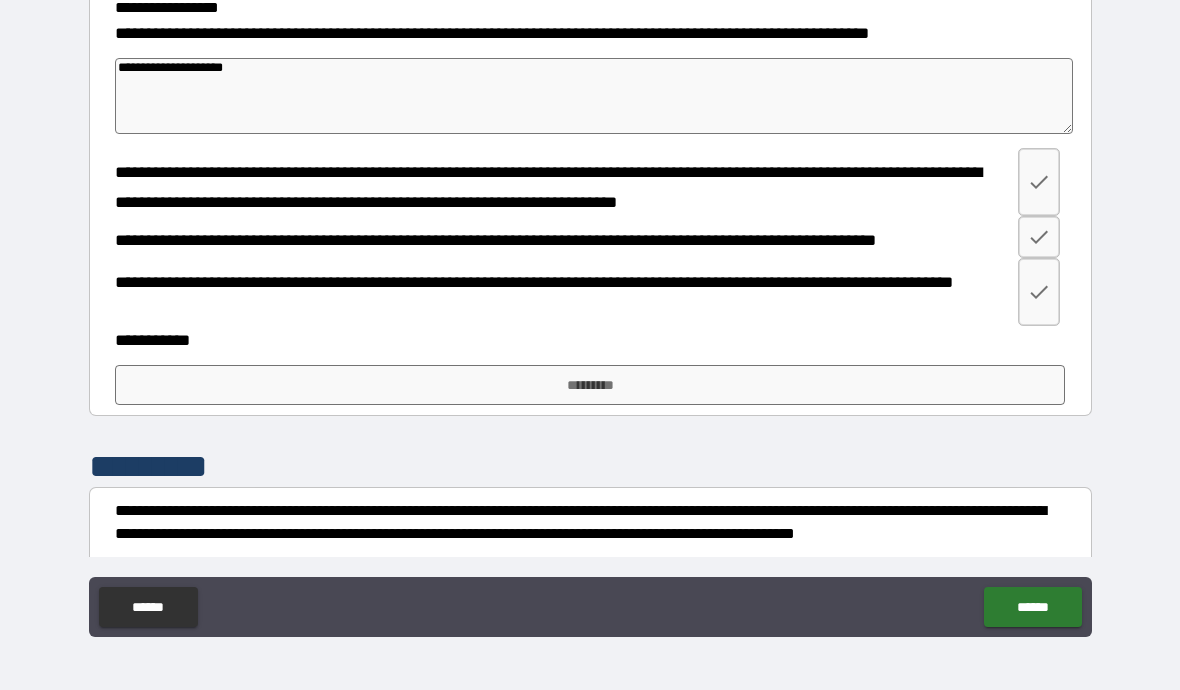 type on "*" 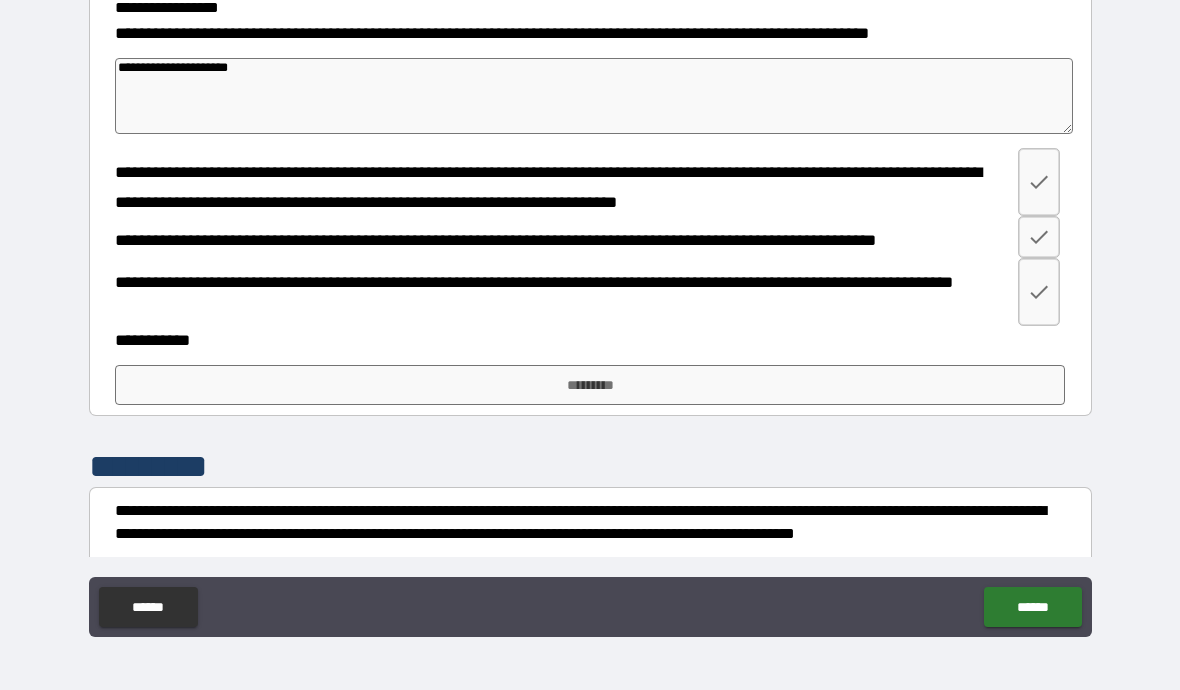 type on "*" 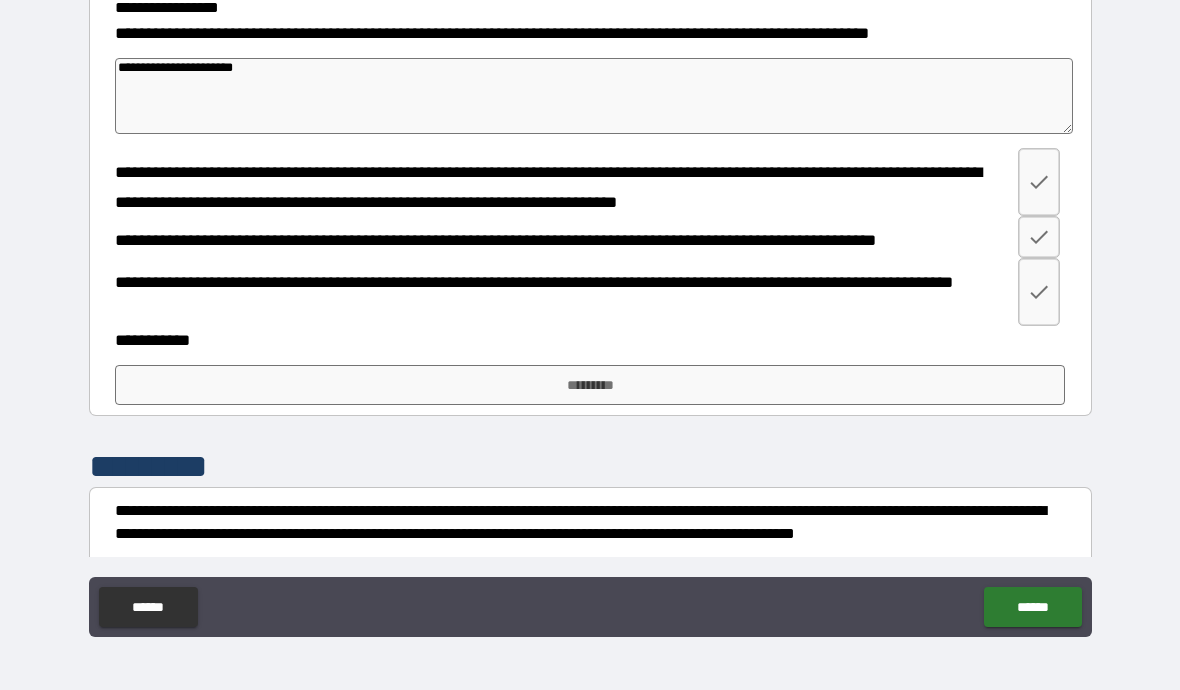 type on "*" 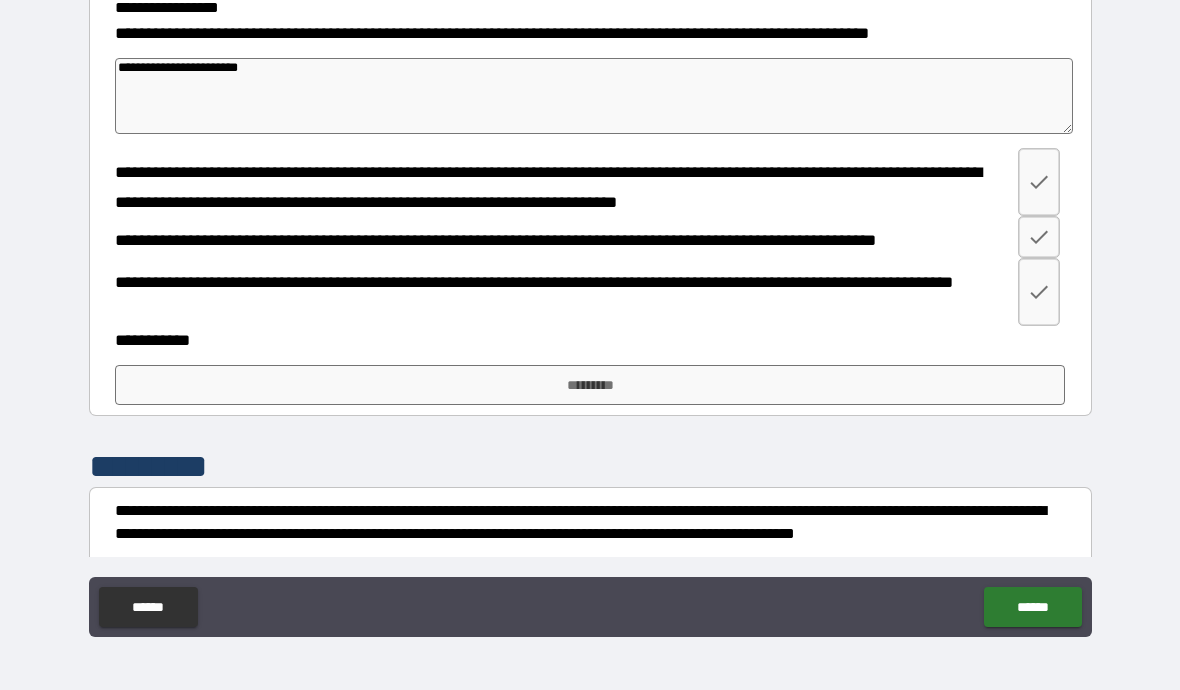 type on "*" 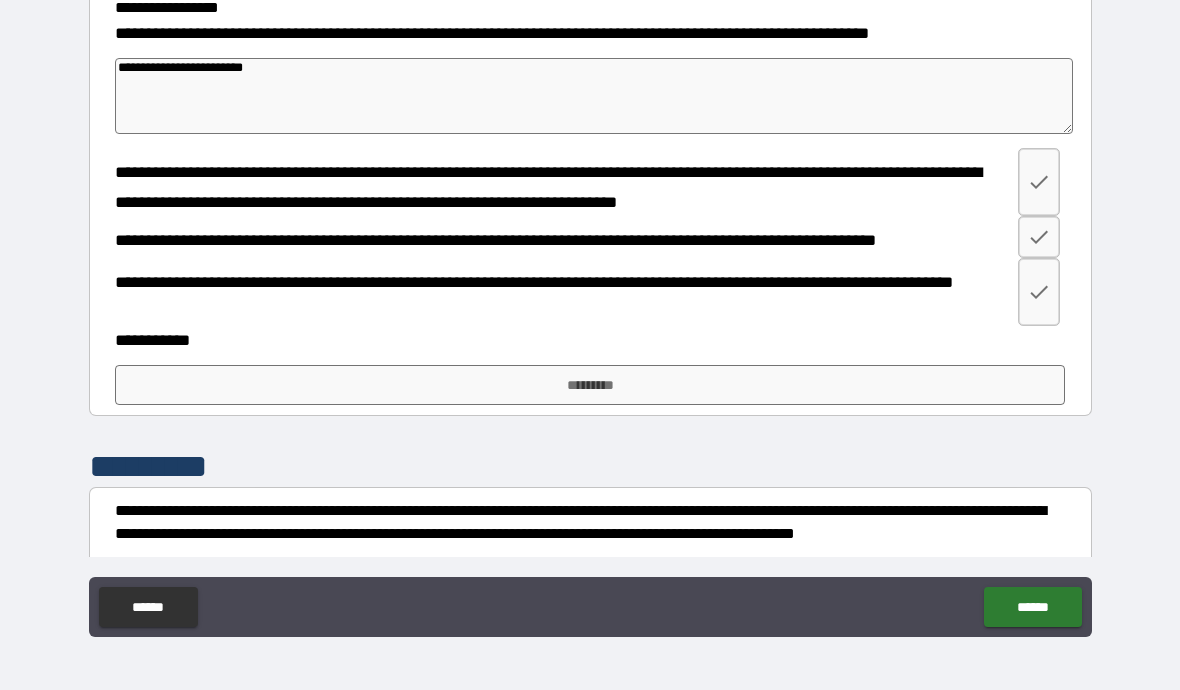 type on "*" 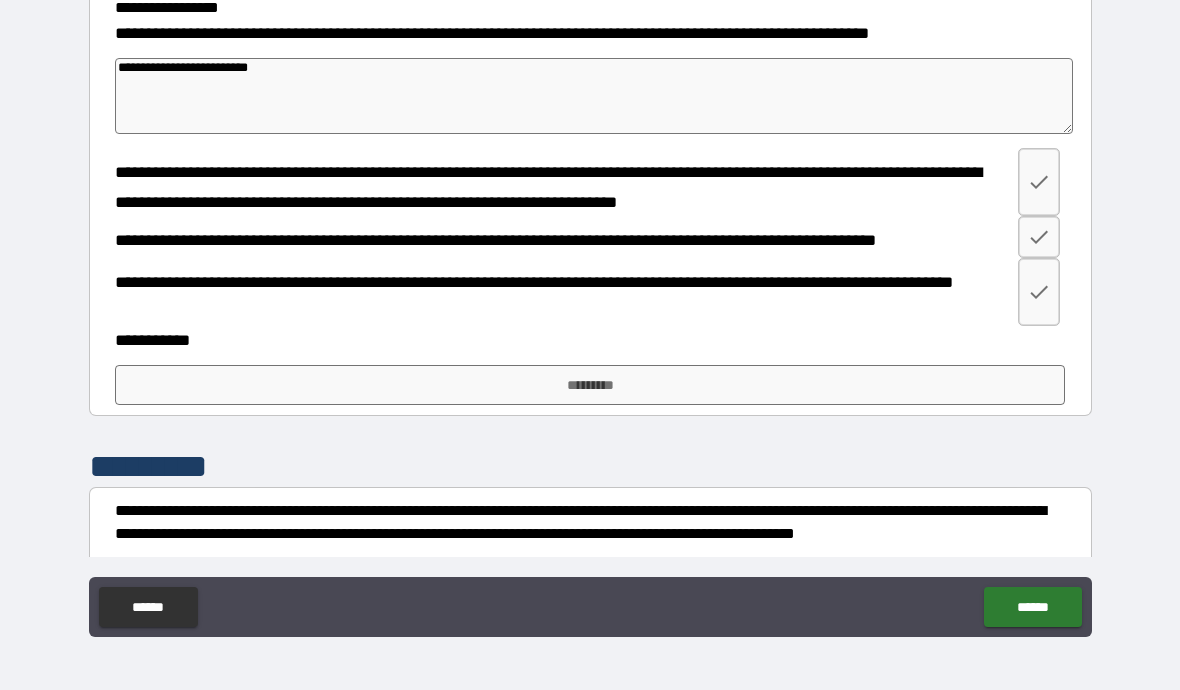 type on "*" 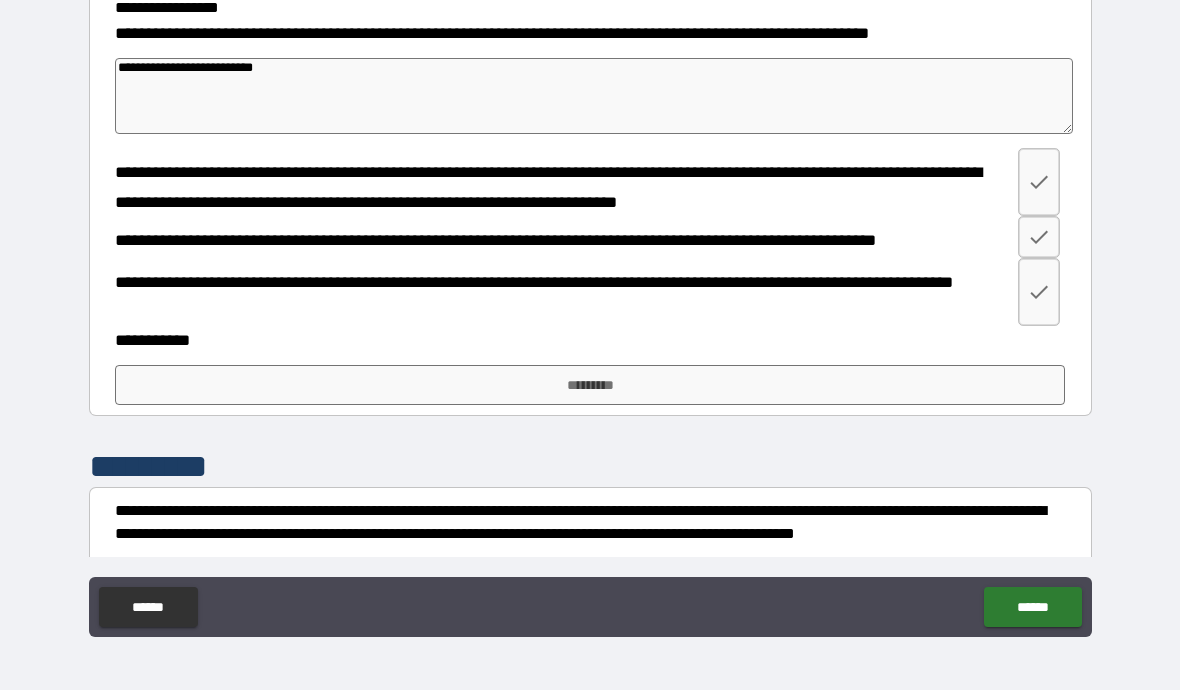 type on "*" 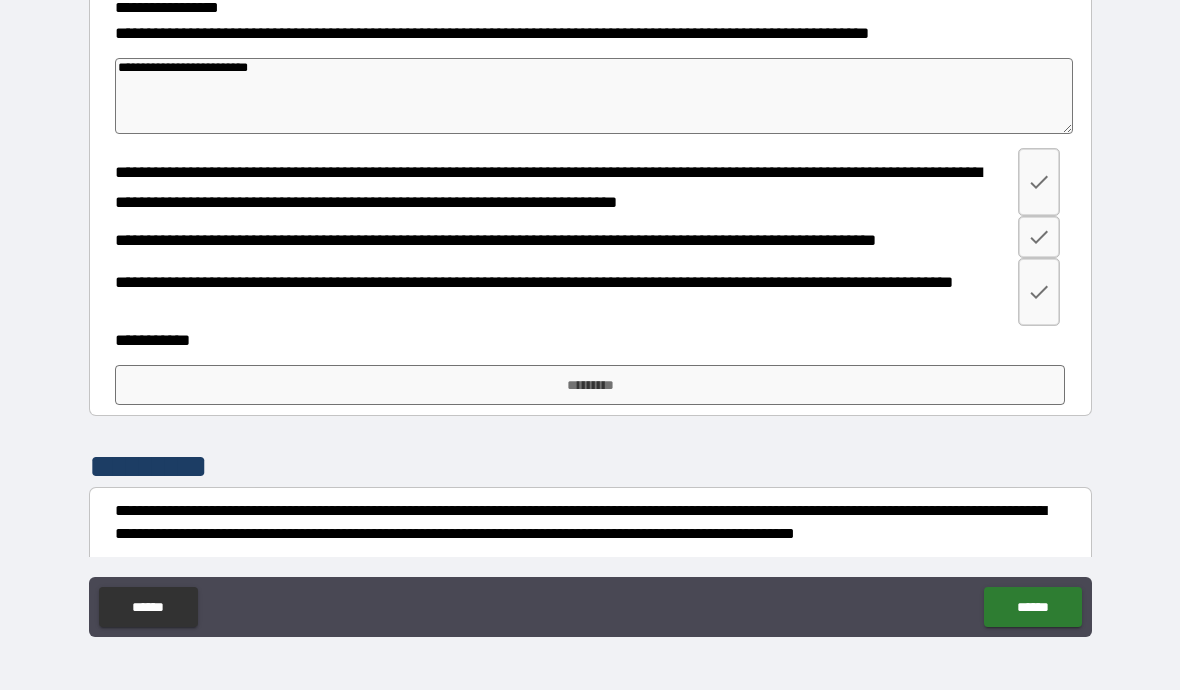 type on "*" 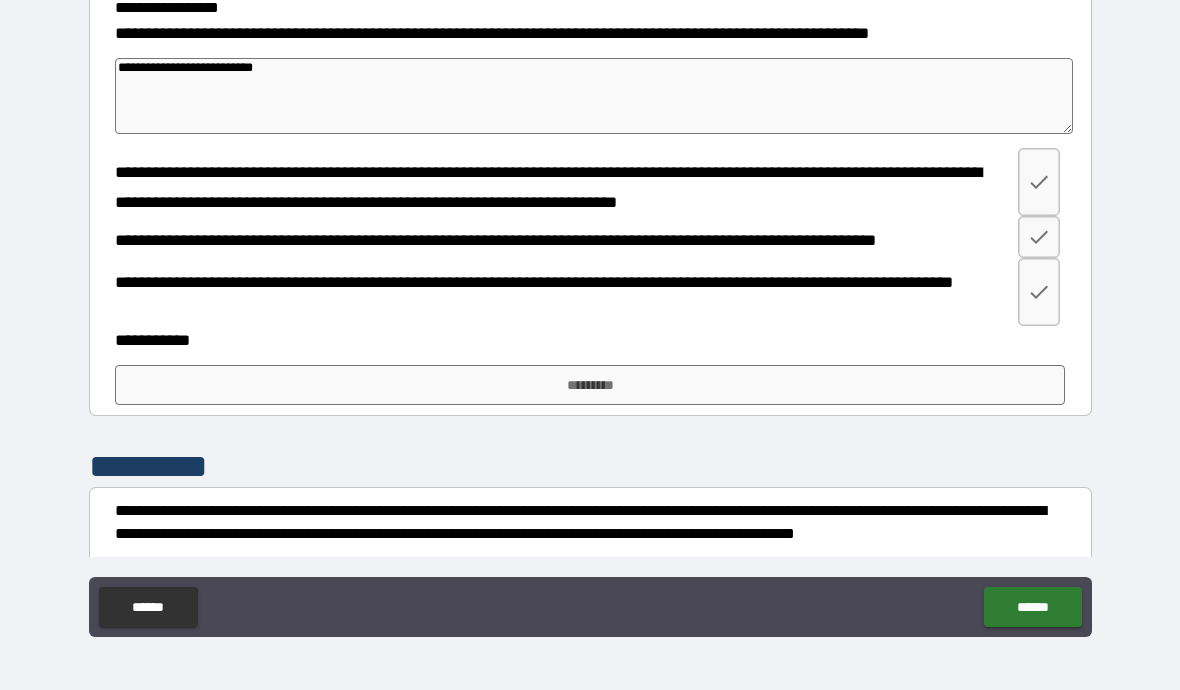 type on "*" 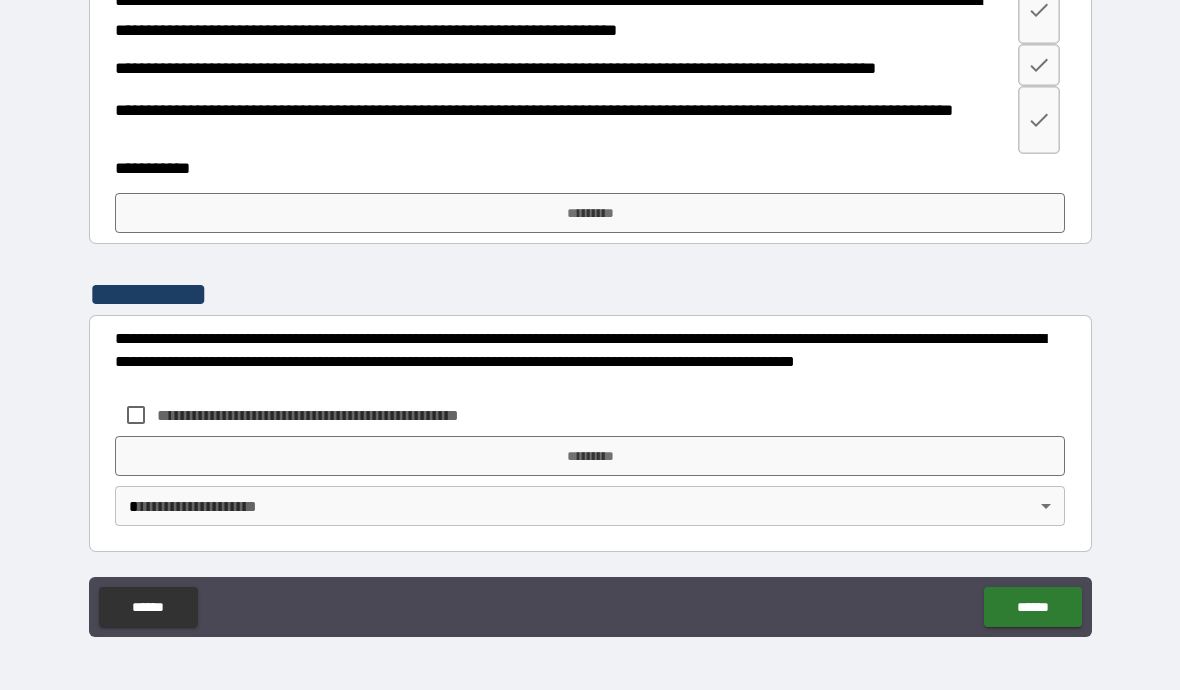 scroll, scrollTop: 460, scrollLeft: 0, axis: vertical 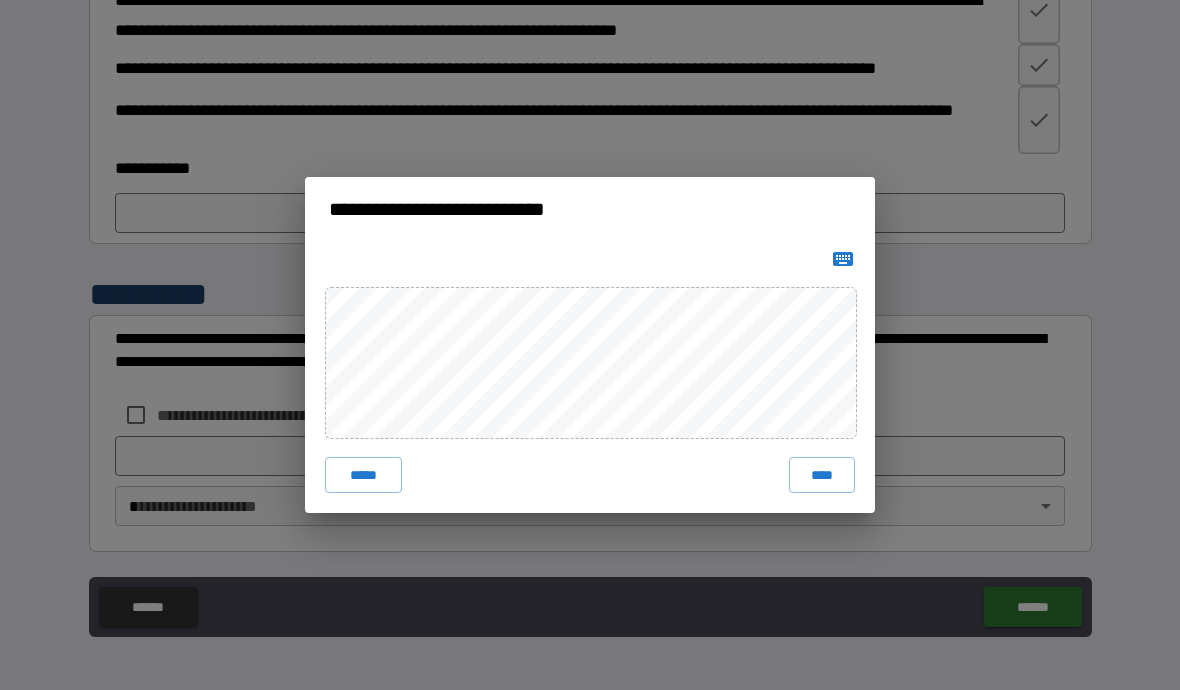 click on "*****" at bounding box center [363, 475] 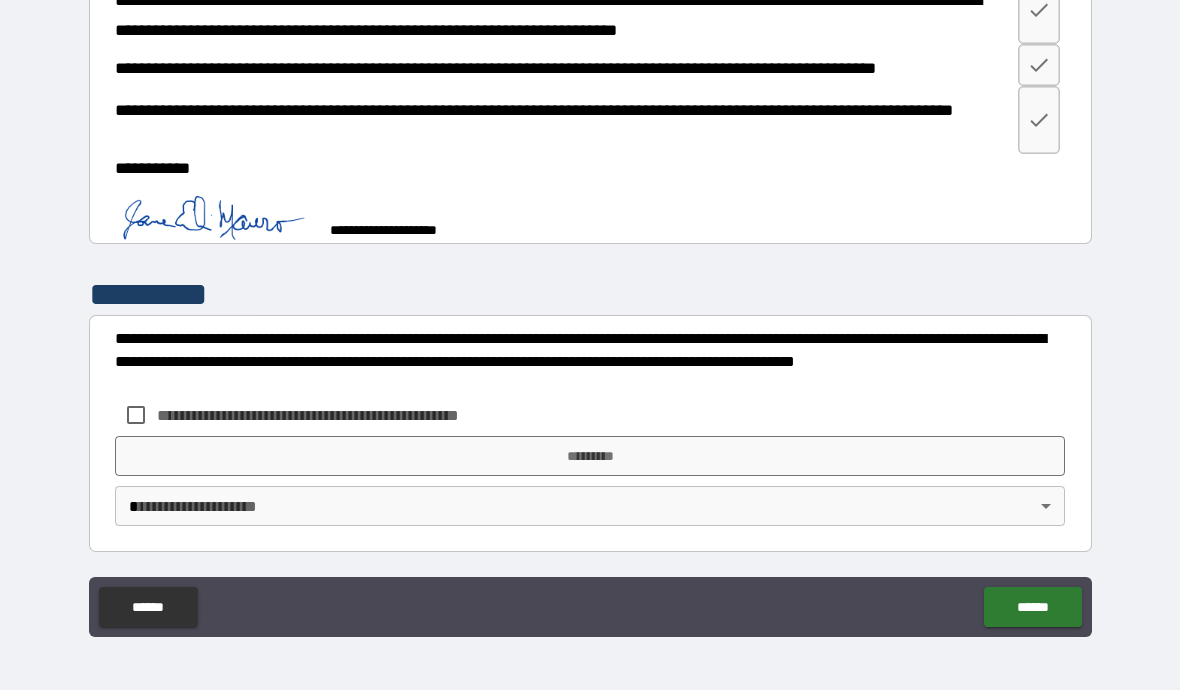 scroll, scrollTop: 450, scrollLeft: 0, axis: vertical 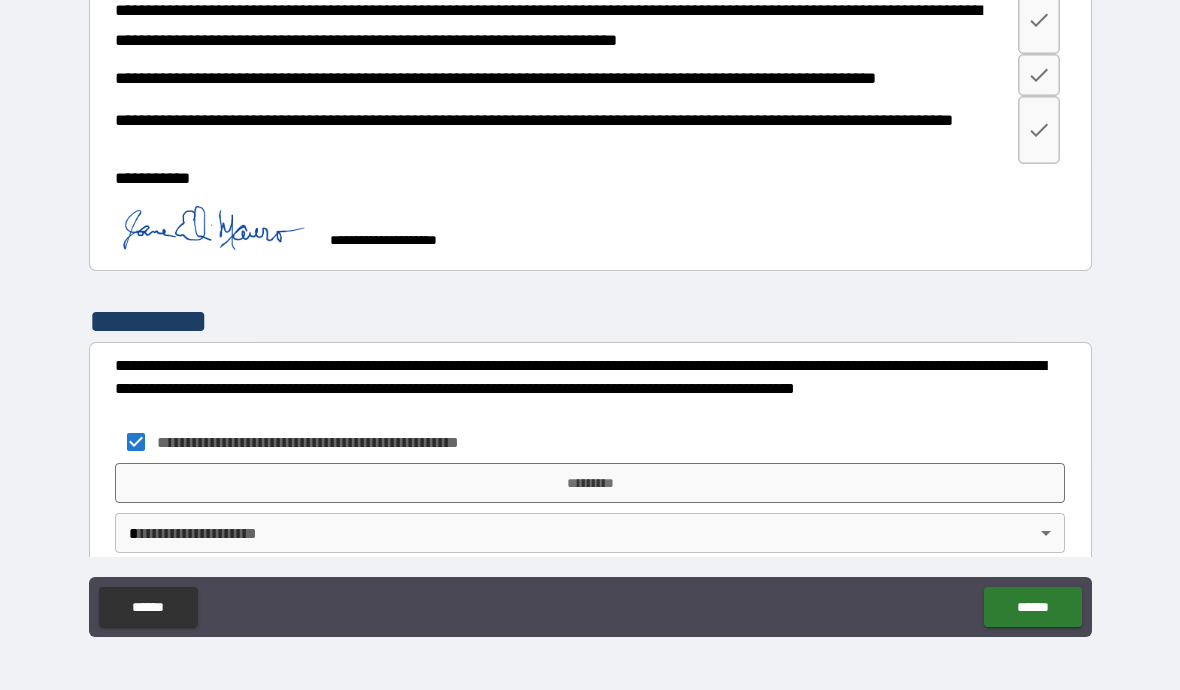 click on "*********" at bounding box center [590, 483] 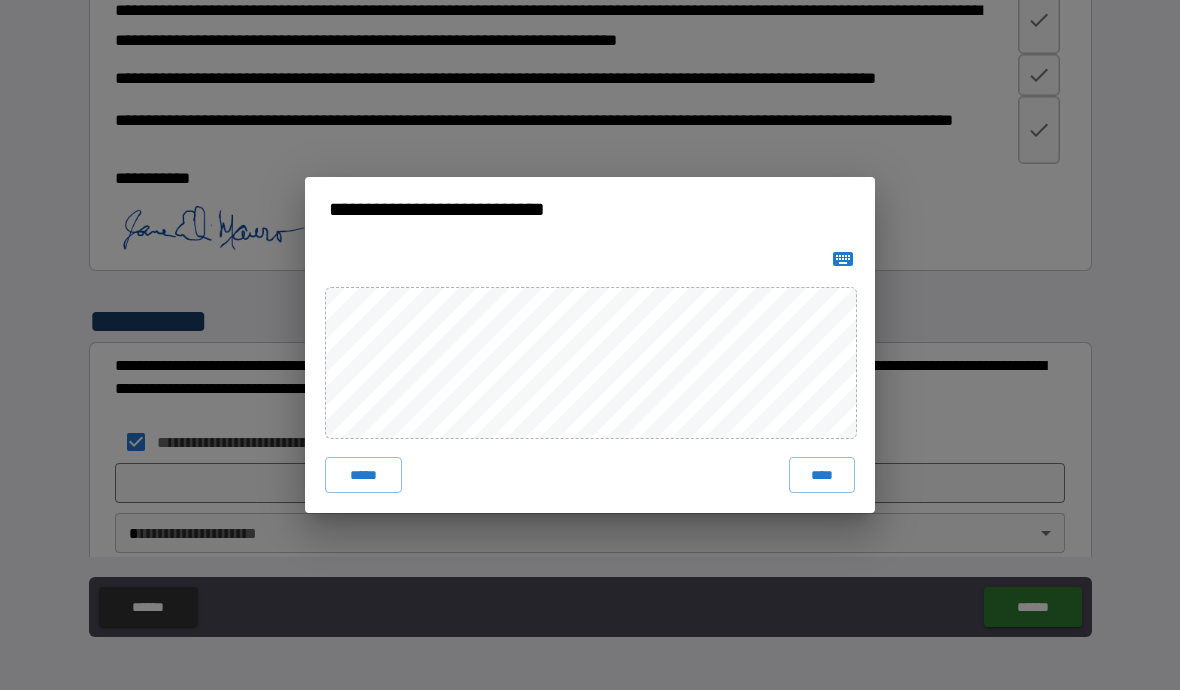 click on "****" at bounding box center [822, 475] 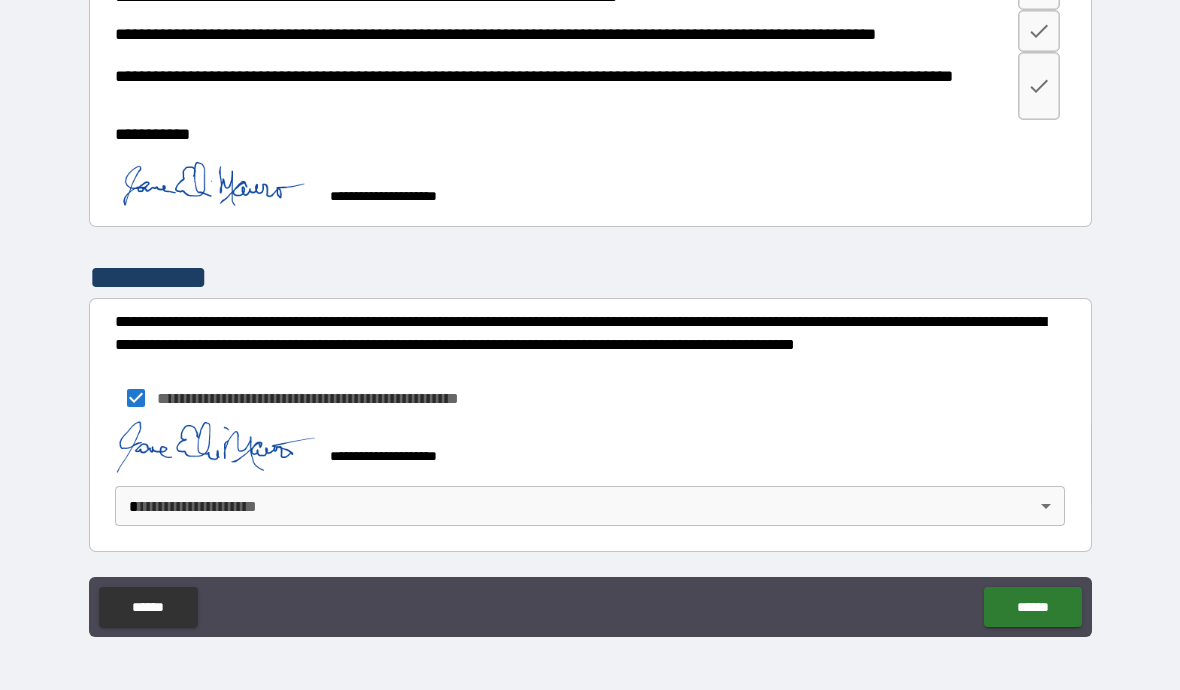 scroll, scrollTop: 494, scrollLeft: 0, axis: vertical 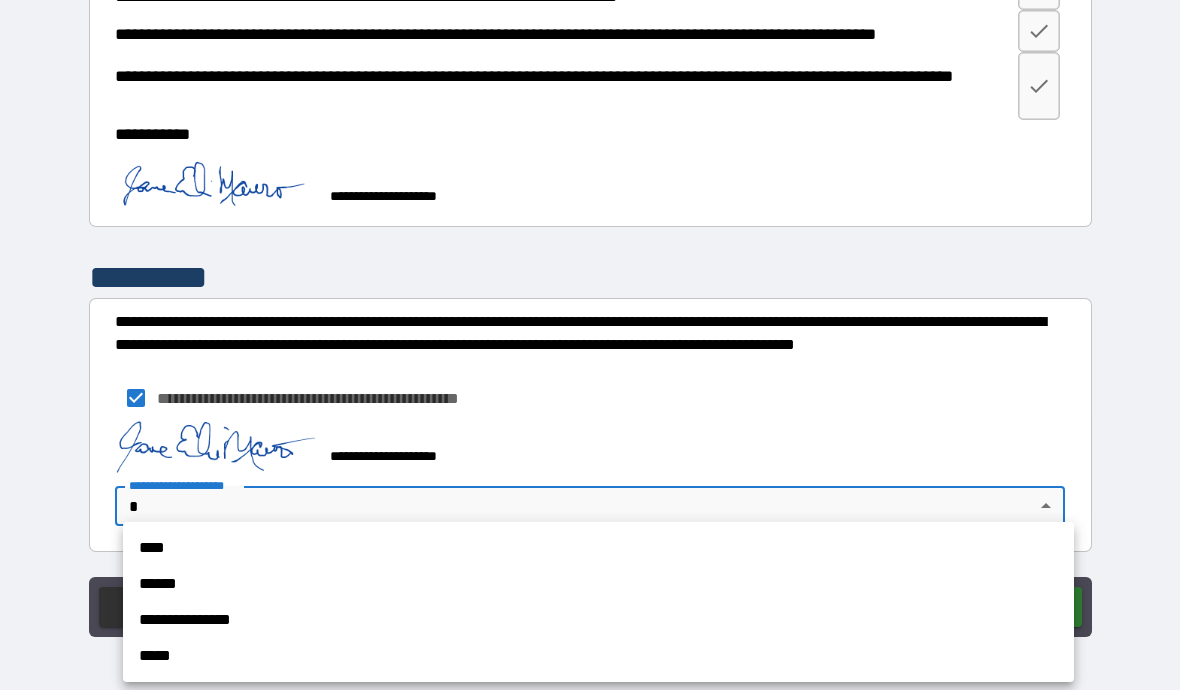click on "****" at bounding box center (598, 548) 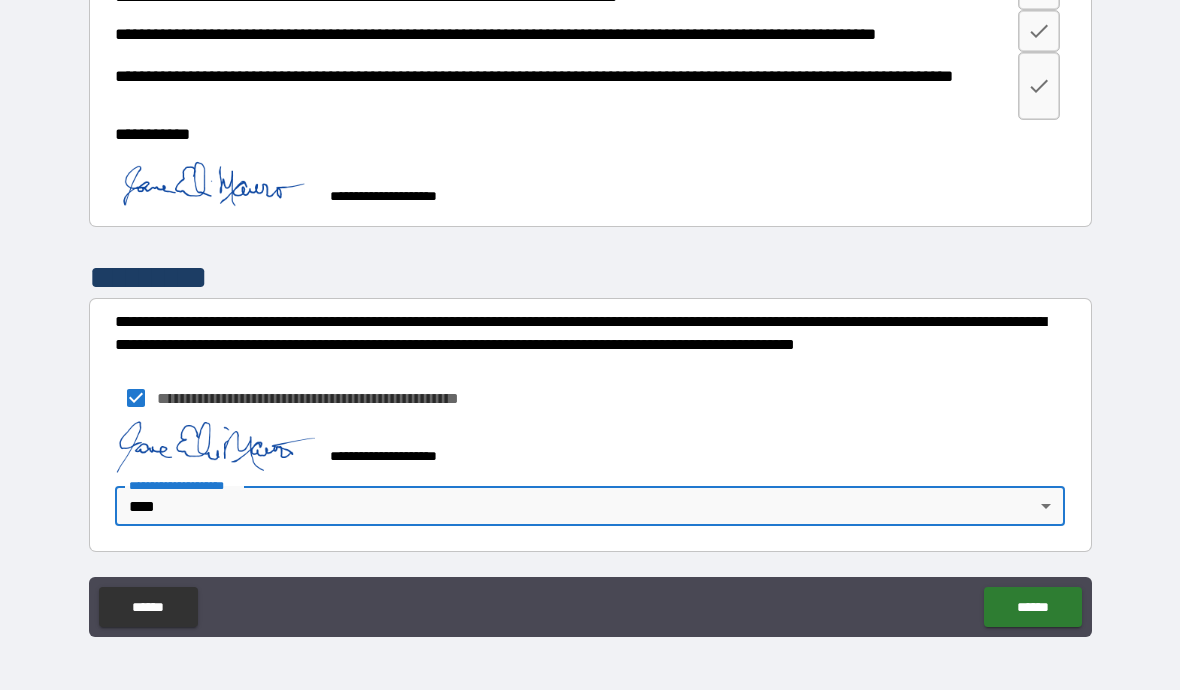 click on "******" at bounding box center (1032, 607) 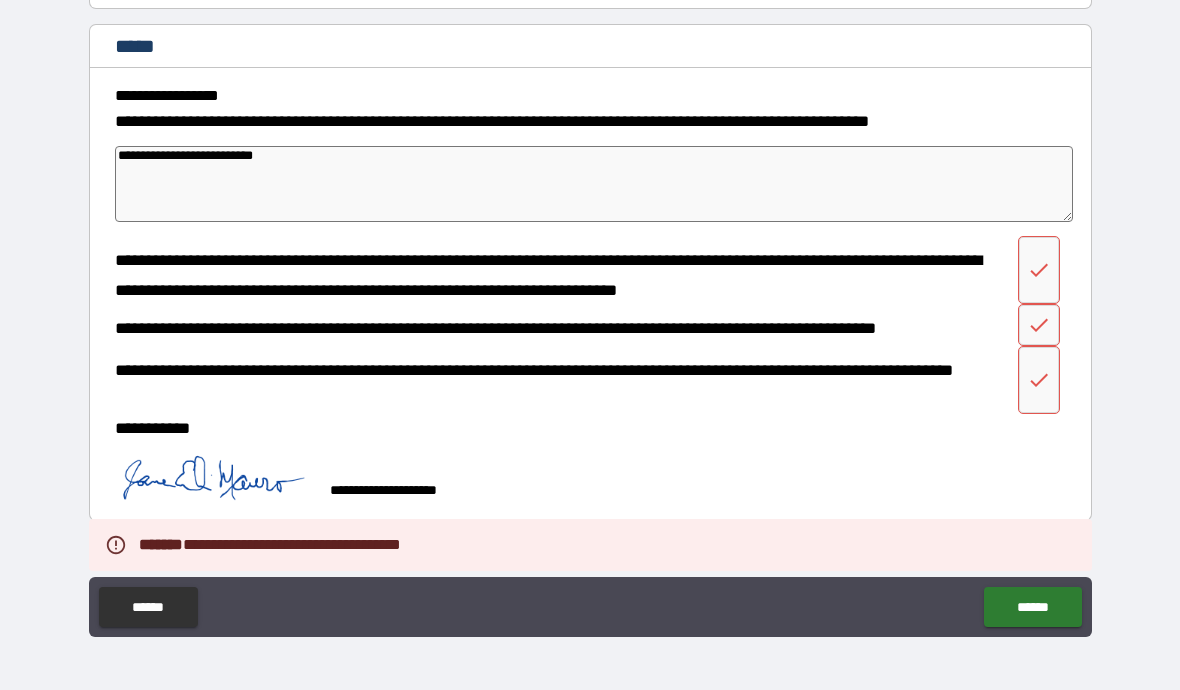 scroll, scrollTop: 199, scrollLeft: 0, axis: vertical 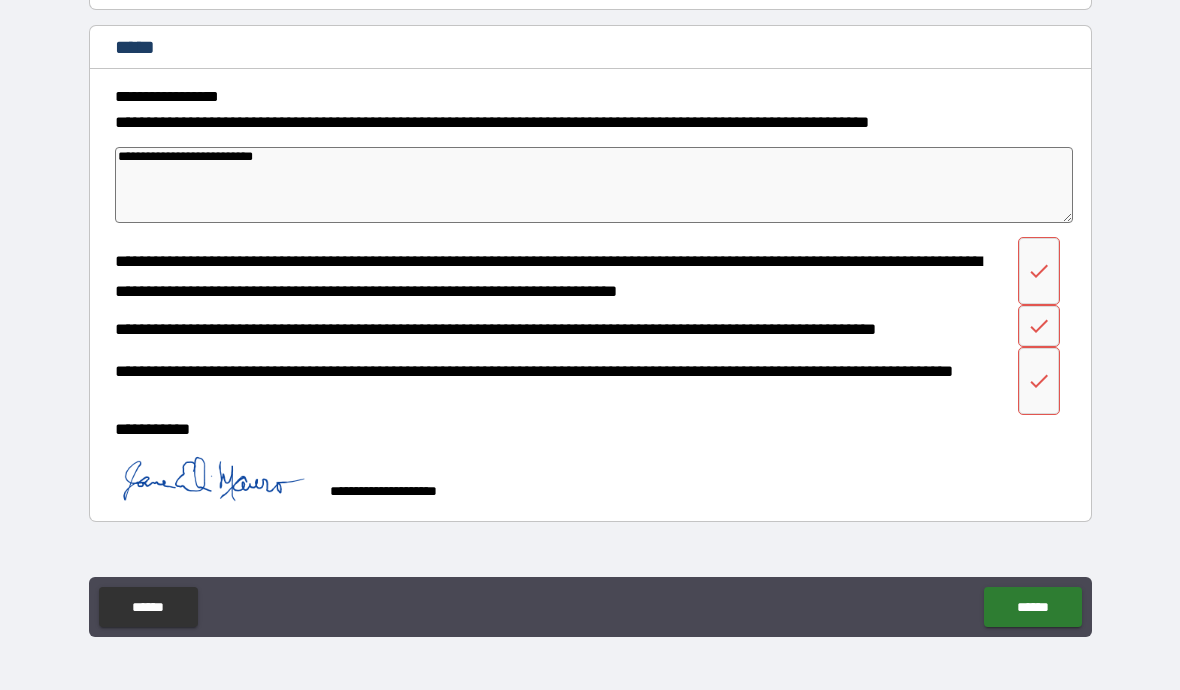click 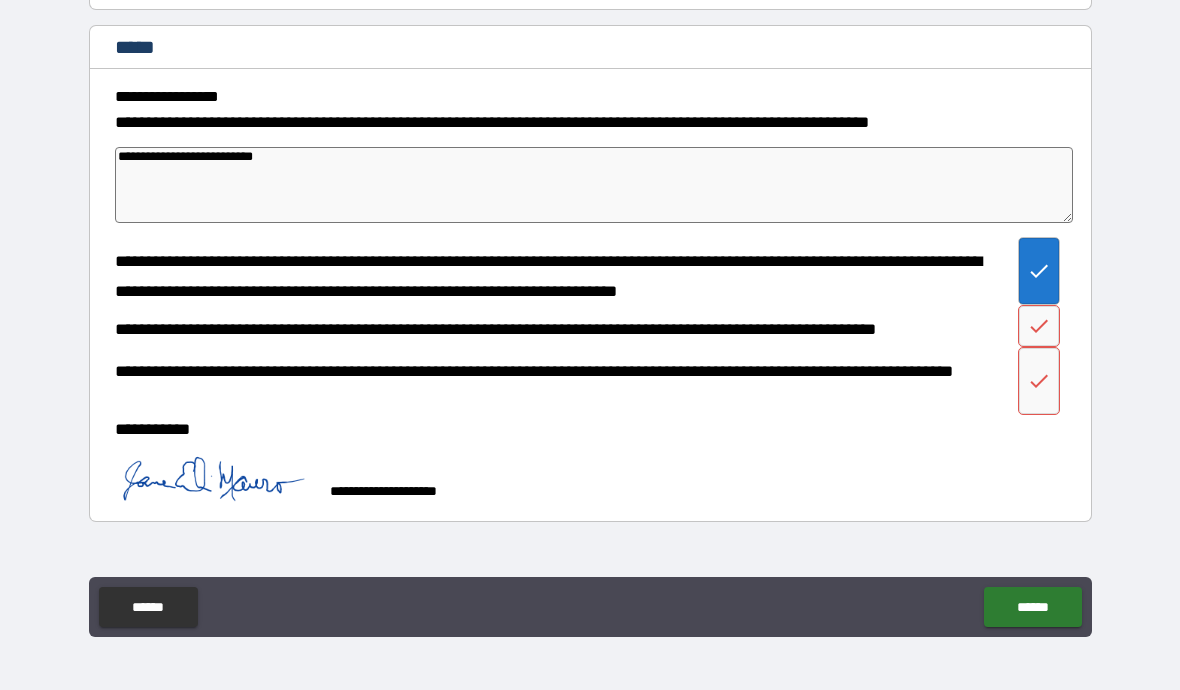 click 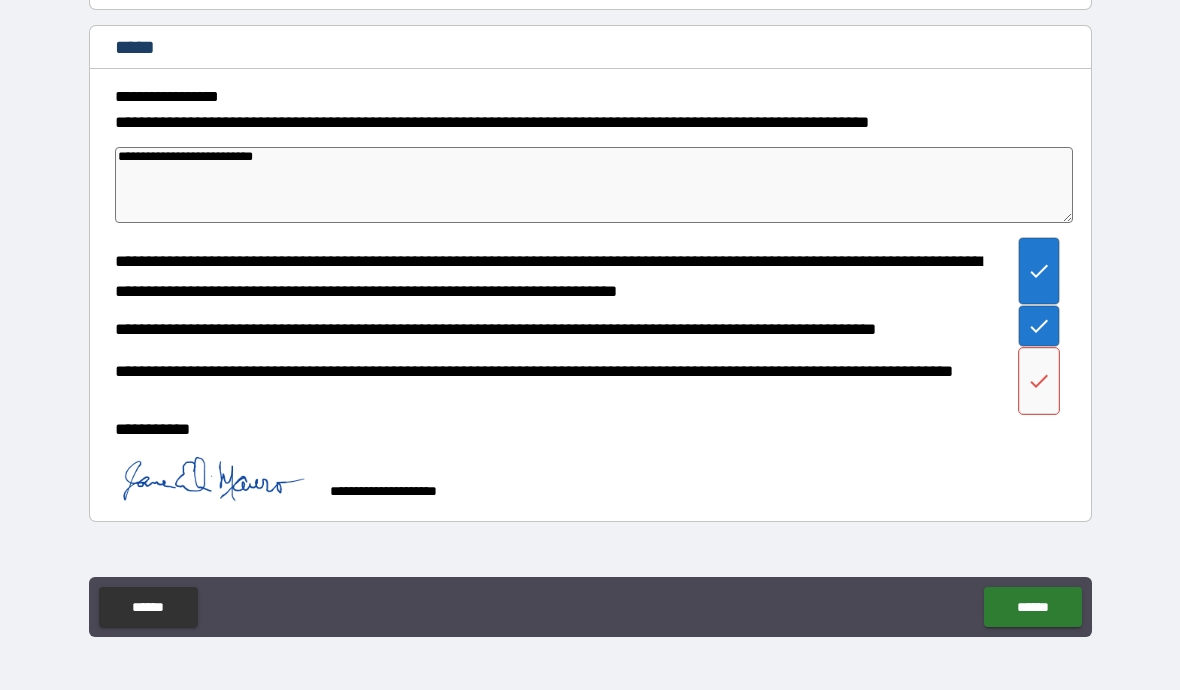 click 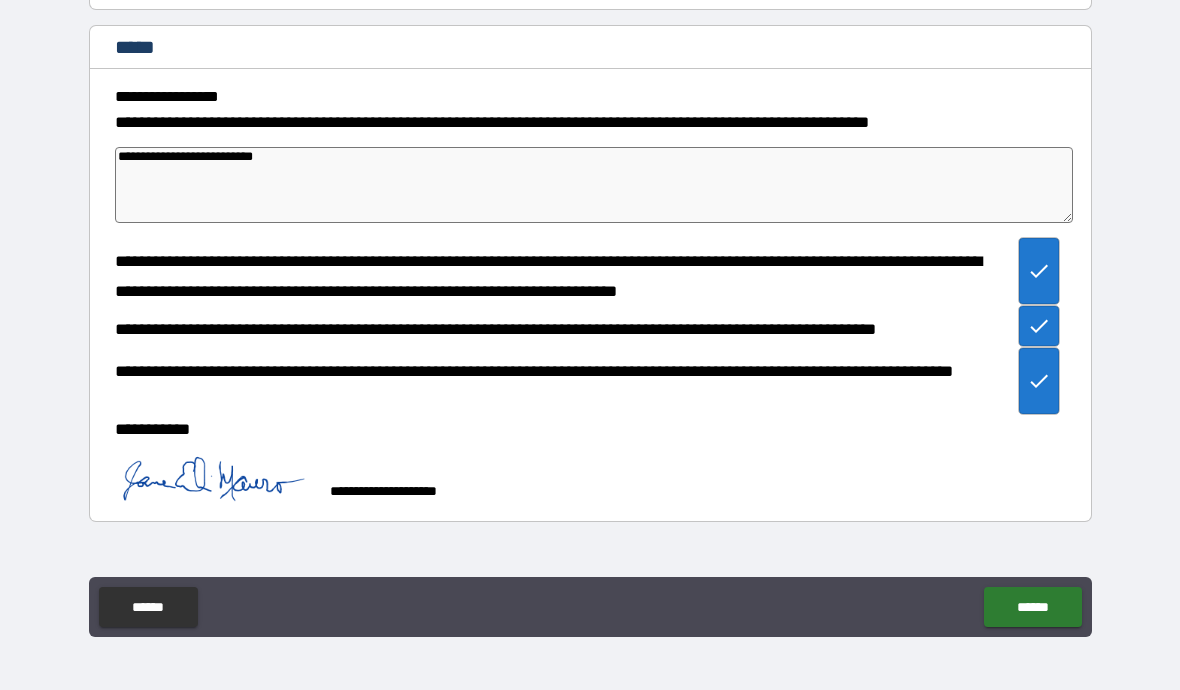 type on "*" 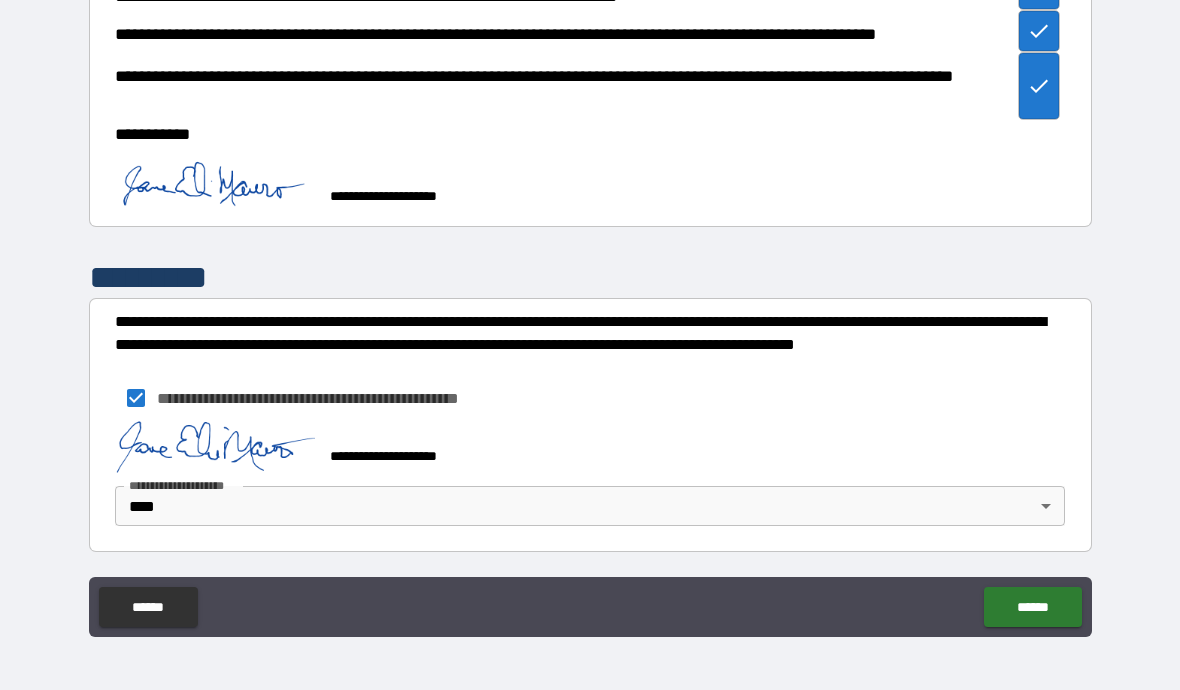 scroll, scrollTop: 499, scrollLeft: 0, axis: vertical 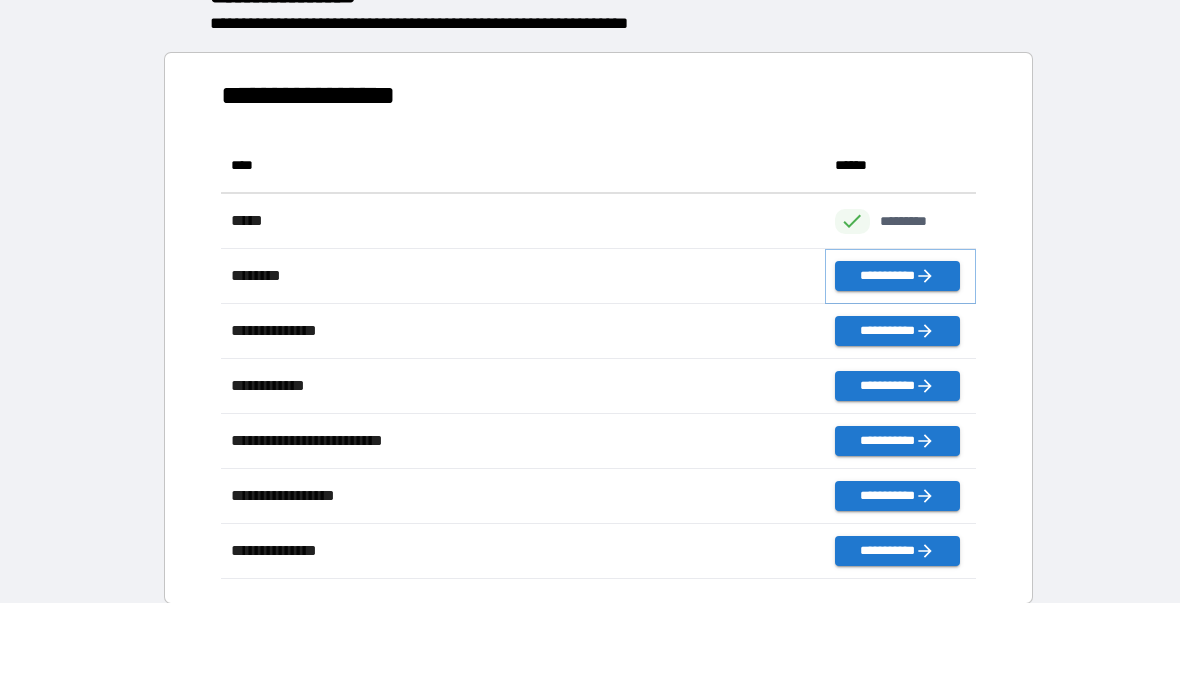 click on "**********" at bounding box center [897, 276] 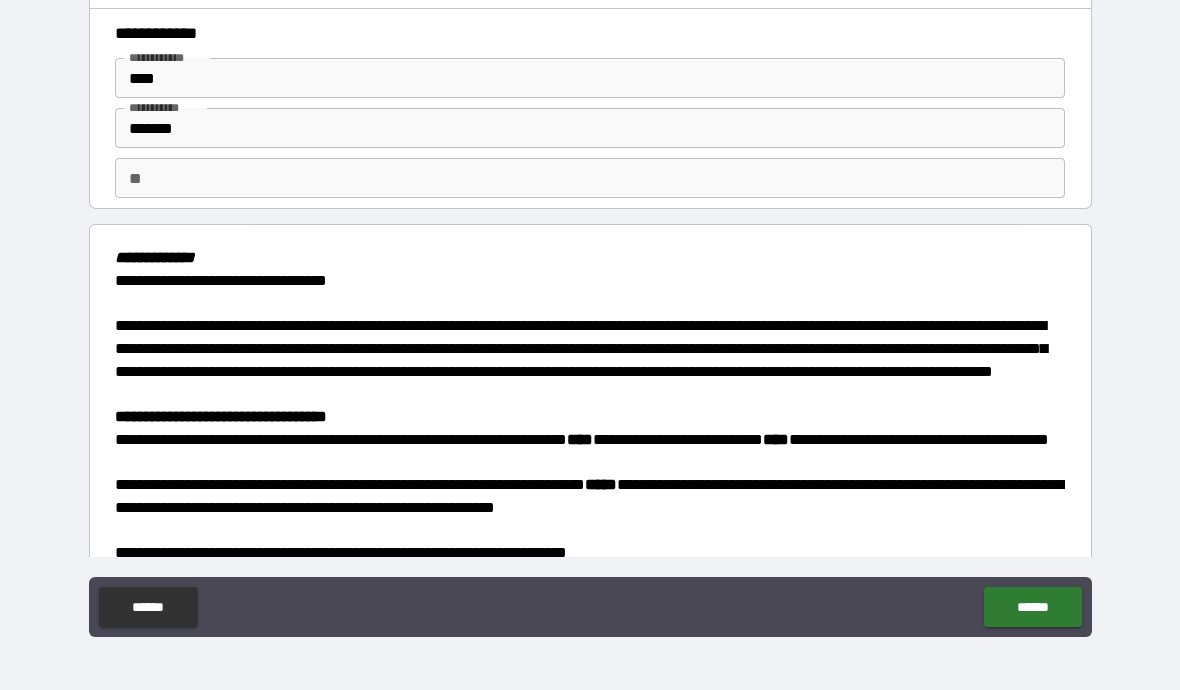 click on "**" at bounding box center (590, 178) 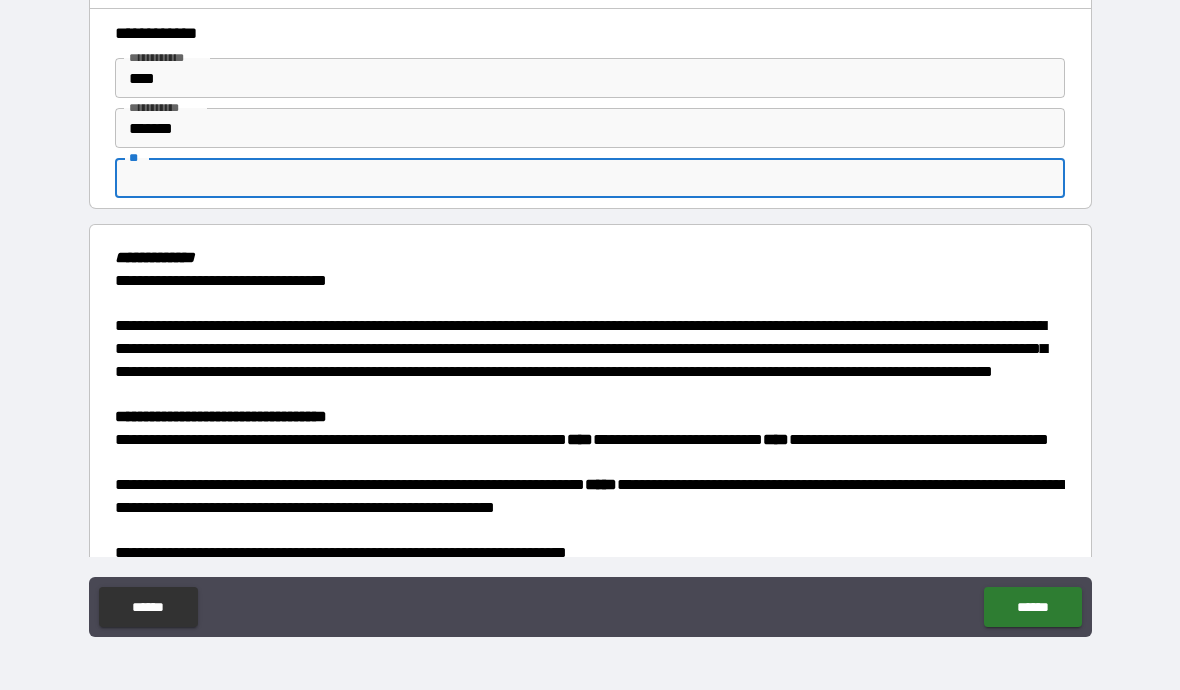 type on "*" 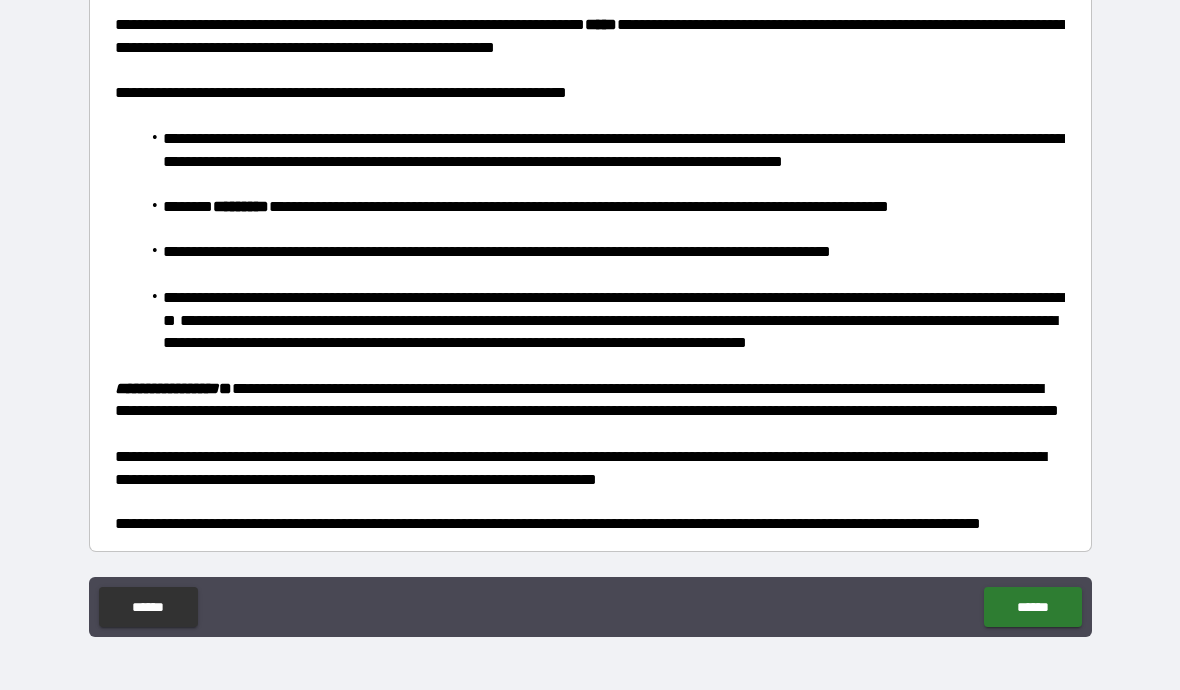 scroll, scrollTop: 547, scrollLeft: 0, axis: vertical 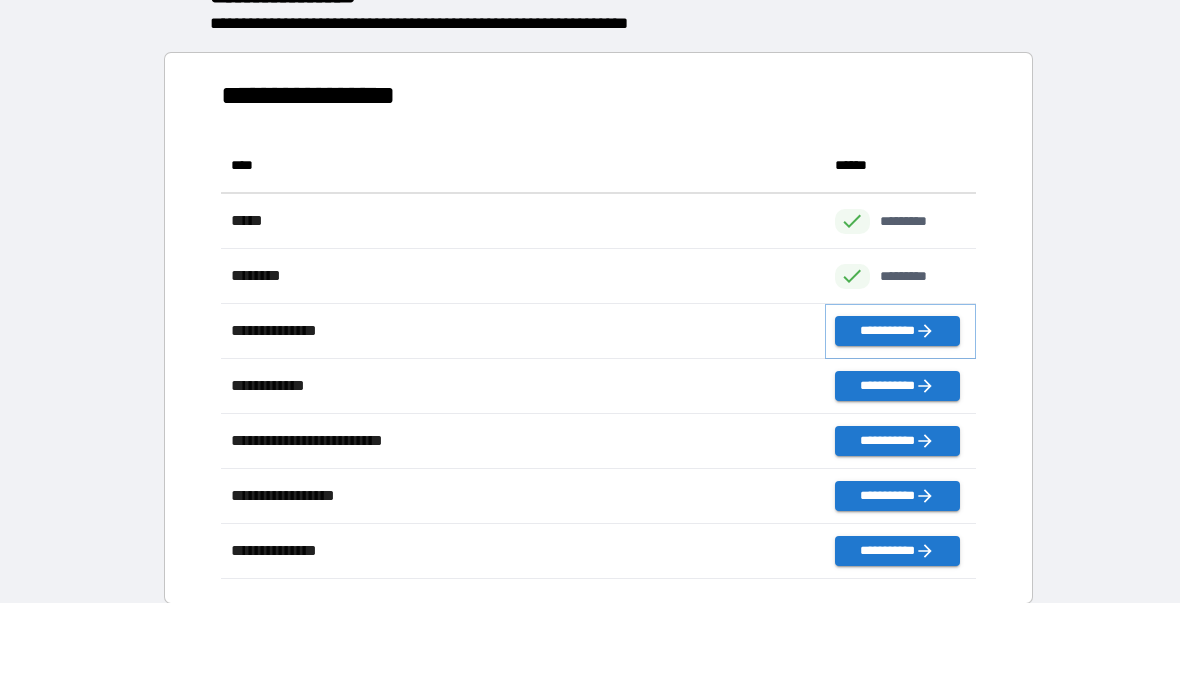 click on "**********" at bounding box center [897, 331] 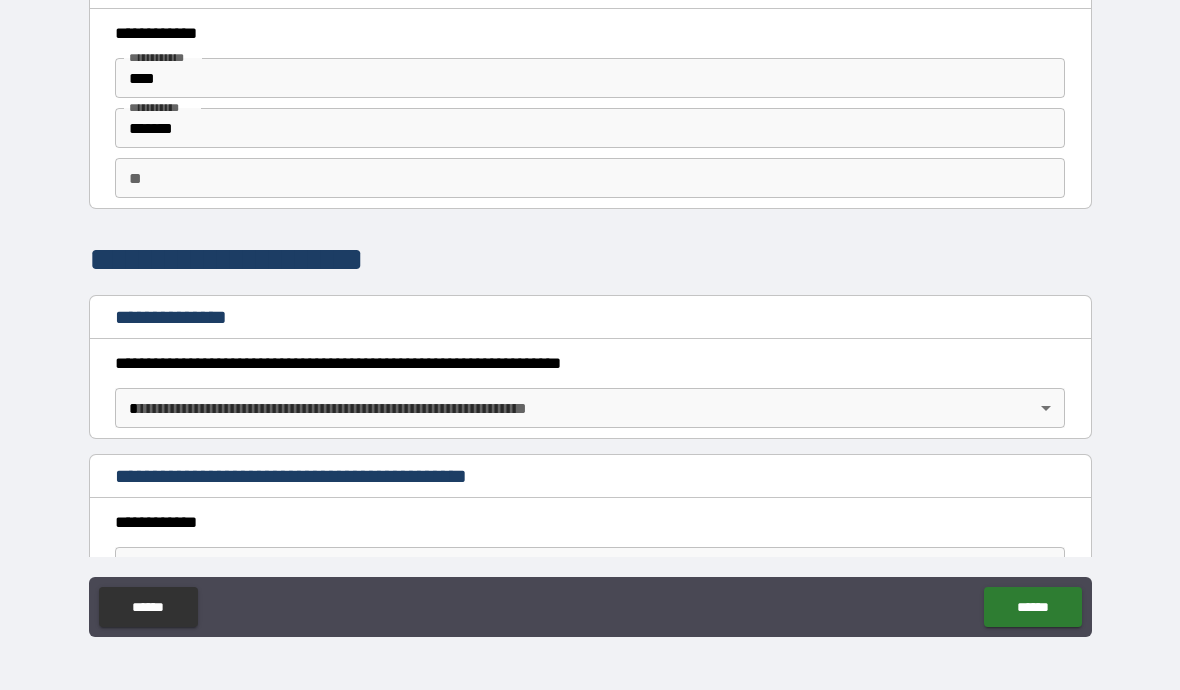 click on "**" at bounding box center (590, 178) 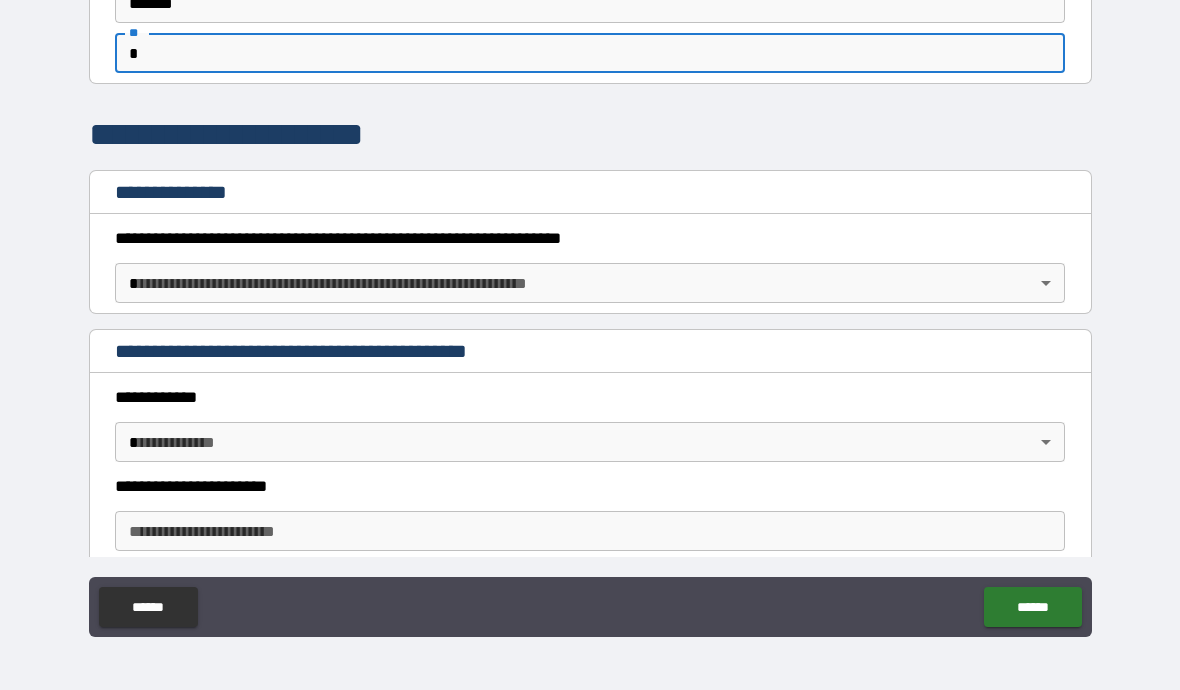 scroll, scrollTop: 138, scrollLeft: 0, axis: vertical 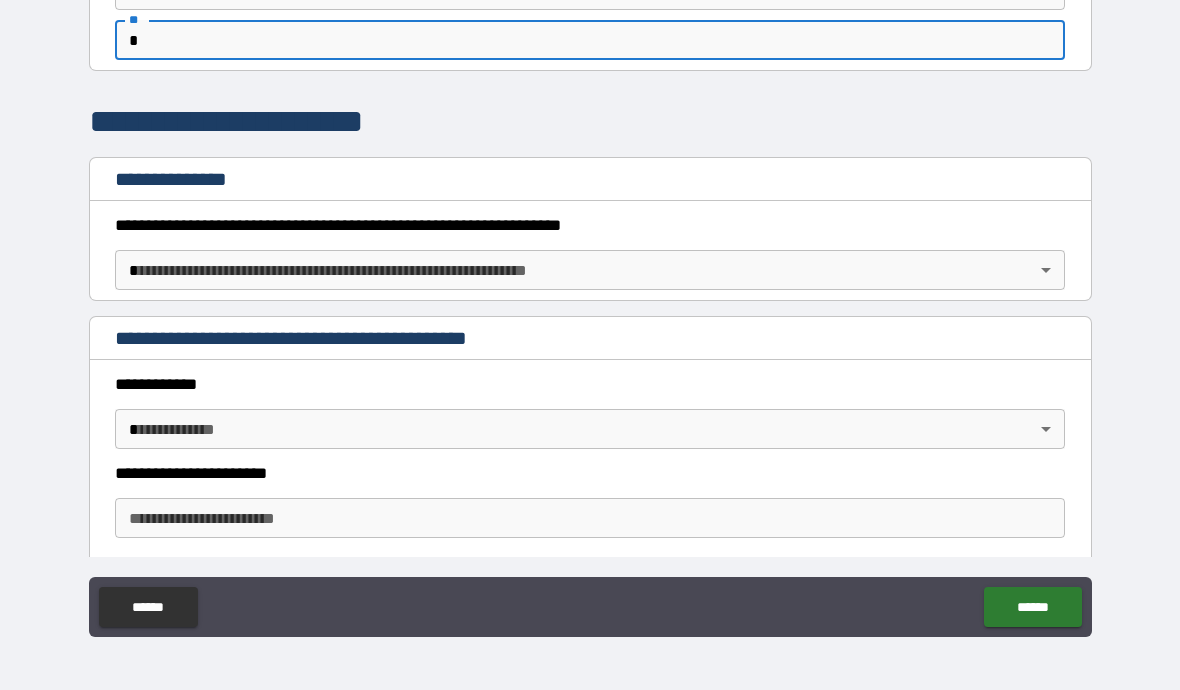 type on "*" 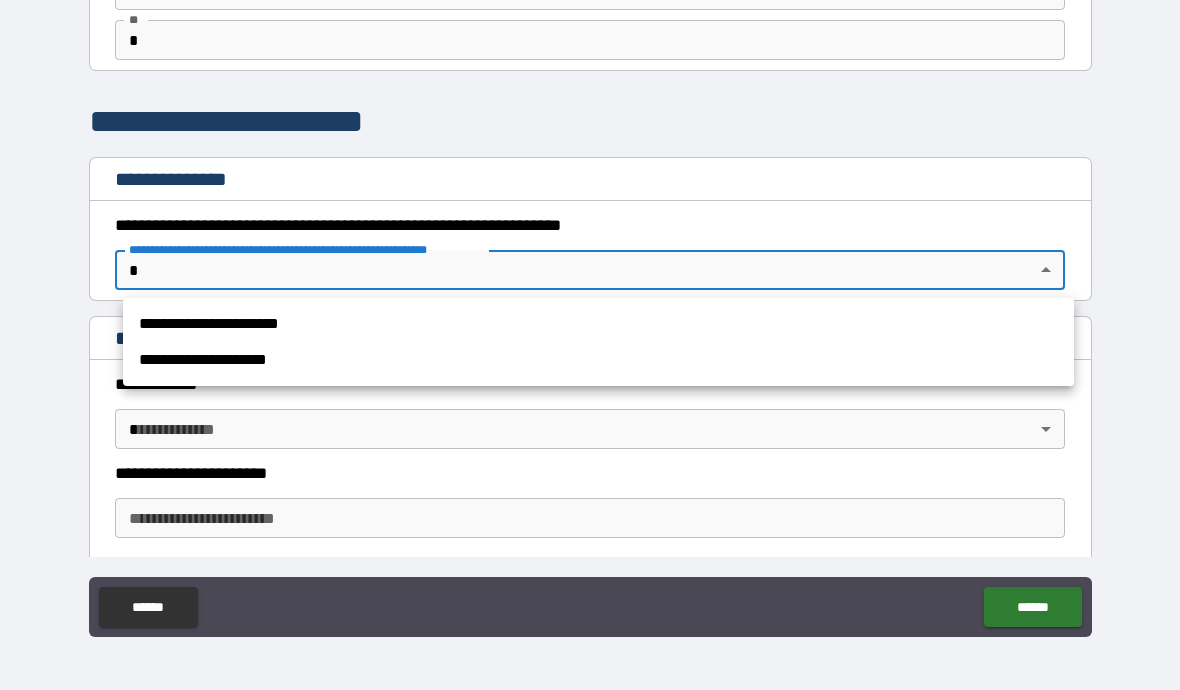 click on "**********" at bounding box center [598, 324] 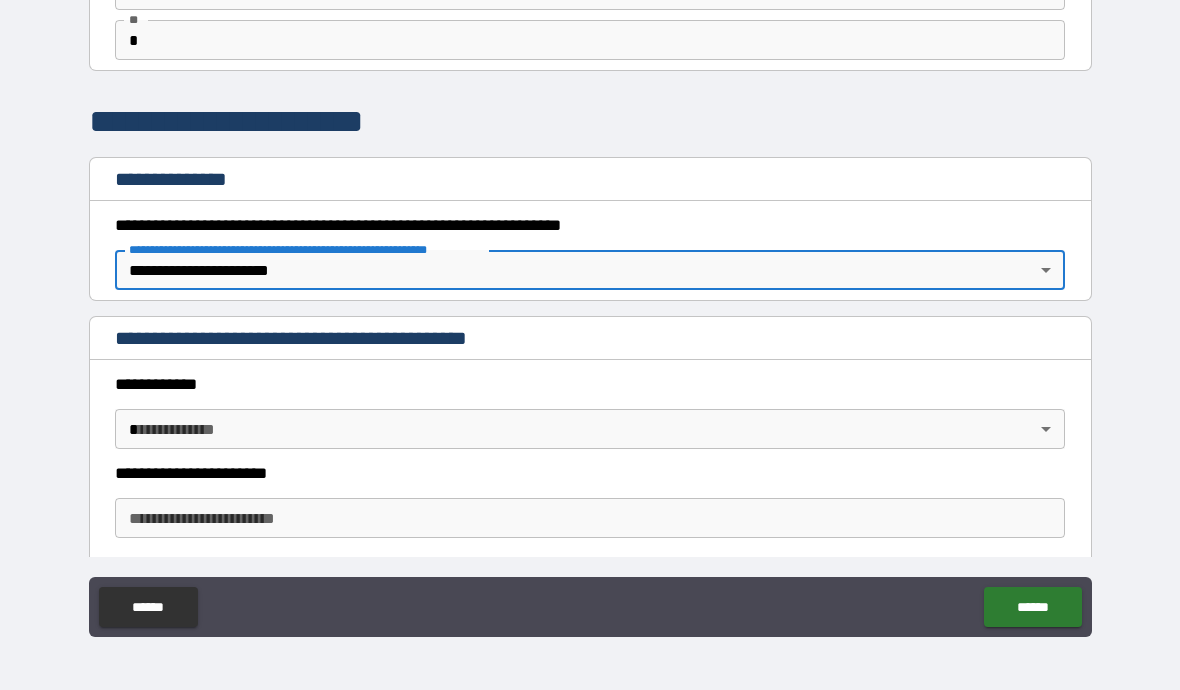 click on "**********" at bounding box center [590, 301] 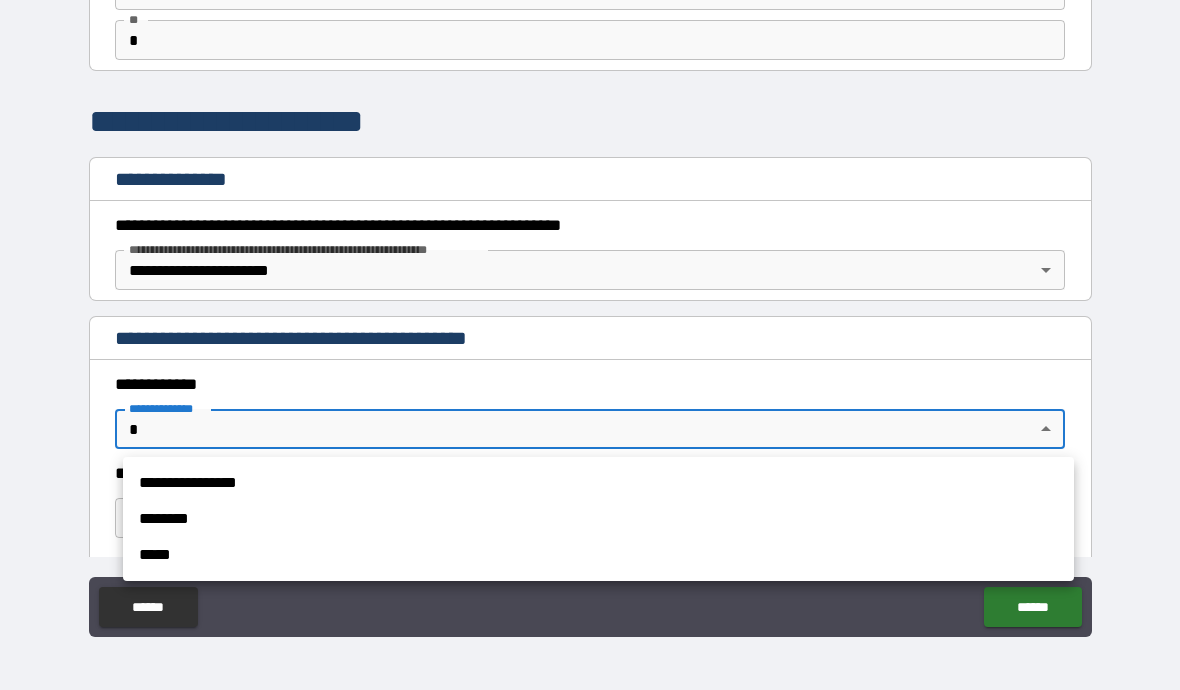 click on "**********" at bounding box center (598, 483) 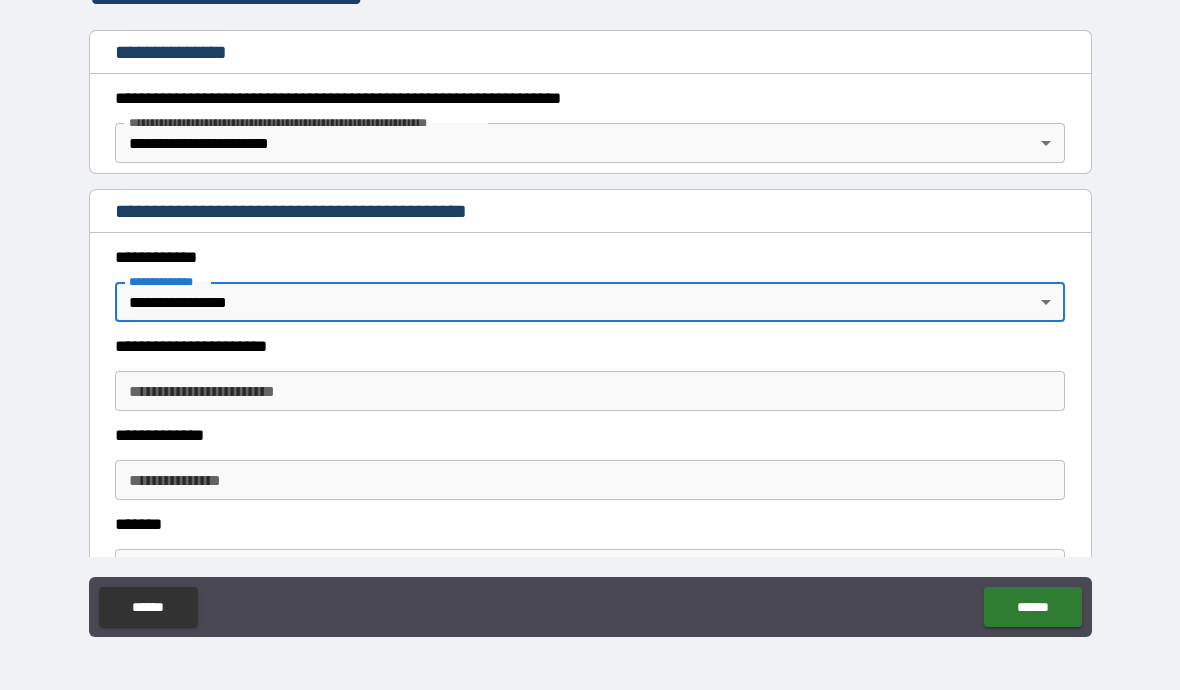 scroll, scrollTop: 268, scrollLeft: 0, axis: vertical 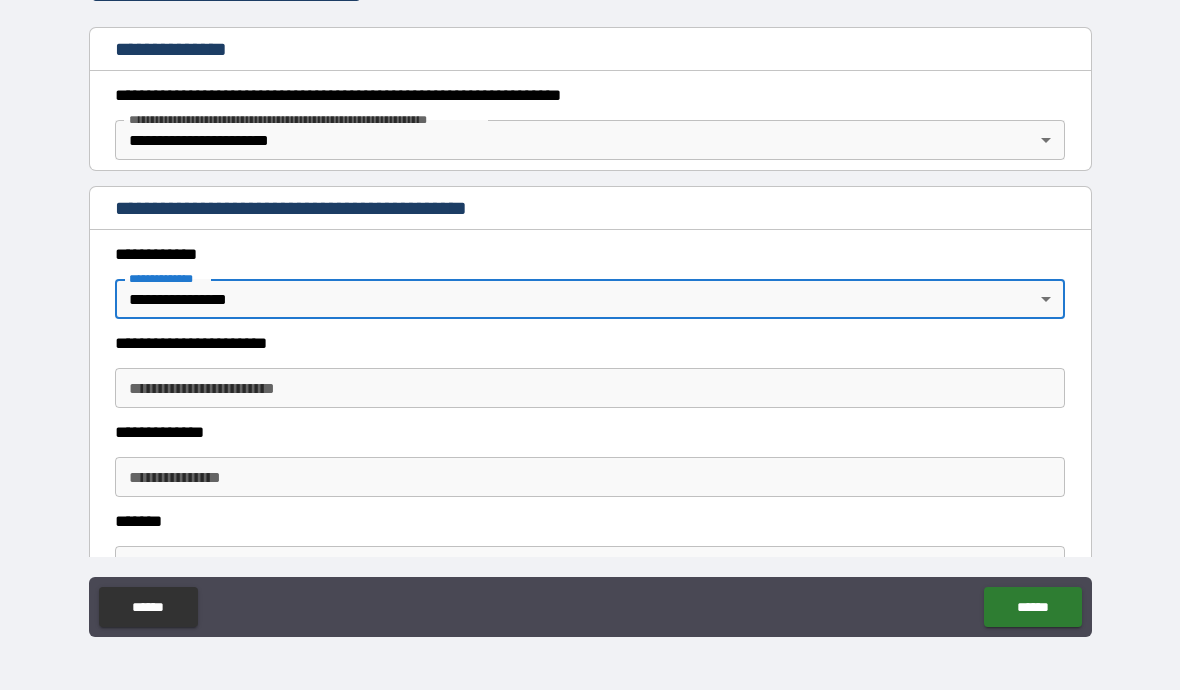 click on "**********" at bounding box center (590, 388) 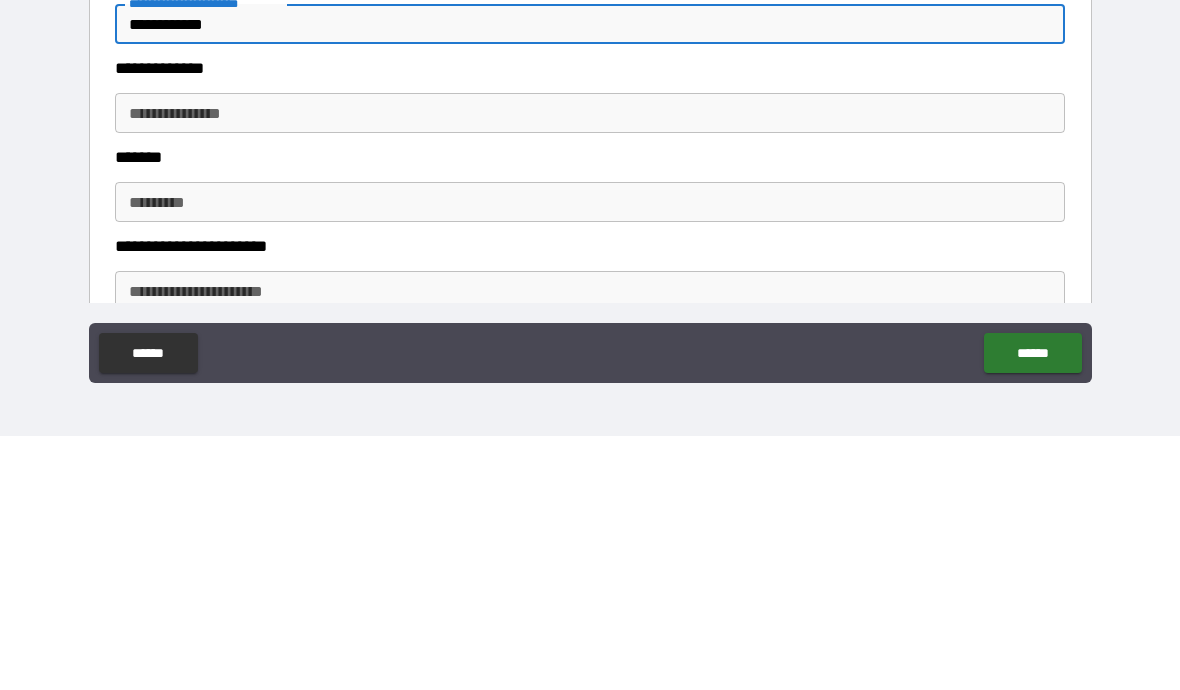 scroll, scrollTop: 384, scrollLeft: 0, axis: vertical 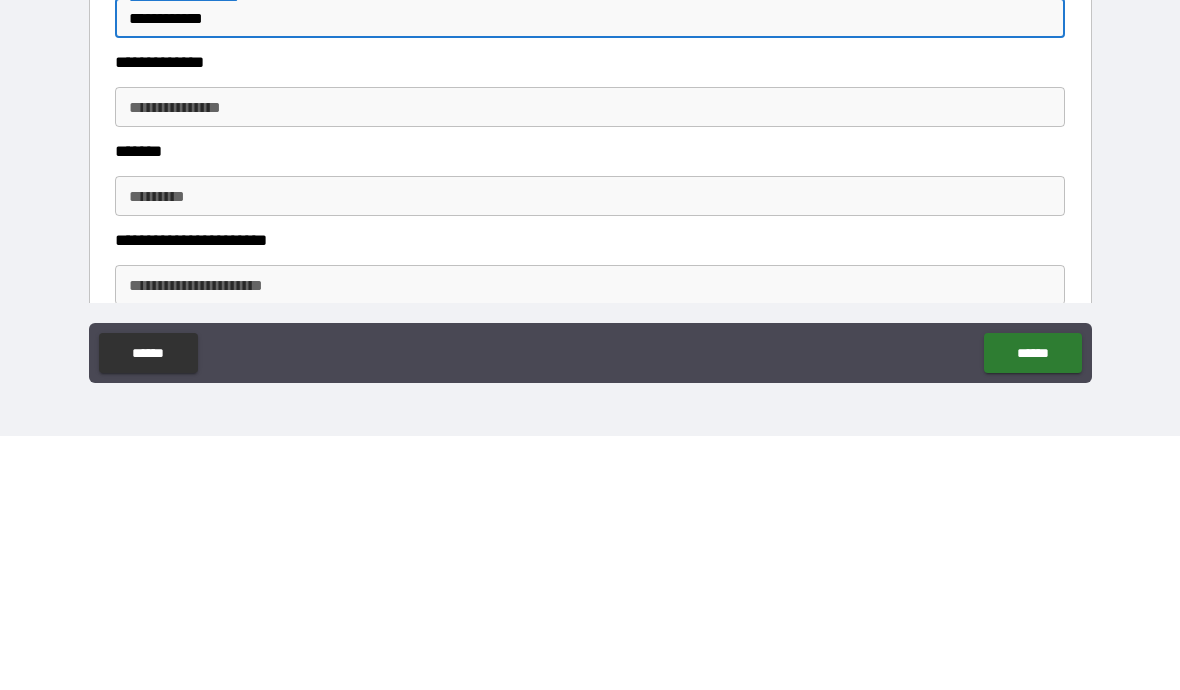 type on "**********" 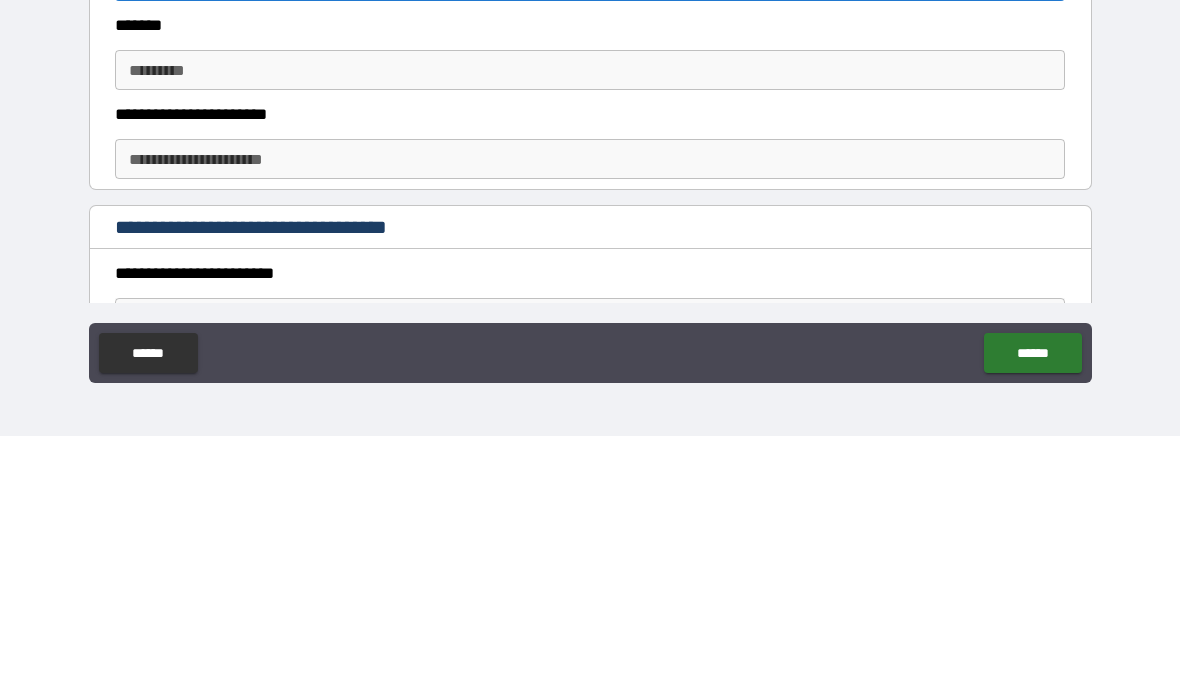 scroll, scrollTop: 526, scrollLeft: 0, axis: vertical 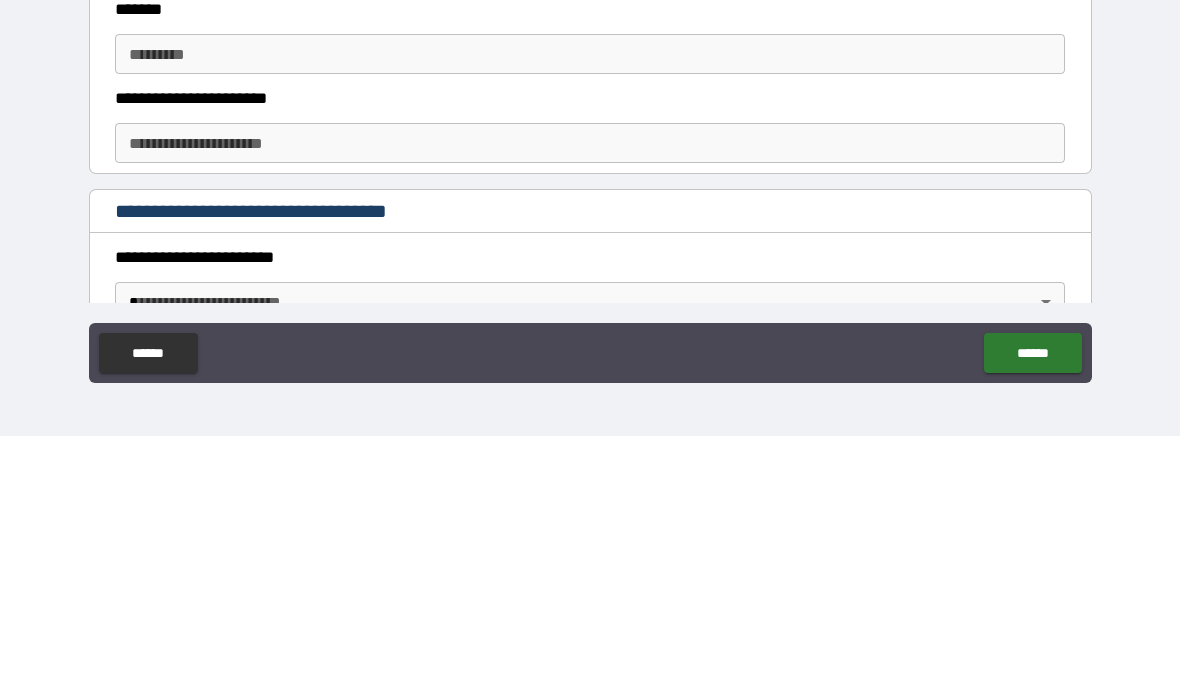 type on "**********" 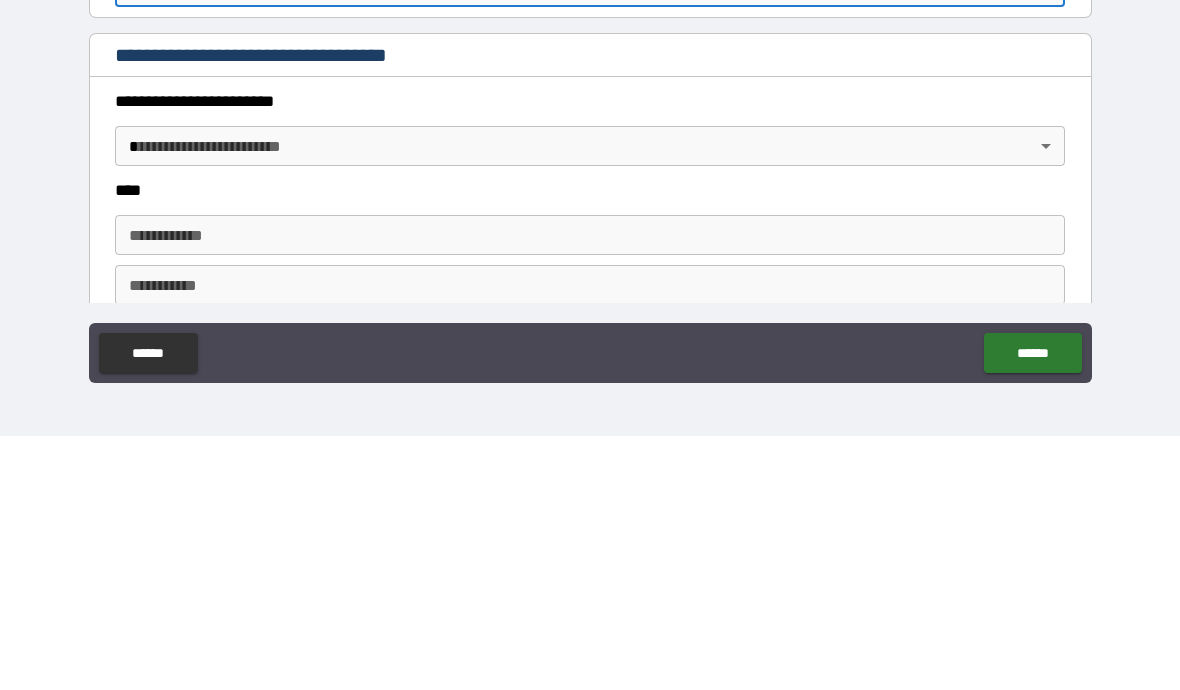 scroll, scrollTop: 687, scrollLeft: 0, axis: vertical 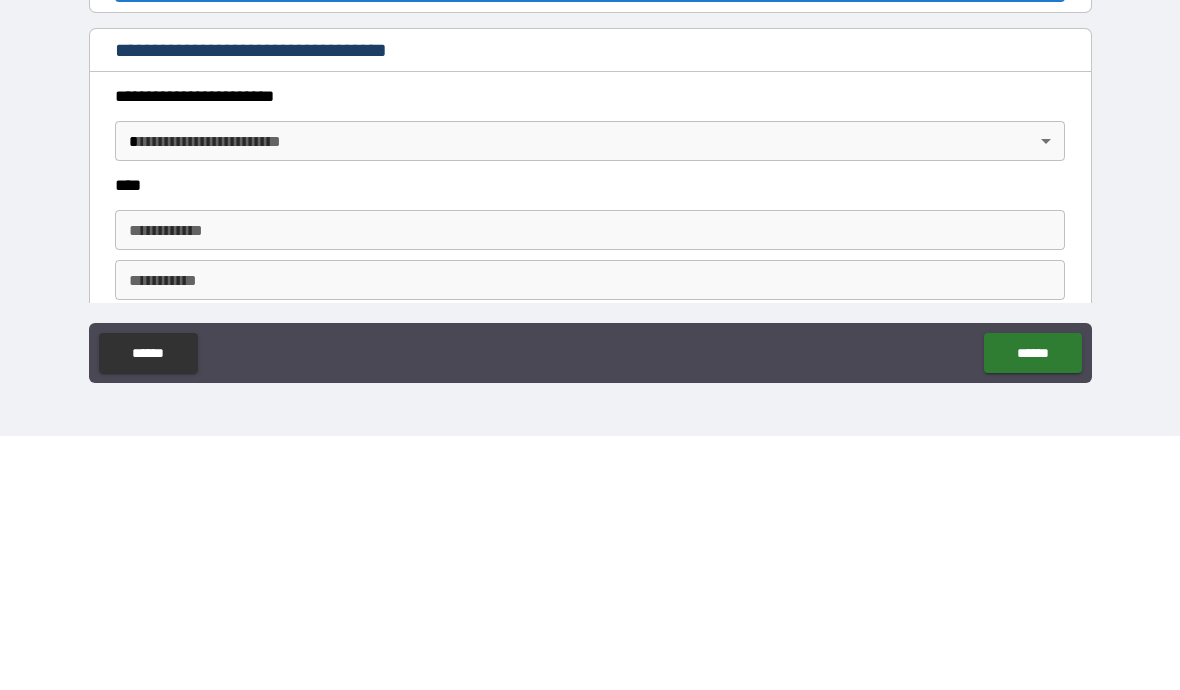 type on "**********" 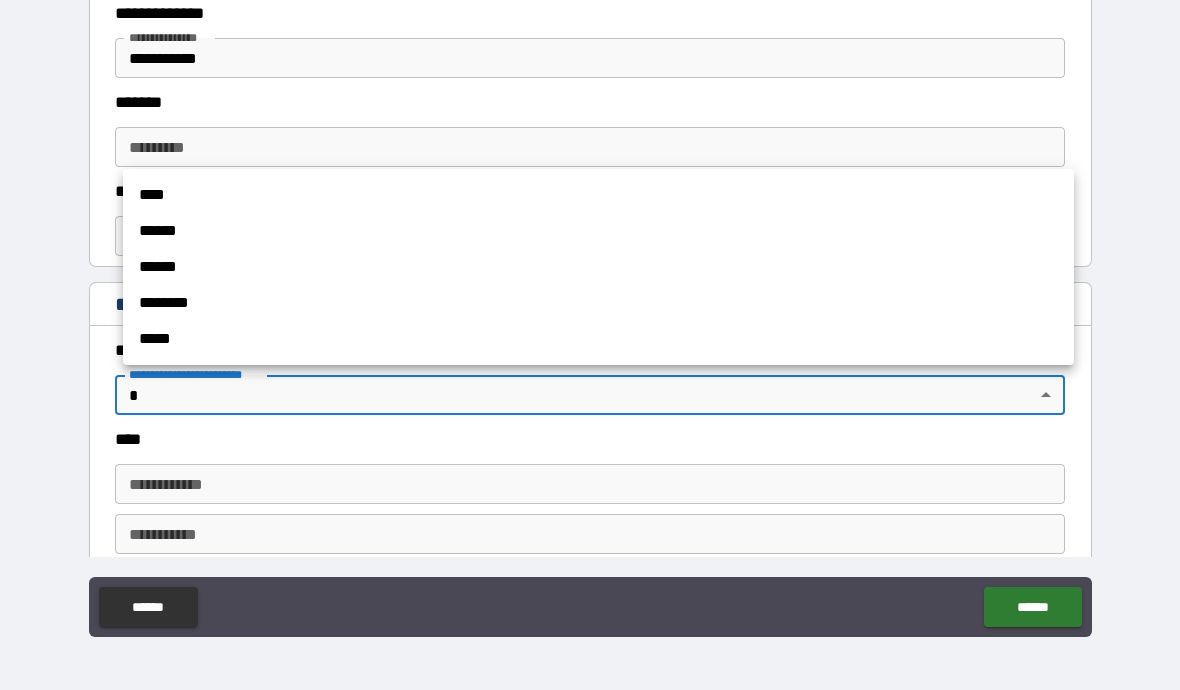 click on "******" at bounding box center (598, 267) 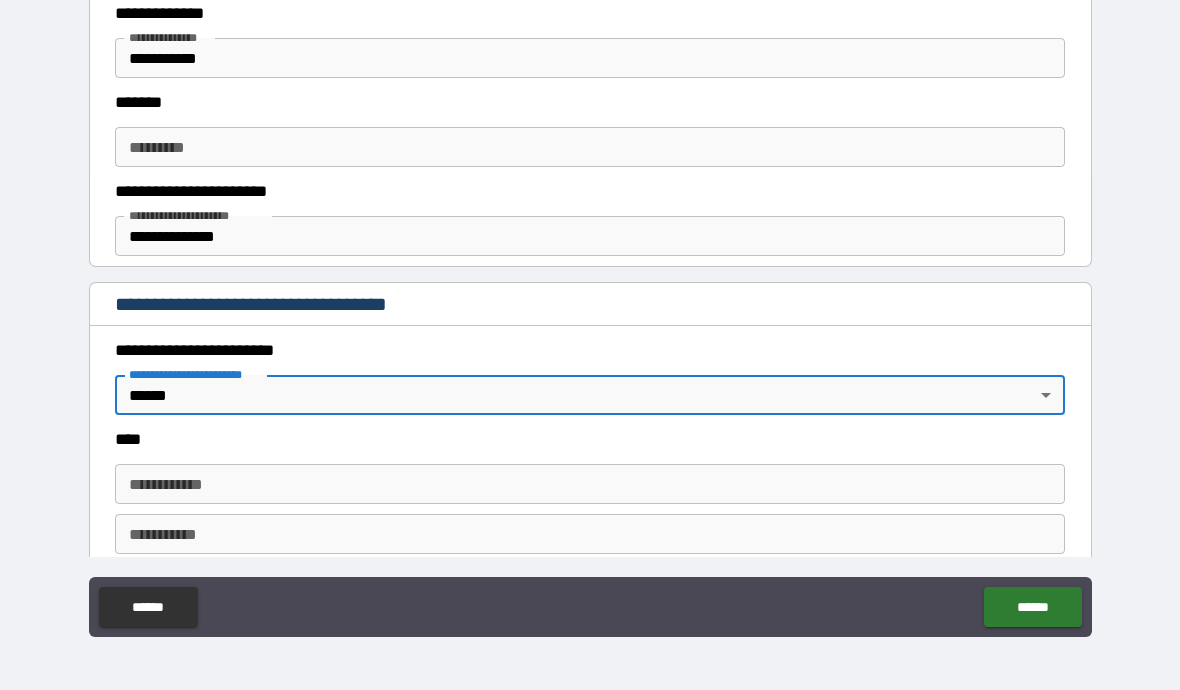 click on "**********" at bounding box center [590, 484] 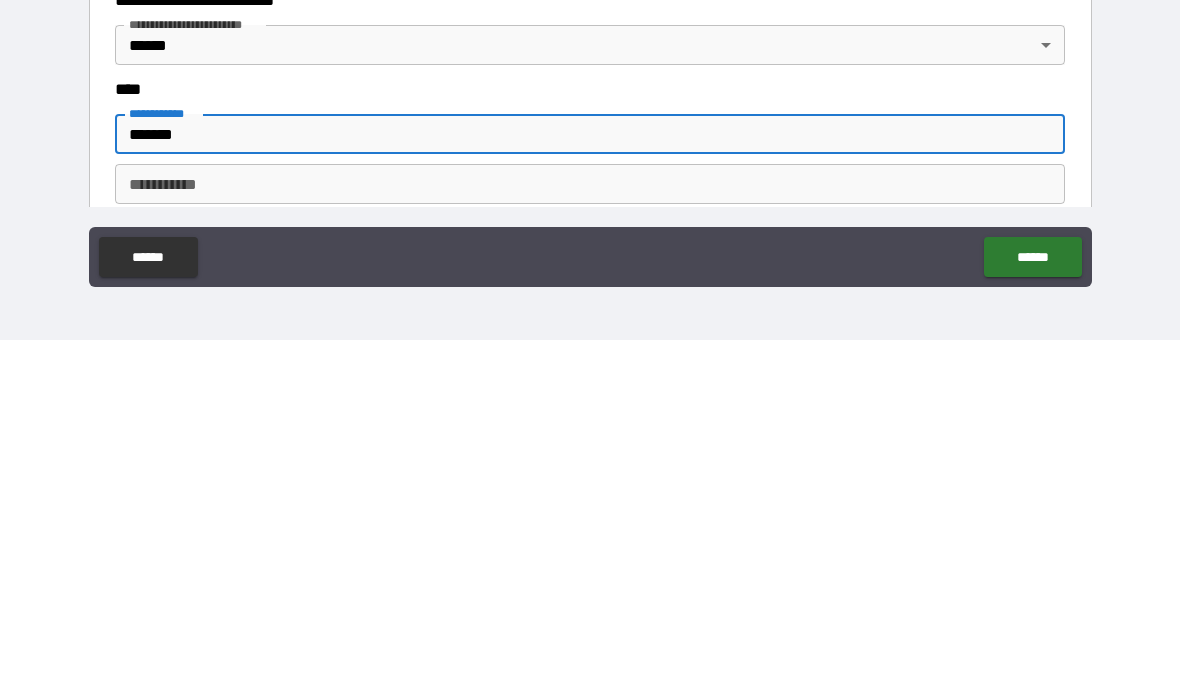 type on "******" 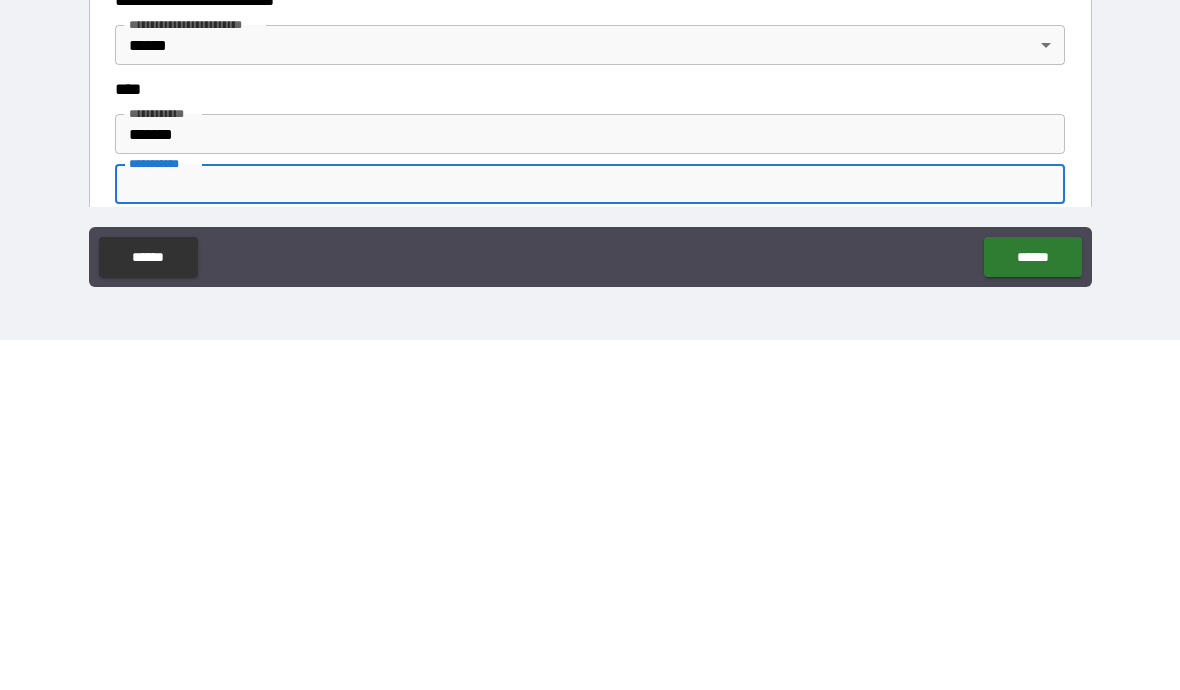 type on "*******" 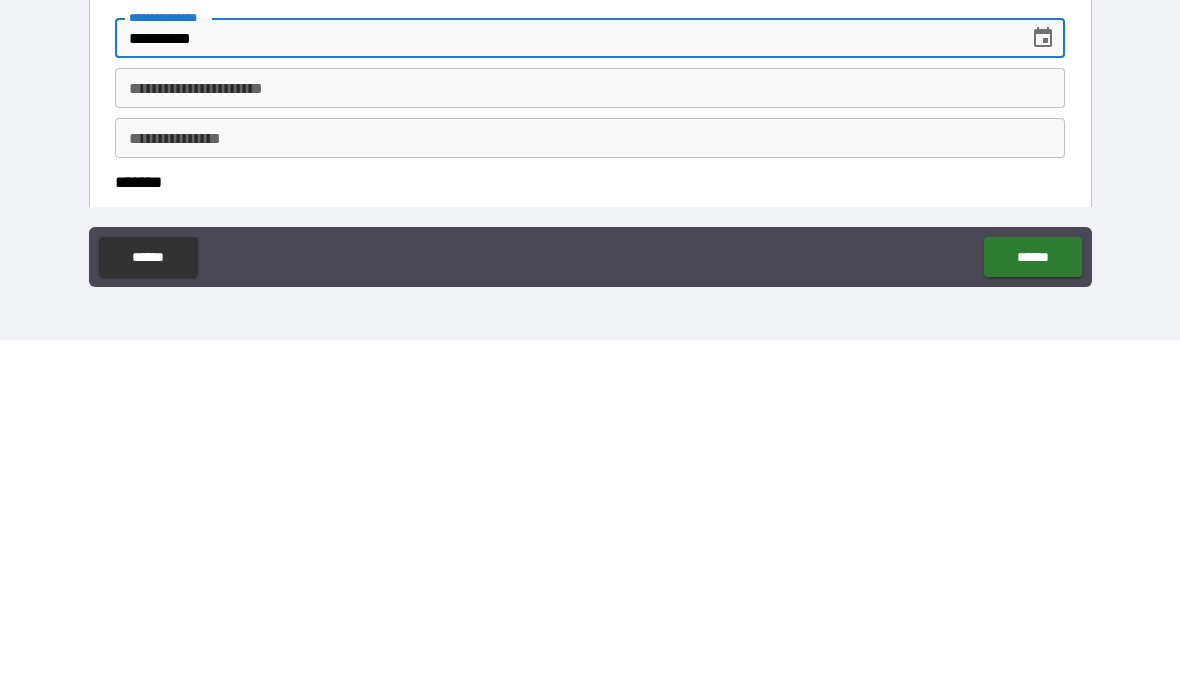 scroll, scrollTop: 921, scrollLeft: 0, axis: vertical 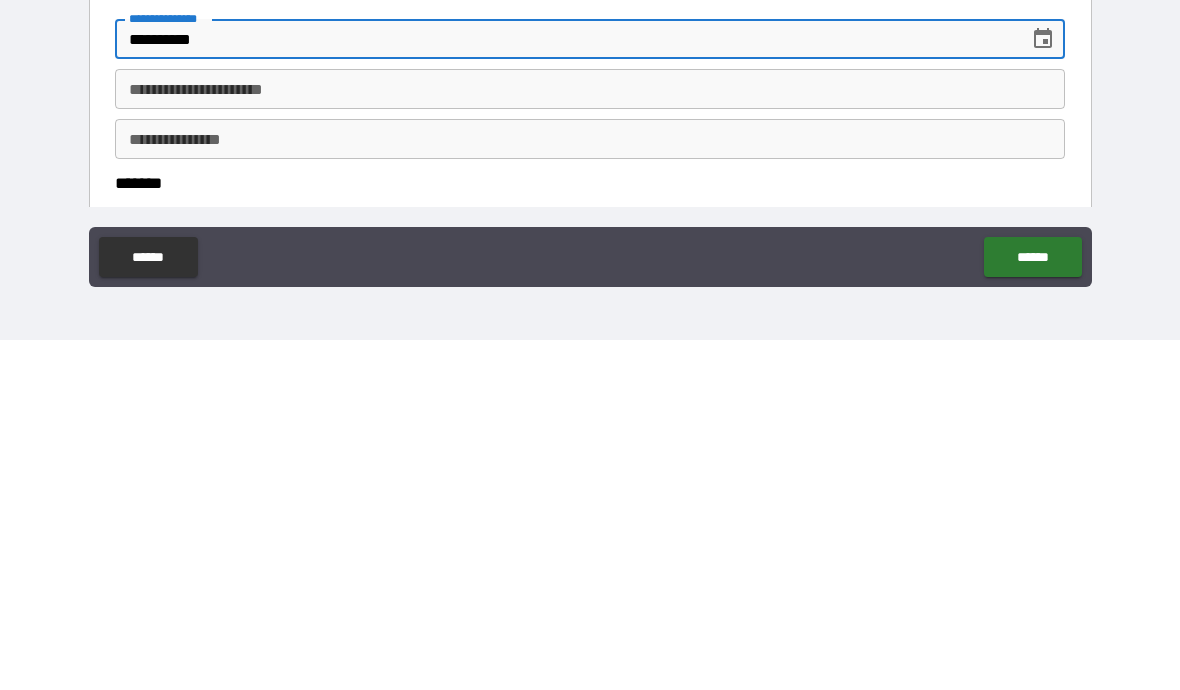 type on "**********" 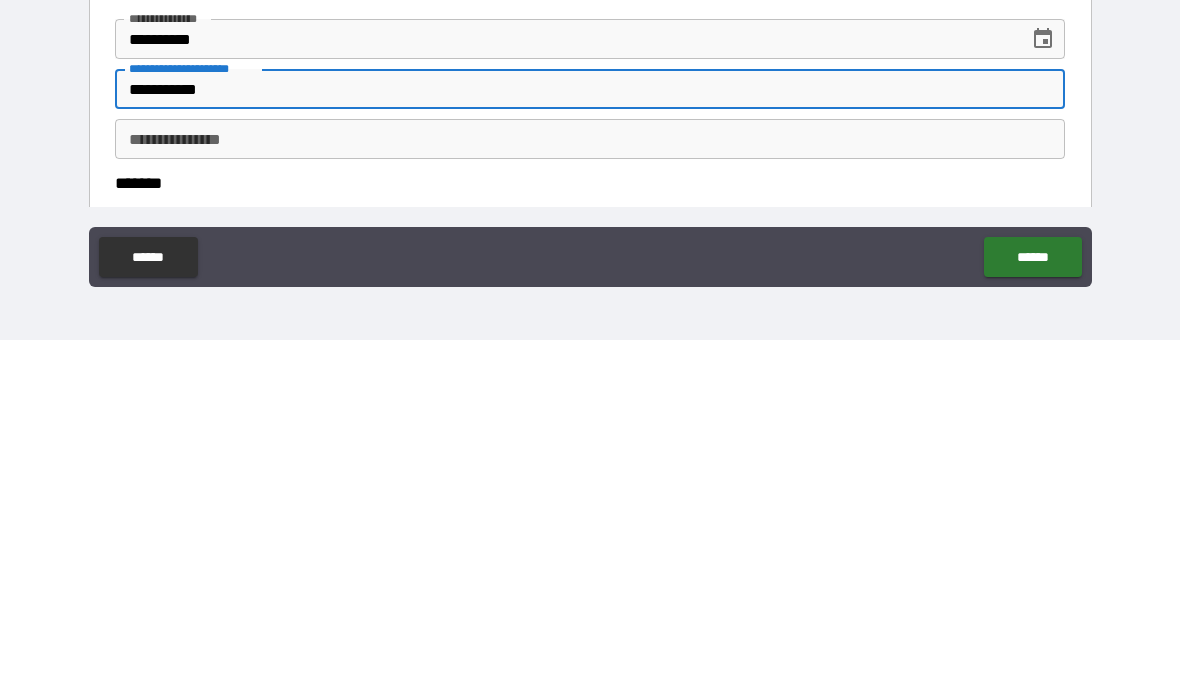 type on "**********" 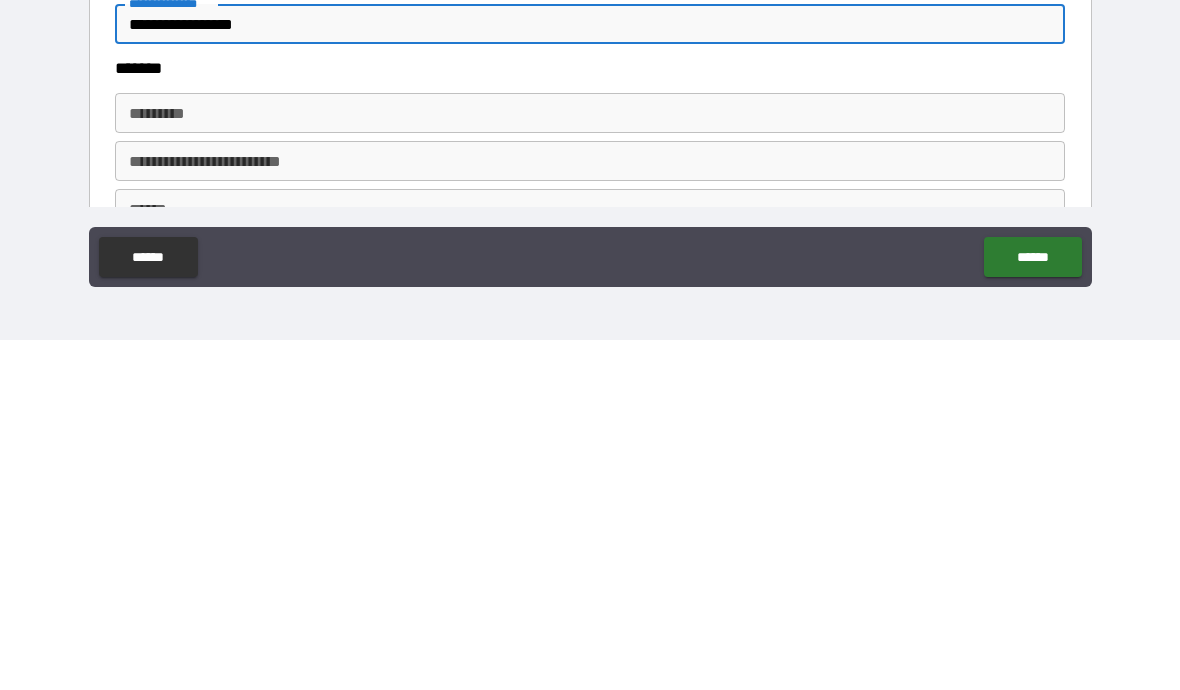 scroll, scrollTop: 1038, scrollLeft: 0, axis: vertical 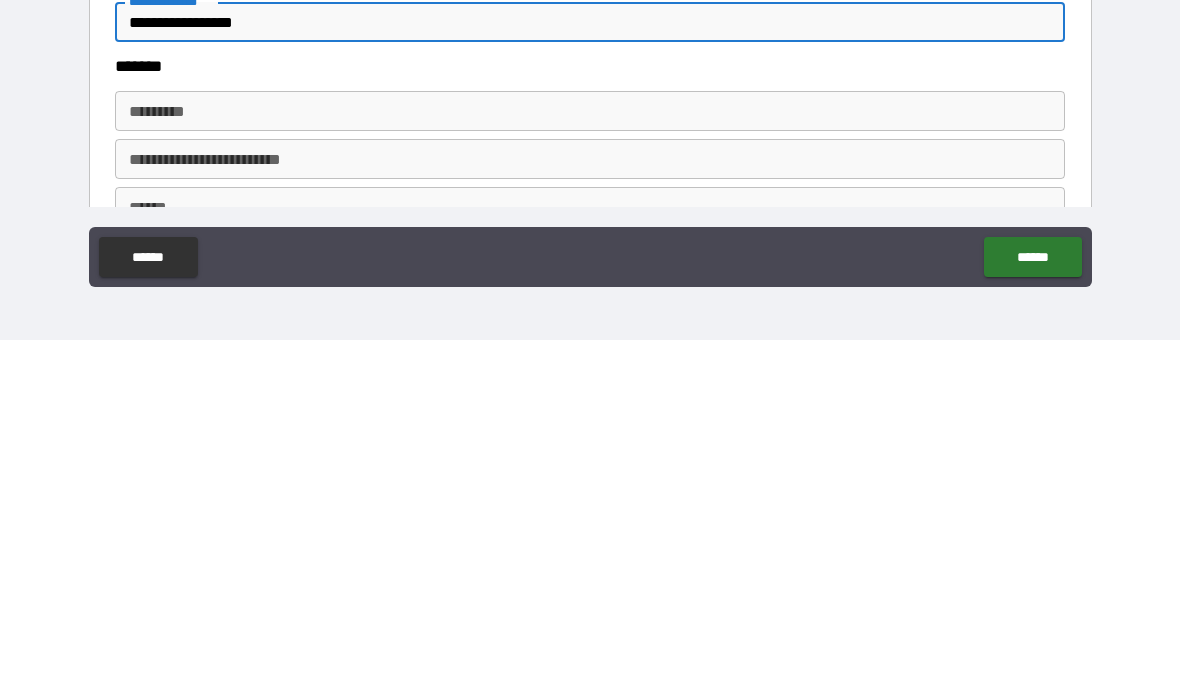 type on "**********" 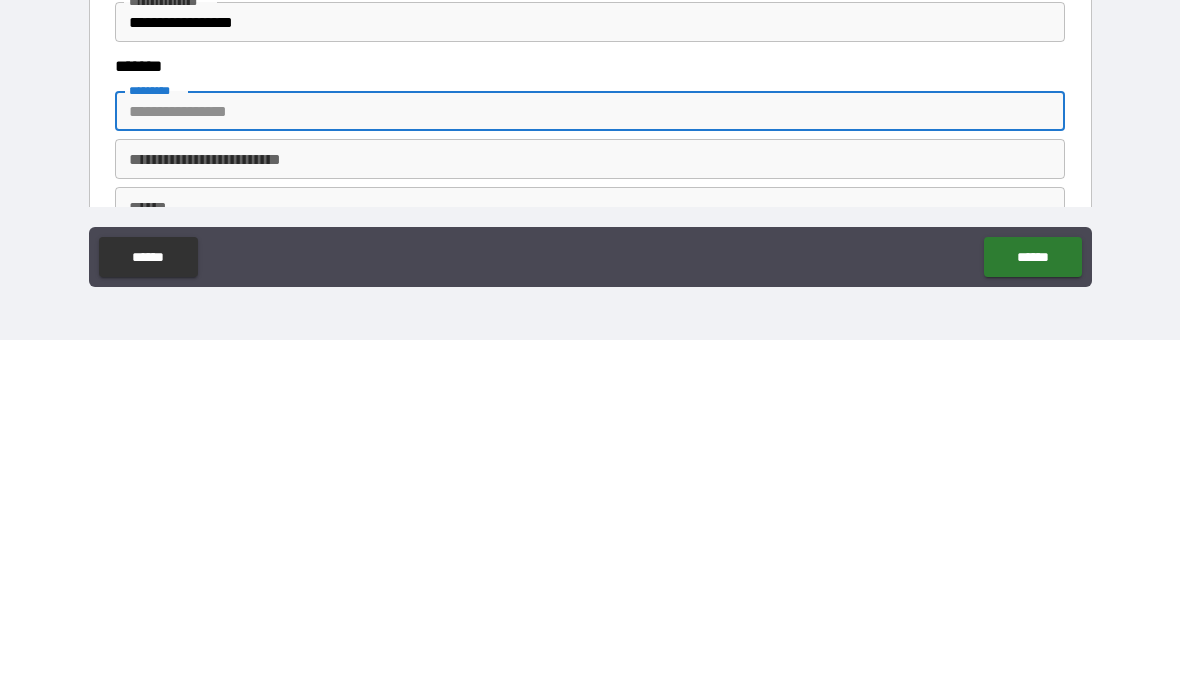 type on "**********" 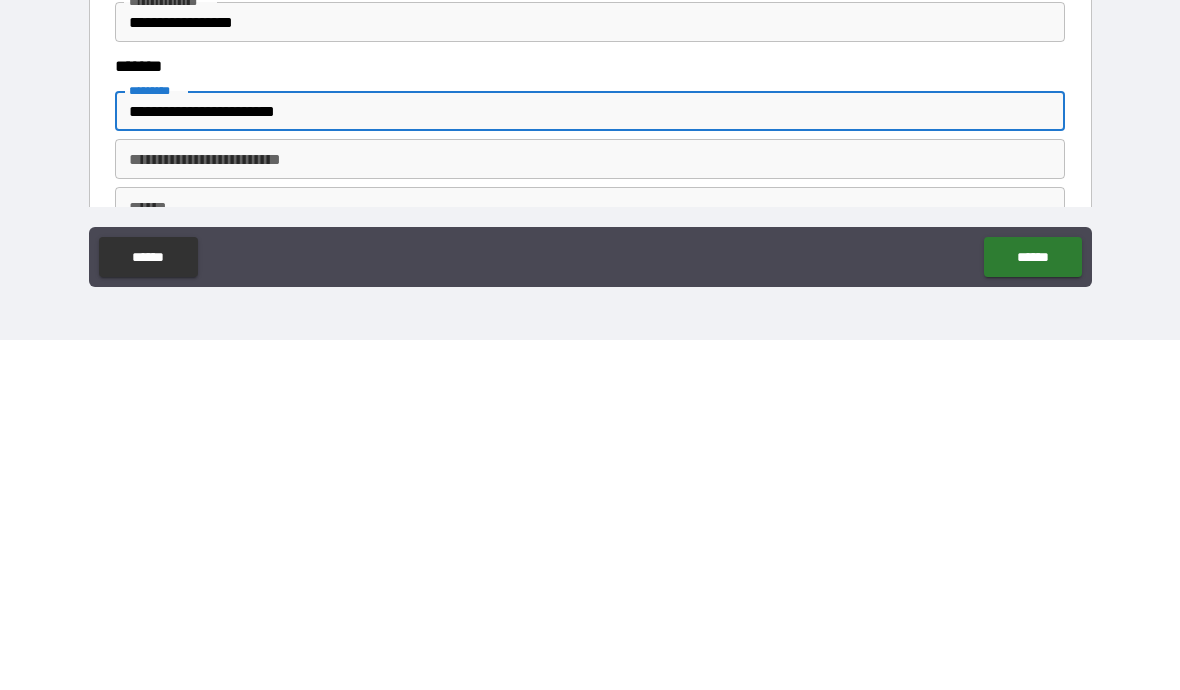 type on "**********" 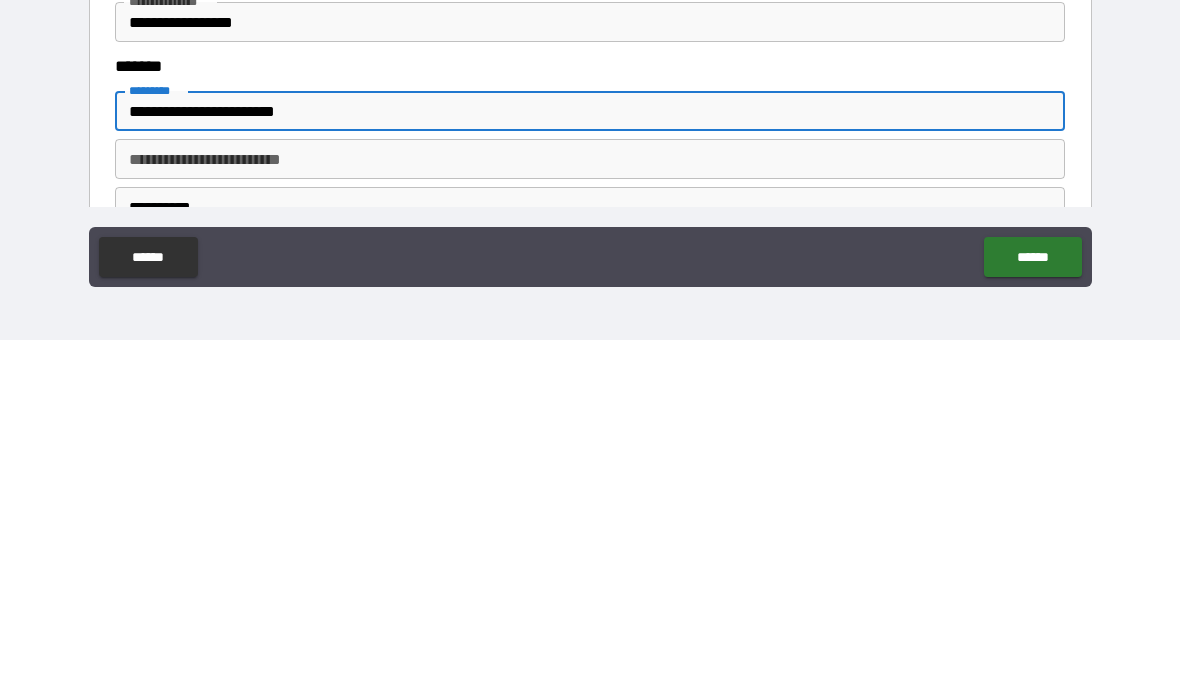 type on "**" 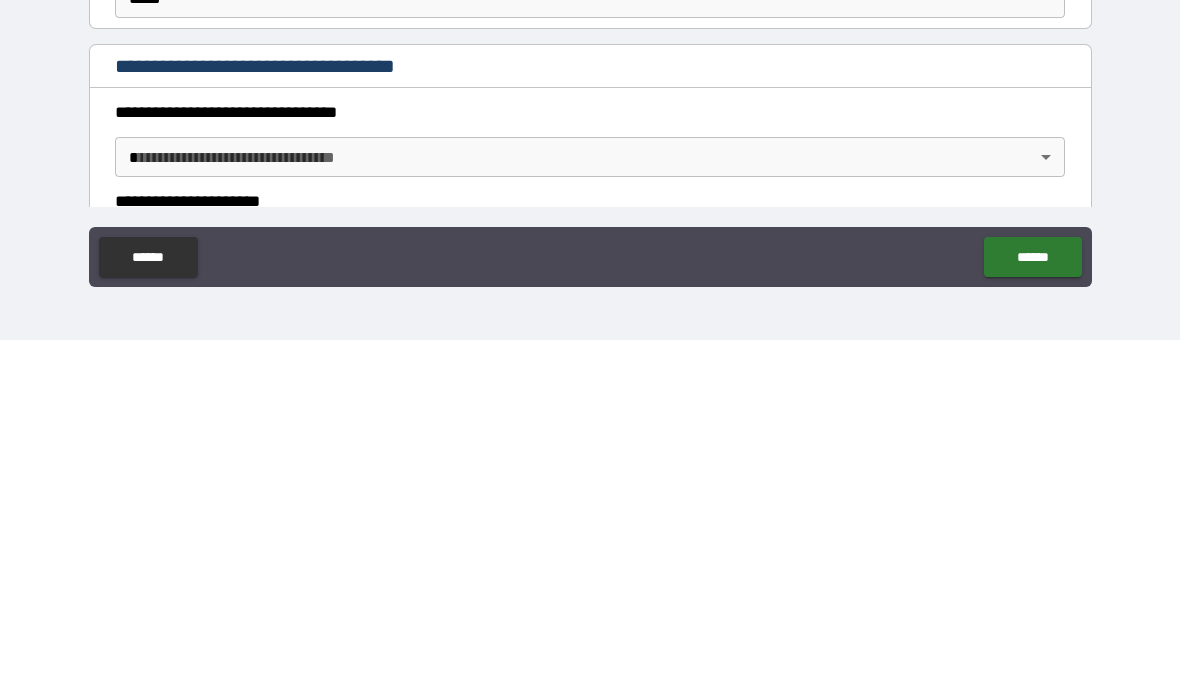 scroll, scrollTop: 1346, scrollLeft: 0, axis: vertical 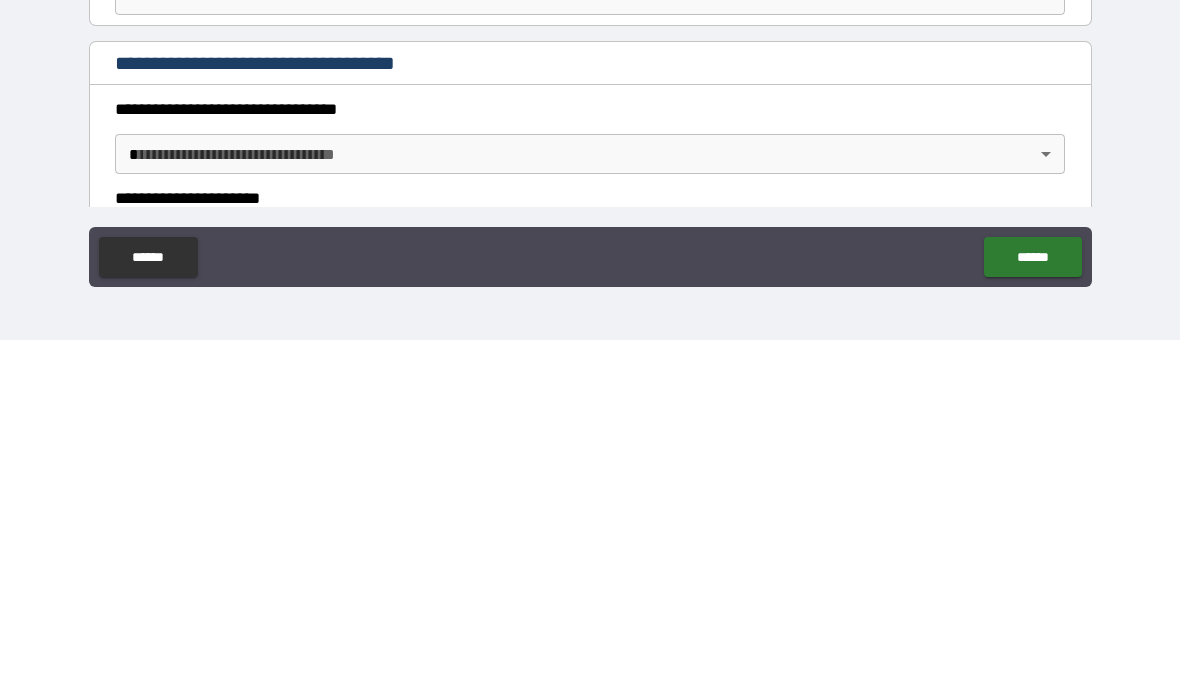 click on "**********" at bounding box center (590, 301) 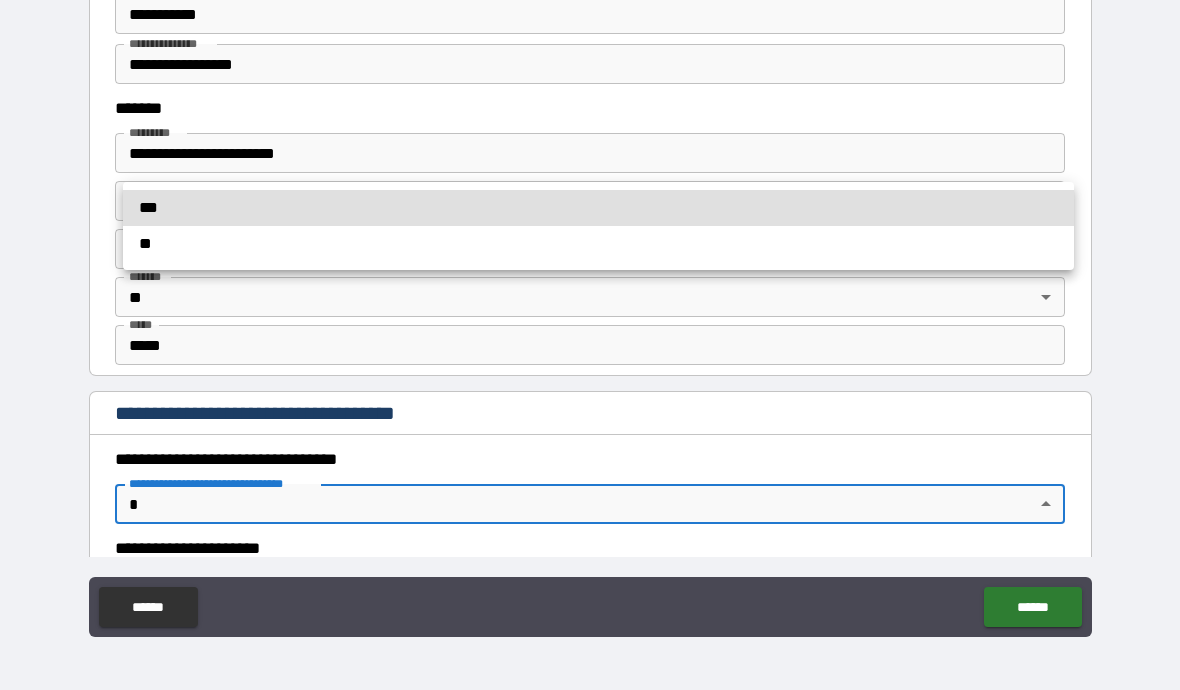 click on "**" at bounding box center [598, 244] 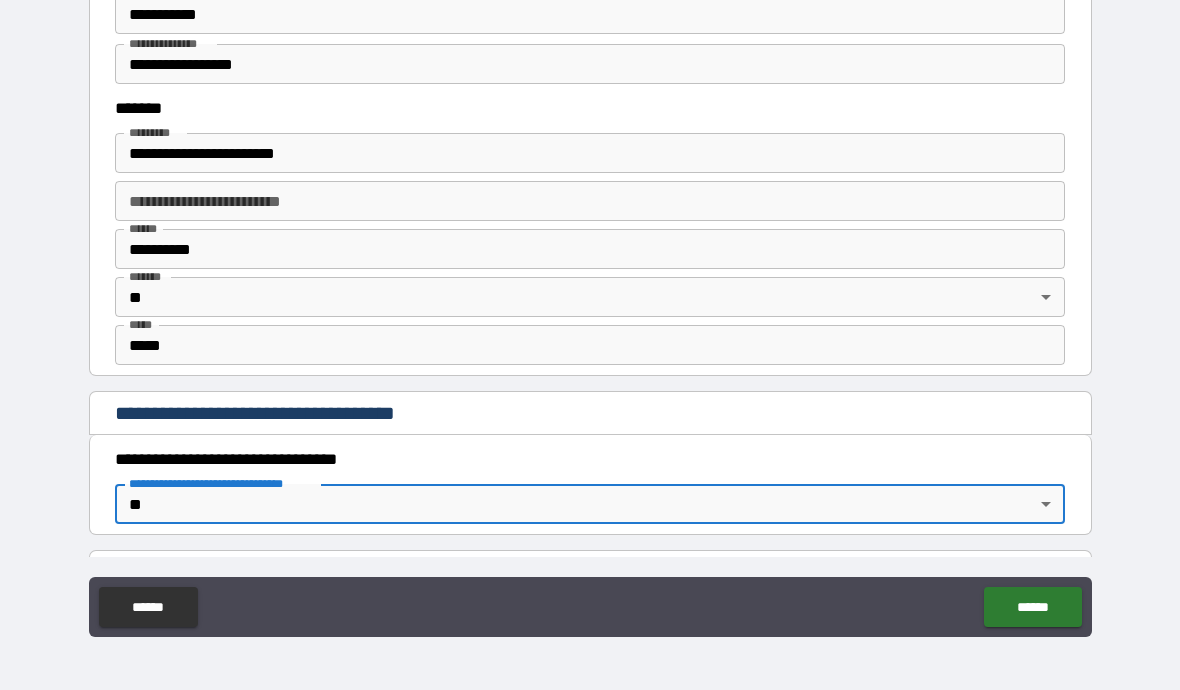 type on "*" 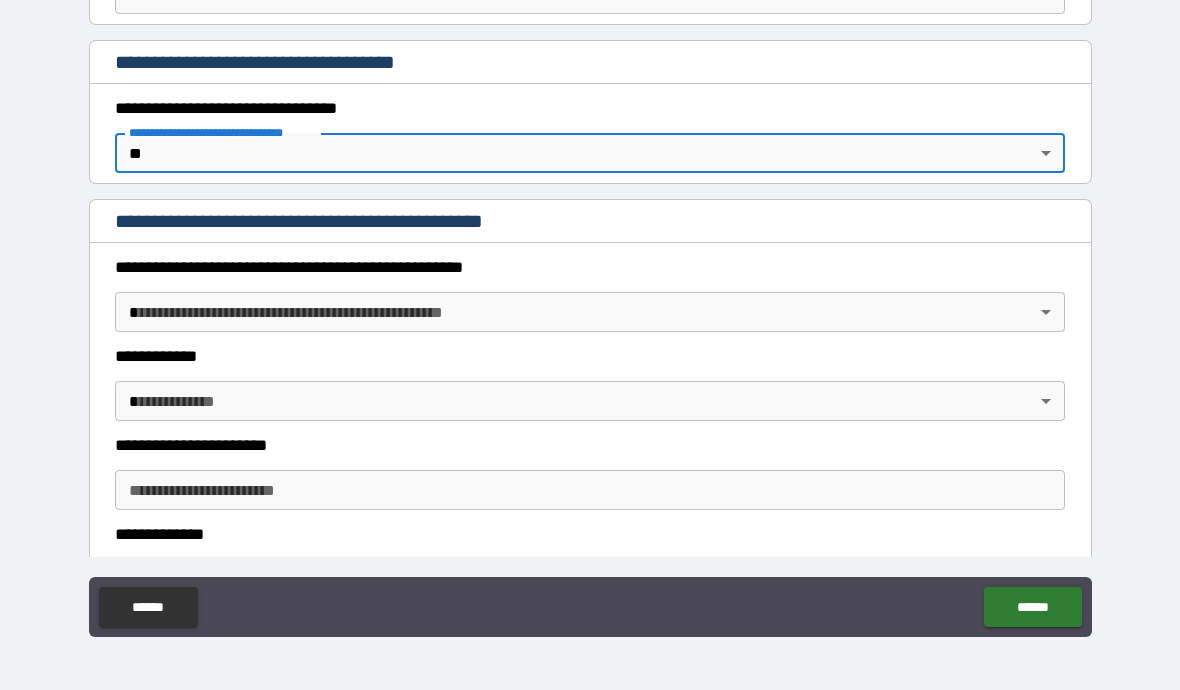 scroll, scrollTop: 1705, scrollLeft: 0, axis: vertical 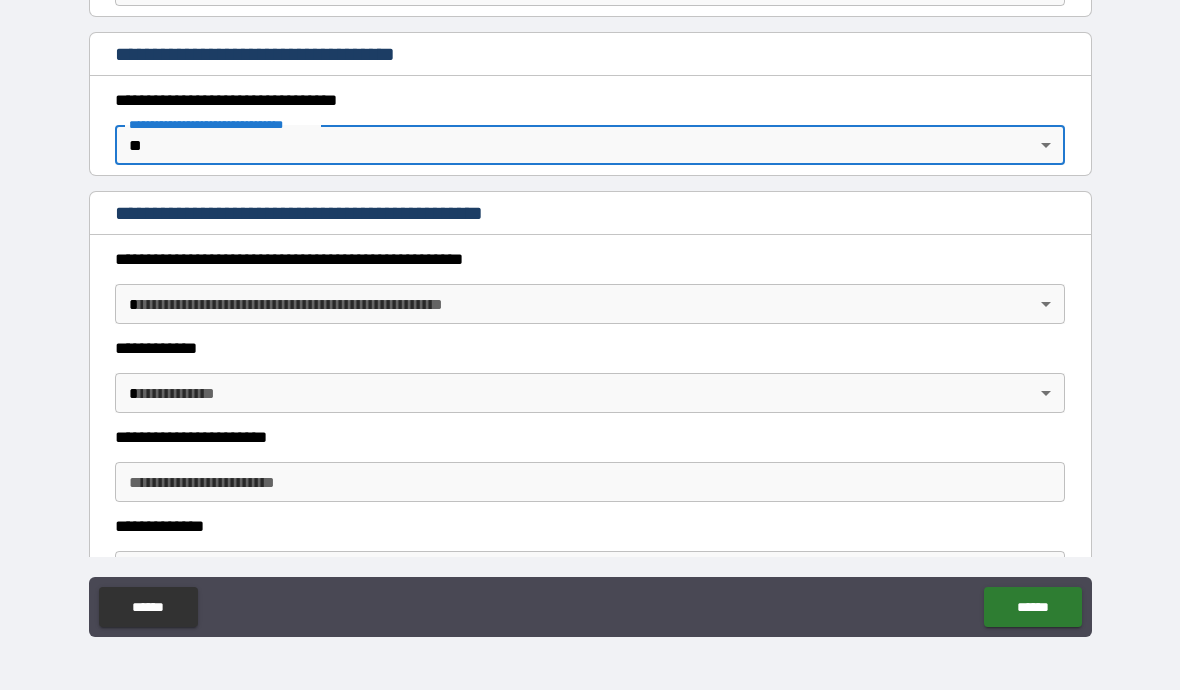click on "**********" at bounding box center [590, 301] 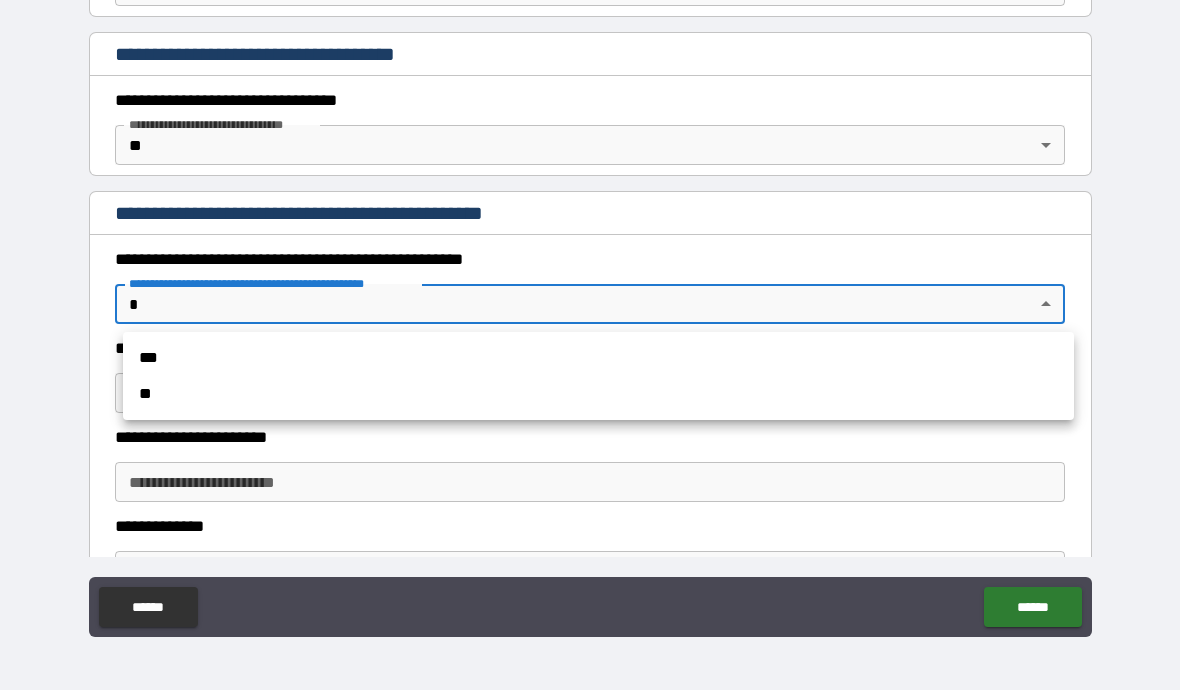 click on "**" at bounding box center [598, 394] 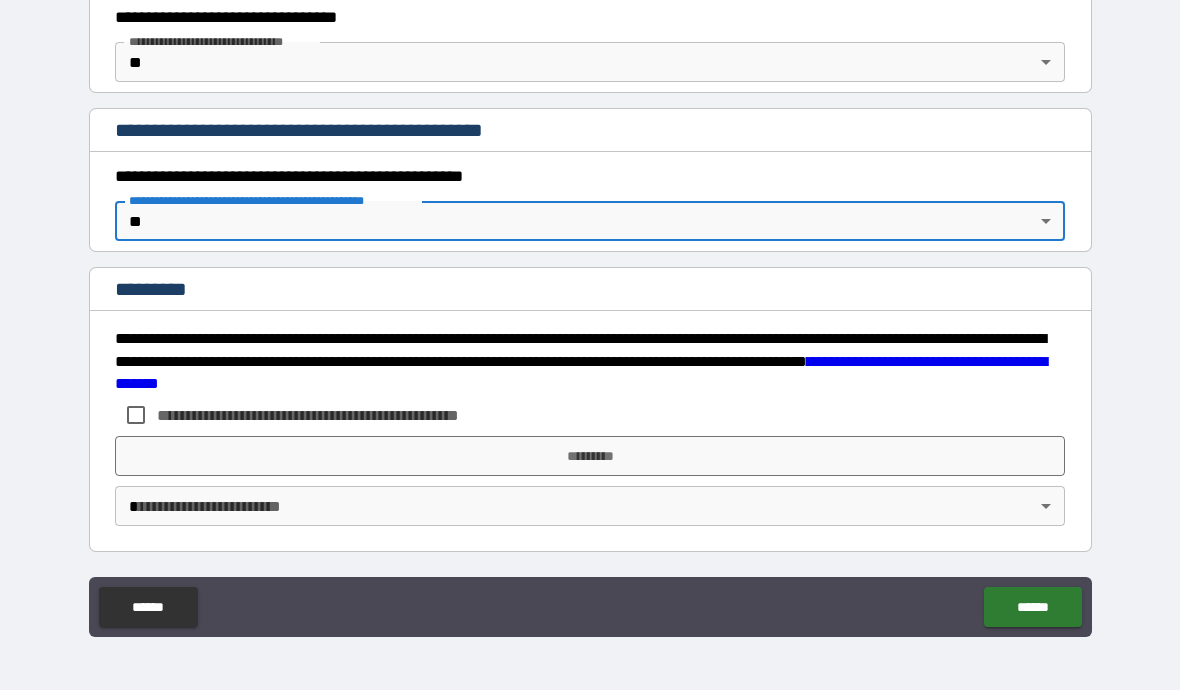 scroll, scrollTop: 1788, scrollLeft: 0, axis: vertical 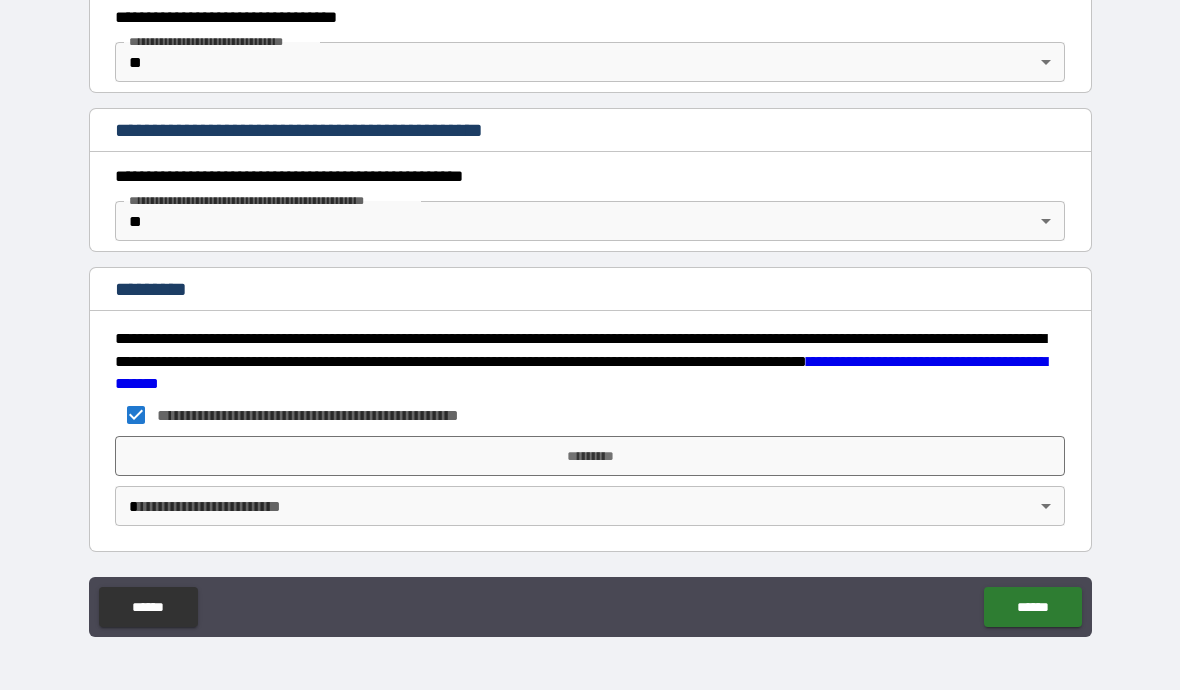 click on "*********" at bounding box center [590, 456] 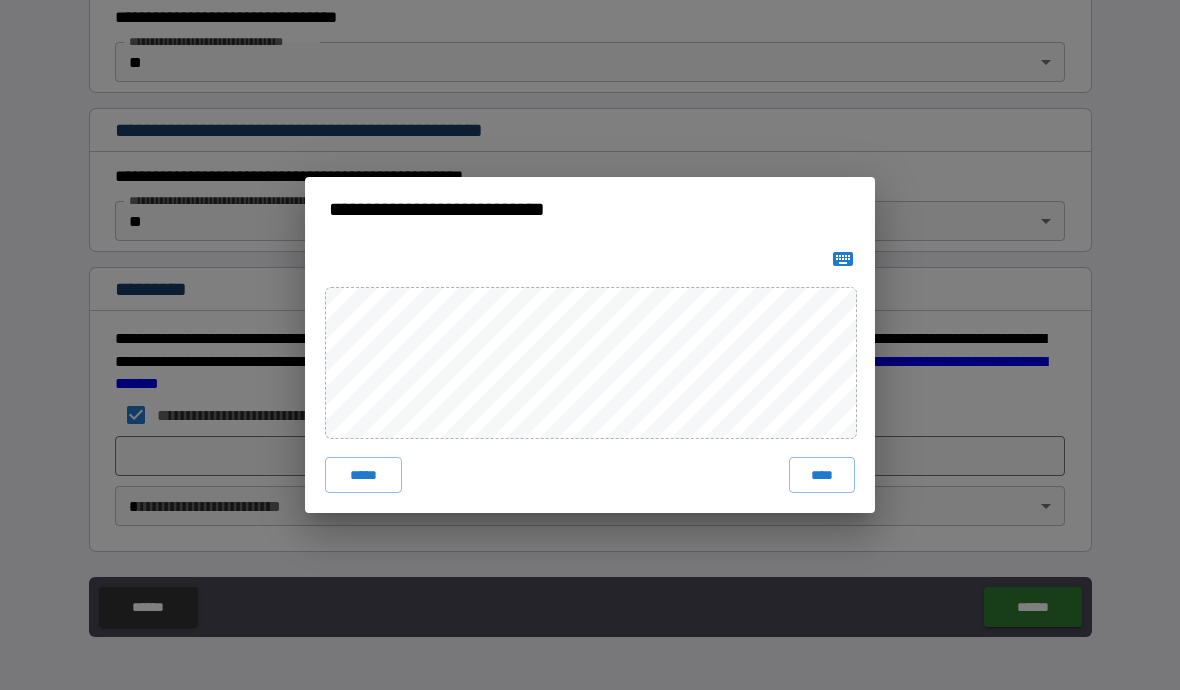 click on "****" at bounding box center [822, 475] 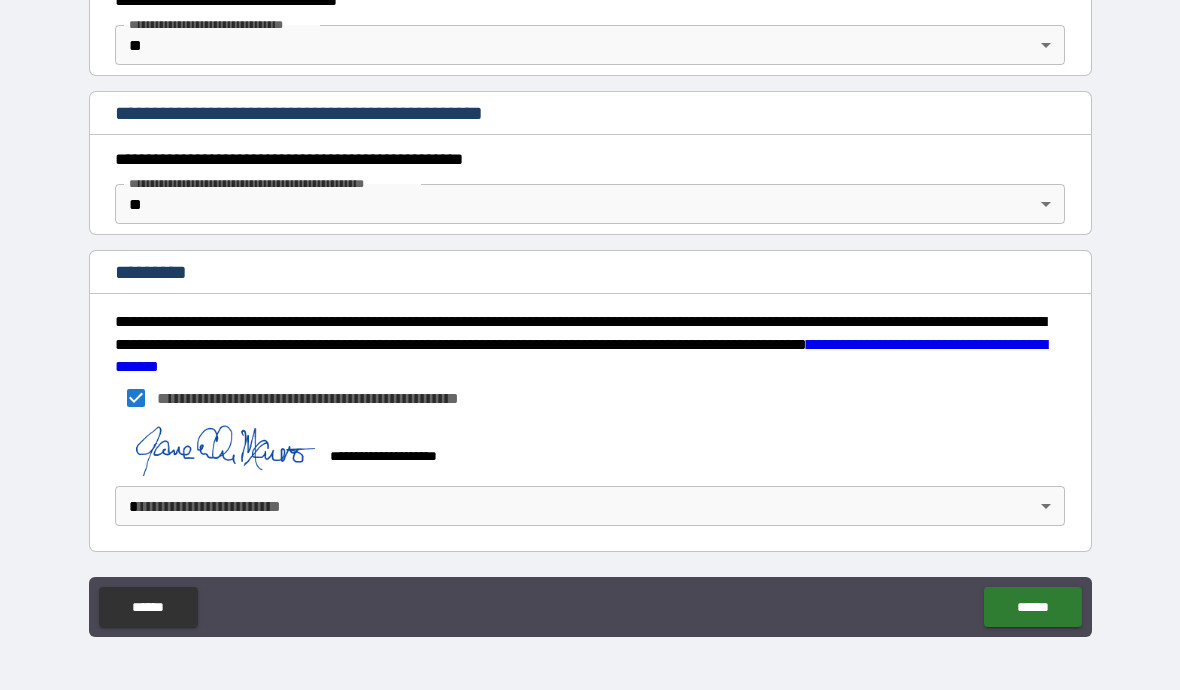 scroll, scrollTop: 1805, scrollLeft: 0, axis: vertical 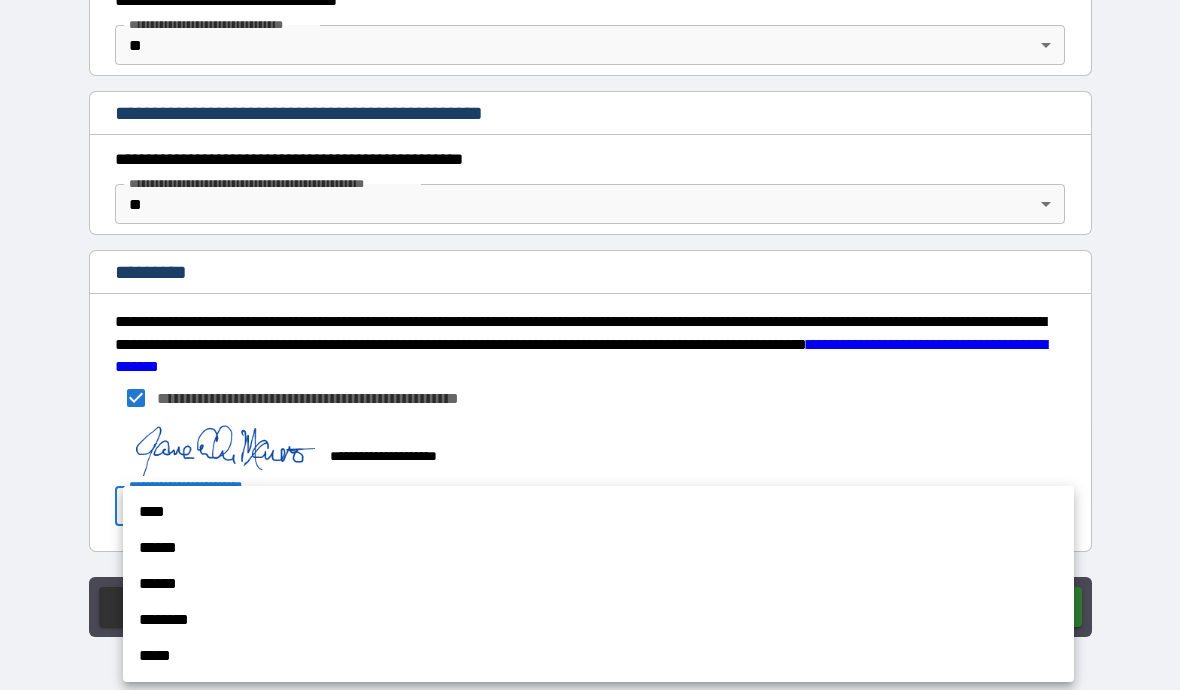click on "****" at bounding box center (598, 512) 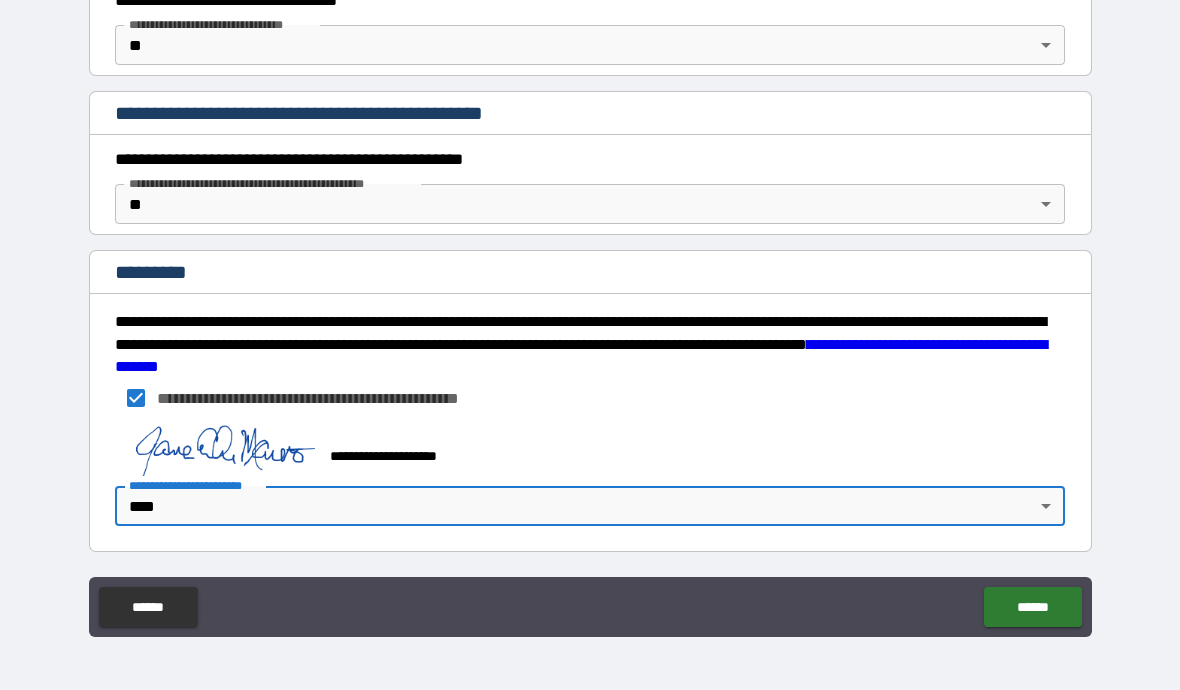 click on "******" at bounding box center [1032, 607] 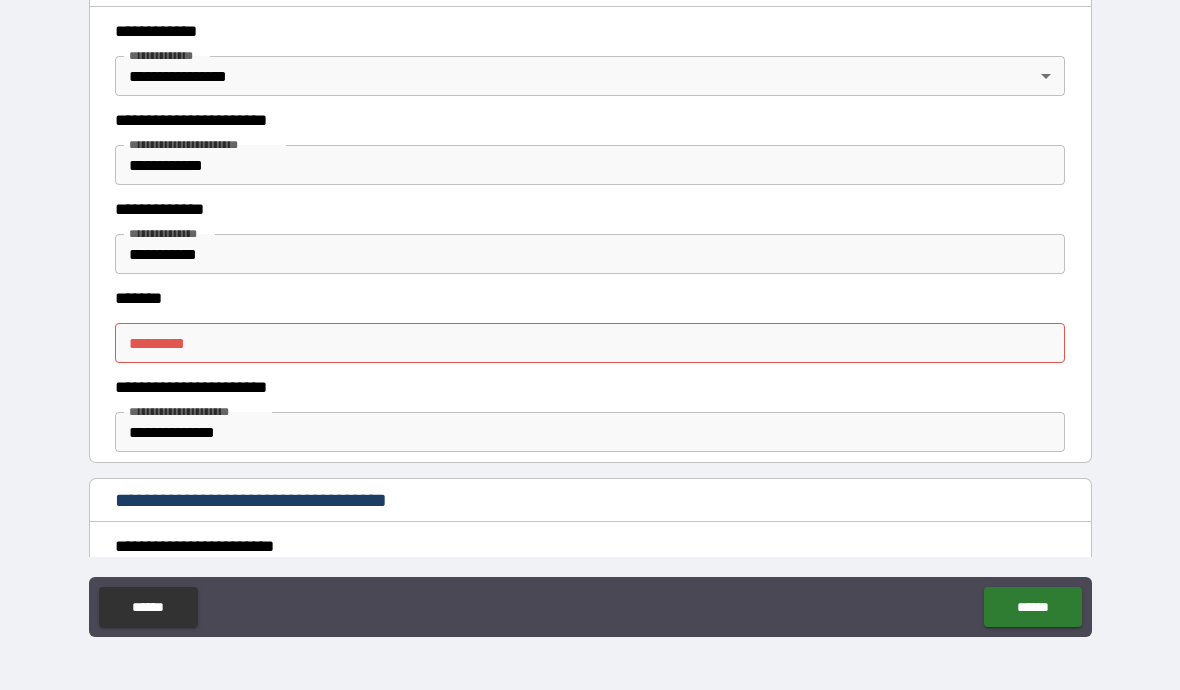 scroll, scrollTop: 484, scrollLeft: 0, axis: vertical 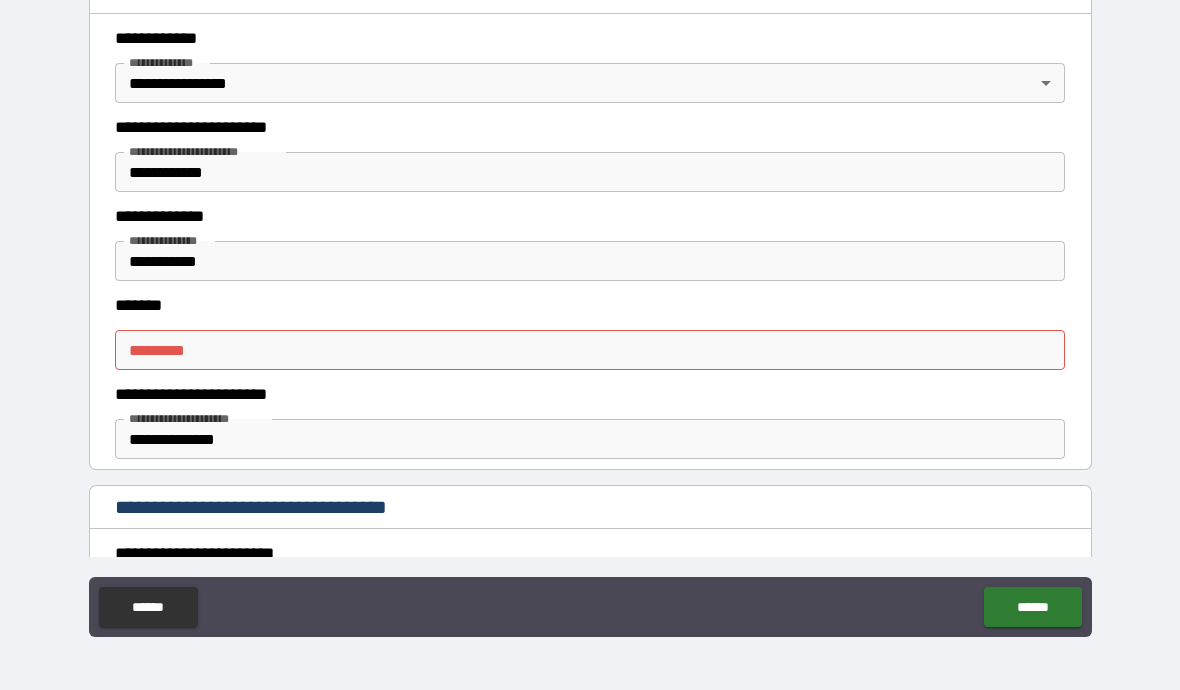 click on "*******   *" at bounding box center (590, 350) 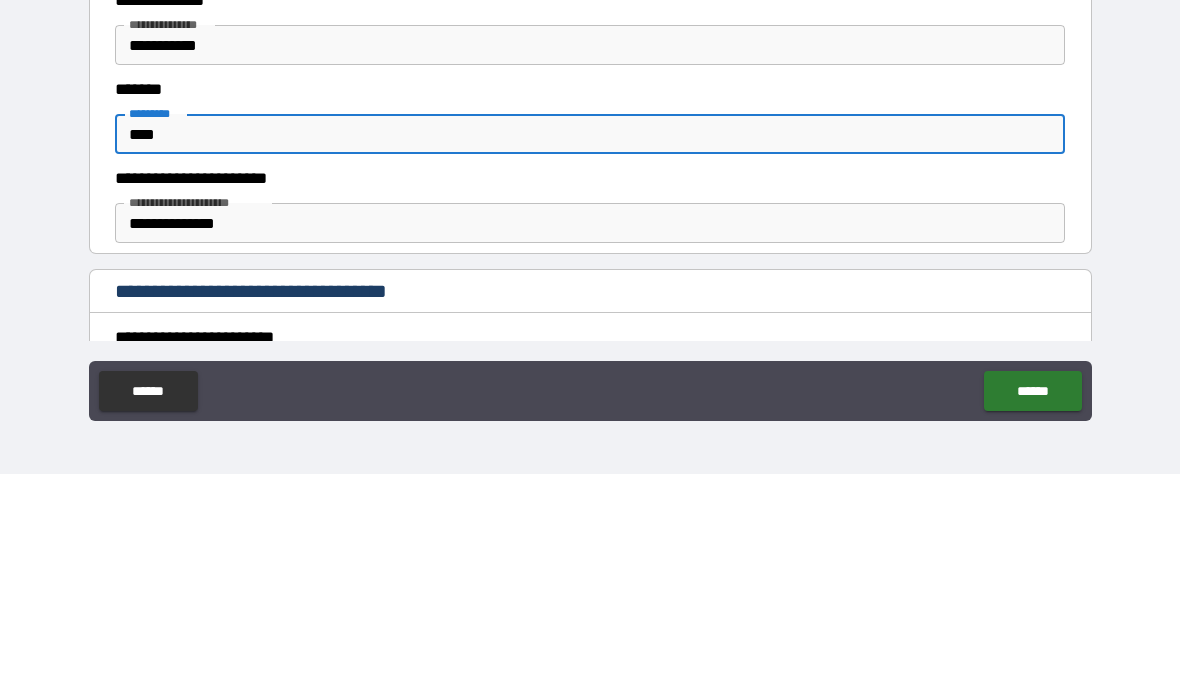 type on "*****" 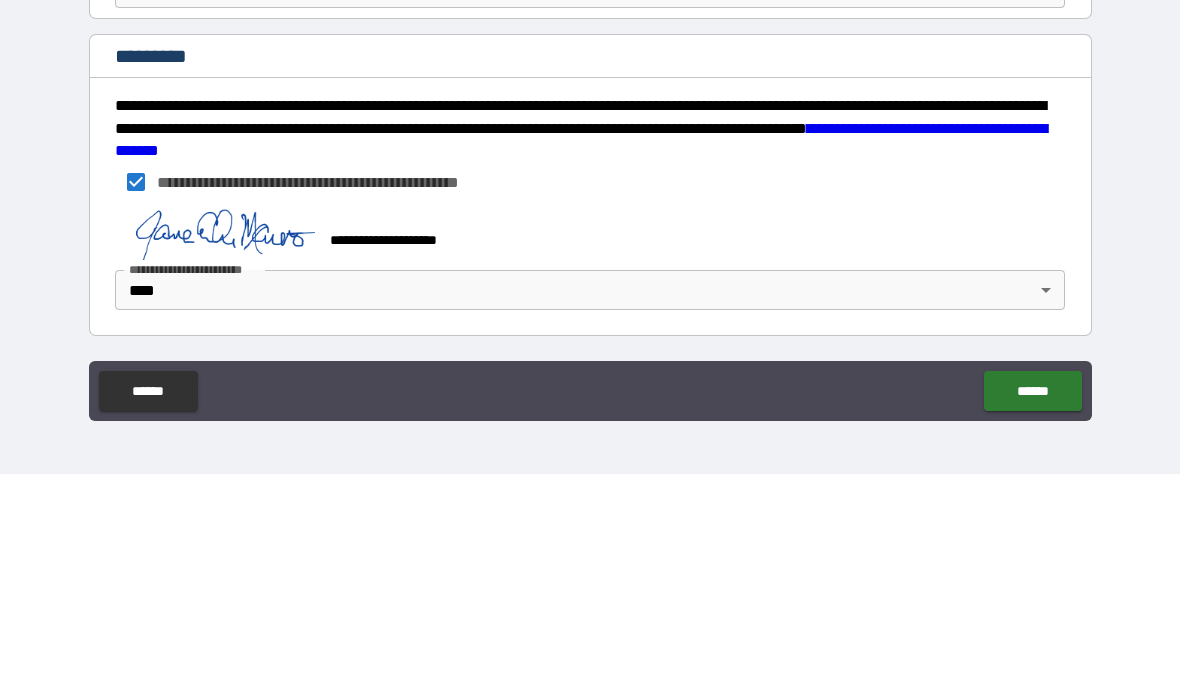 scroll, scrollTop: 1805, scrollLeft: 0, axis: vertical 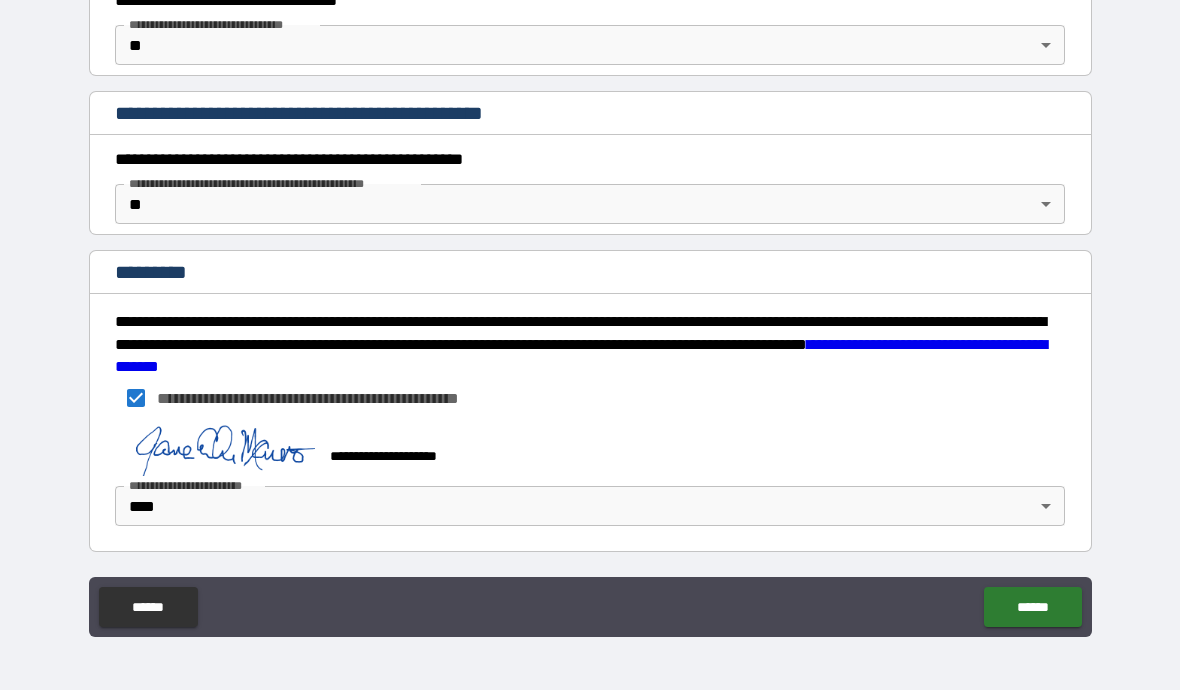 click on "******" at bounding box center (1032, 607) 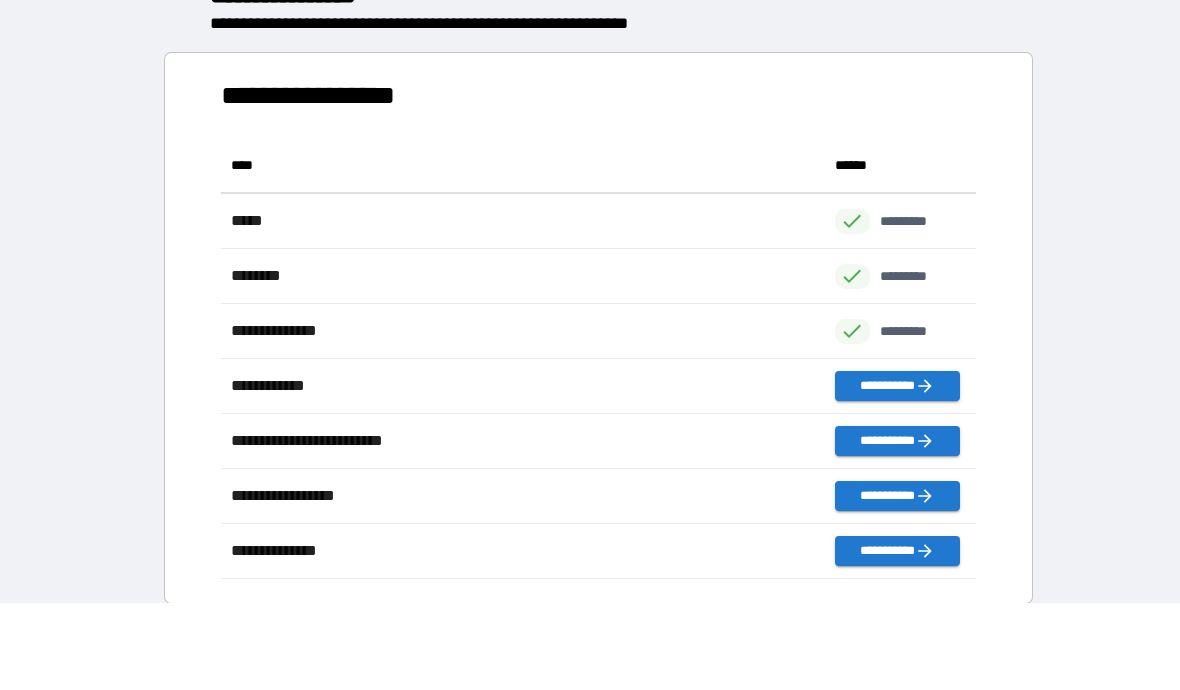 scroll, scrollTop: 1, scrollLeft: 1, axis: both 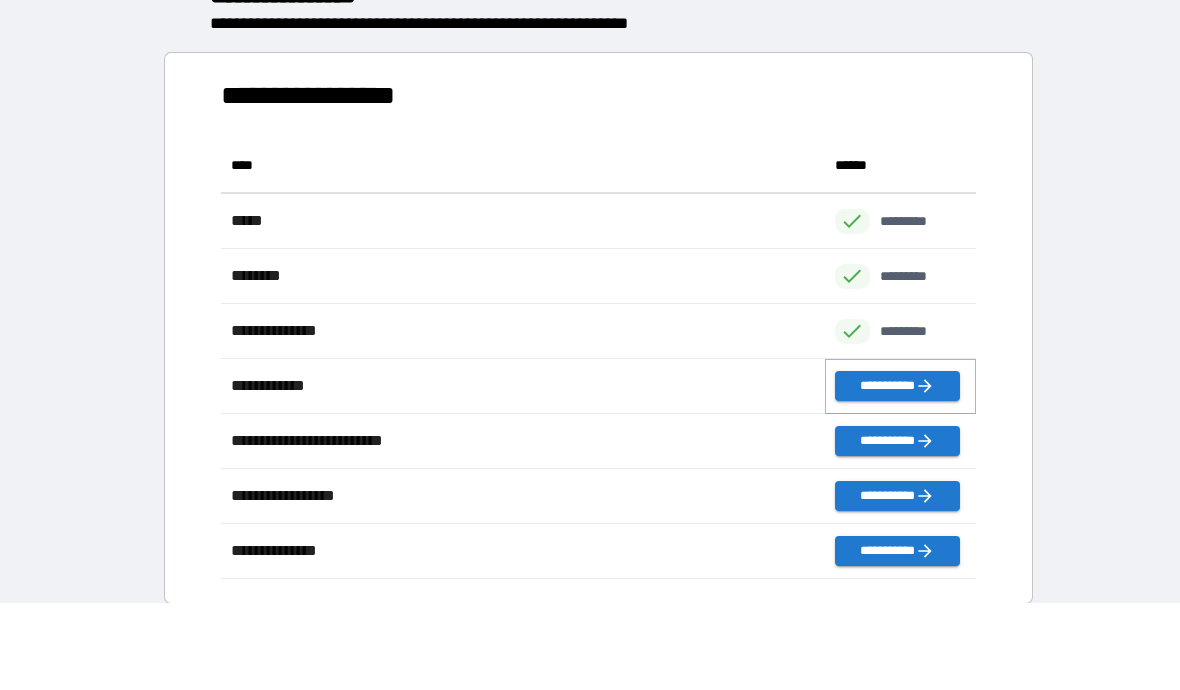 click on "**********" at bounding box center [897, 386] 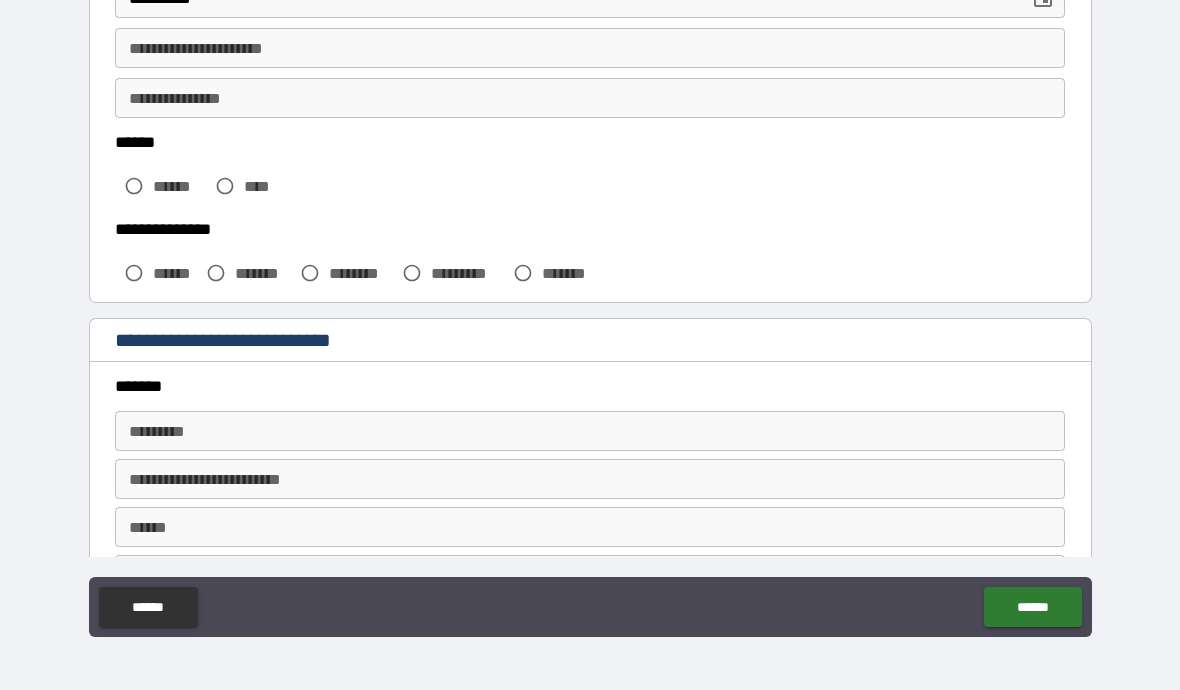 scroll, scrollTop: 378, scrollLeft: 0, axis: vertical 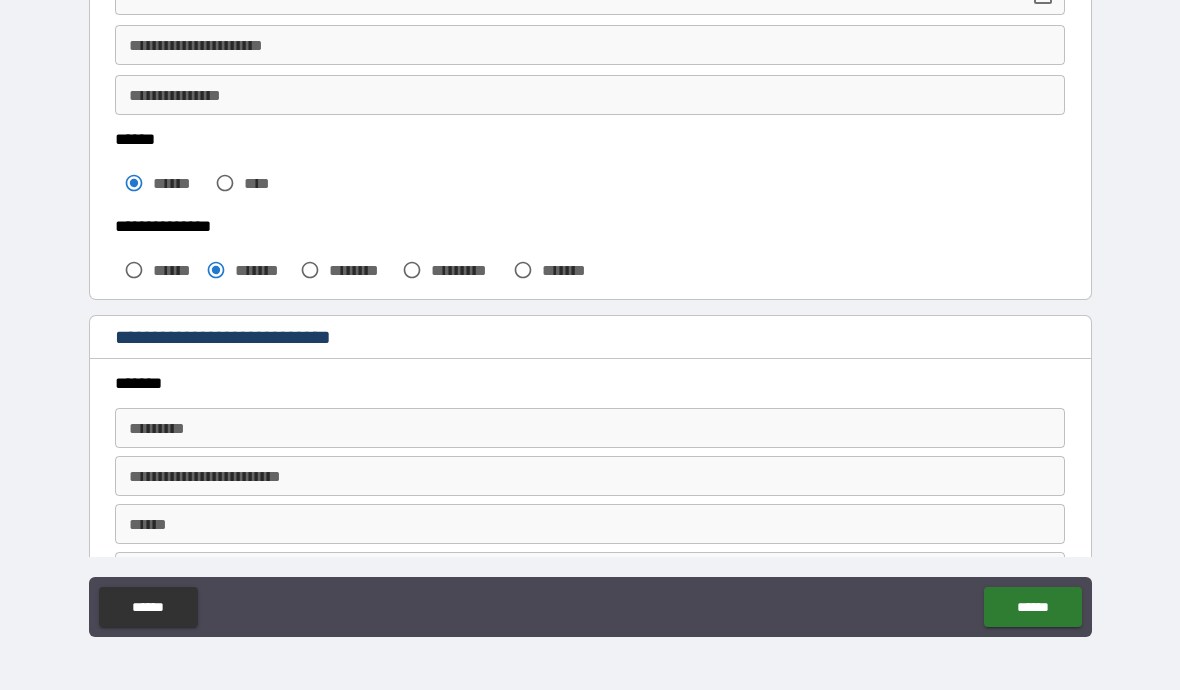 click on "*******   *" at bounding box center [590, 428] 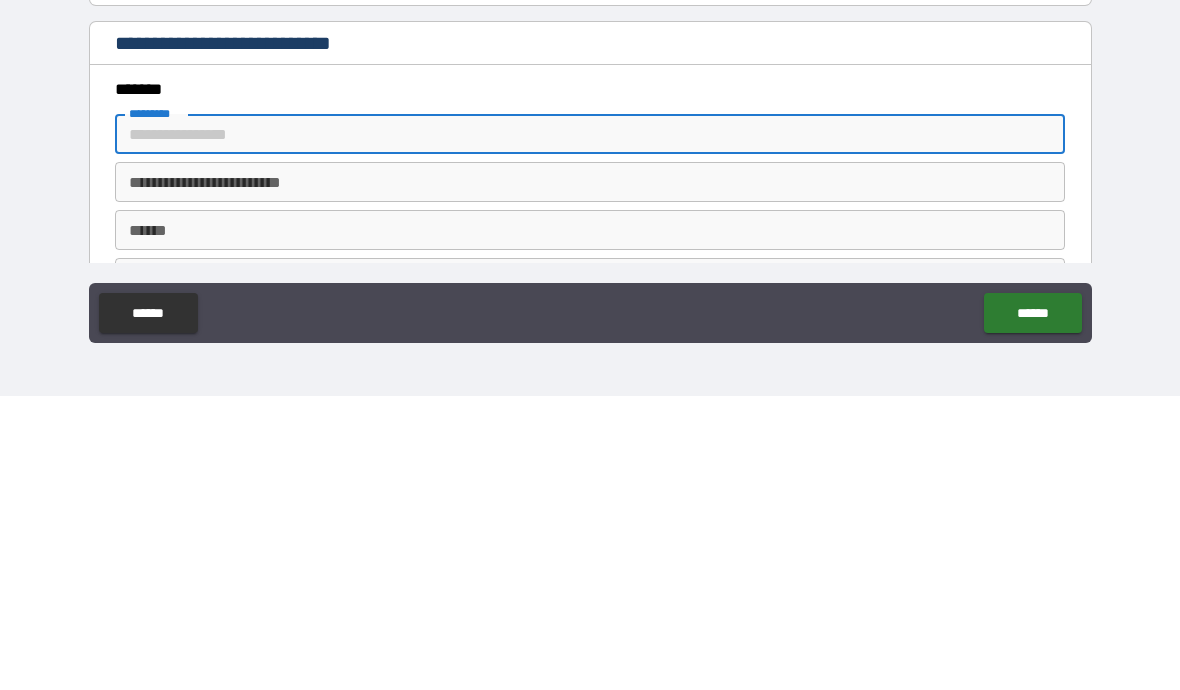 type on "**********" 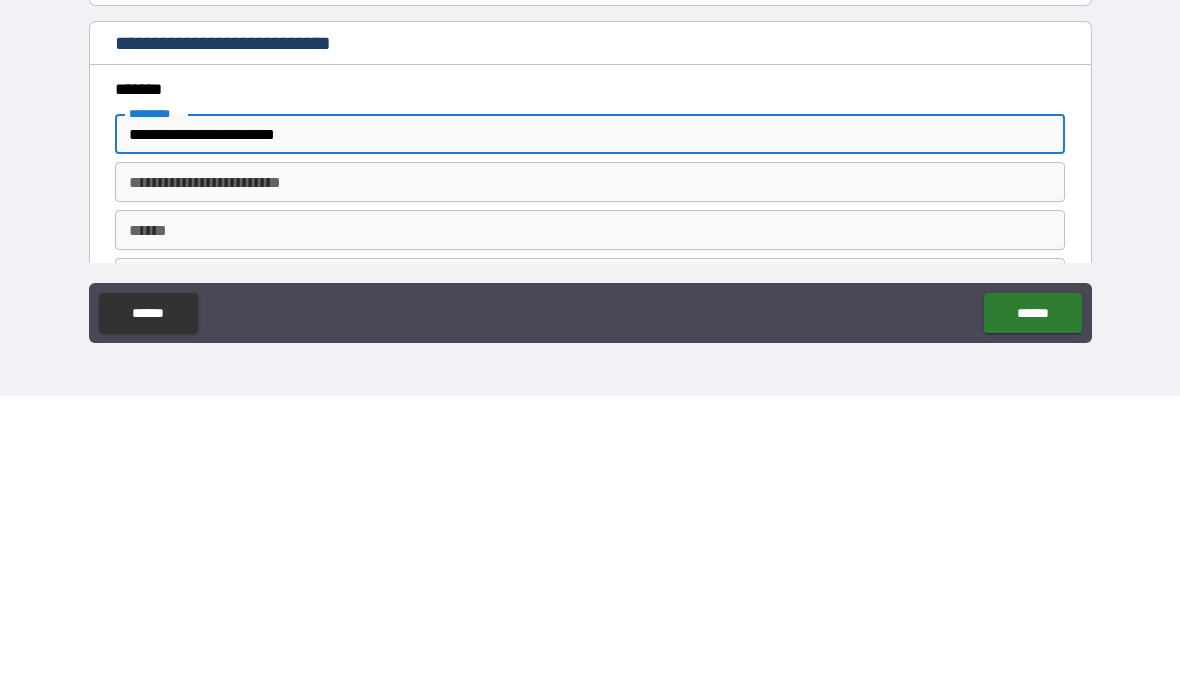 type on "**********" 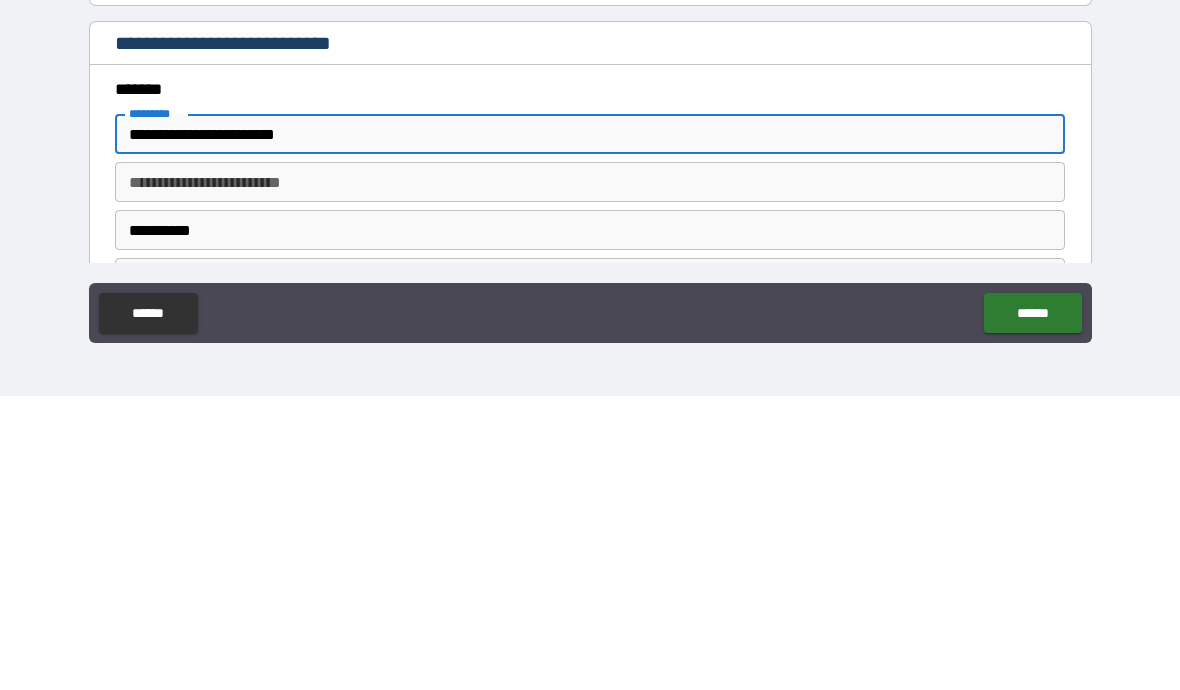 type on "**" 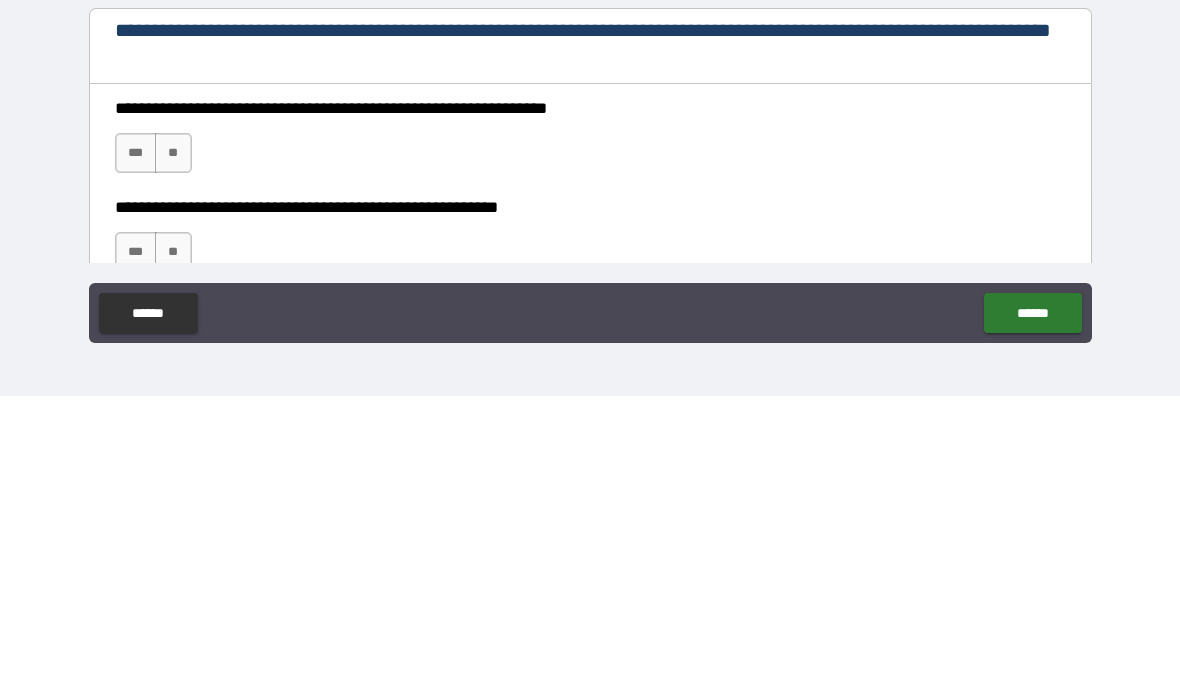 scroll, scrollTop: 1024, scrollLeft: 0, axis: vertical 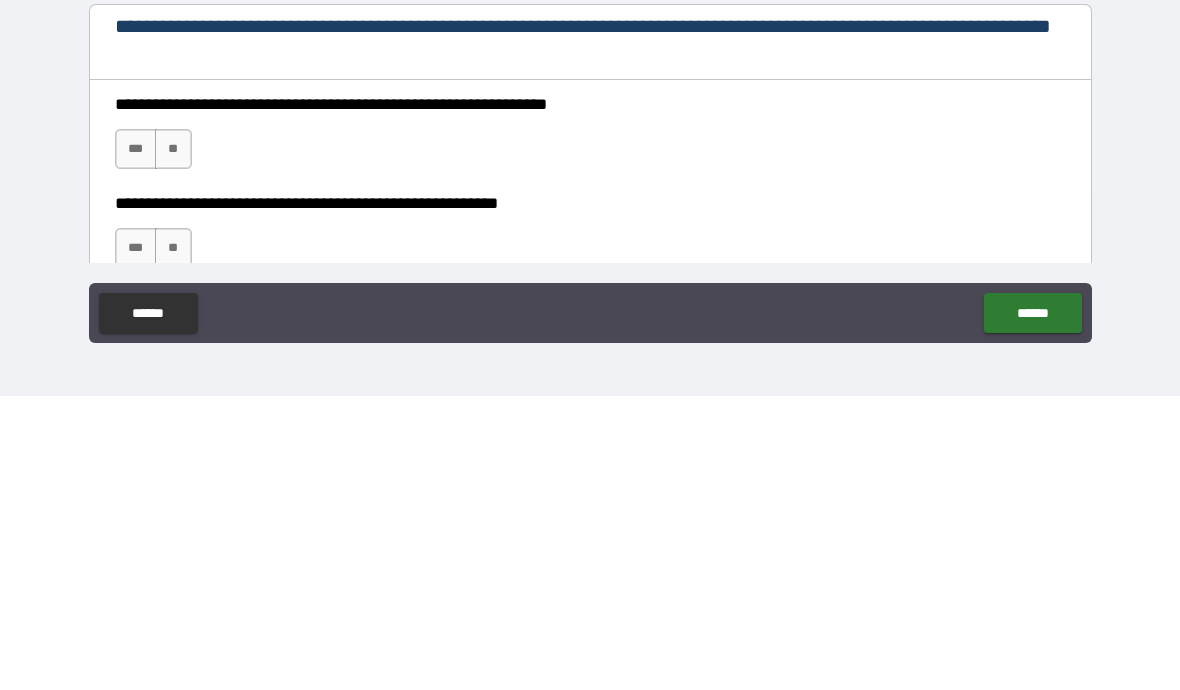 type on "**********" 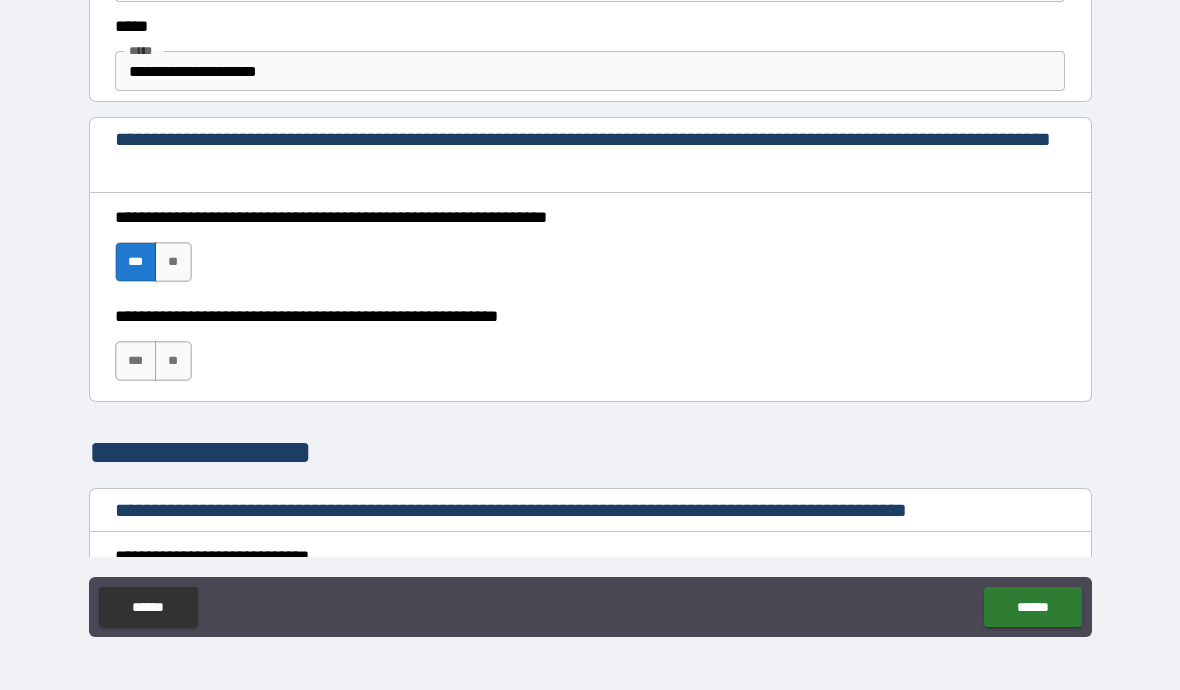 scroll, scrollTop: 1212, scrollLeft: 0, axis: vertical 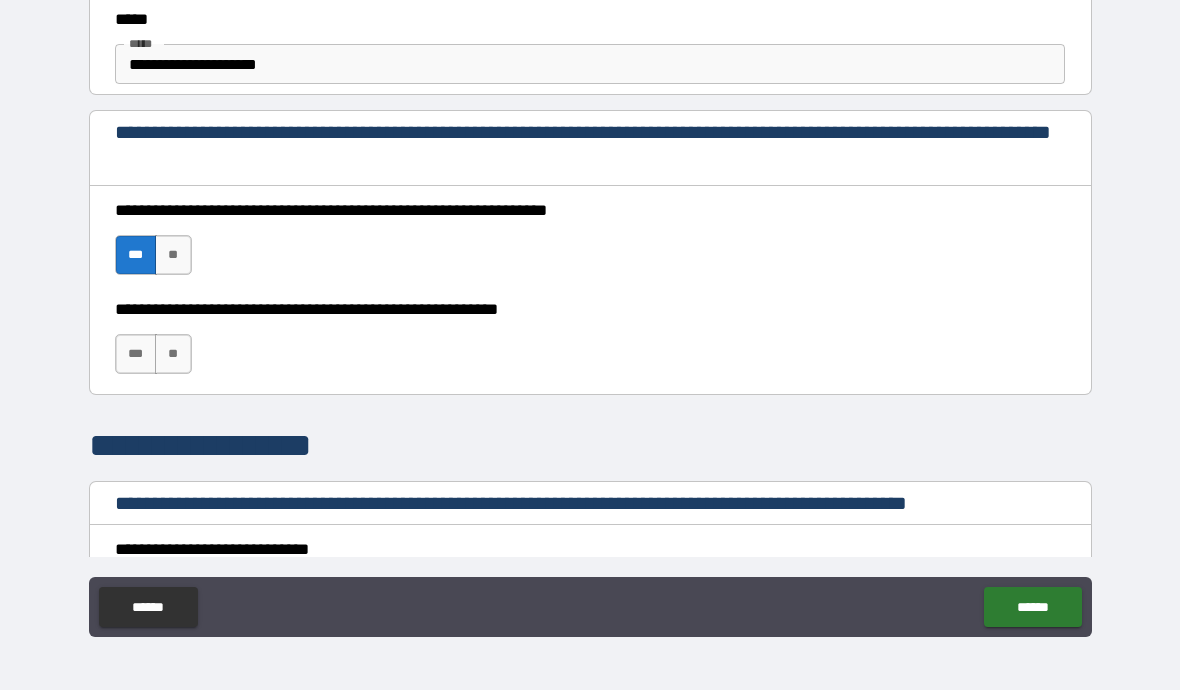 click on "***" at bounding box center [136, 354] 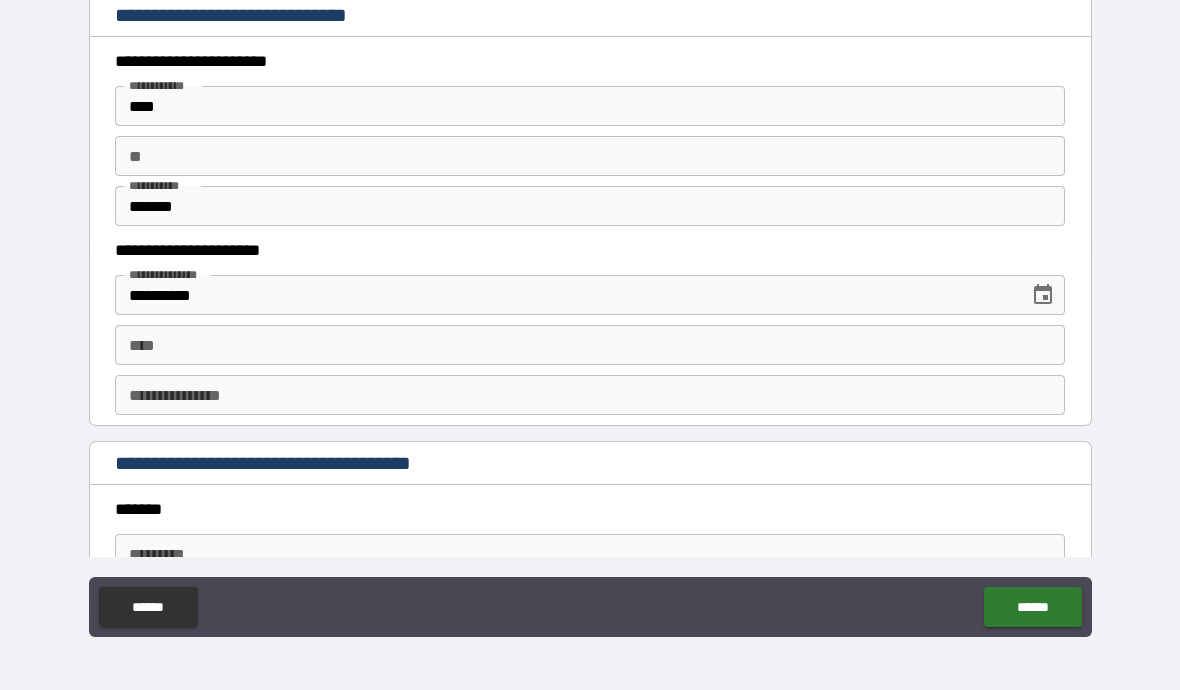 scroll, scrollTop: 1860, scrollLeft: 0, axis: vertical 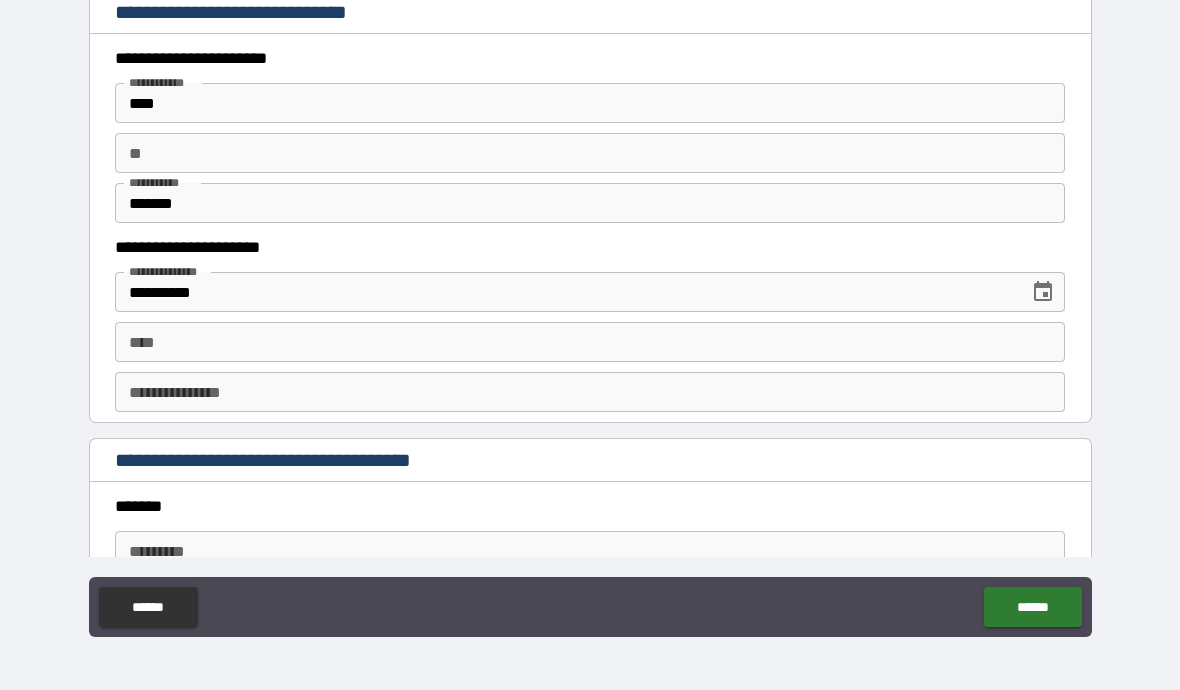 click on "**" at bounding box center (590, 153) 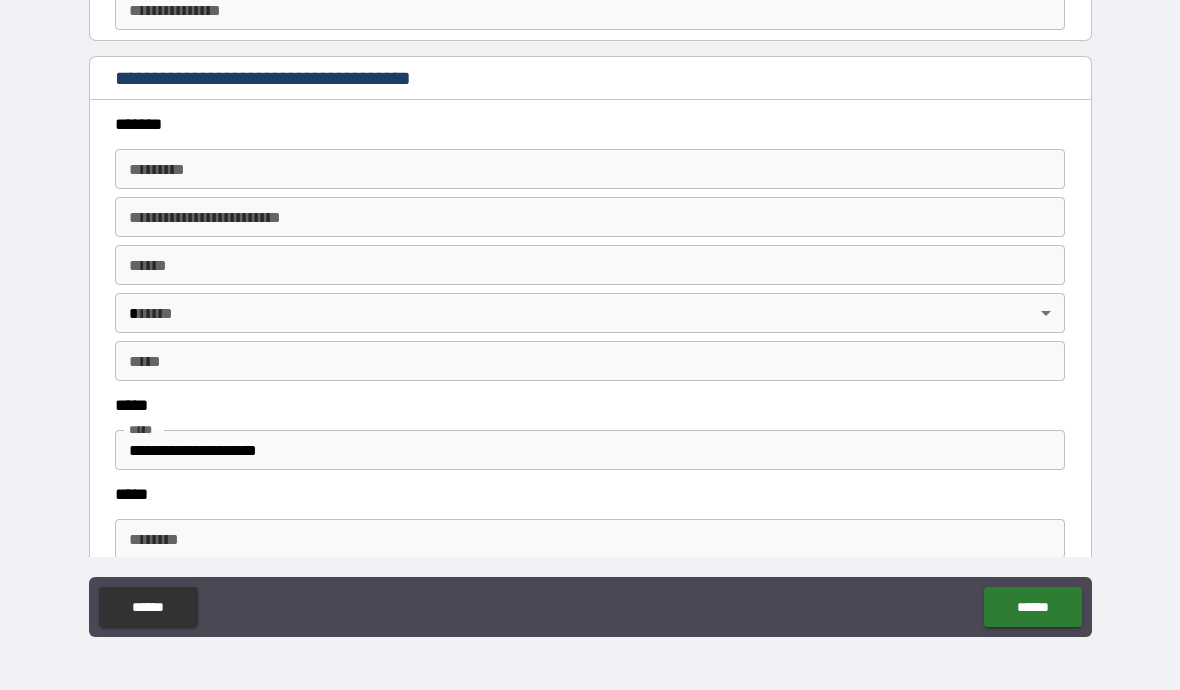 scroll, scrollTop: 2241, scrollLeft: 0, axis: vertical 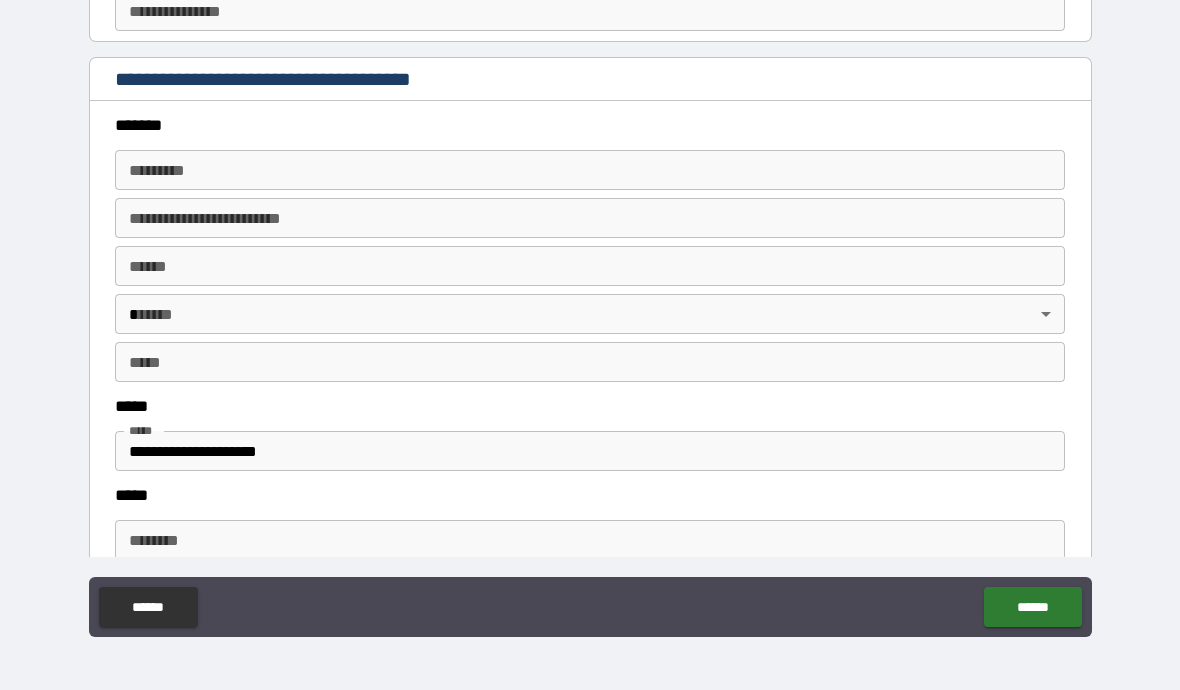 type on "*" 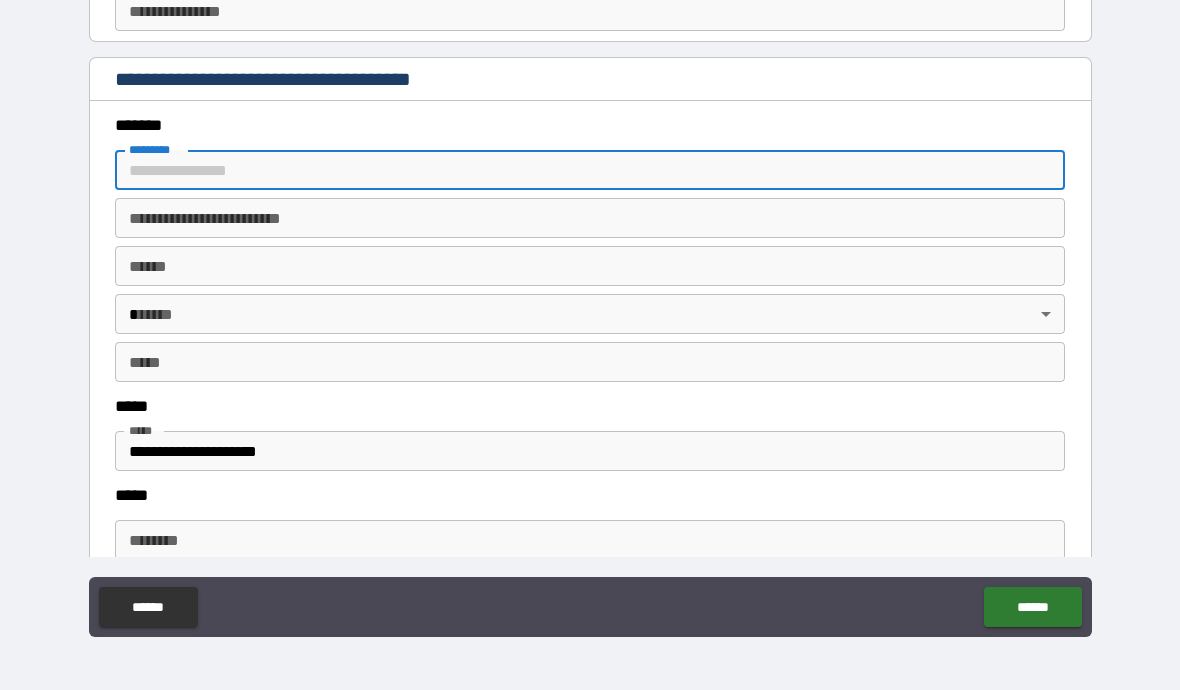 type on "**********" 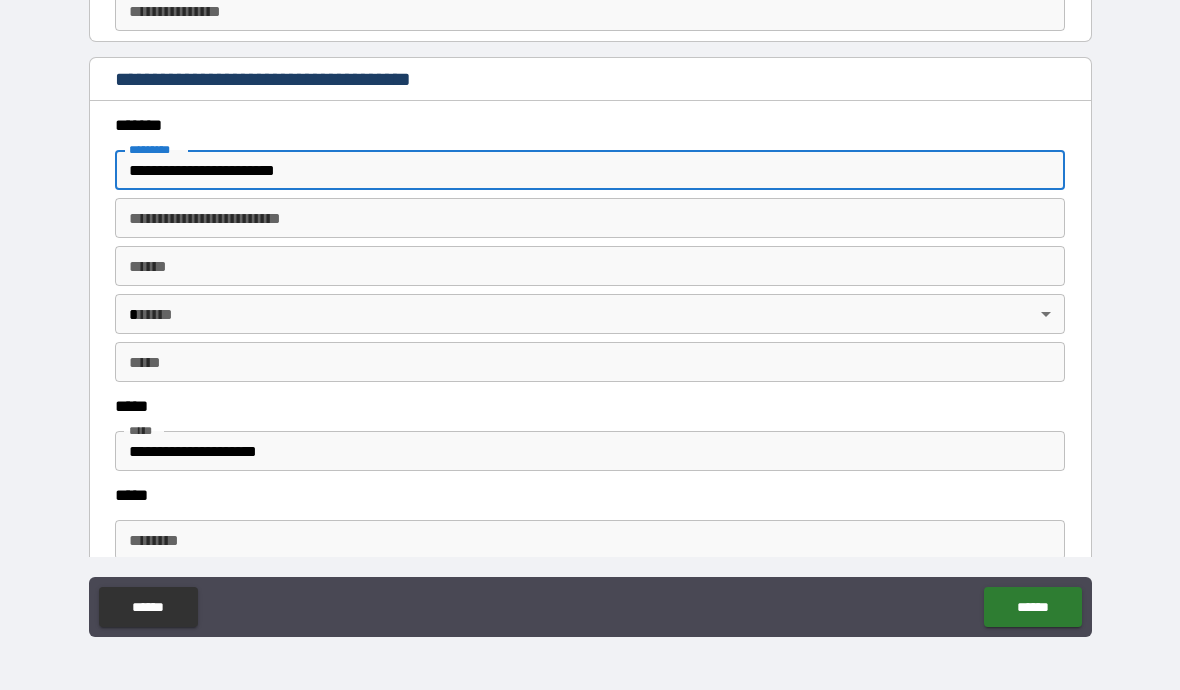 type on "**********" 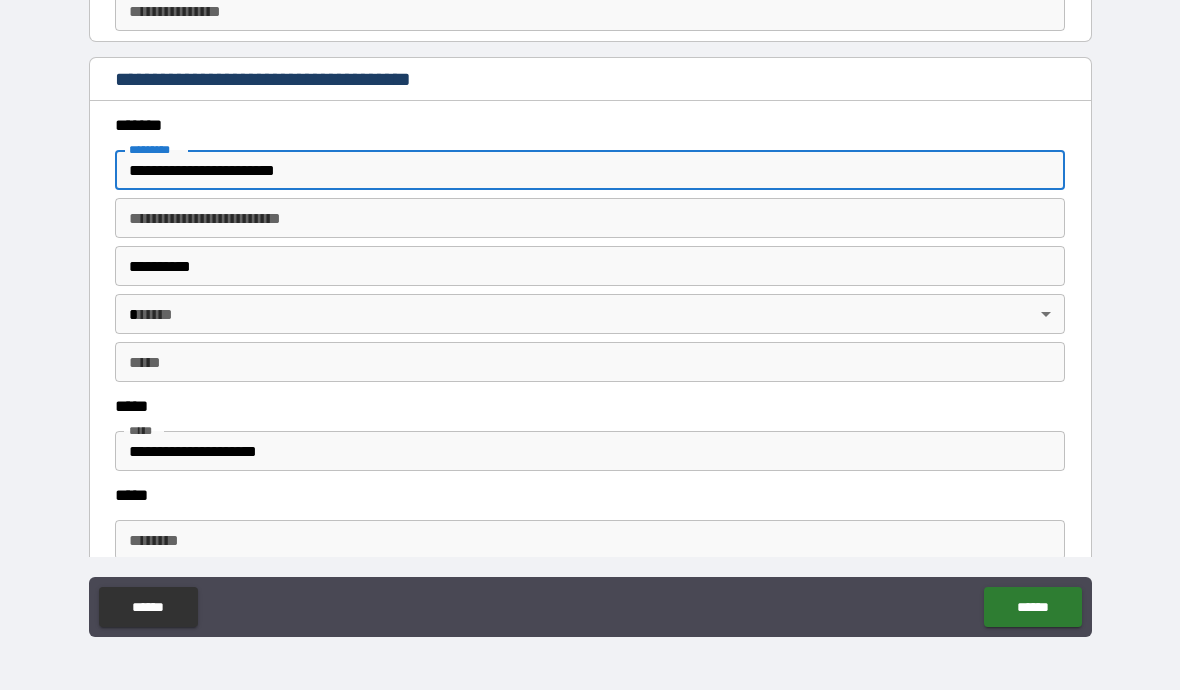 type on "**" 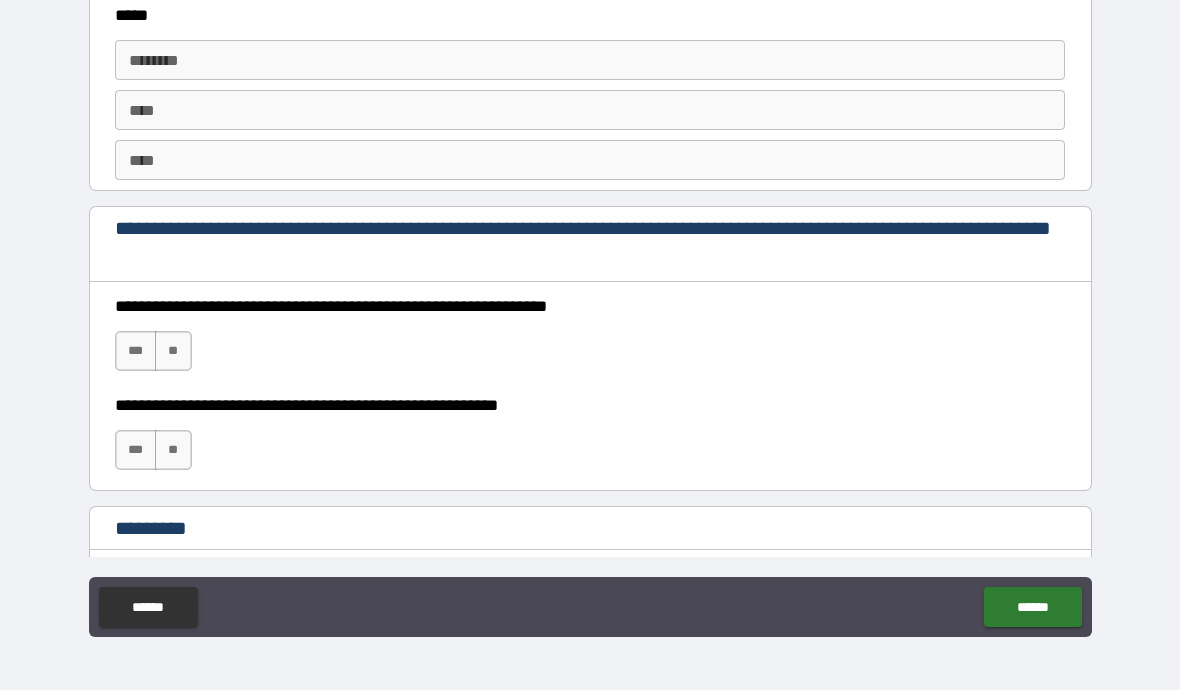 scroll, scrollTop: 2718, scrollLeft: 0, axis: vertical 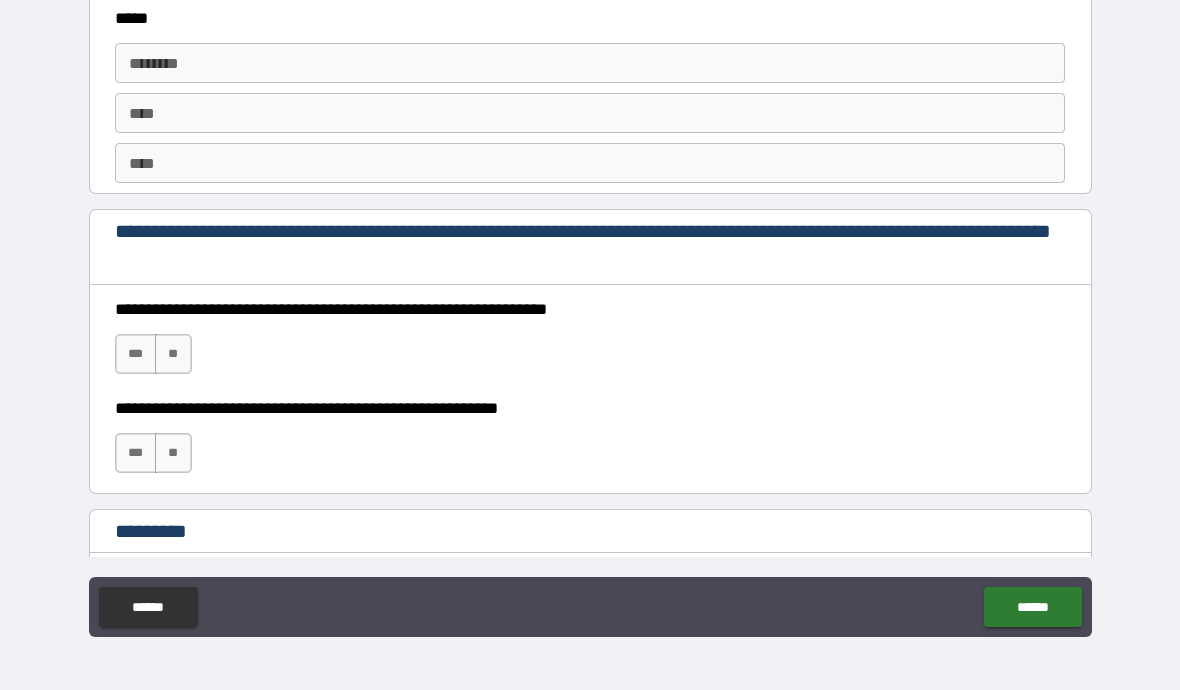 click on "******   *" at bounding box center (590, 63) 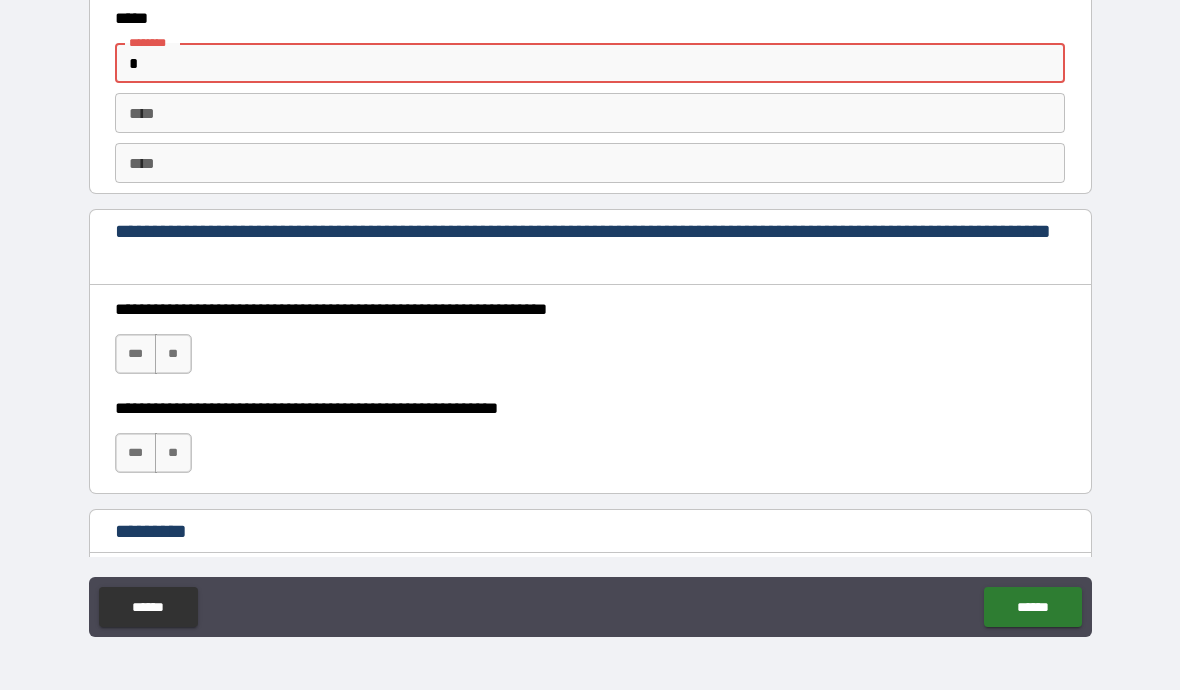 type on "**********" 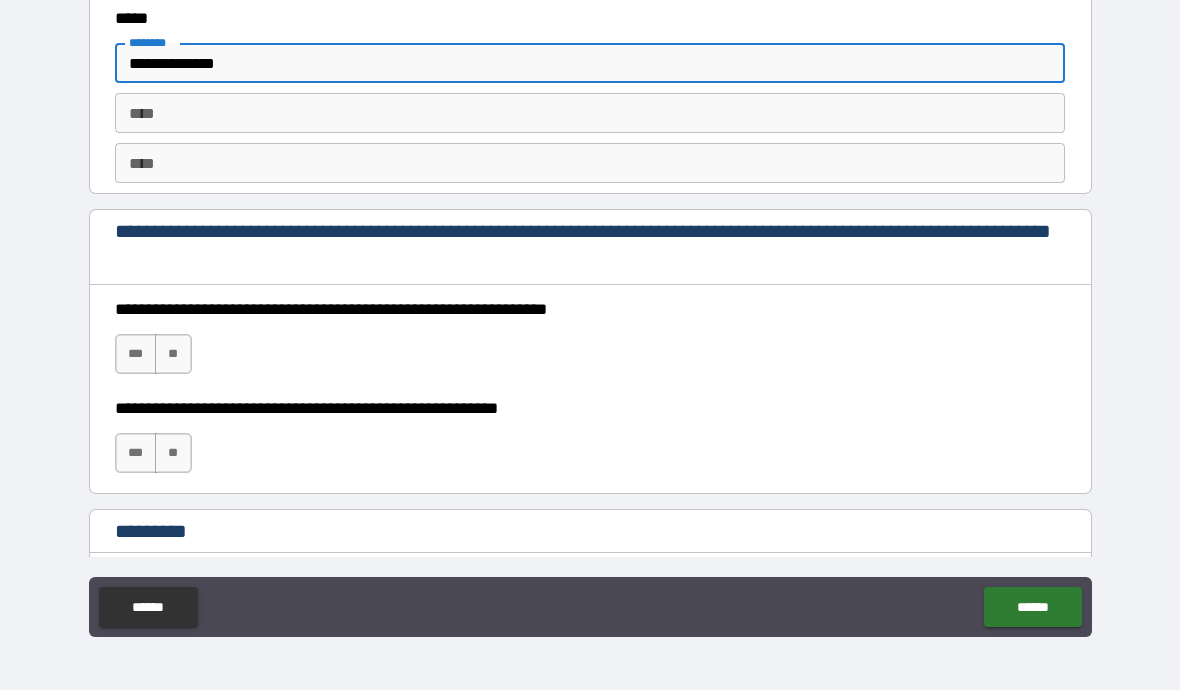 type on "*" 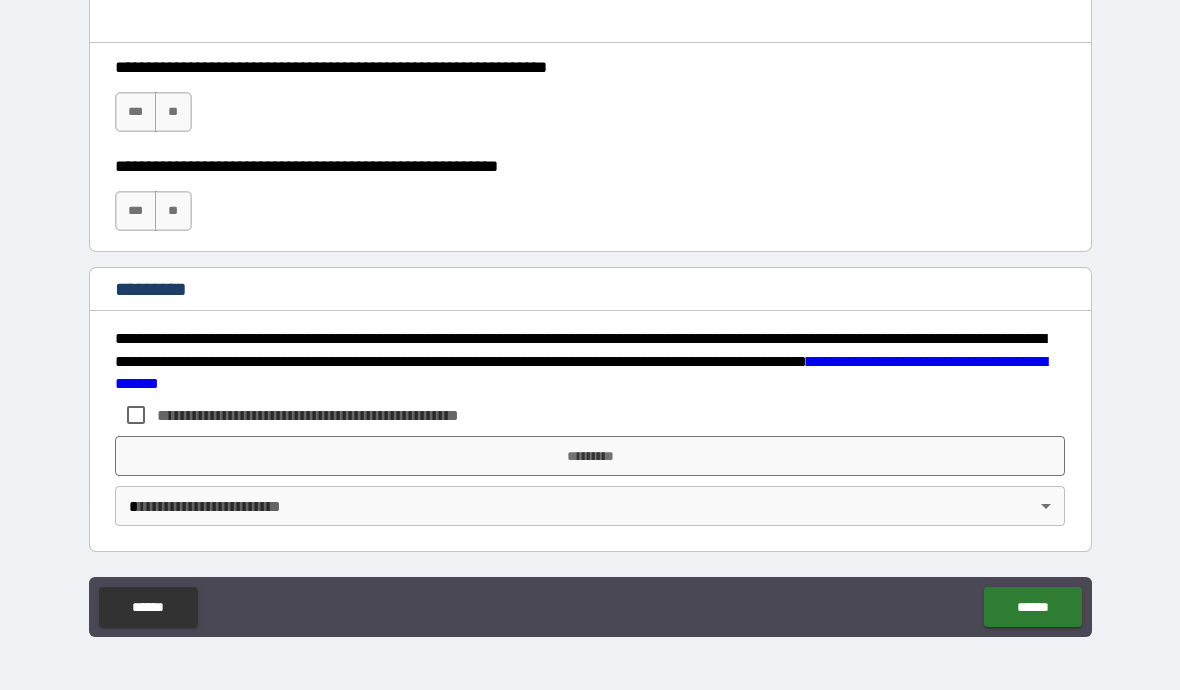 scroll, scrollTop: 2960, scrollLeft: 0, axis: vertical 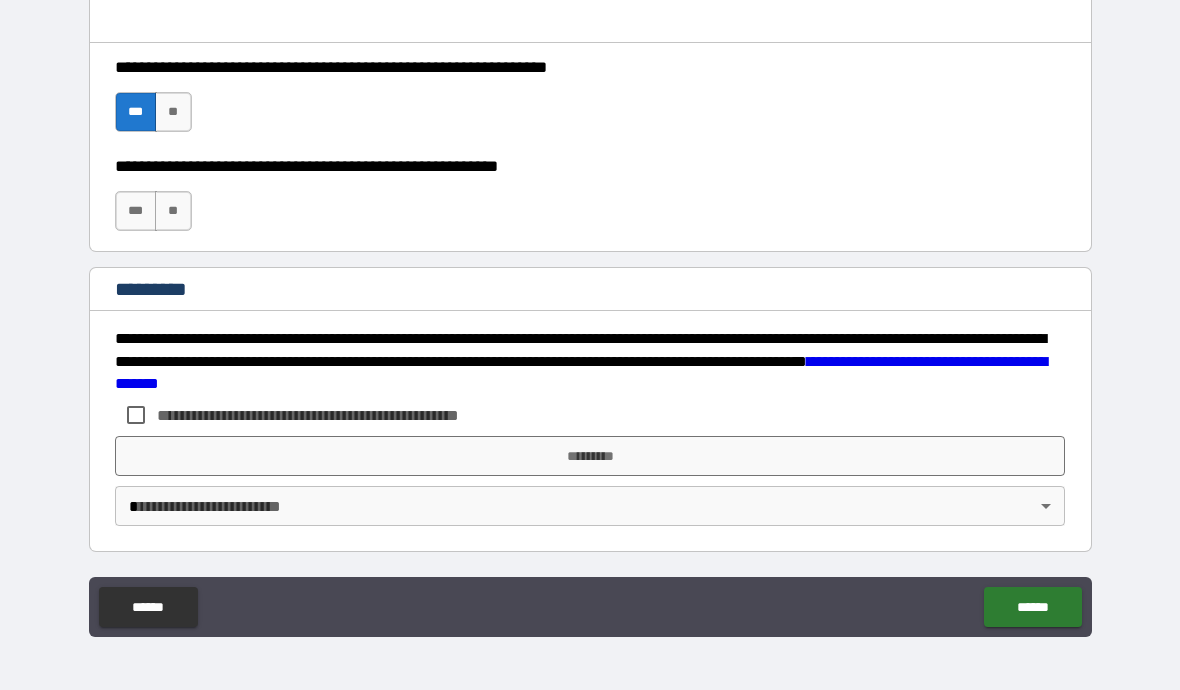 click on "***" at bounding box center (136, 211) 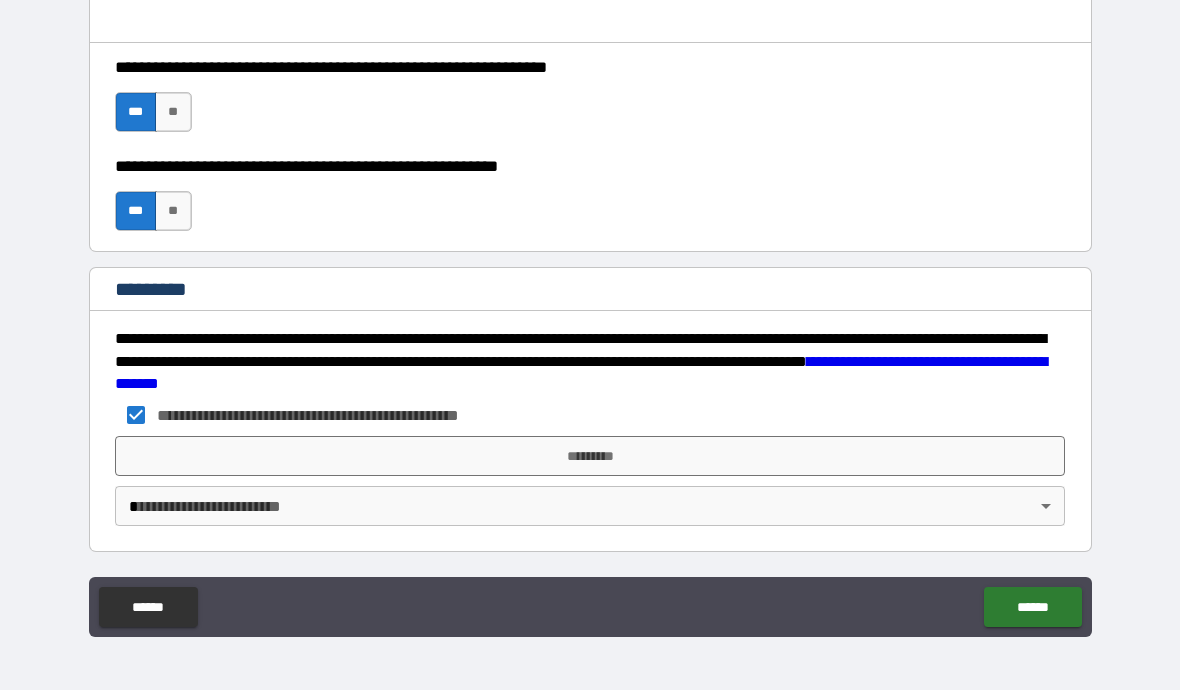 click on "*********" at bounding box center (590, 456) 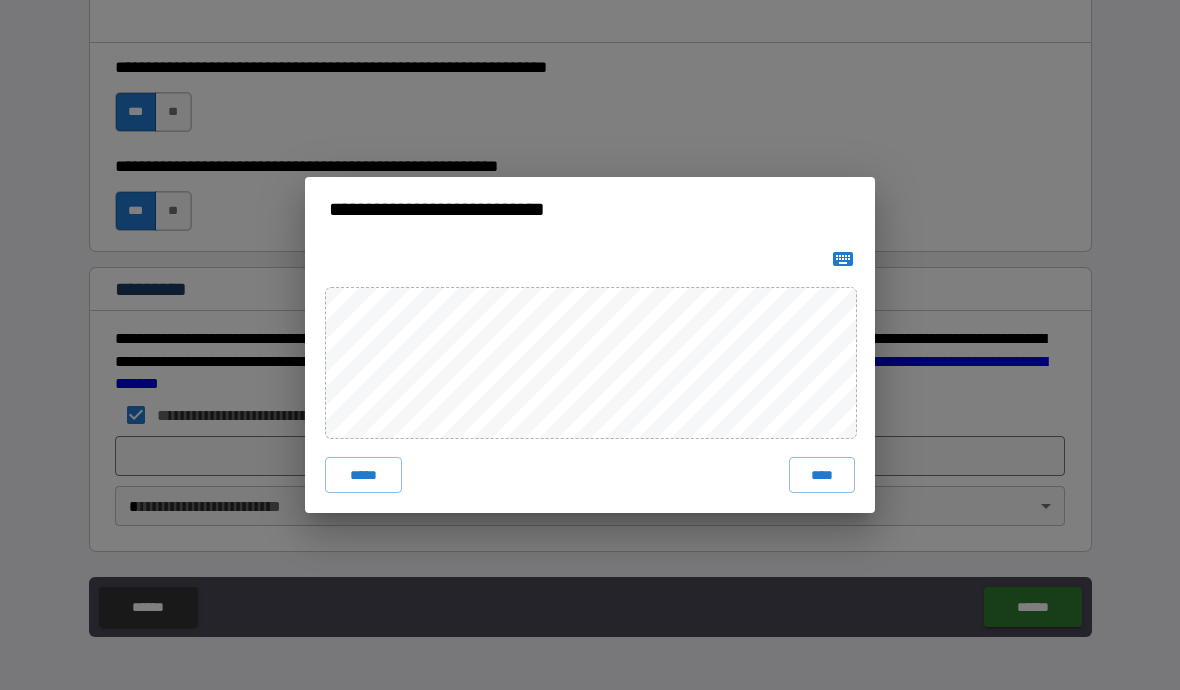 click on "****" at bounding box center (822, 475) 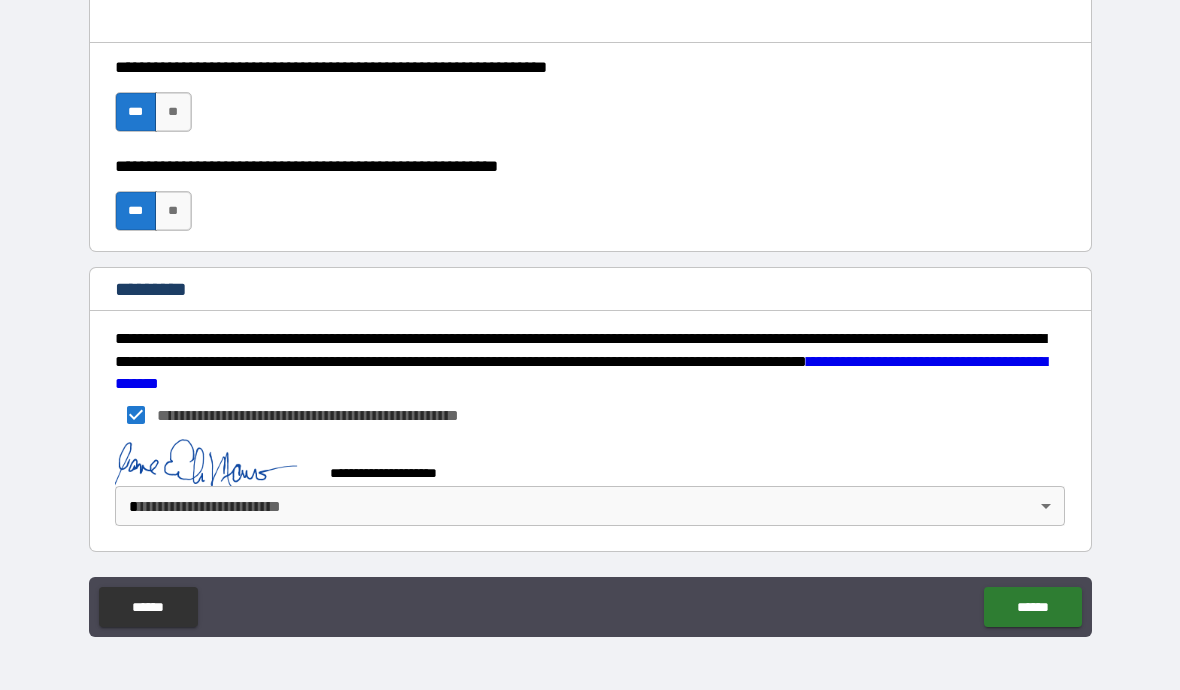 scroll, scrollTop: 2950, scrollLeft: 0, axis: vertical 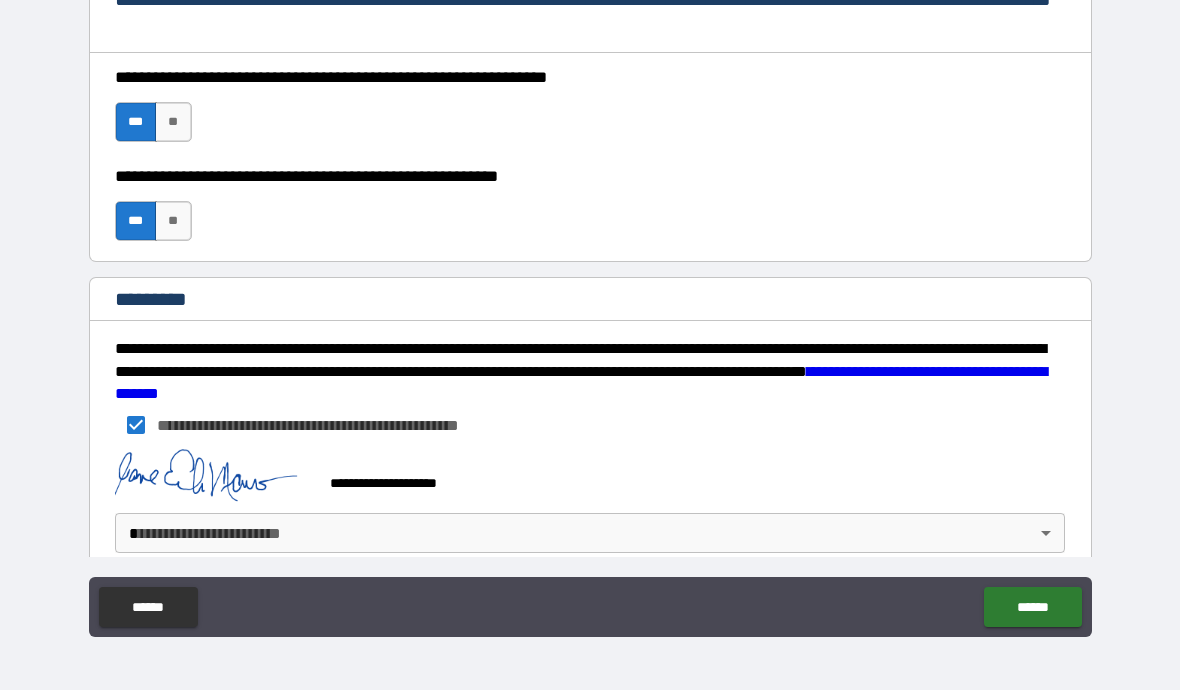 click on "**********" at bounding box center [590, 301] 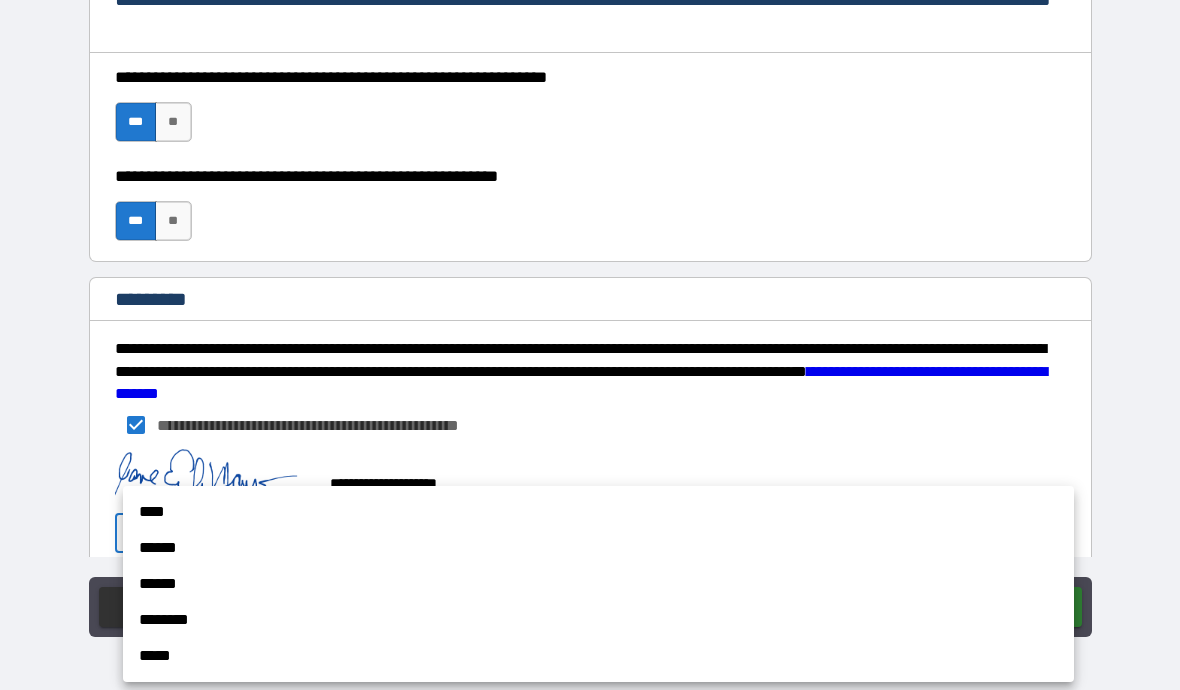 click on "****" at bounding box center (598, 512) 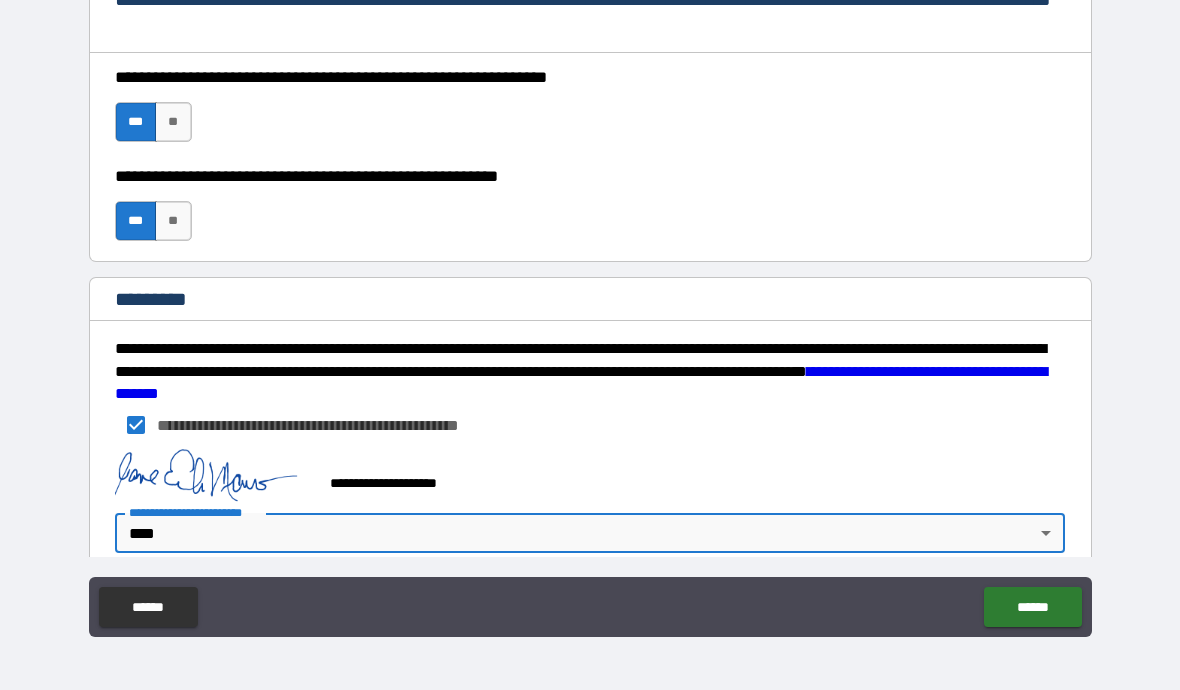 click on "******" at bounding box center (1032, 607) 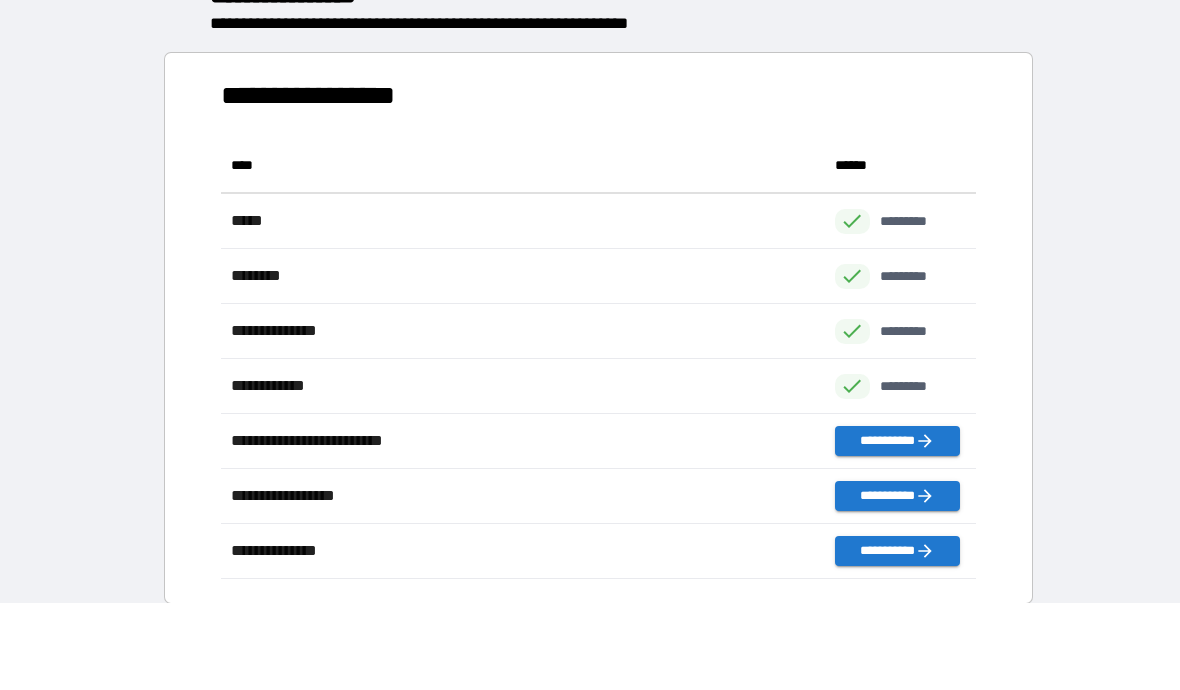 scroll, scrollTop: 1, scrollLeft: 1, axis: both 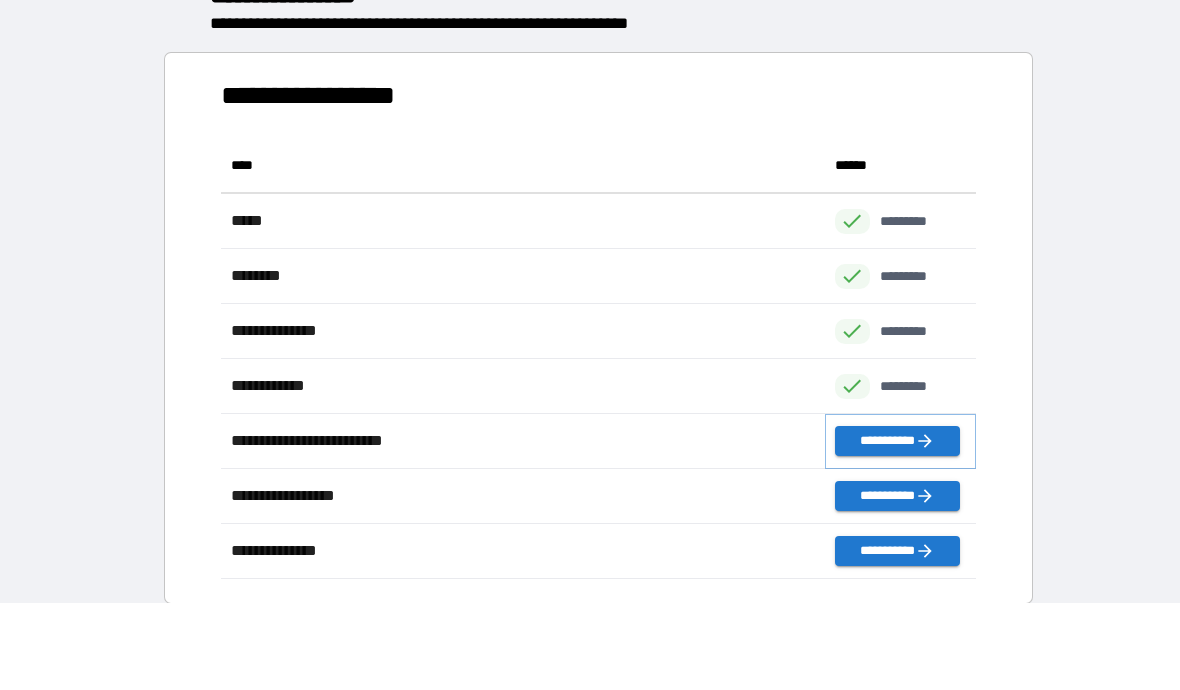 click on "**********" at bounding box center [897, 441] 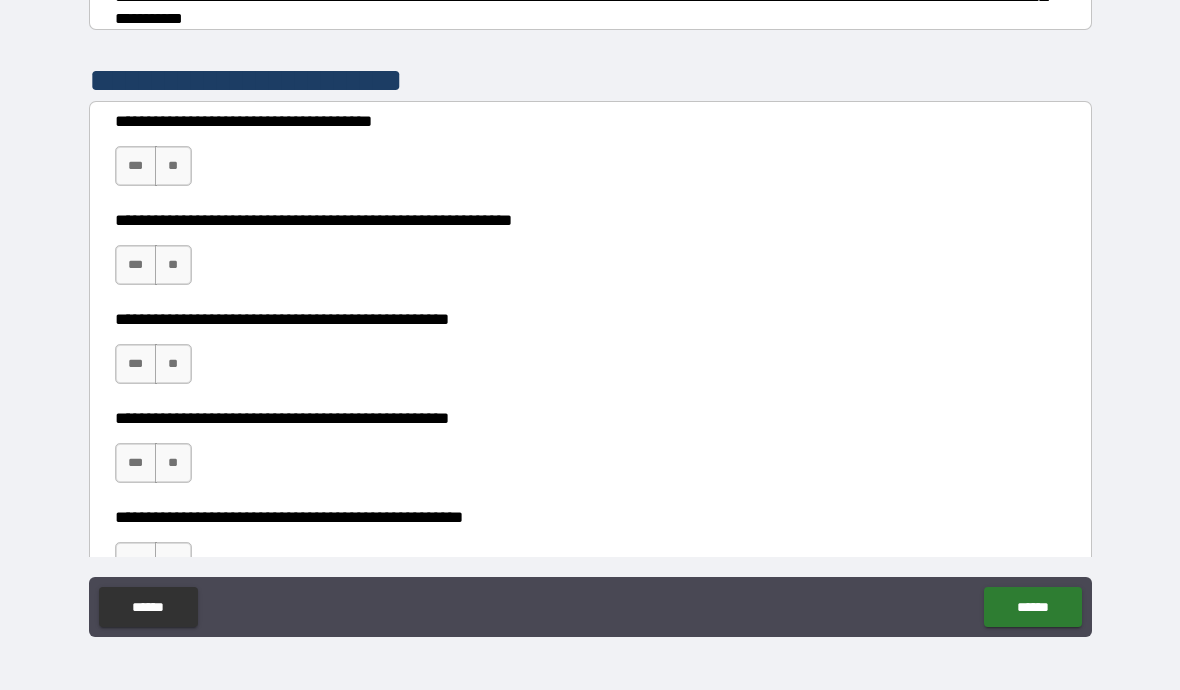 scroll, scrollTop: 337, scrollLeft: 0, axis: vertical 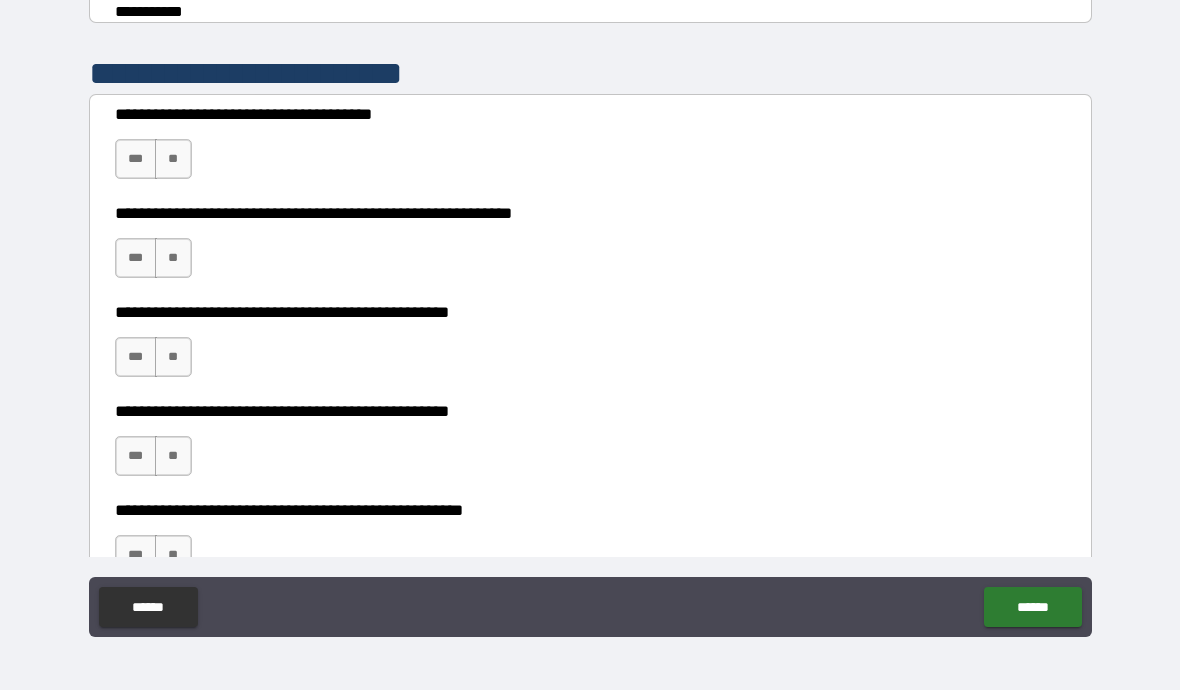 click on "**" at bounding box center (173, 357) 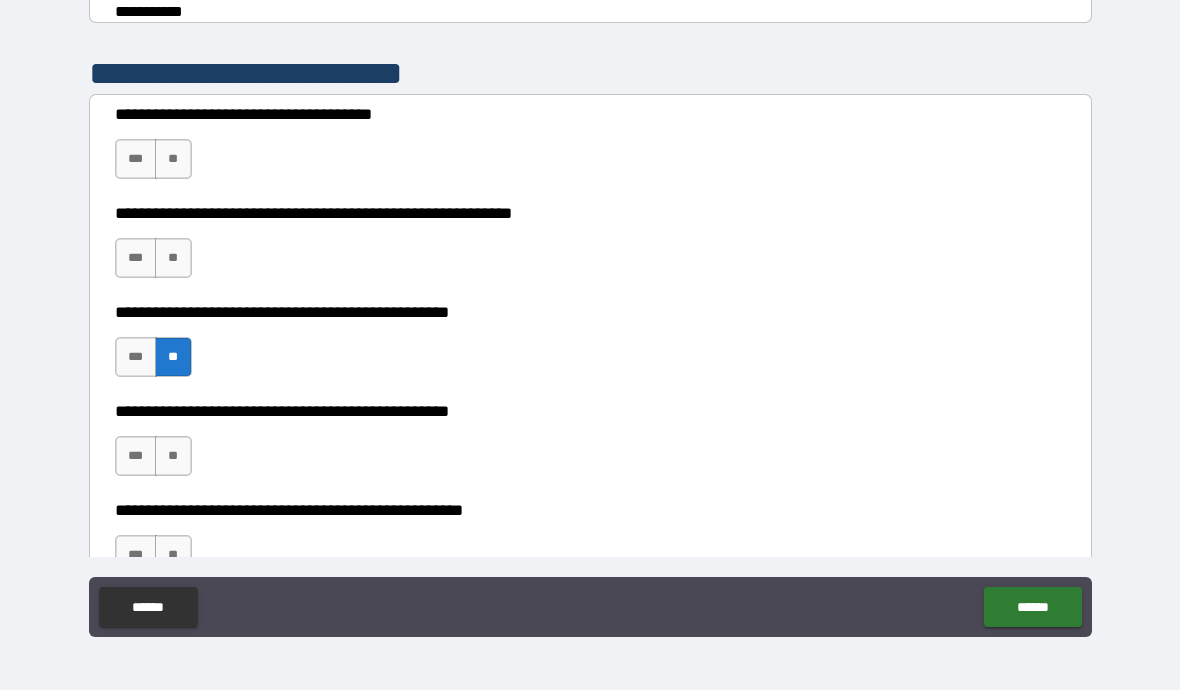 click on "***" at bounding box center (136, 258) 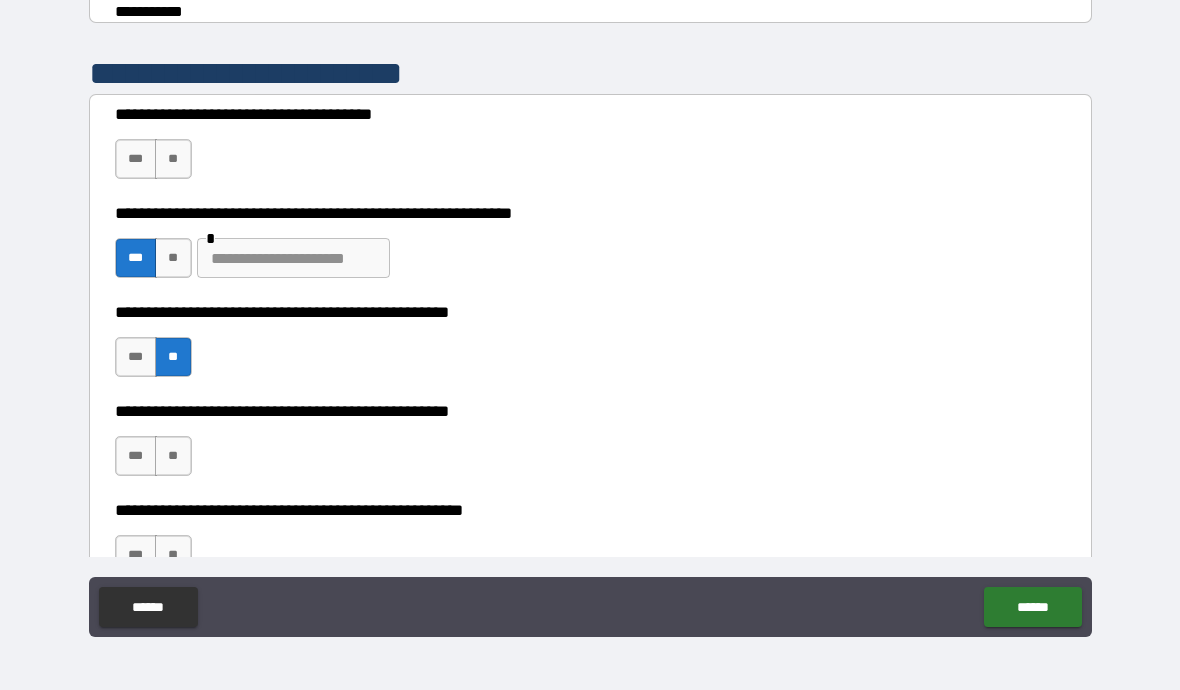 click at bounding box center [293, 258] 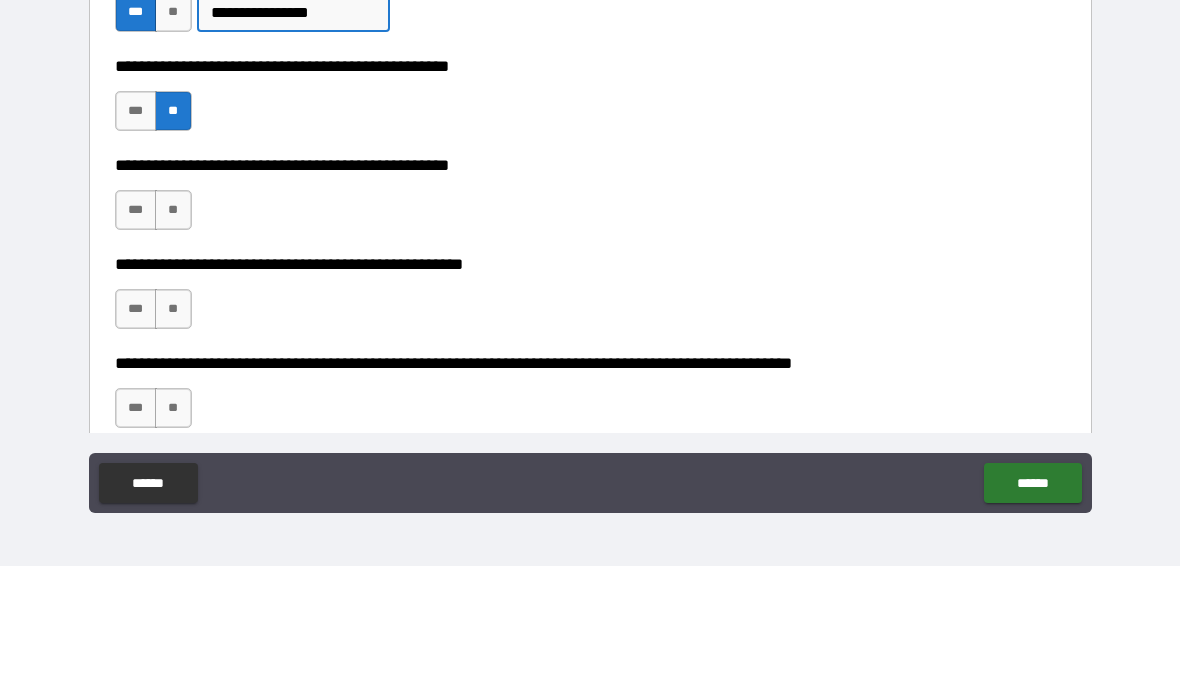 scroll, scrollTop: 475, scrollLeft: 0, axis: vertical 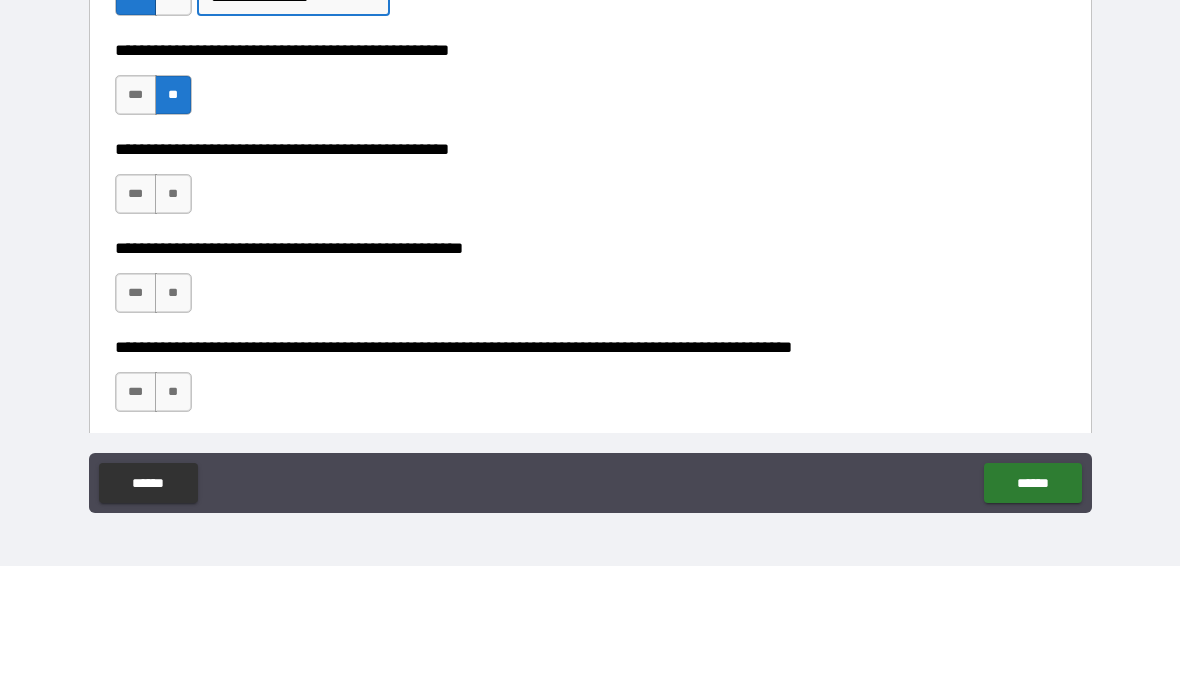 type on "**********" 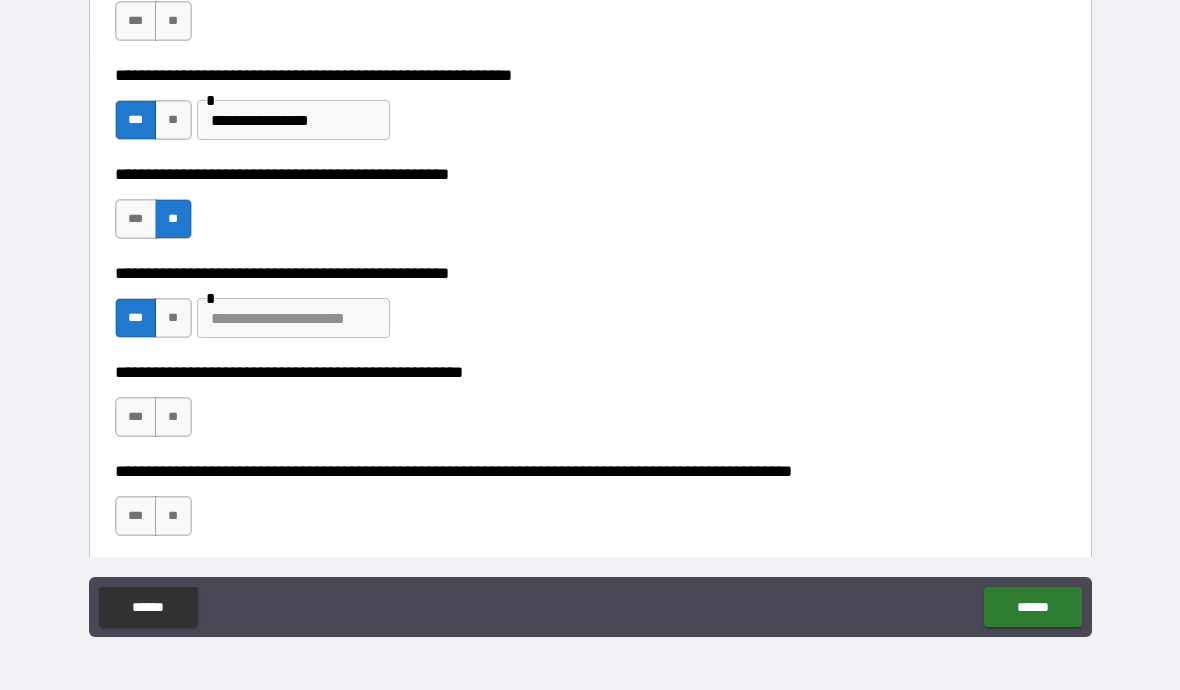 click at bounding box center (293, 318) 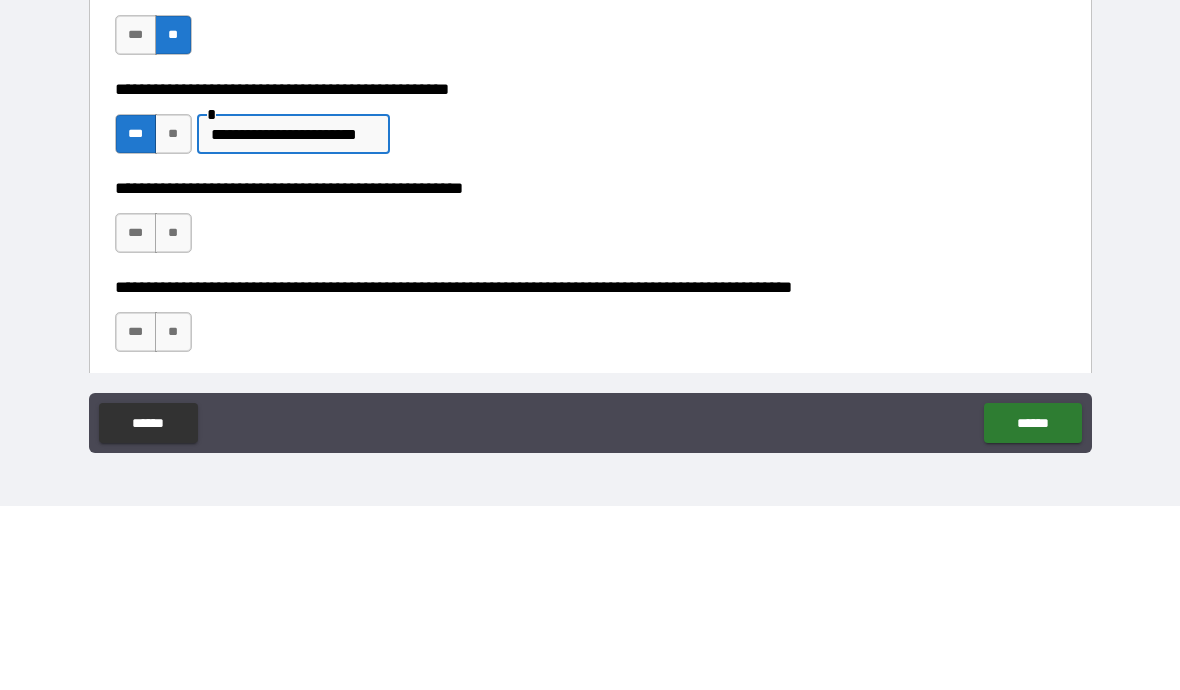 type on "**********" 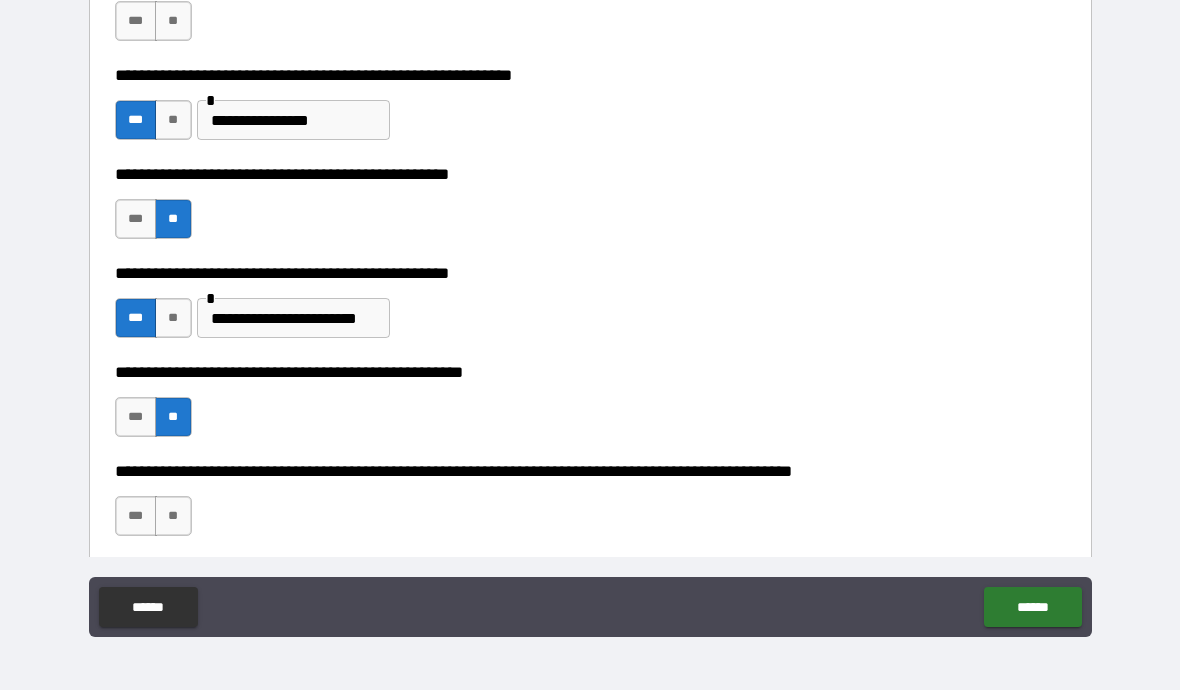 click on "**" at bounding box center [173, 516] 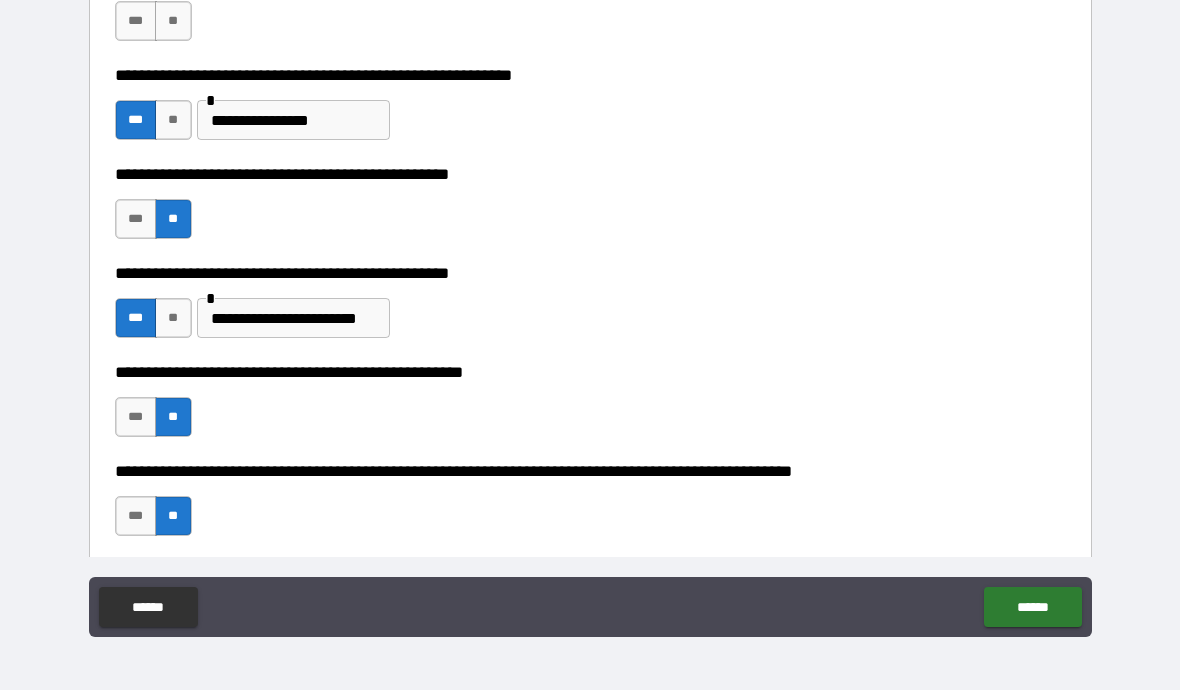 click on "******" at bounding box center (1032, 607) 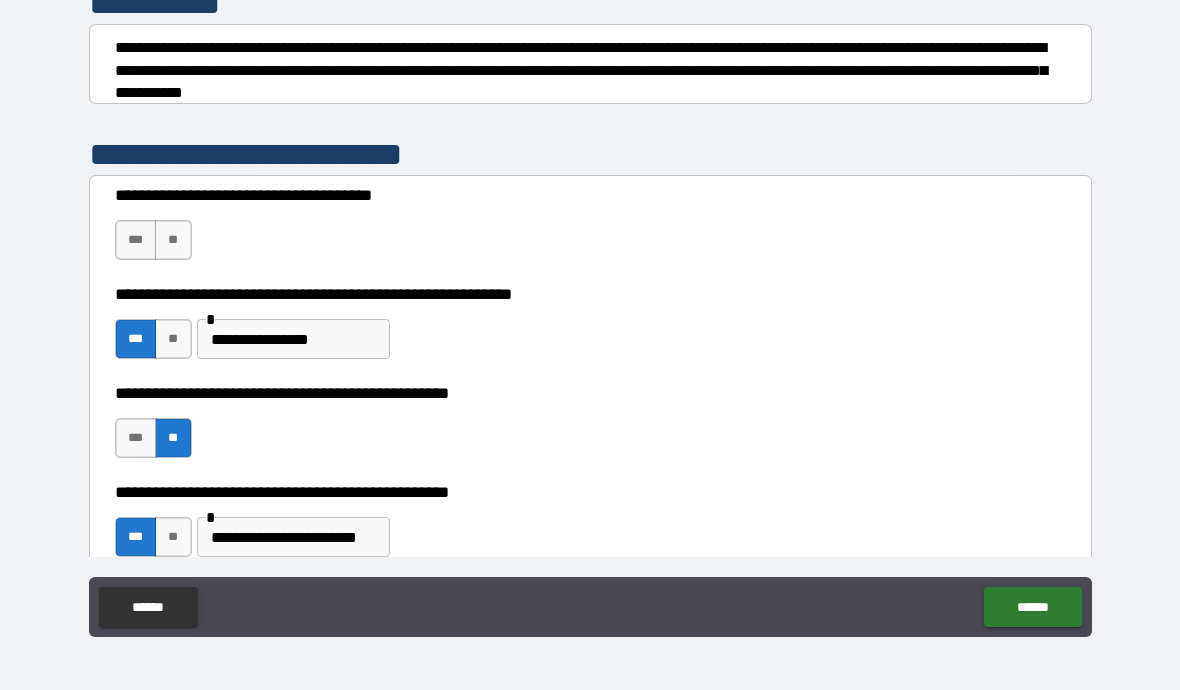 scroll, scrollTop: 255, scrollLeft: 0, axis: vertical 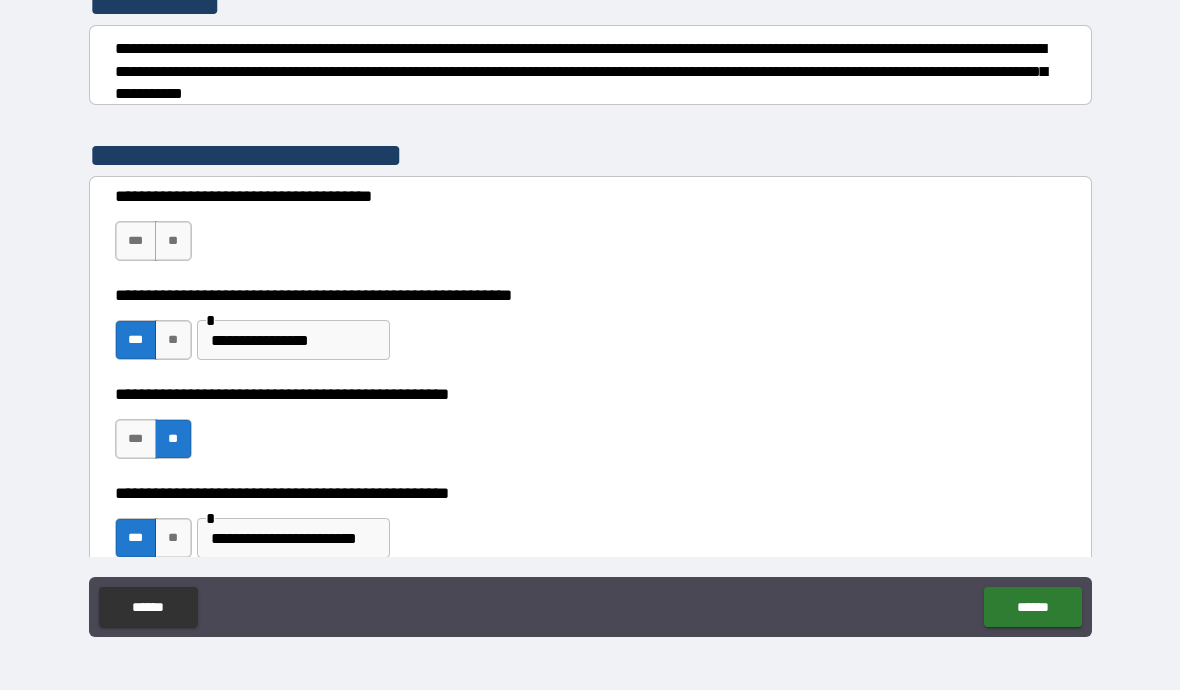 click on "**" at bounding box center [173, 241] 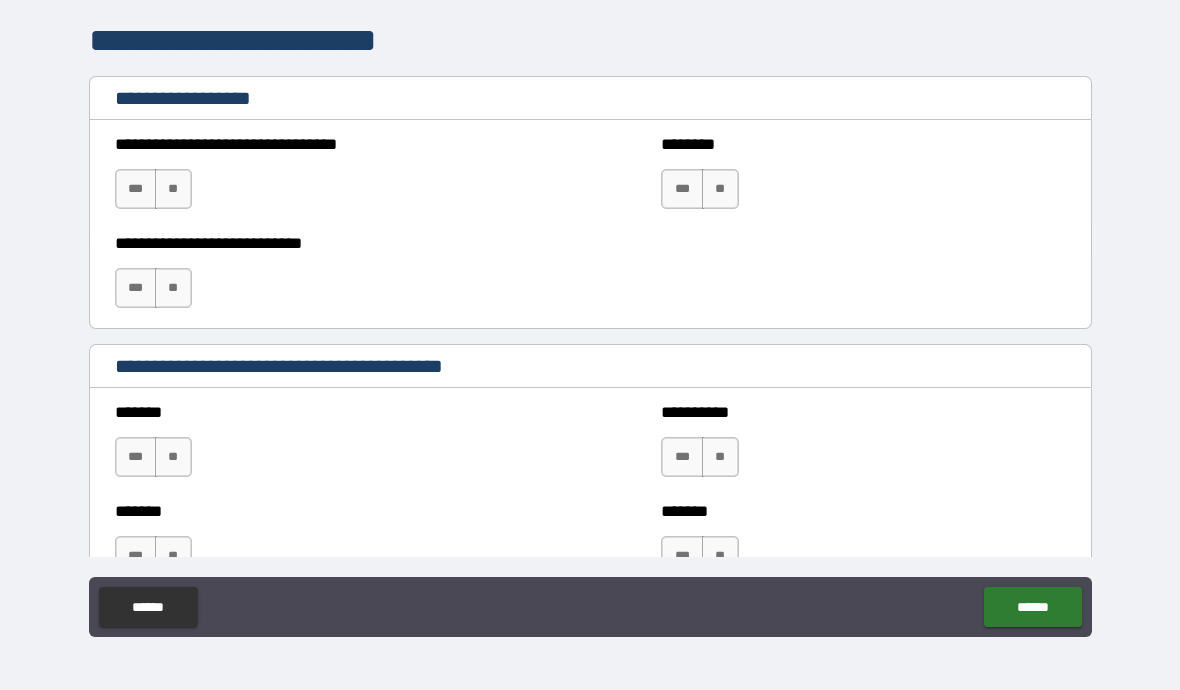 scroll, scrollTop: 1342, scrollLeft: 0, axis: vertical 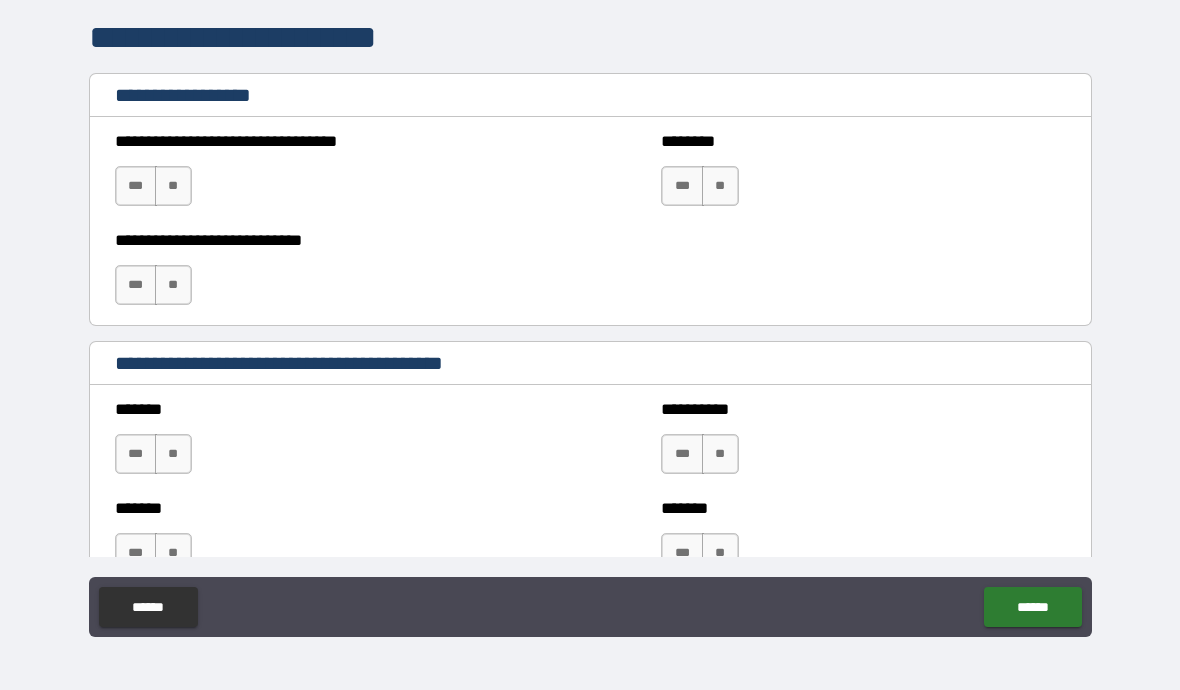 click on "**" at bounding box center [173, 186] 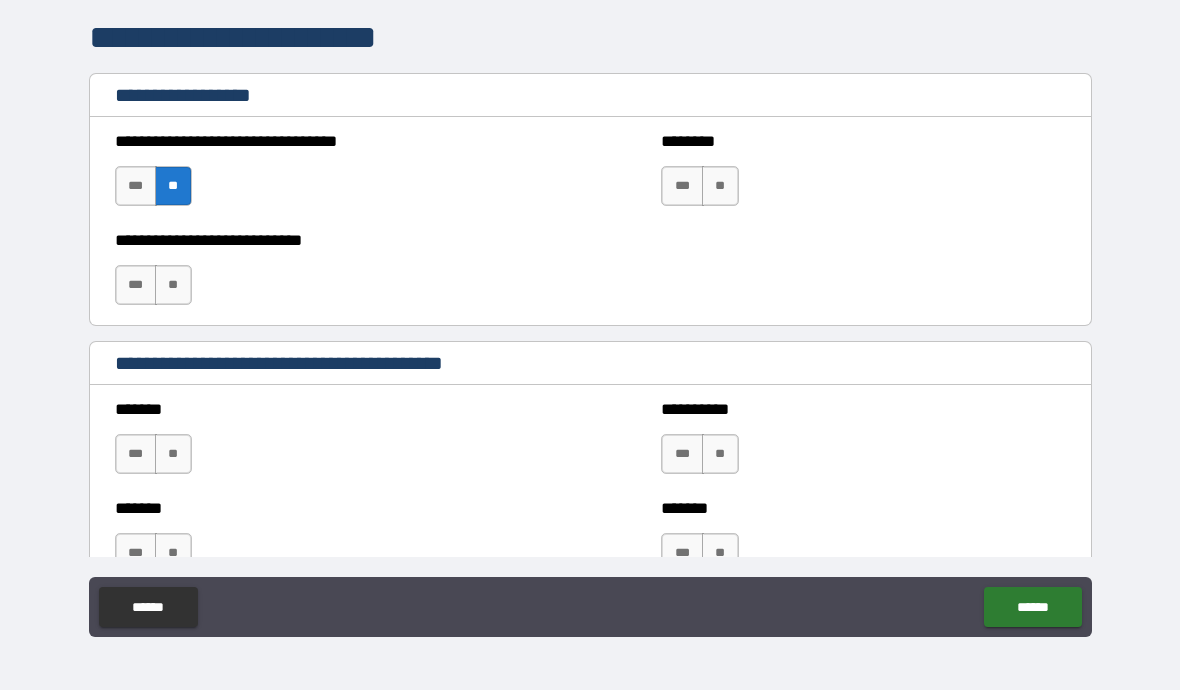 click on "**" at bounding box center [173, 285] 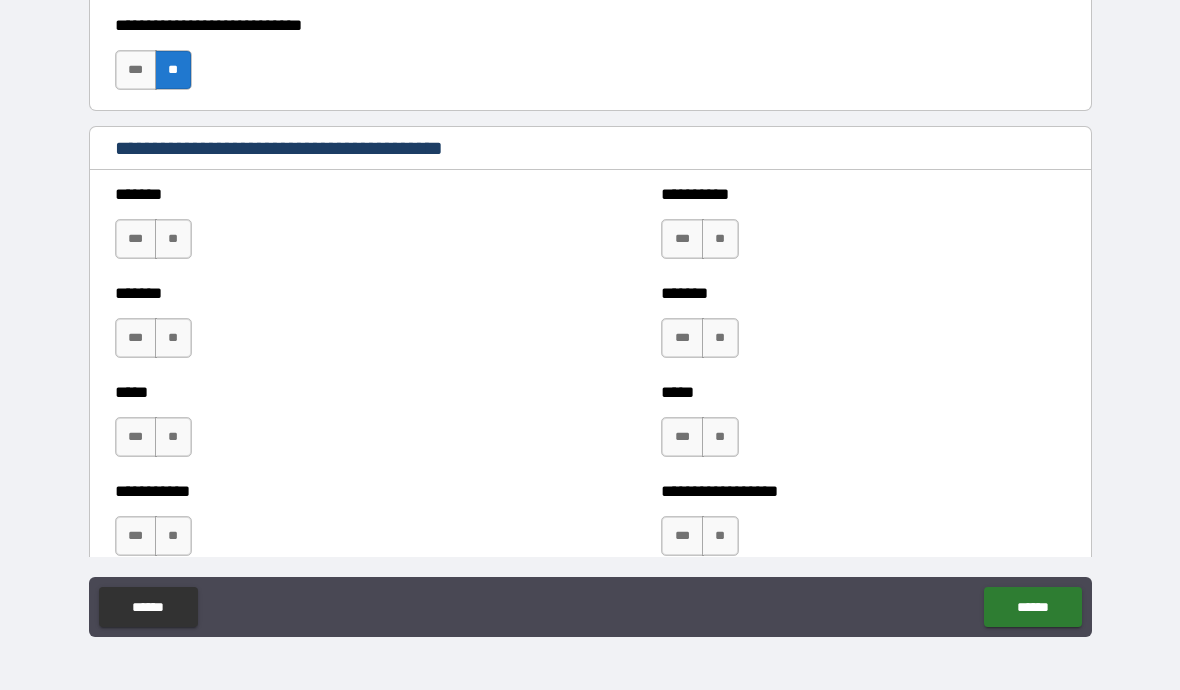 scroll, scrollTop: 1577, scrollLeft: 0, axis: vertical 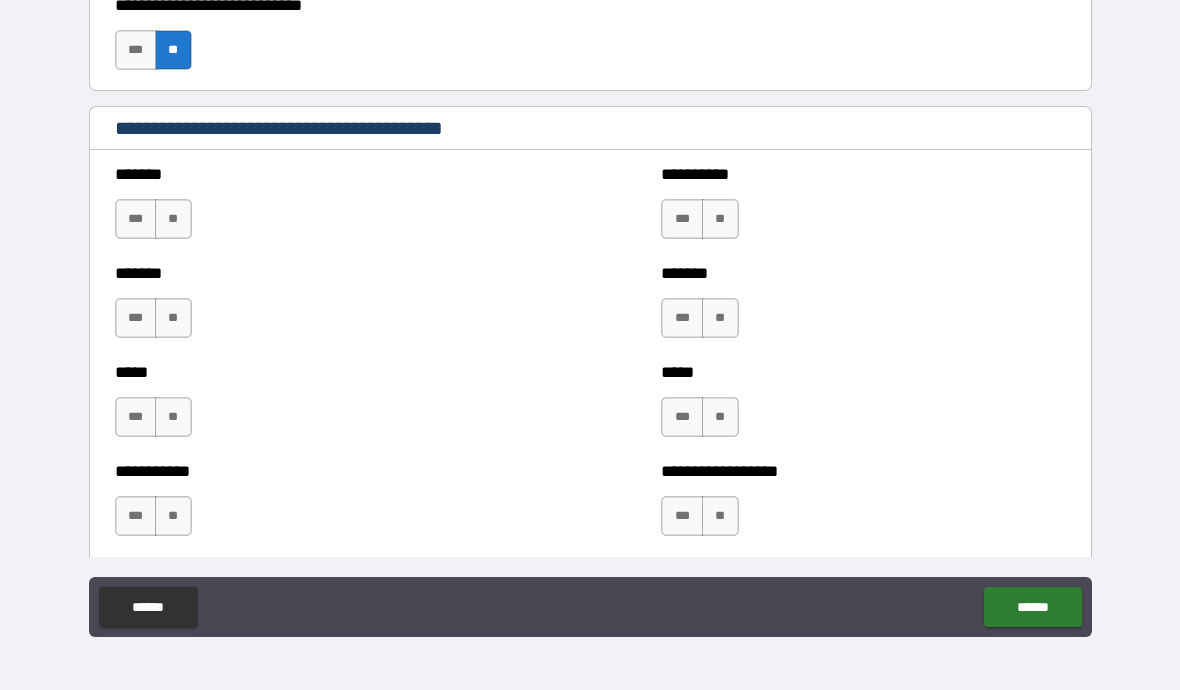 click on "***" at bounding box center (136, 219) 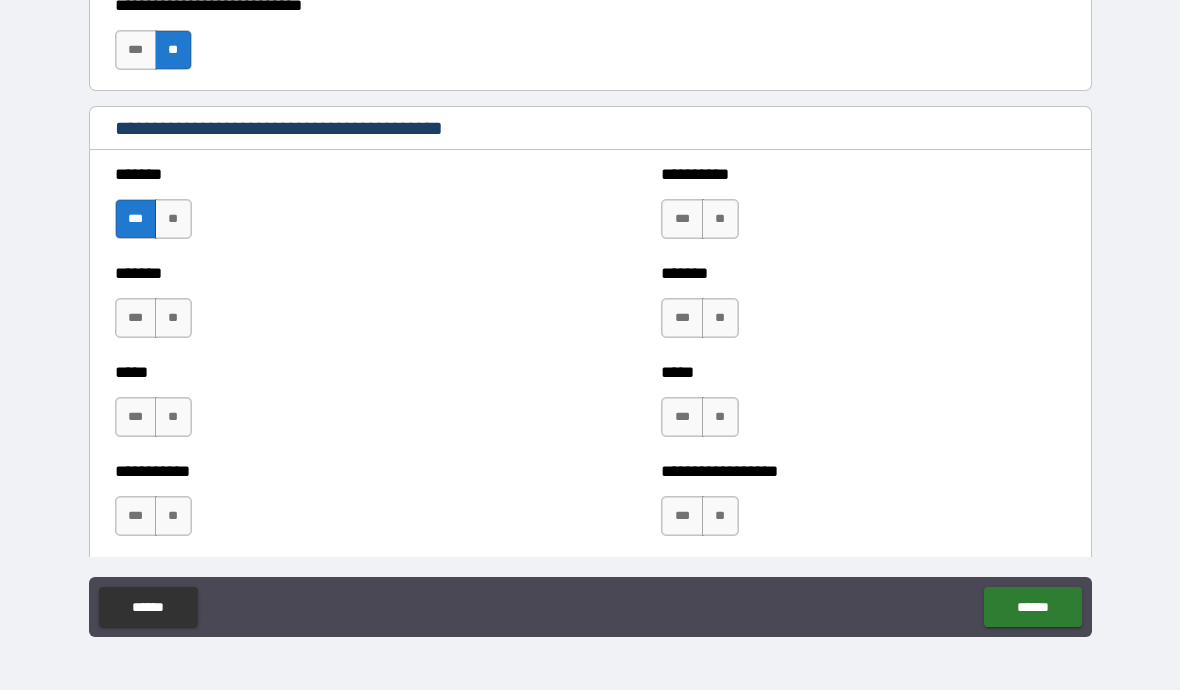 click on "***" at bounding box center (136, 318) 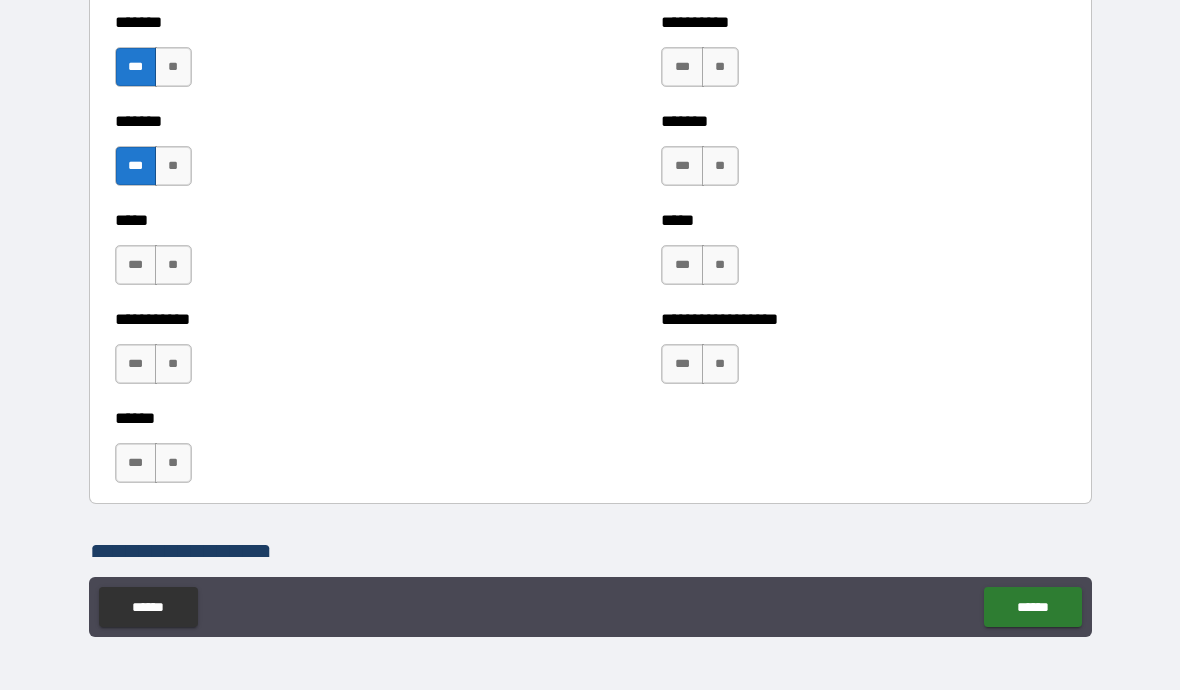 scroll, scrollTop: 1741, scrollLeft: 0, axis: vertical 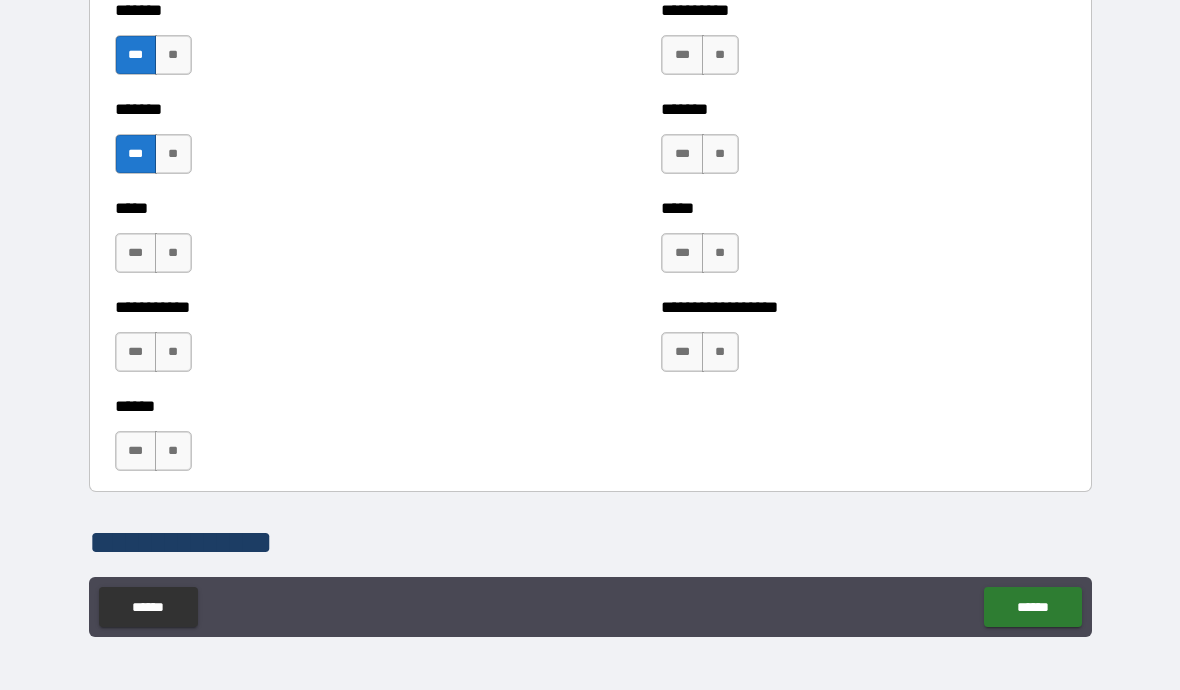 click on "***" at bounding box center [136, 352] 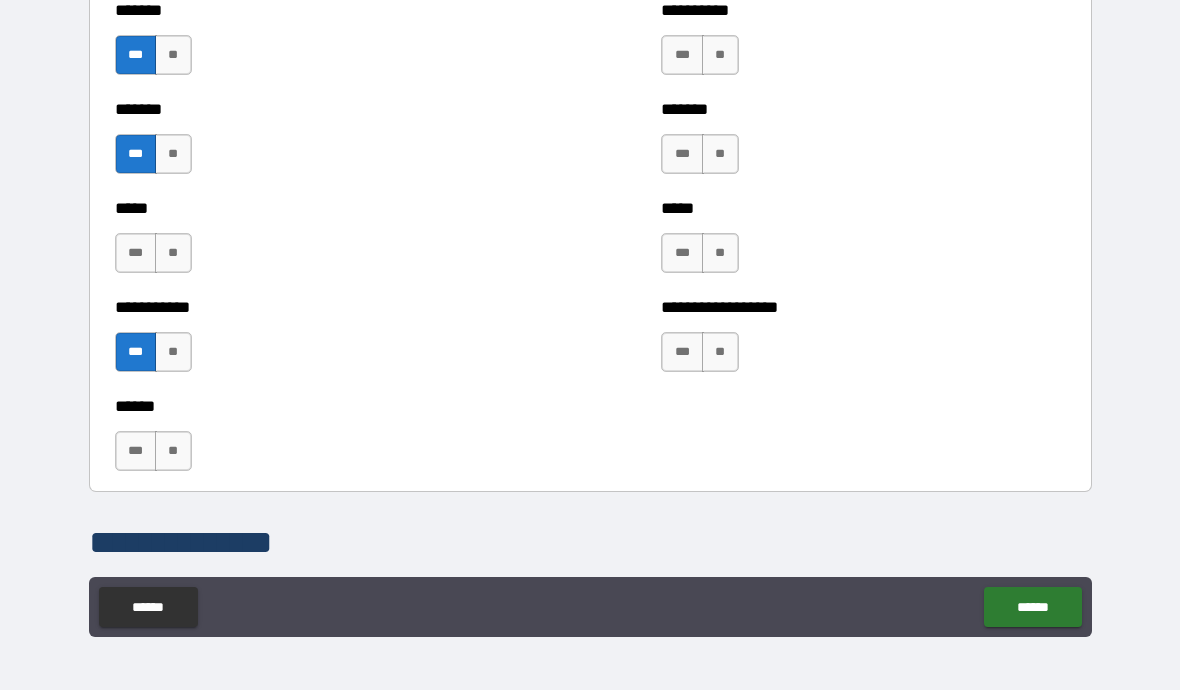click on "**" at bounding box center [173, 253] 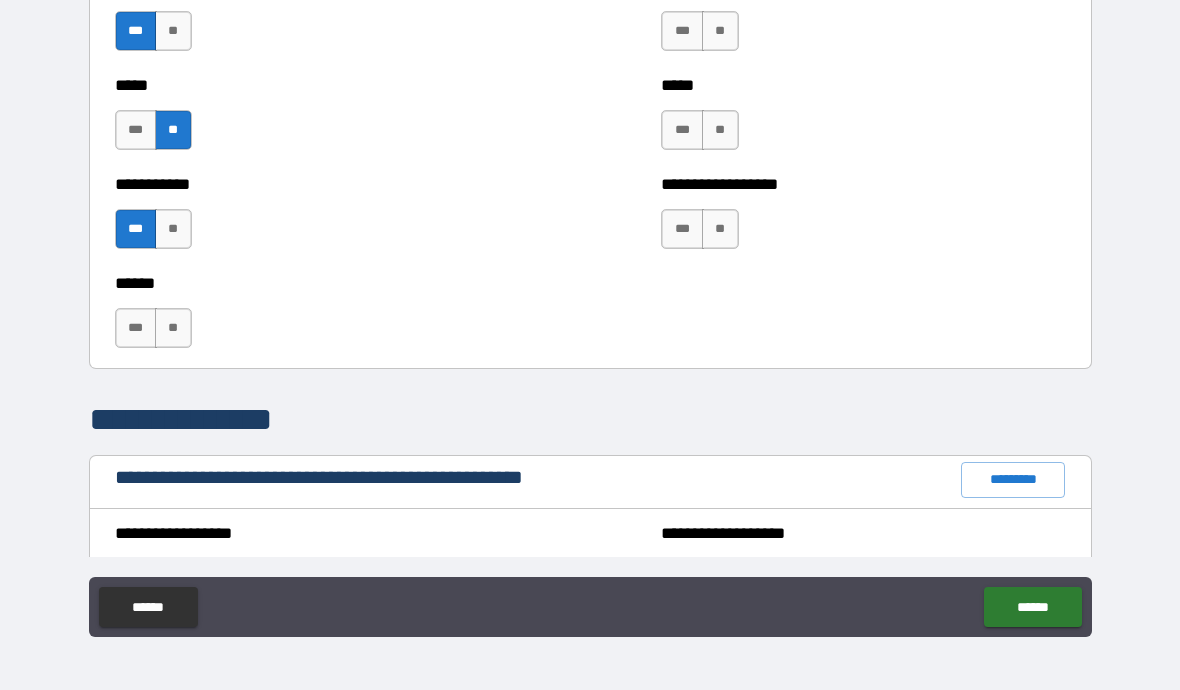 scroll, scrollTop: 1881, scrollLeft: 0, axis: vertical 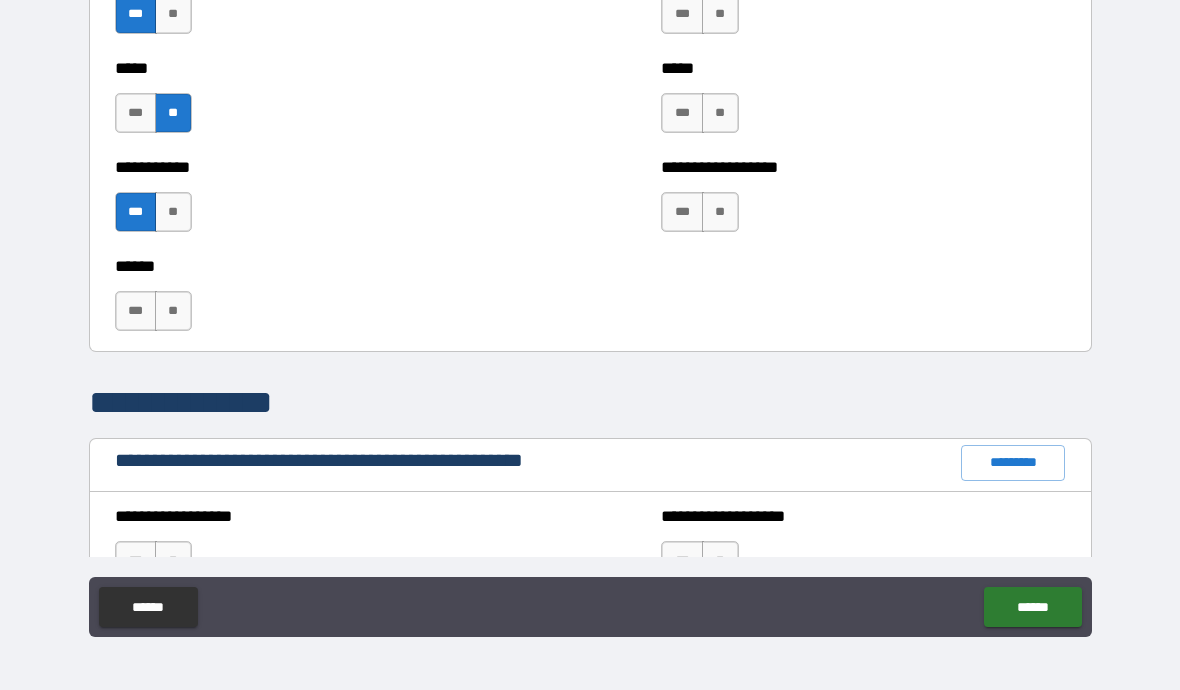 click on "***" at bounding box center (136, 311) 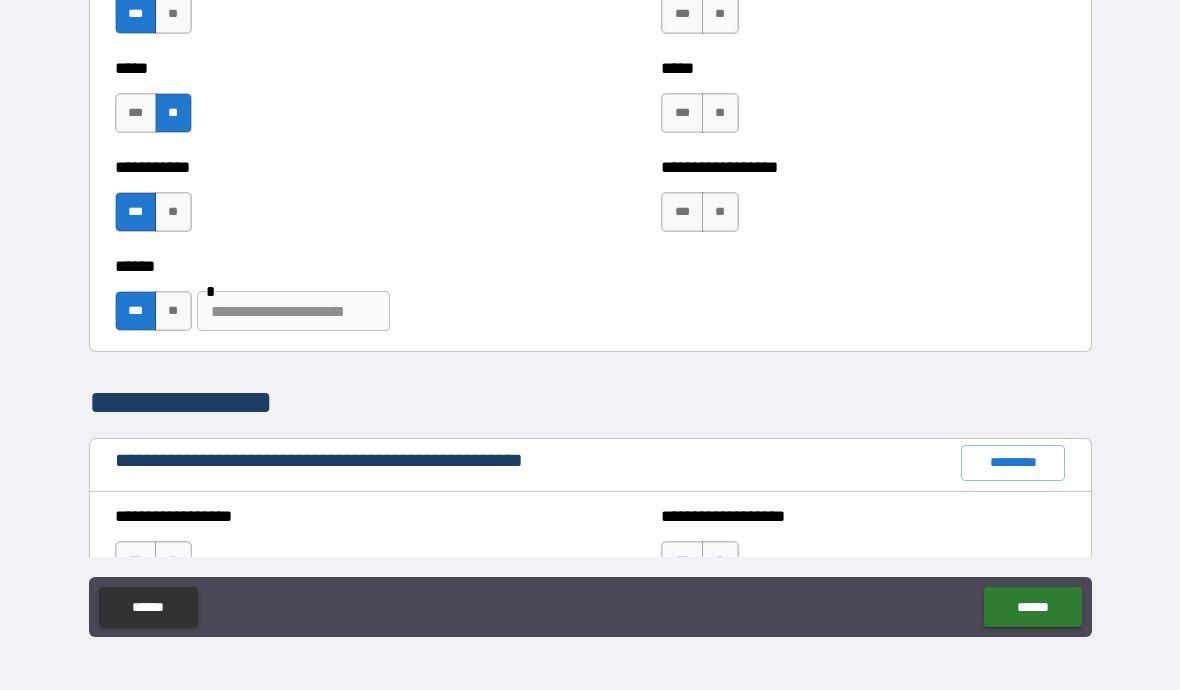 click at bounding box center [293, 311] 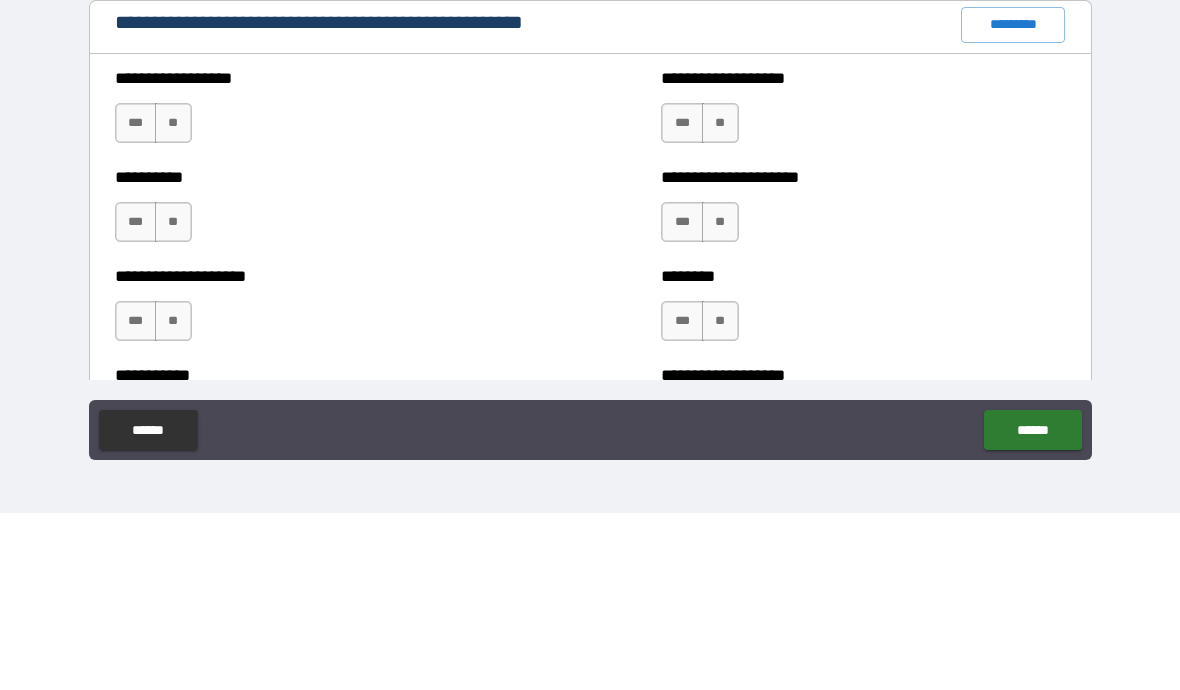 scroll, scrollTop: 2141, scrollLeft: 0, axis: vertical 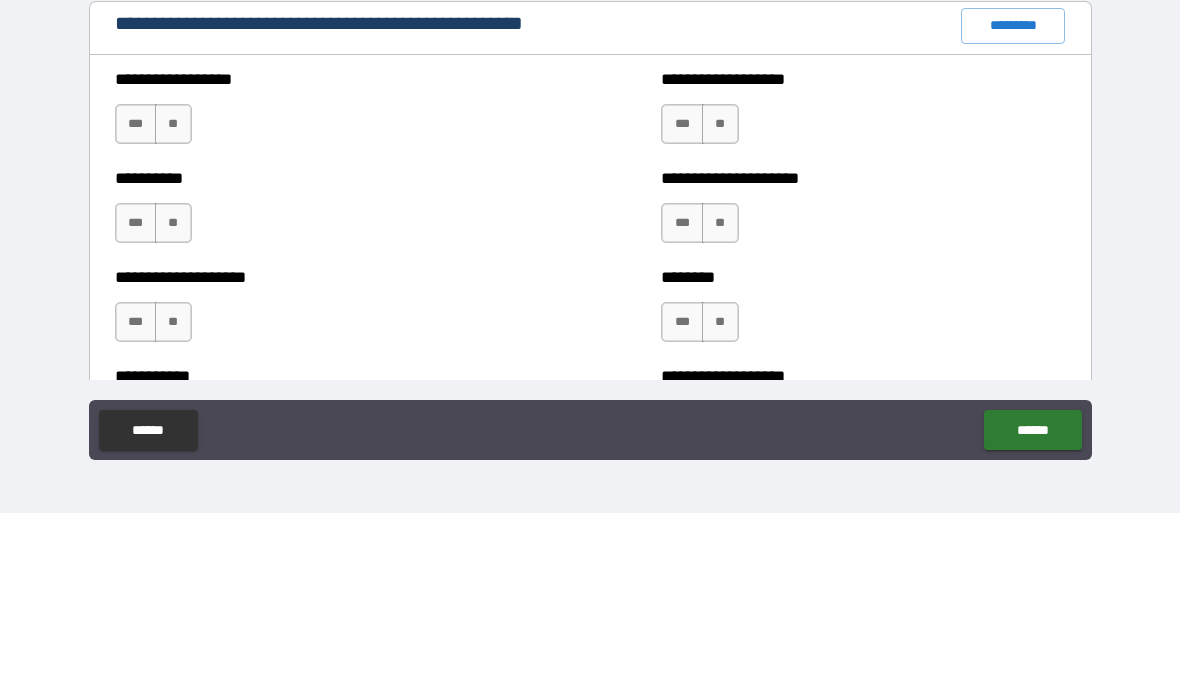type on "**********" 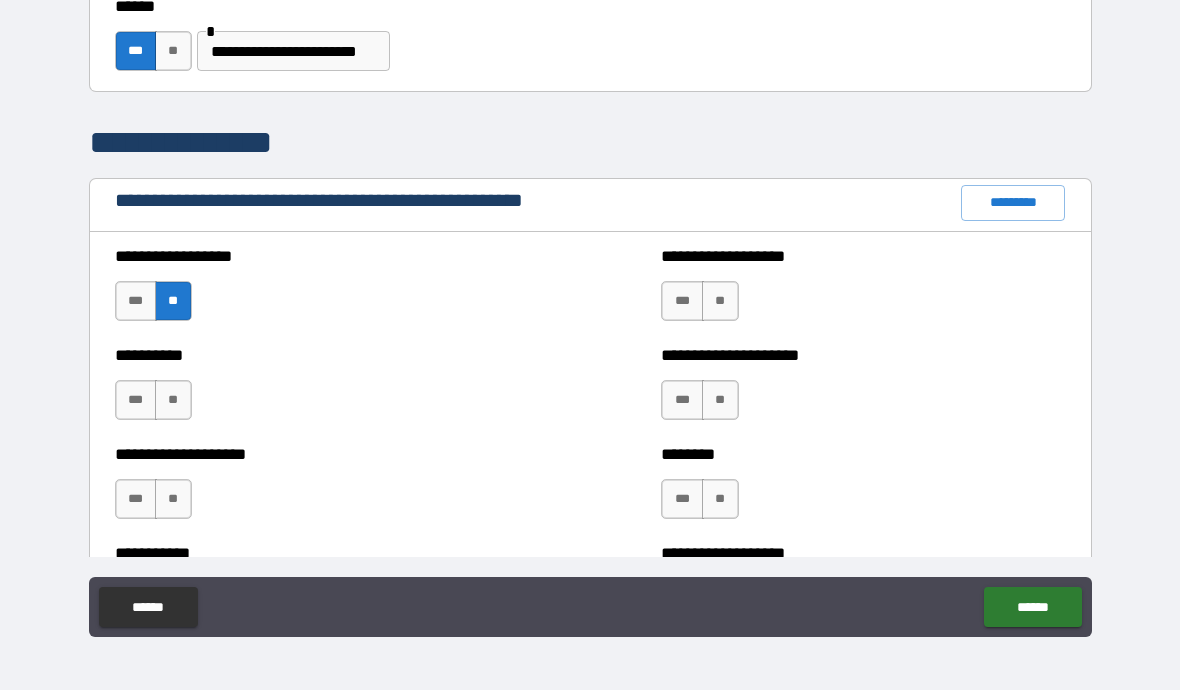 click on "**" at bounding box center [173, 400] 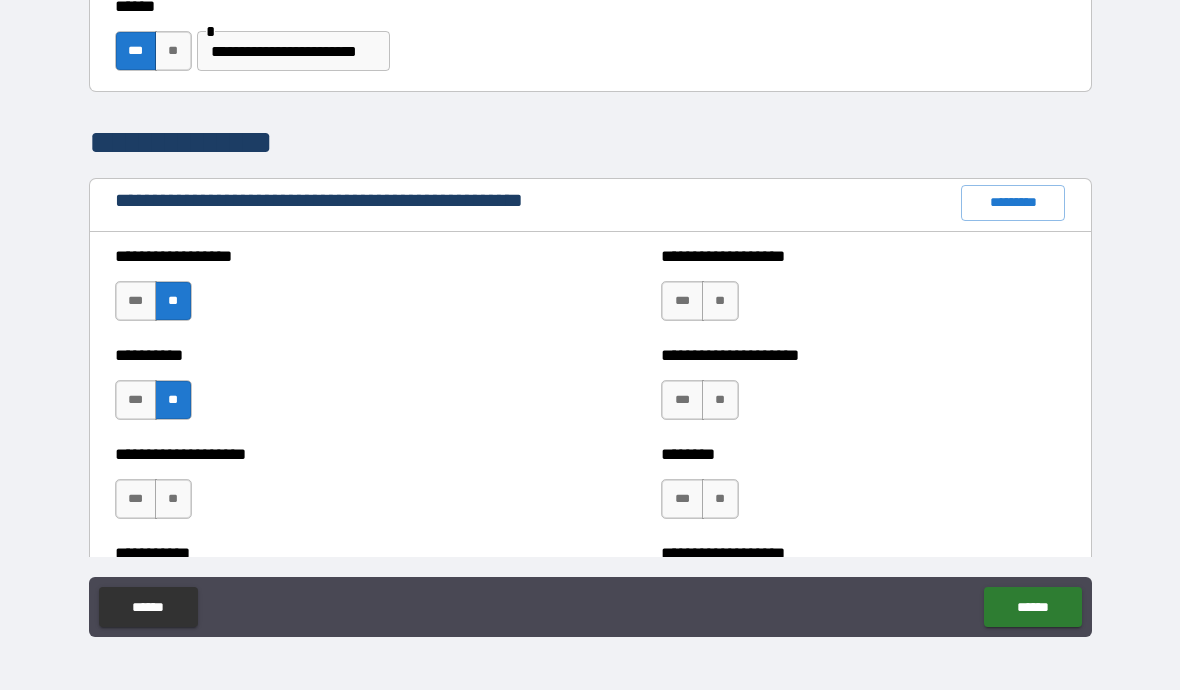 click on "**" at bounding box center [173, 499] 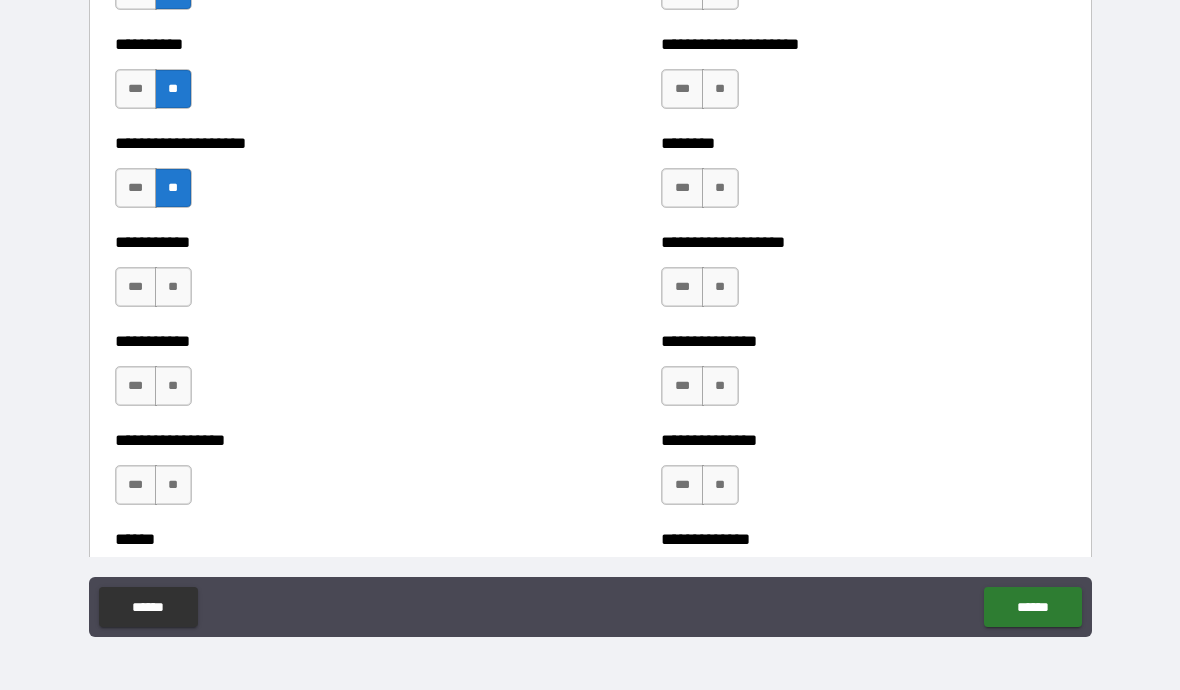 scroll, scrollTop: 2493, scrollLeft: 0, axis: vertical 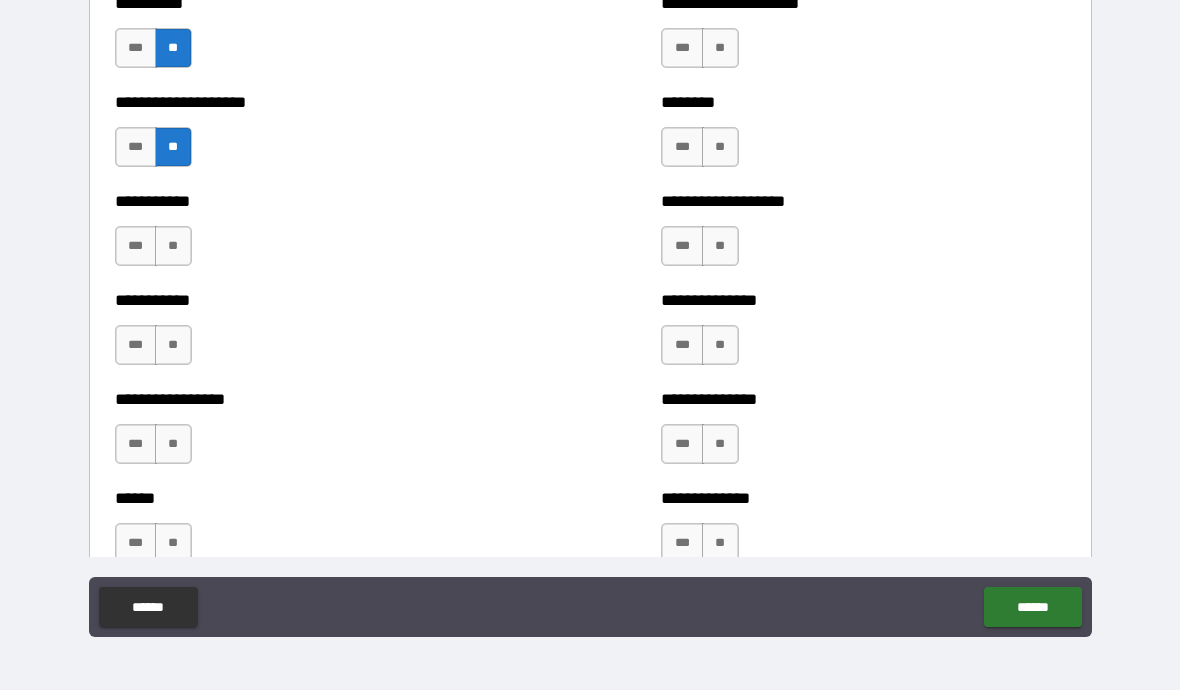click on "**" at bounding box center (173, 246) 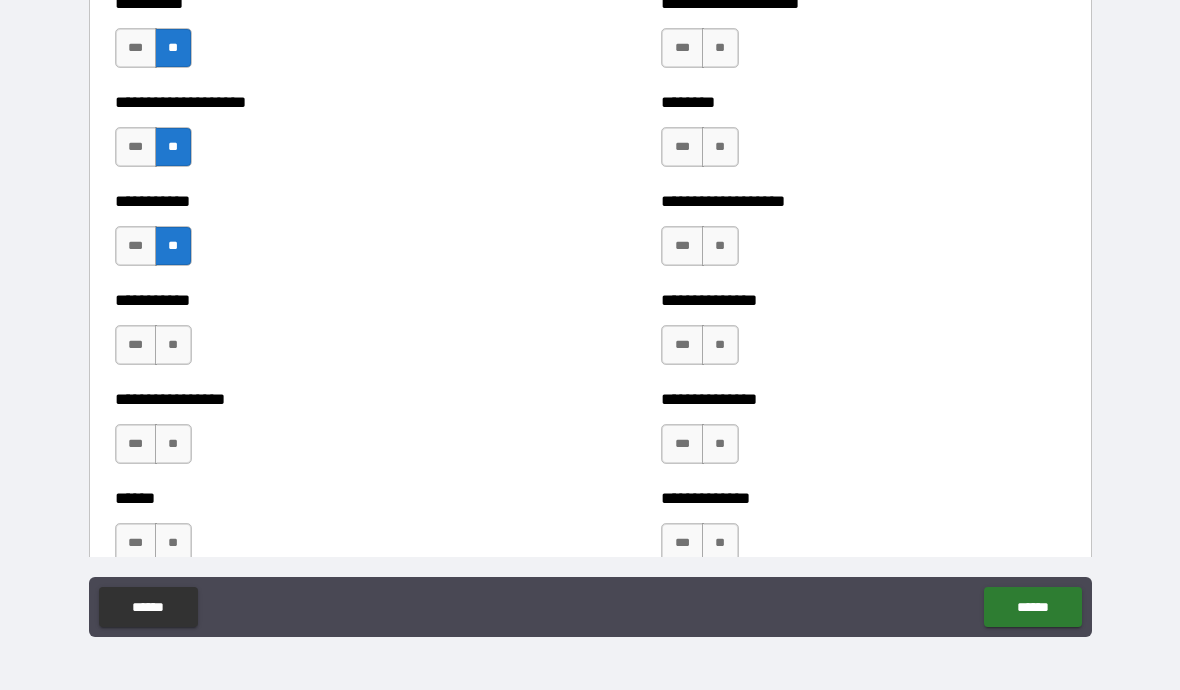 click on "**" at bounding box center (173, 345) 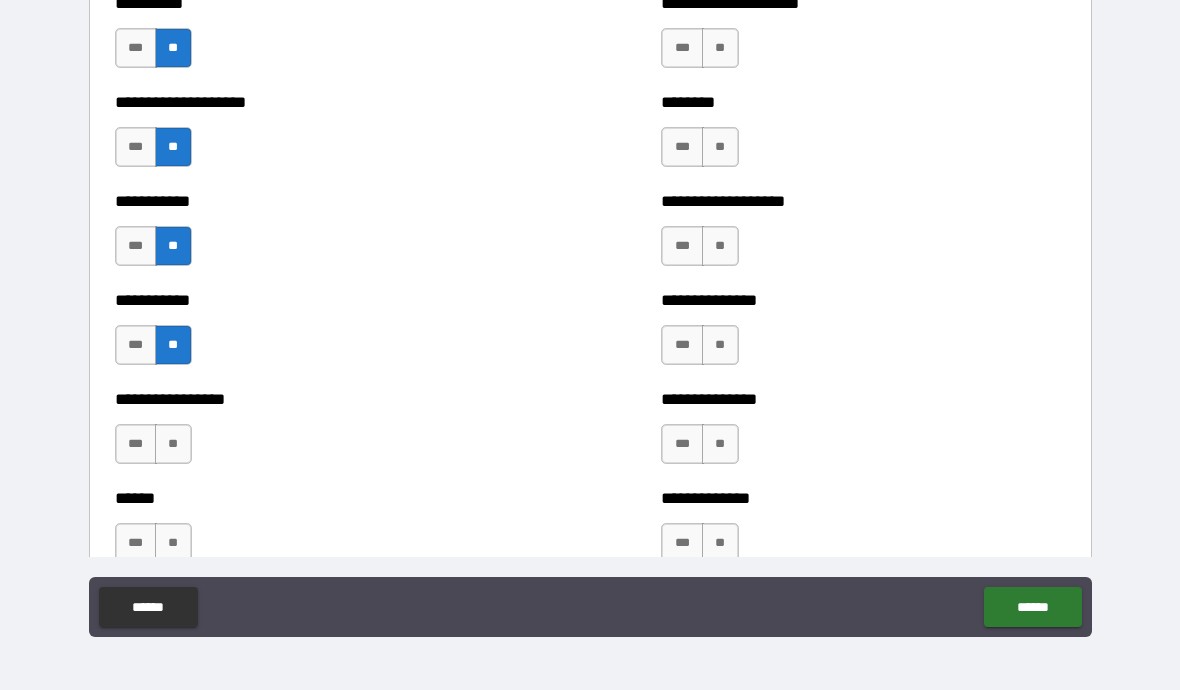 click on "**" at bounding box center (173, 444) 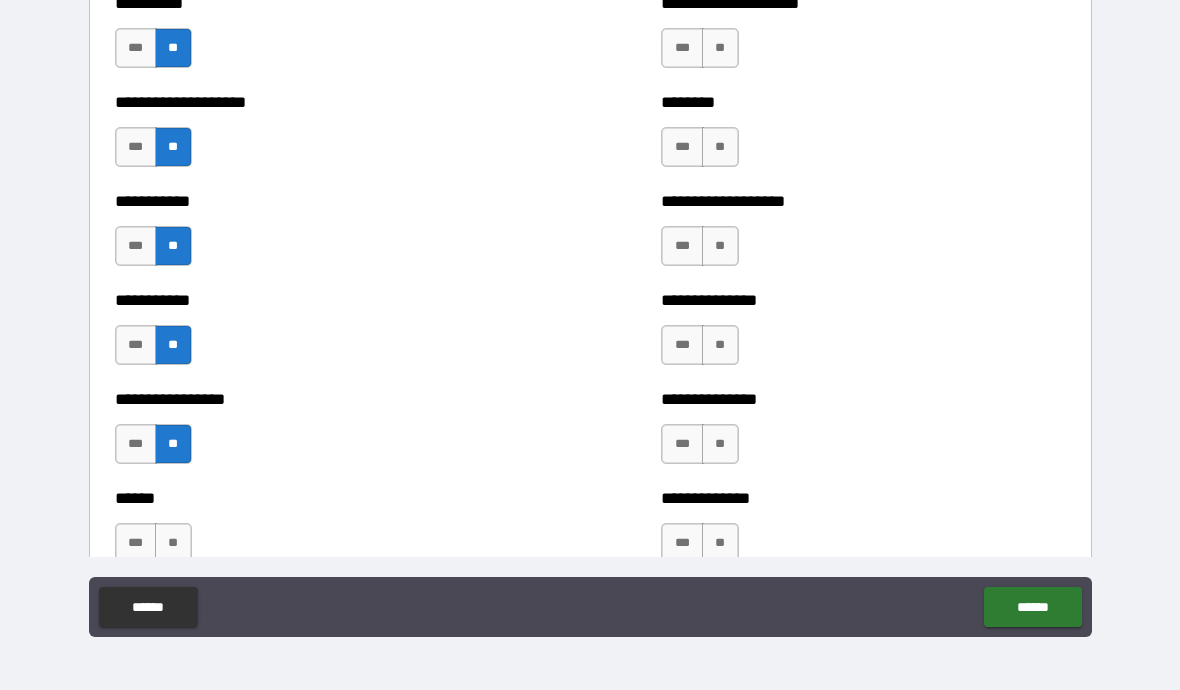 click on "**" at bounding box center [173, 543] 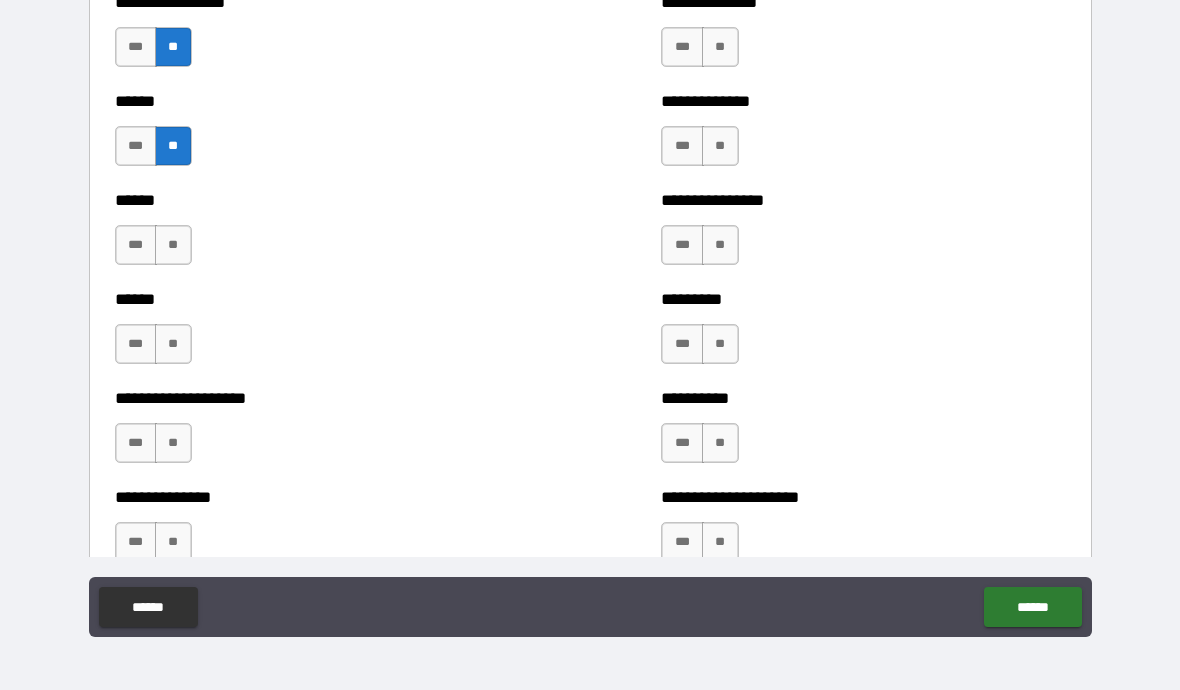 scroll, scrollTop: 2891, scrollLeft: 0, axis: vertical 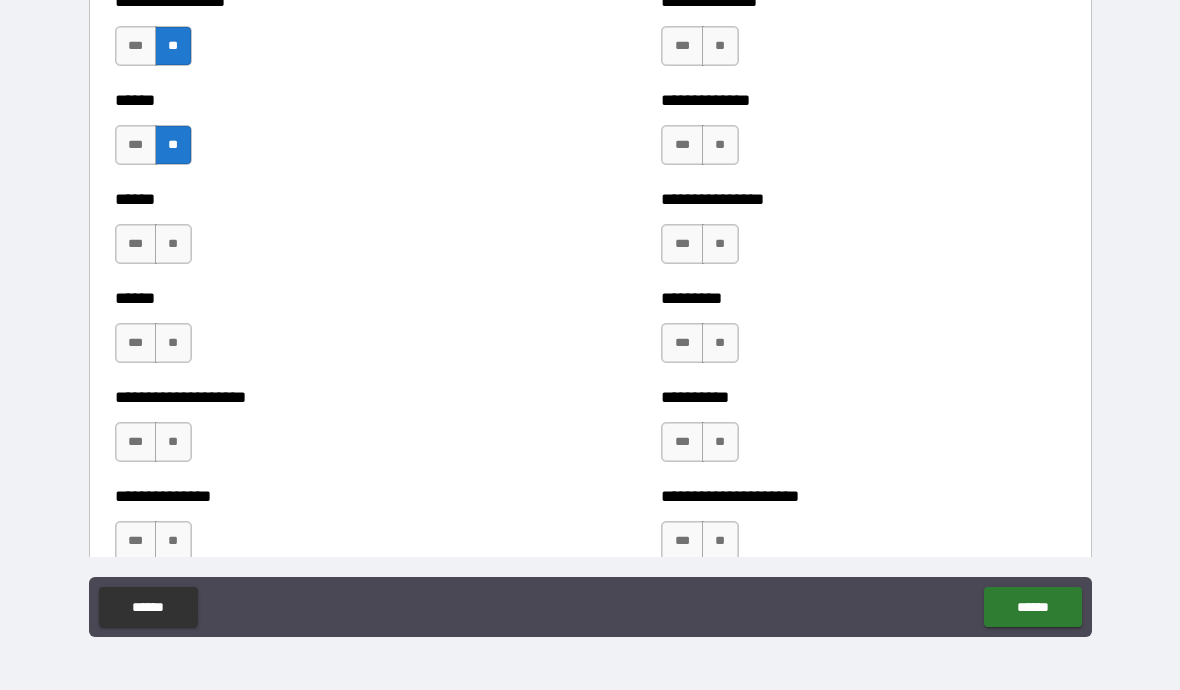 click on "**" at bounding box center [173, 244] 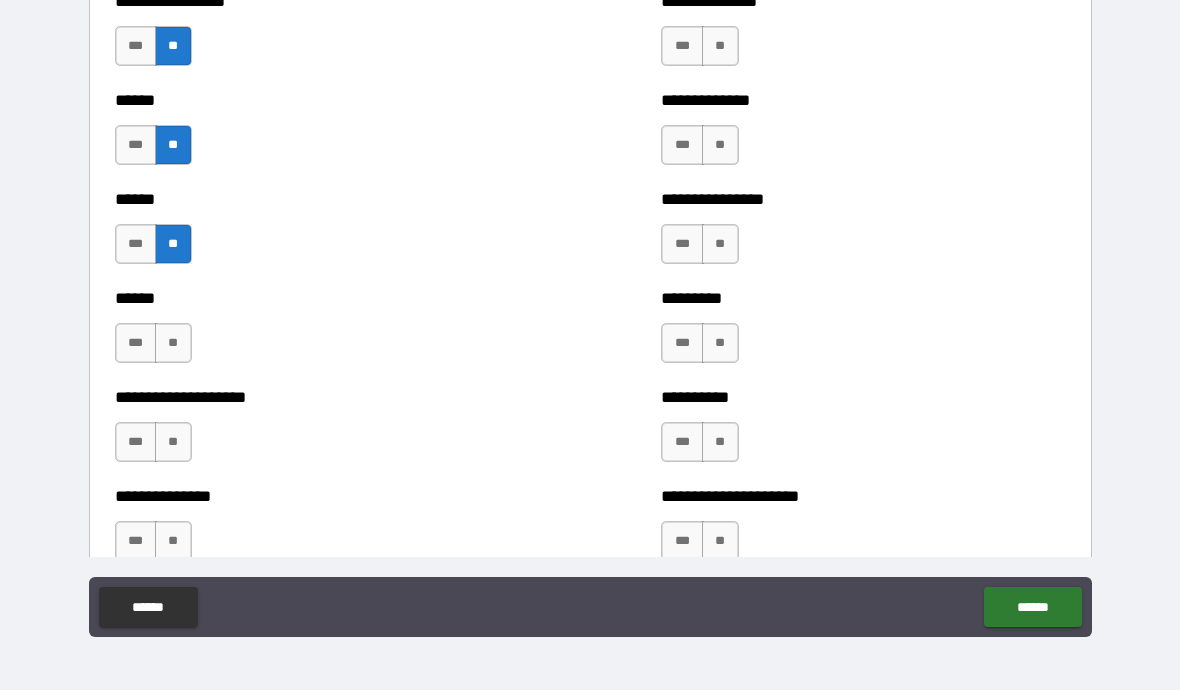 click on "**" at bounding box center (173, 343) 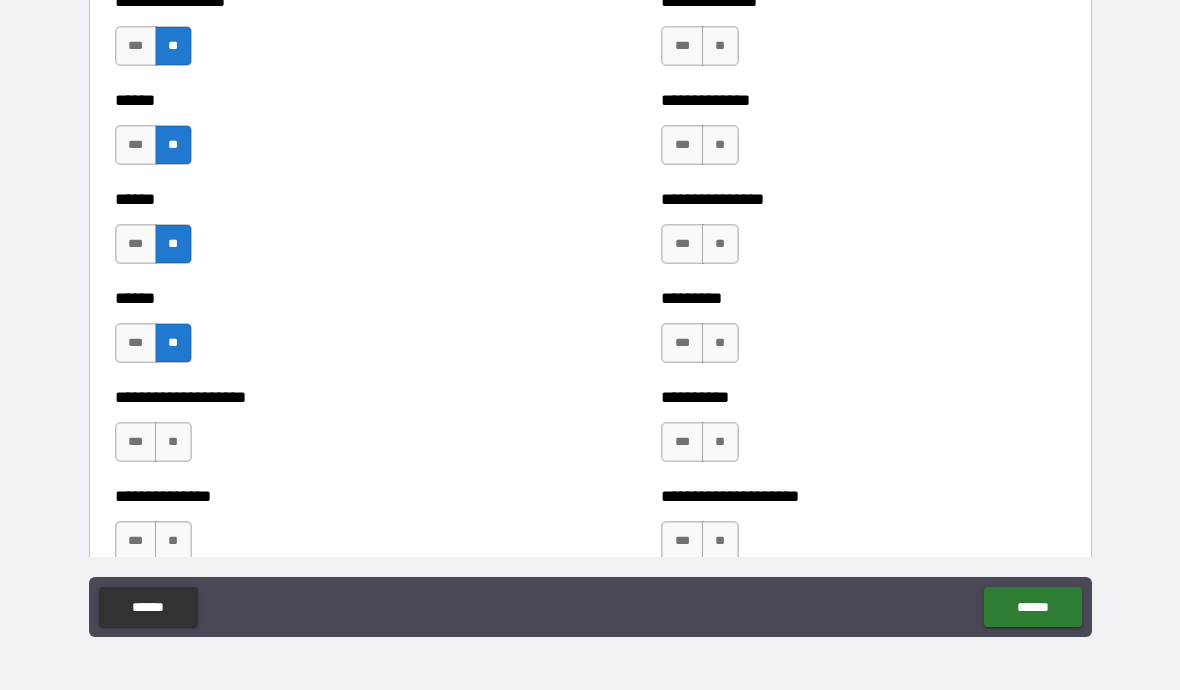 click on "***" at bounding box center (136, 442) 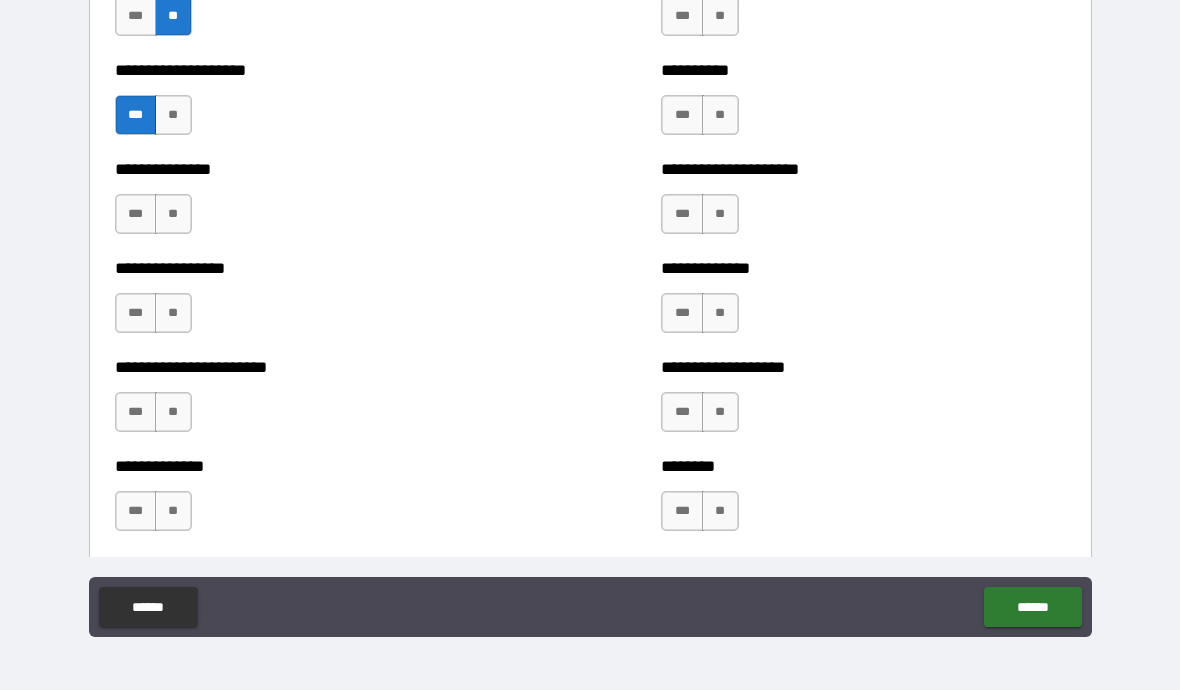 scroll, scrollTop: 3226, scrollLeft: 0, axis: vertical 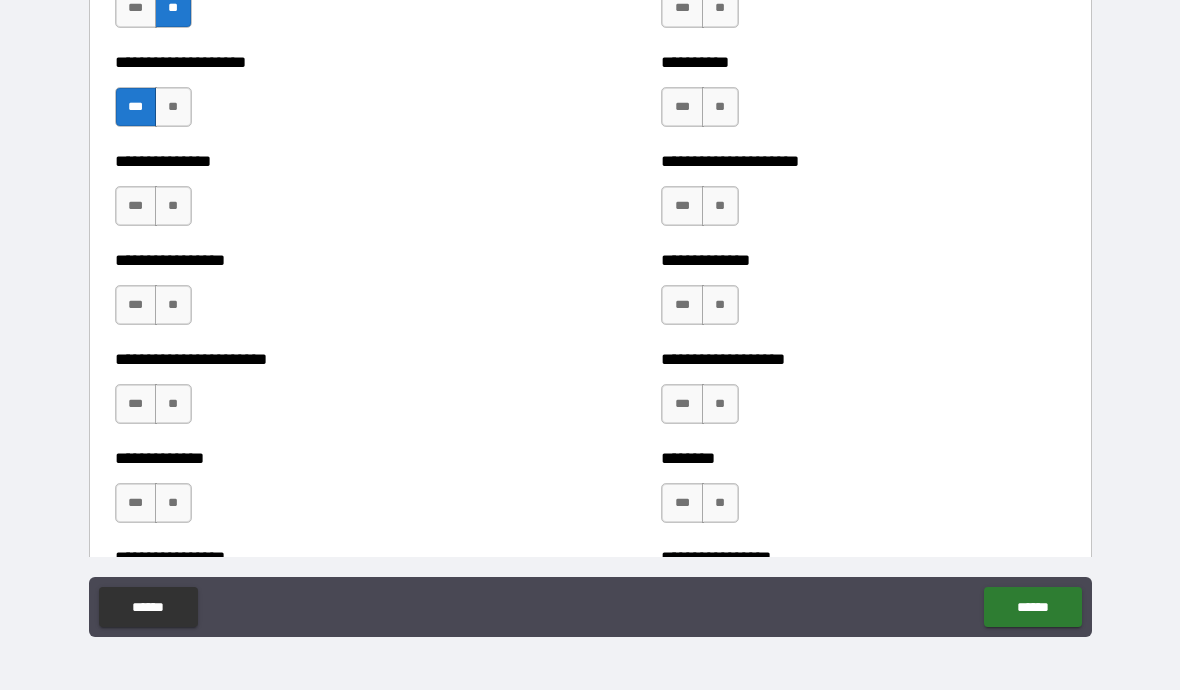 click on "***" at bounding box center [136, 206] 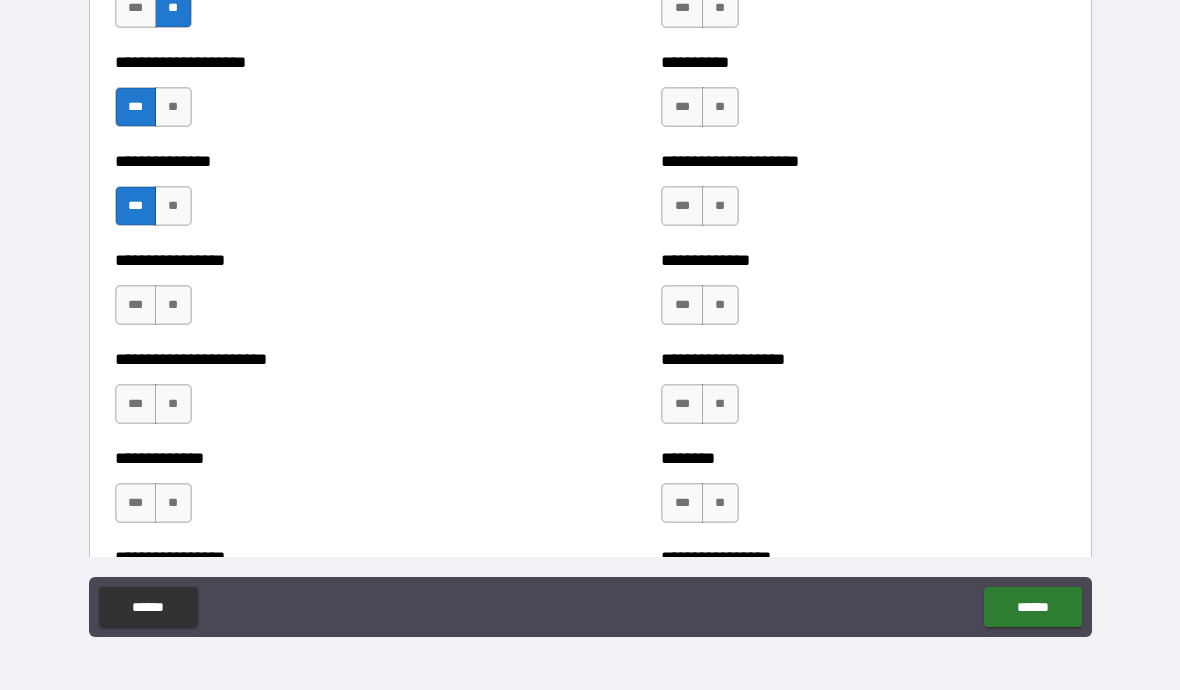 click on "***" at bounding box center [136, 305] 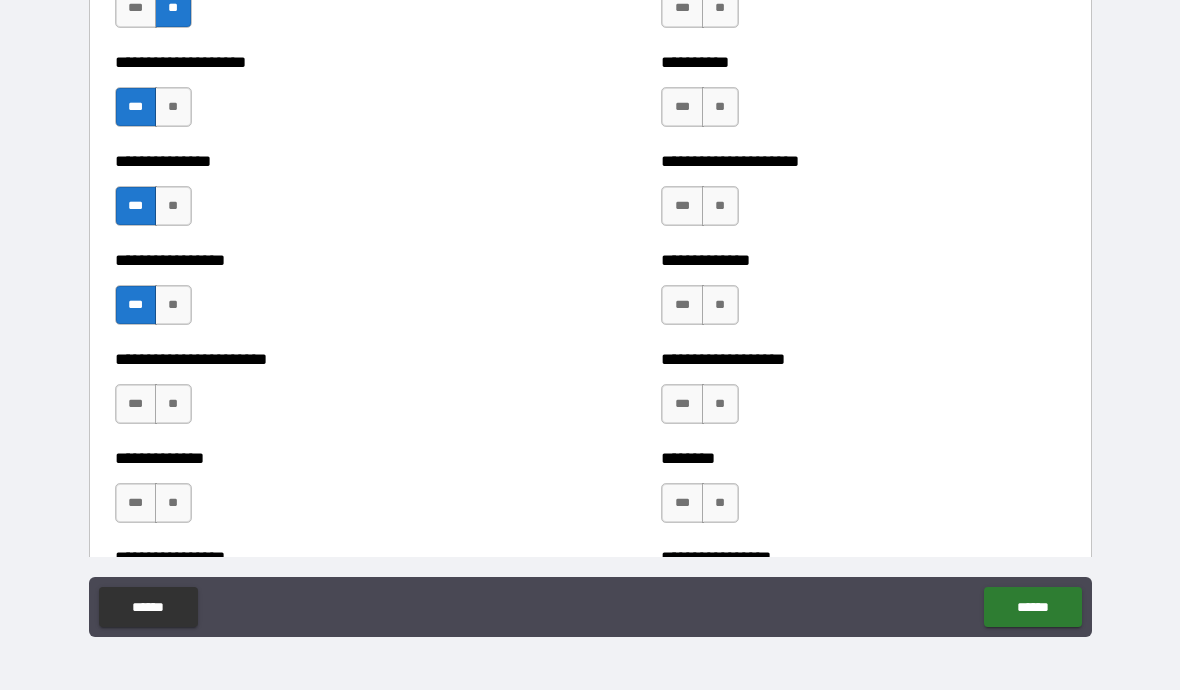 click on "**" at bounding box center (173, 404) 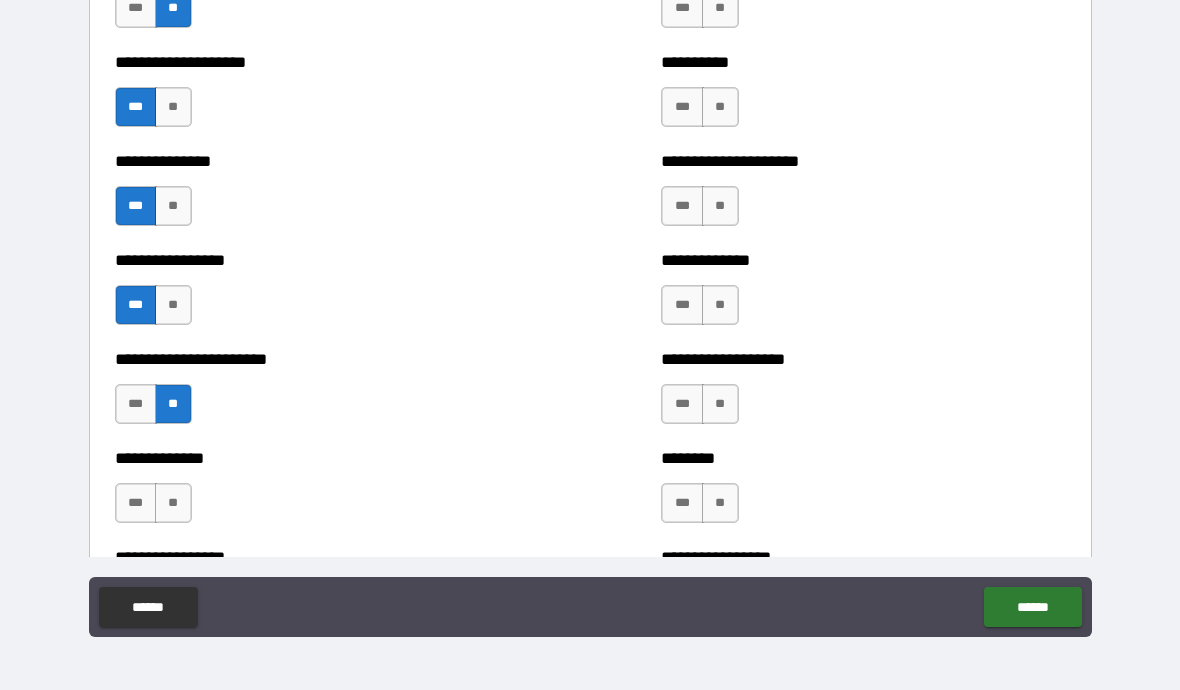 click on "**" at bounding box center (173, 503) 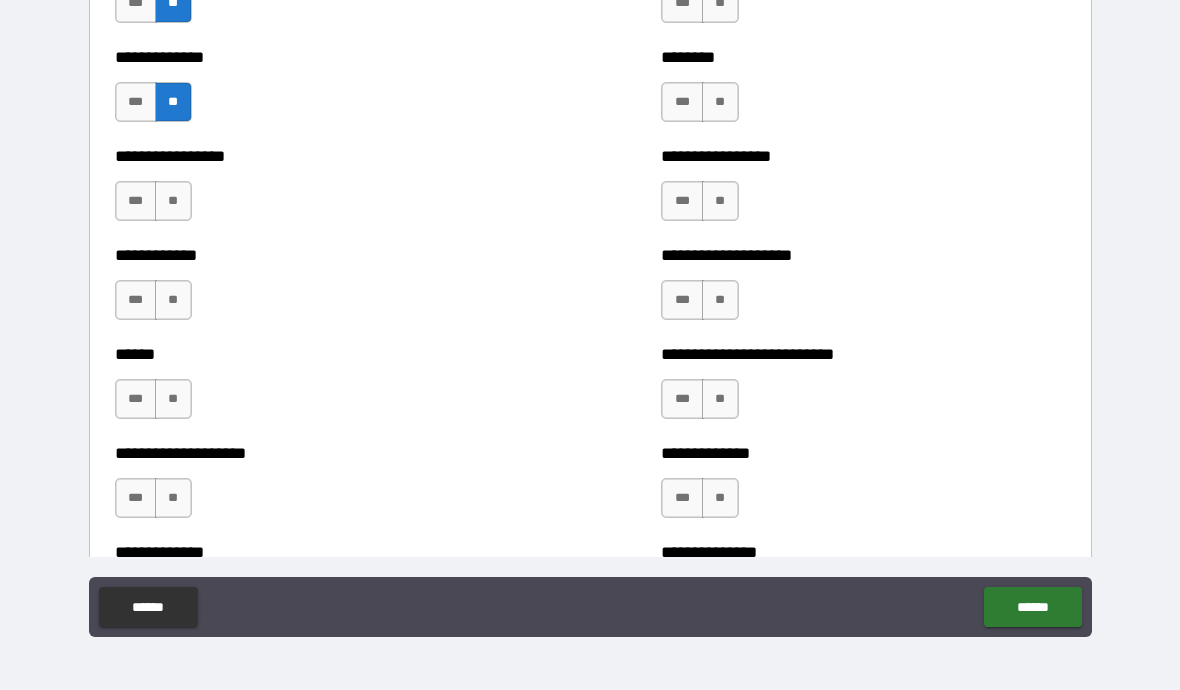scroll, scrollTop: 3636, scrollLeft: 0, axis: vertical 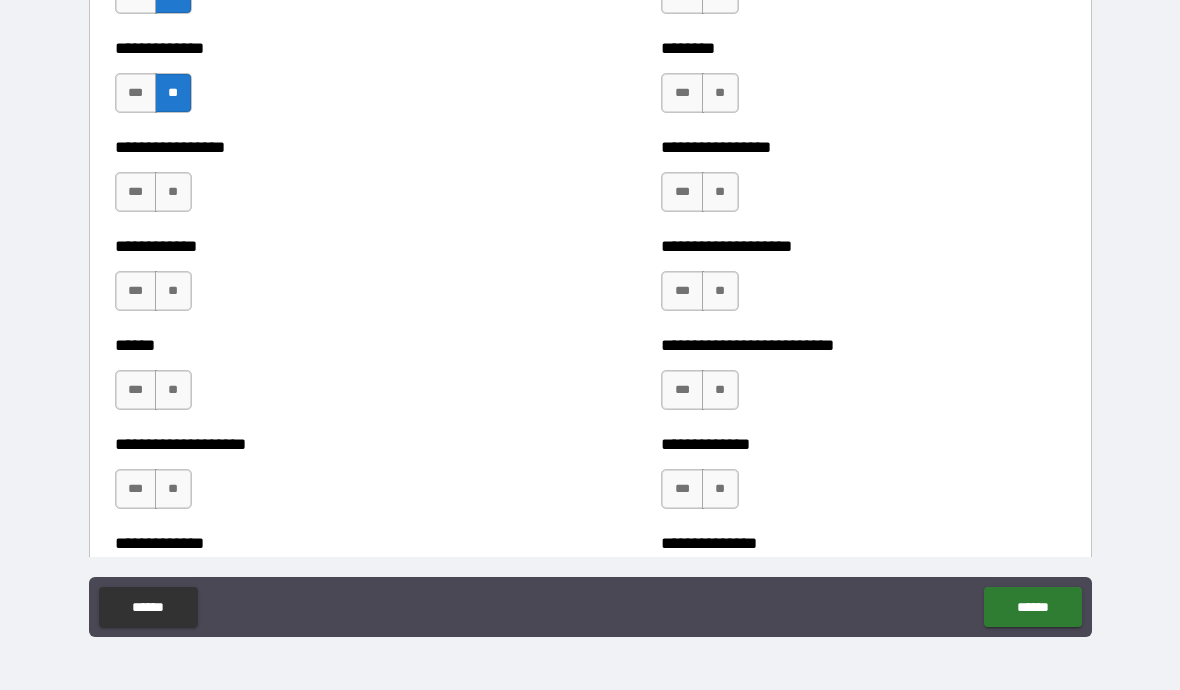 click on "**" at bounding box center (173, 192) 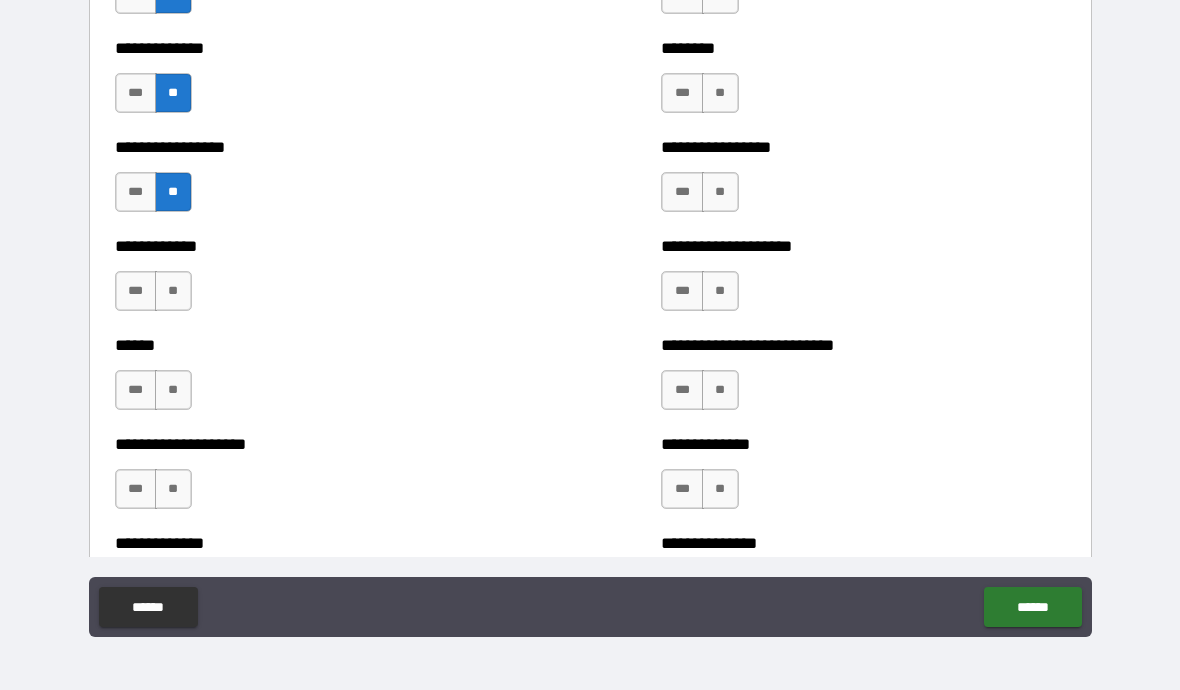 click on "**" at bounding box center [173, 291] 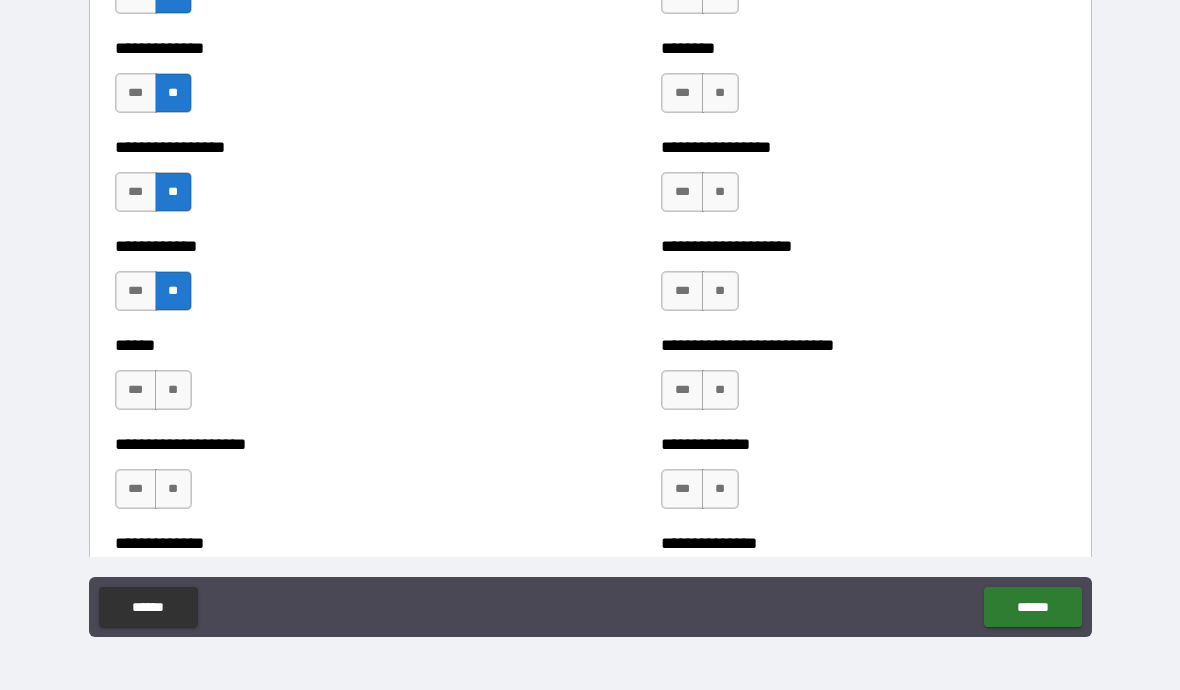 click on "**" at bounding box center (173, 390) 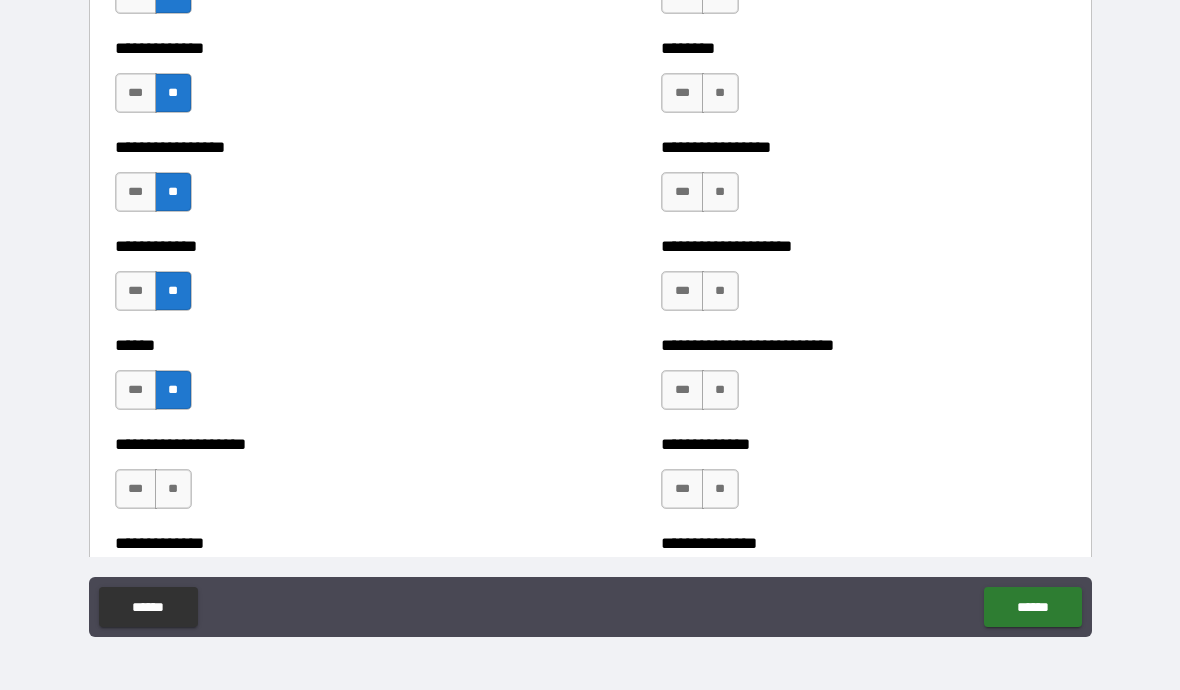 click on "**" at bounding box center (173, 489) 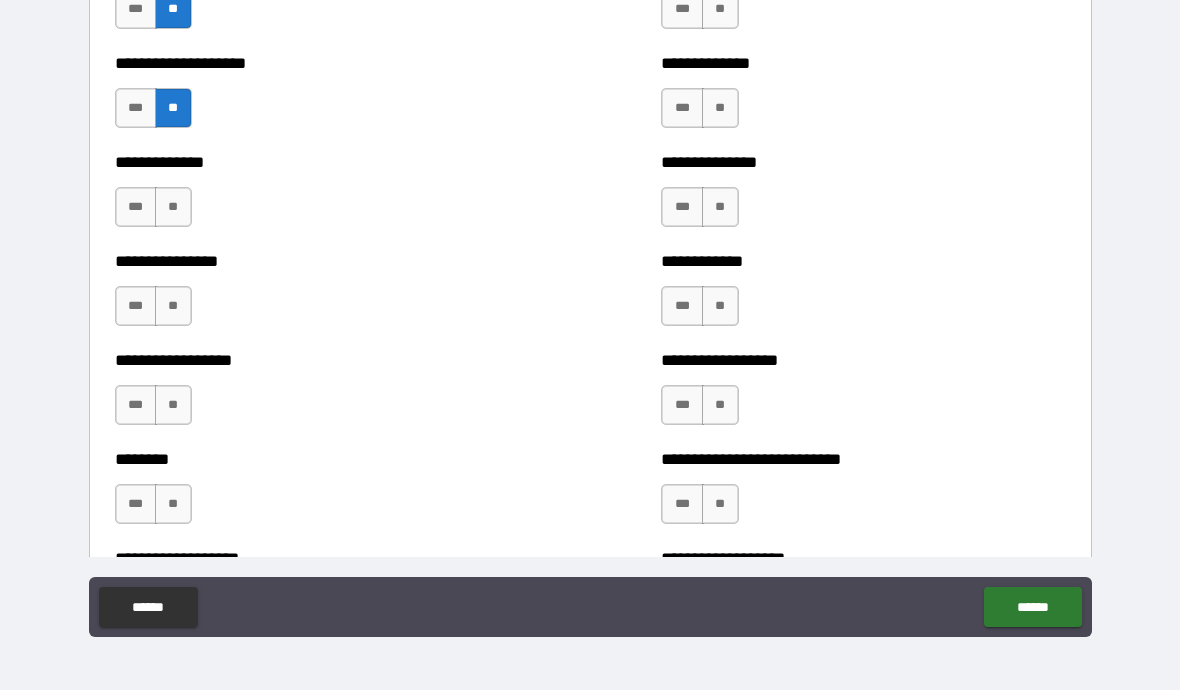 scroll, scrollTop: 4035, scrollLeft: 0, axis: vertical 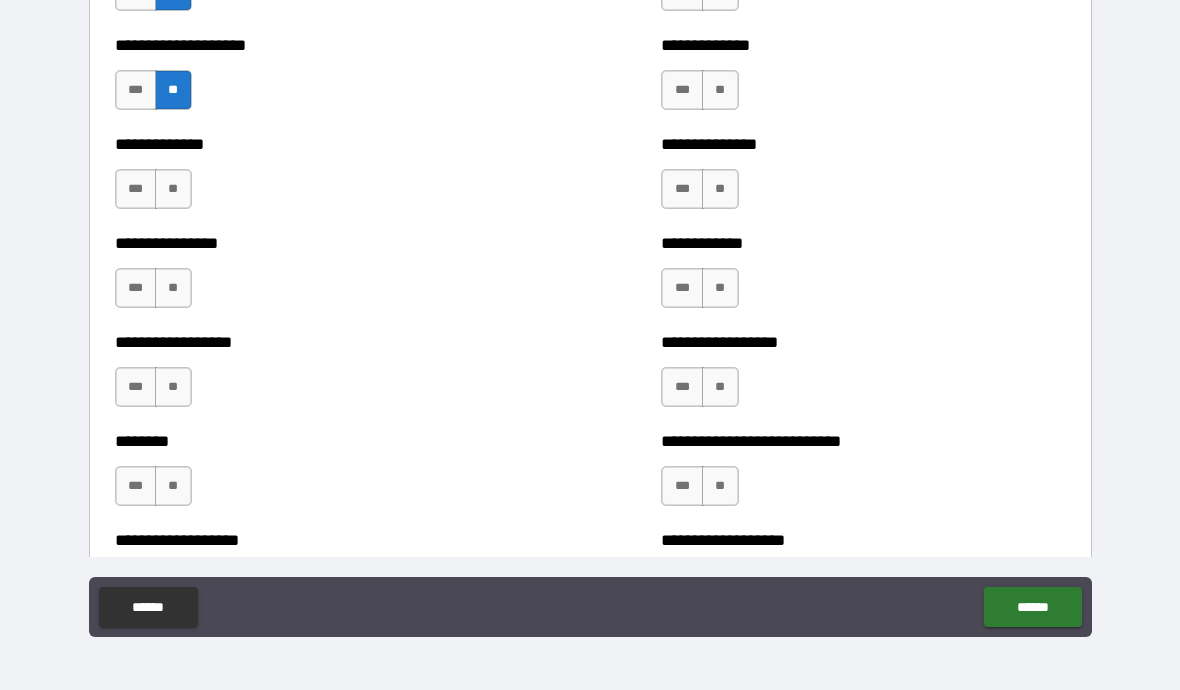 click on "**" at bounding box center [173, 189] 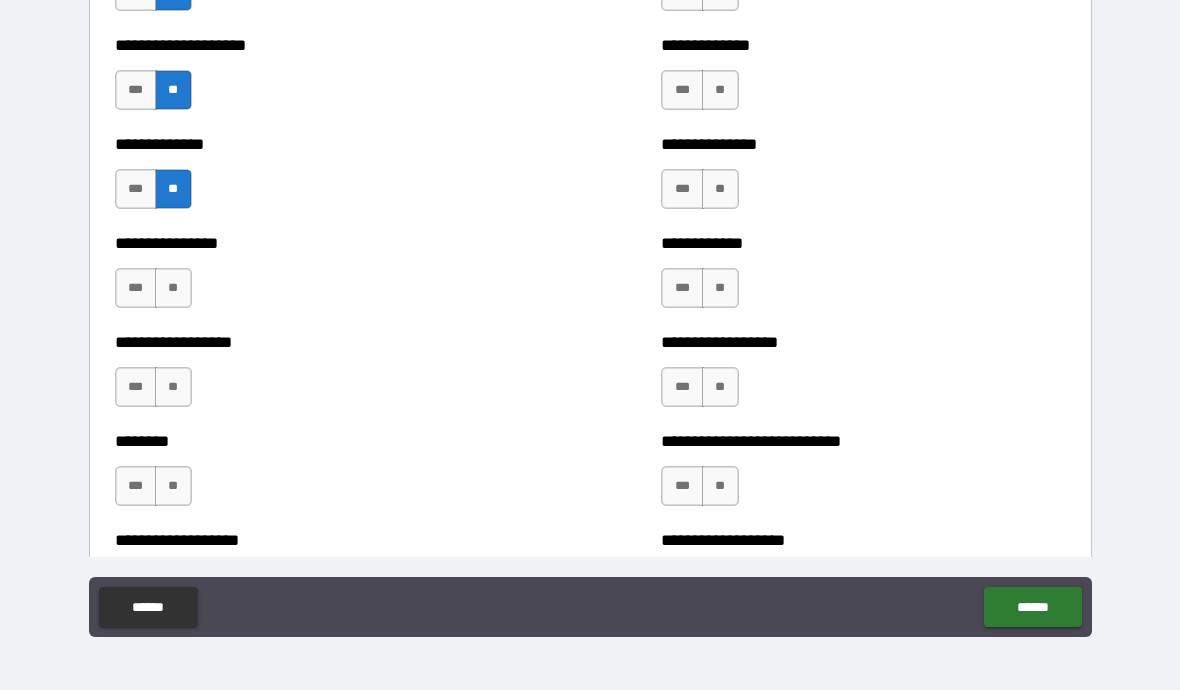click on "**" at bounding box center (173, 288) 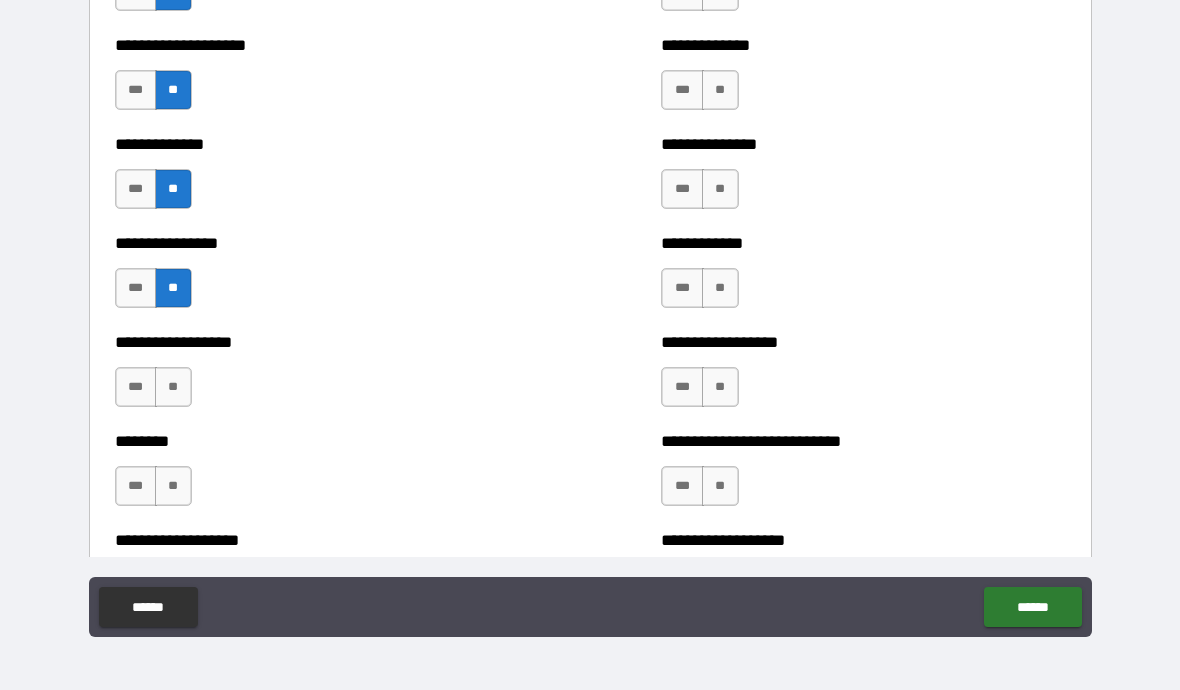 click on "**" at bounding box center [173, 387] 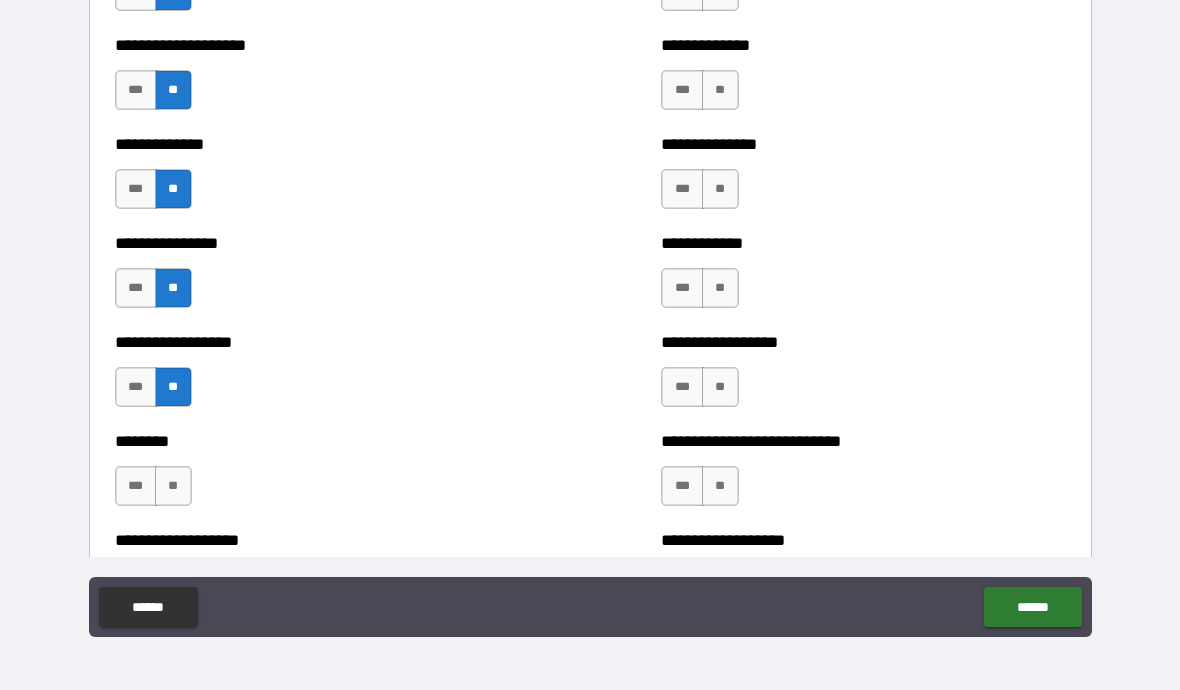 click on "**" at bounding box center (173, 486) 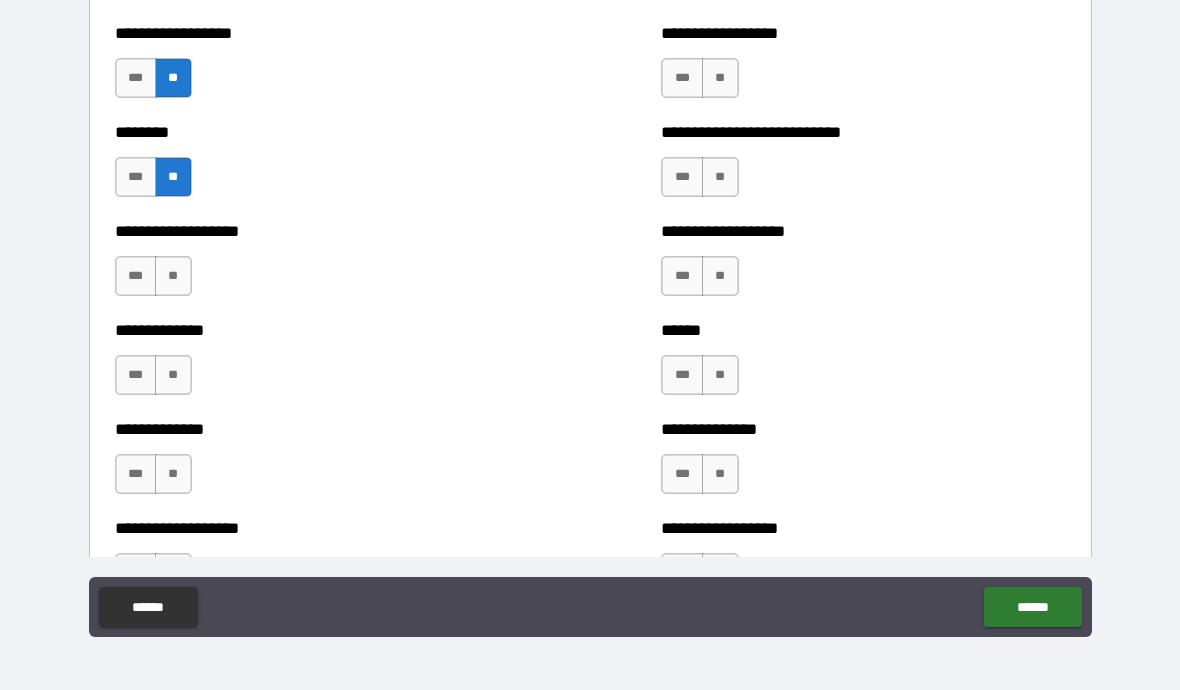 scroll, scrollTop: 4405, scrollLeft: 0, axis: vertical 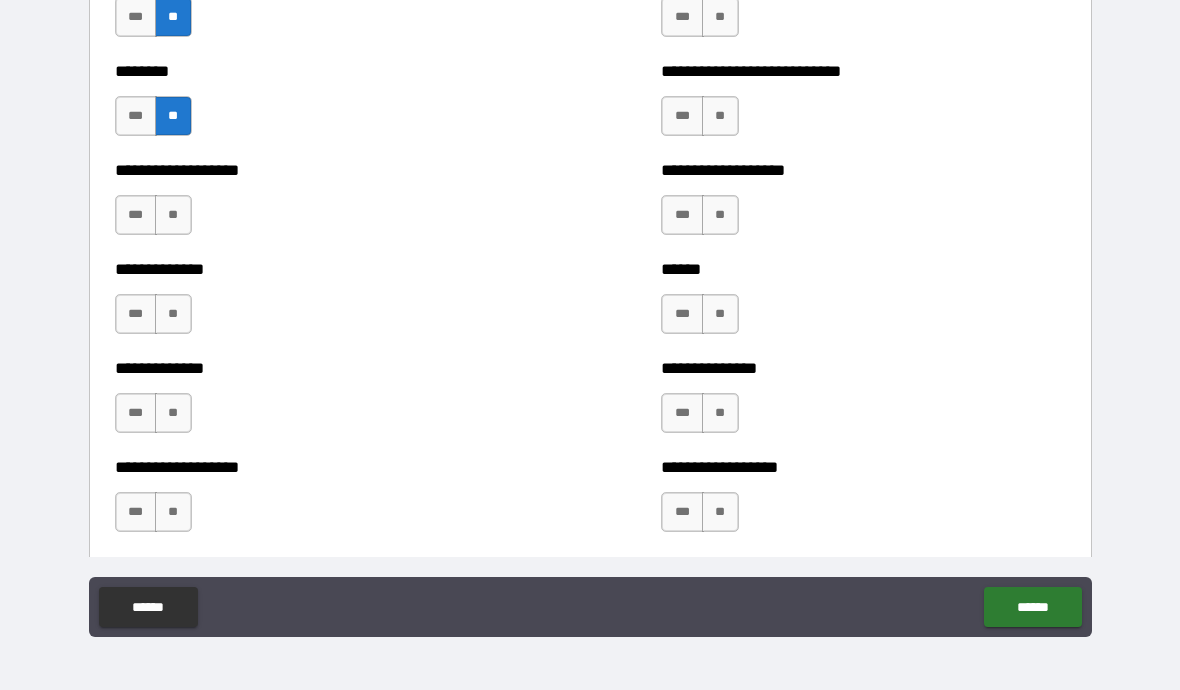 click on "**" at bounding box center [173, 215] 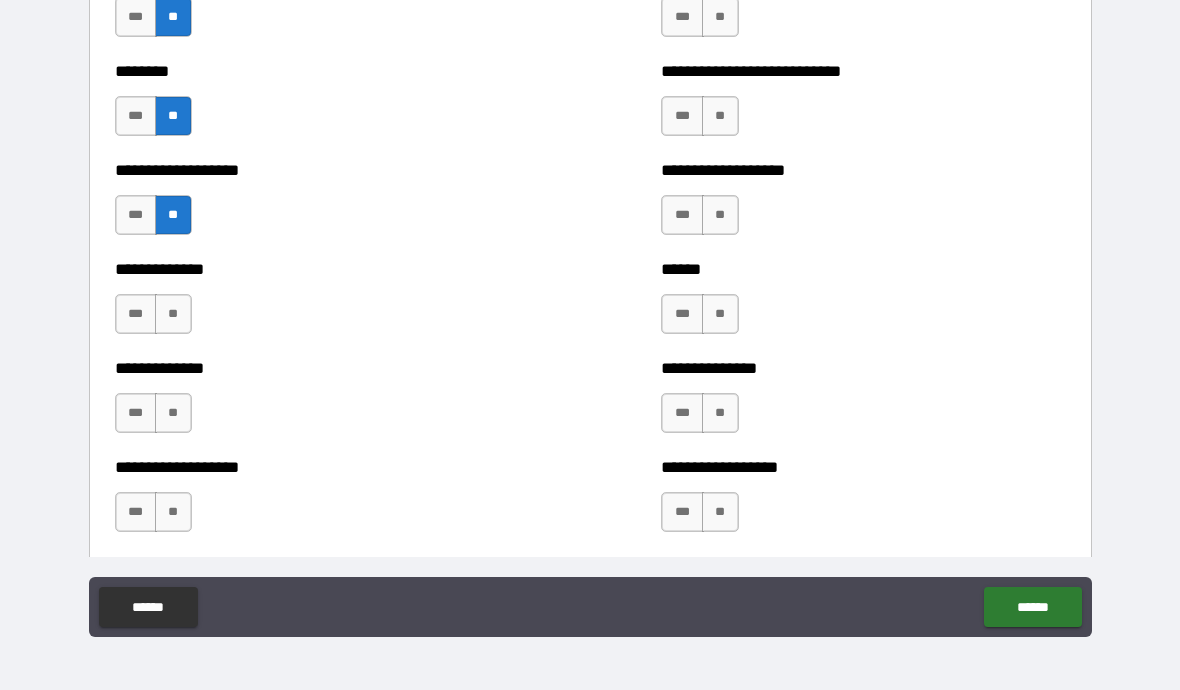 click on "**" at bounding box center [173, 314] 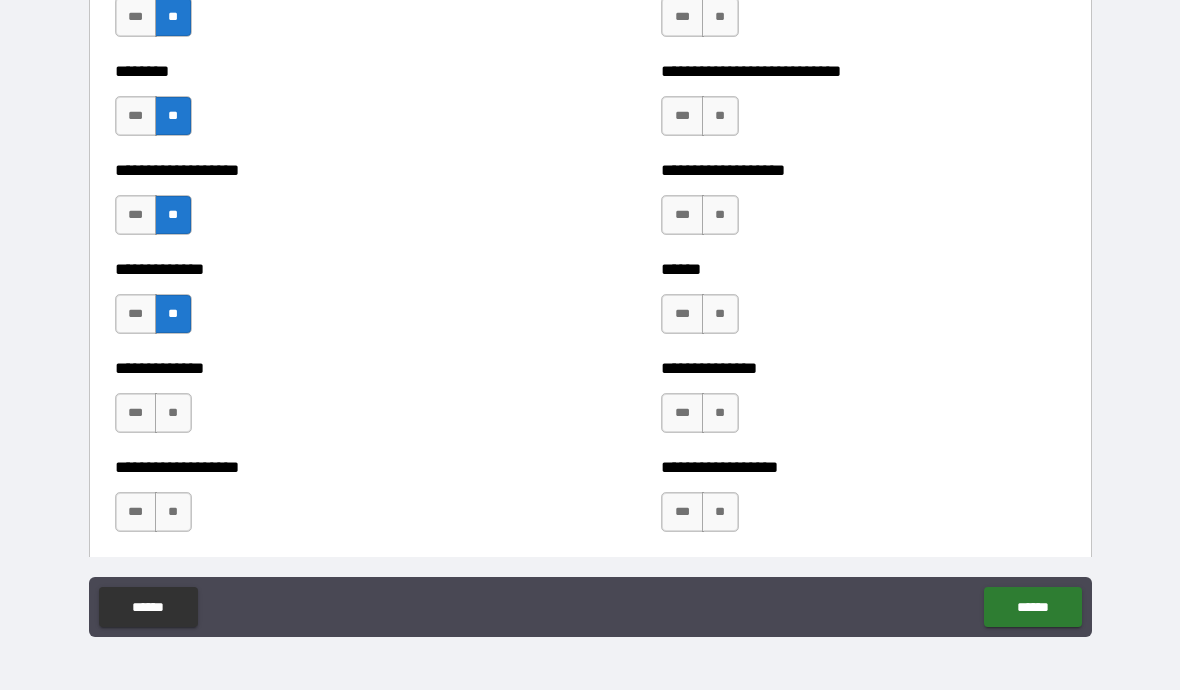 click on "**" at bounding box center (173, 413) 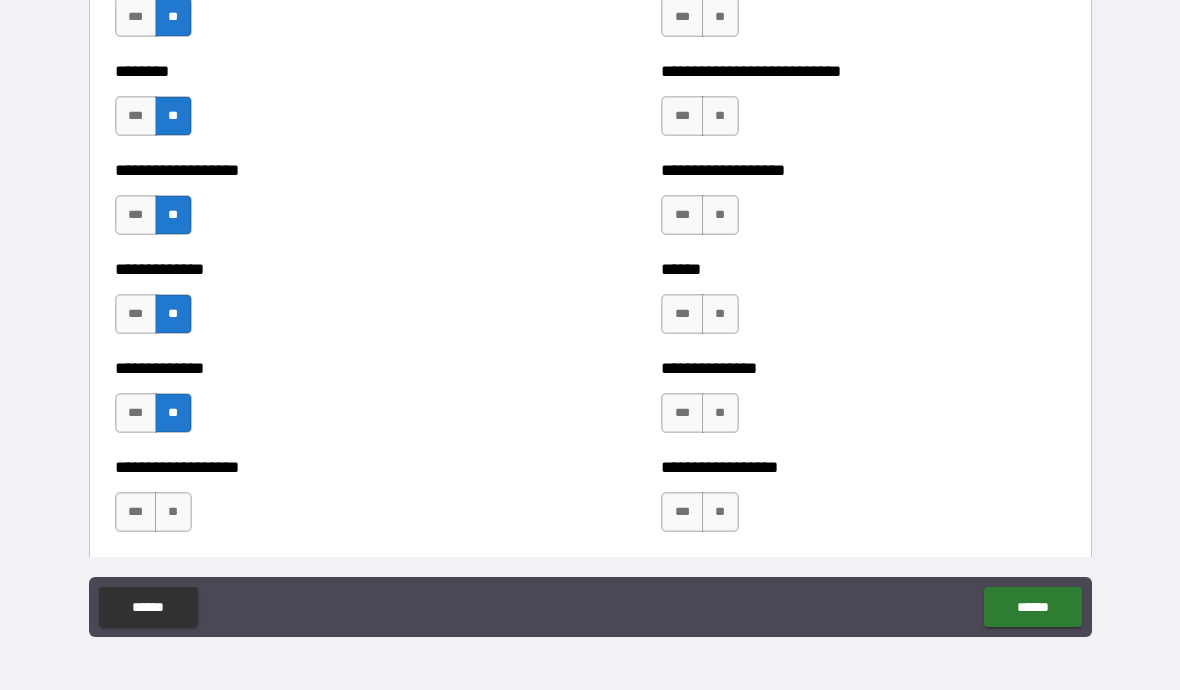 scroll, scrollTop: 4410, scrollLeft: 0, axis: vertical 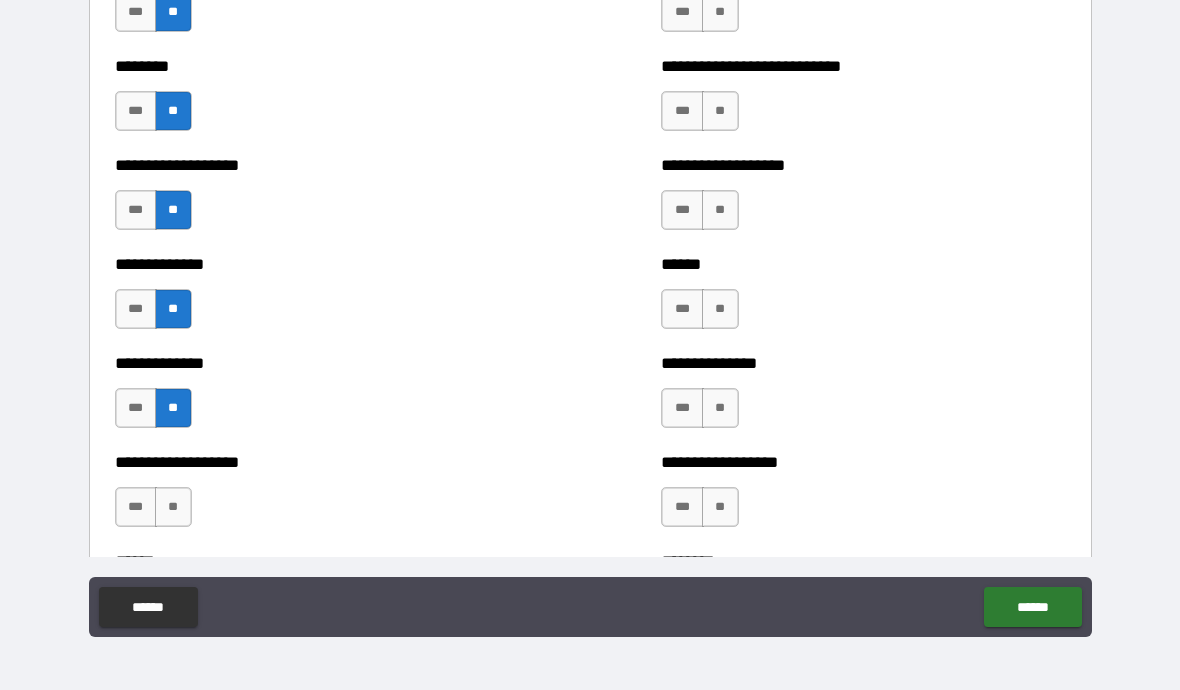 click on "**" at bounding box center (173, 507) 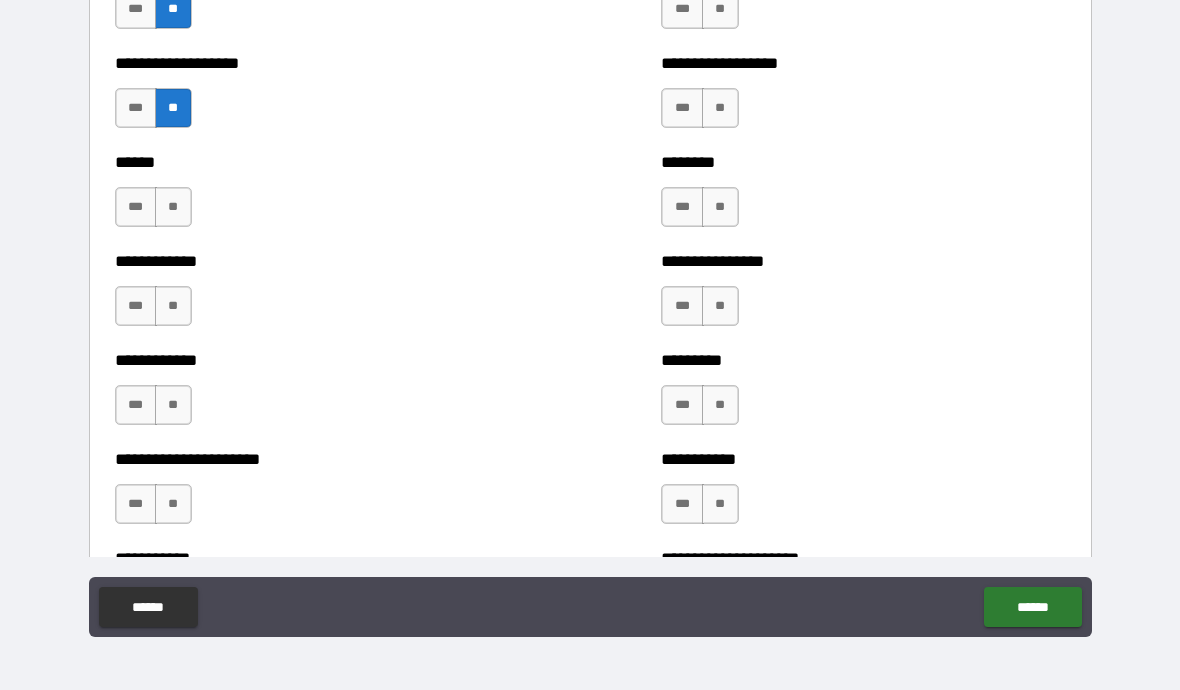 scroll, scrollTop: 4818, scrollLeft: 0, axis: vertical 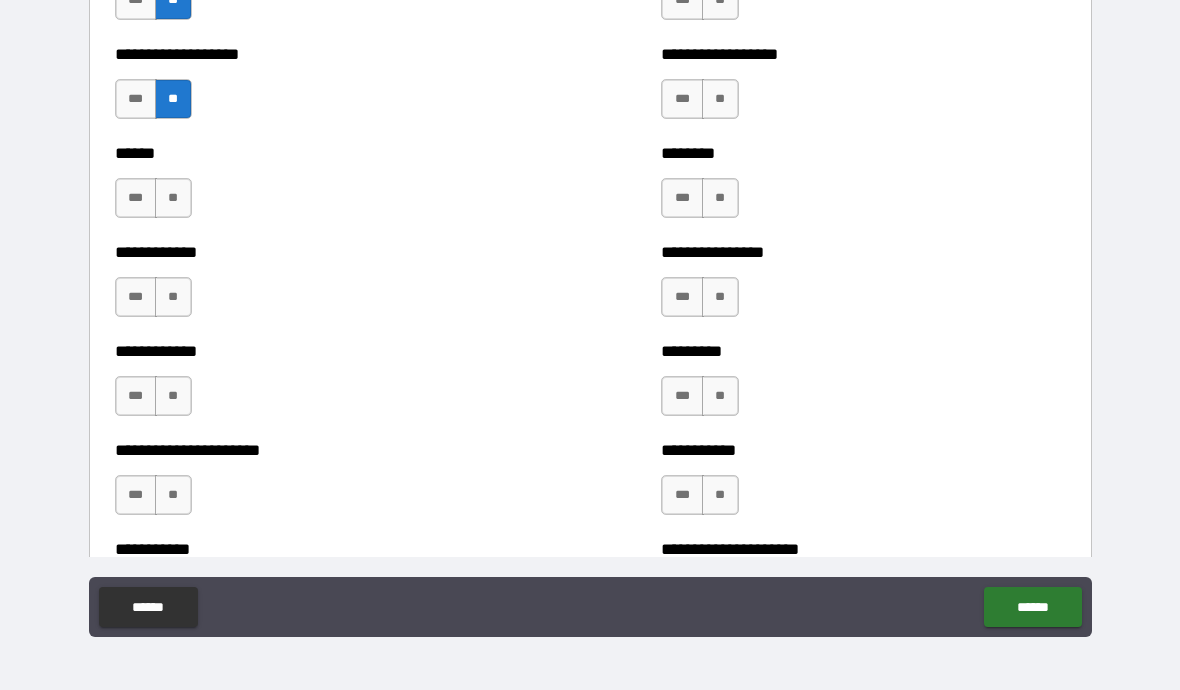 click on "**" at bounding box center (173, 198) 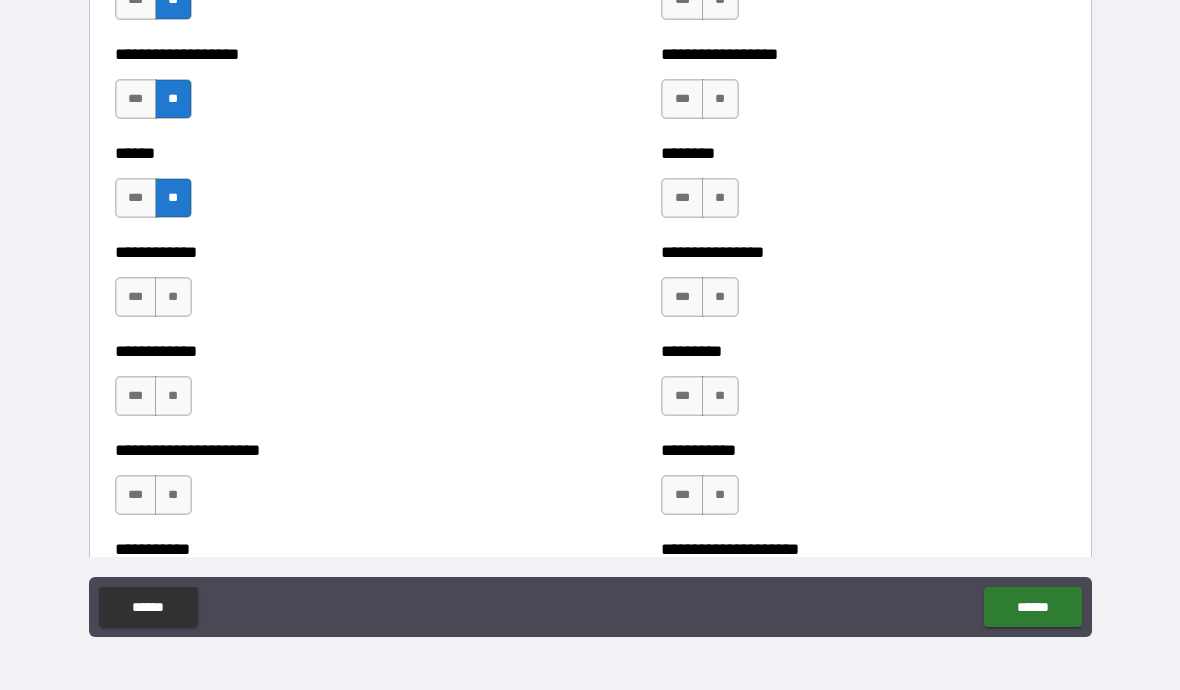 click on "**" at bounding box center [173, 297] 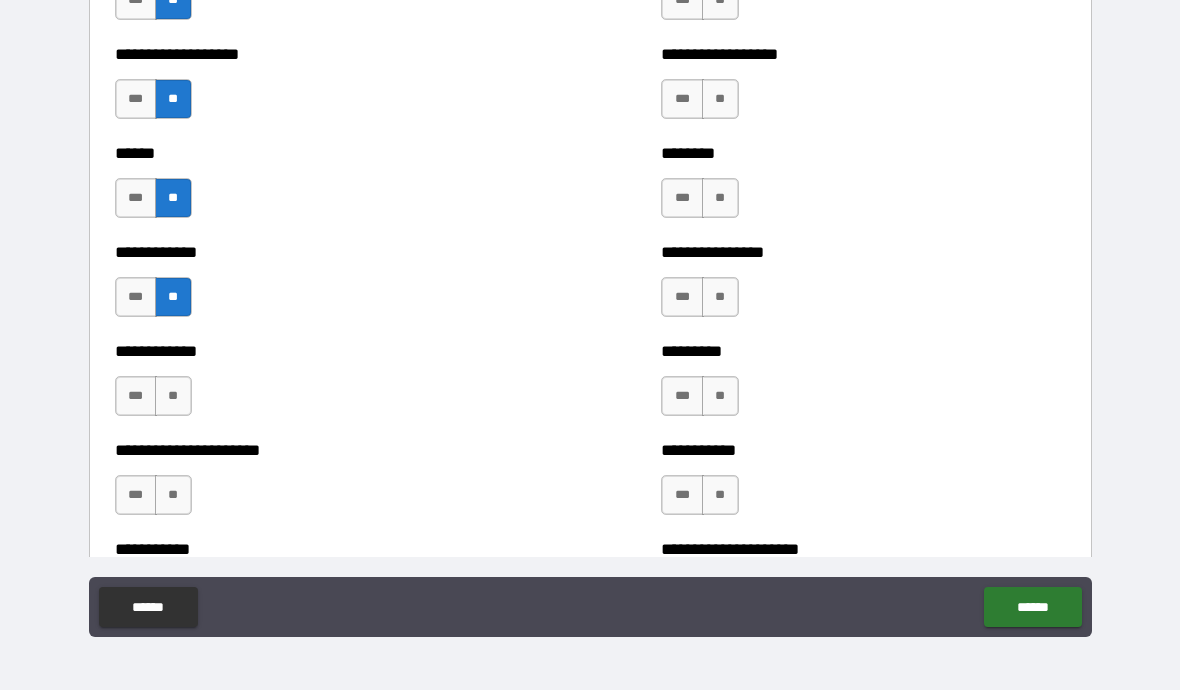 click on "**" at bounding box center [173, 396] 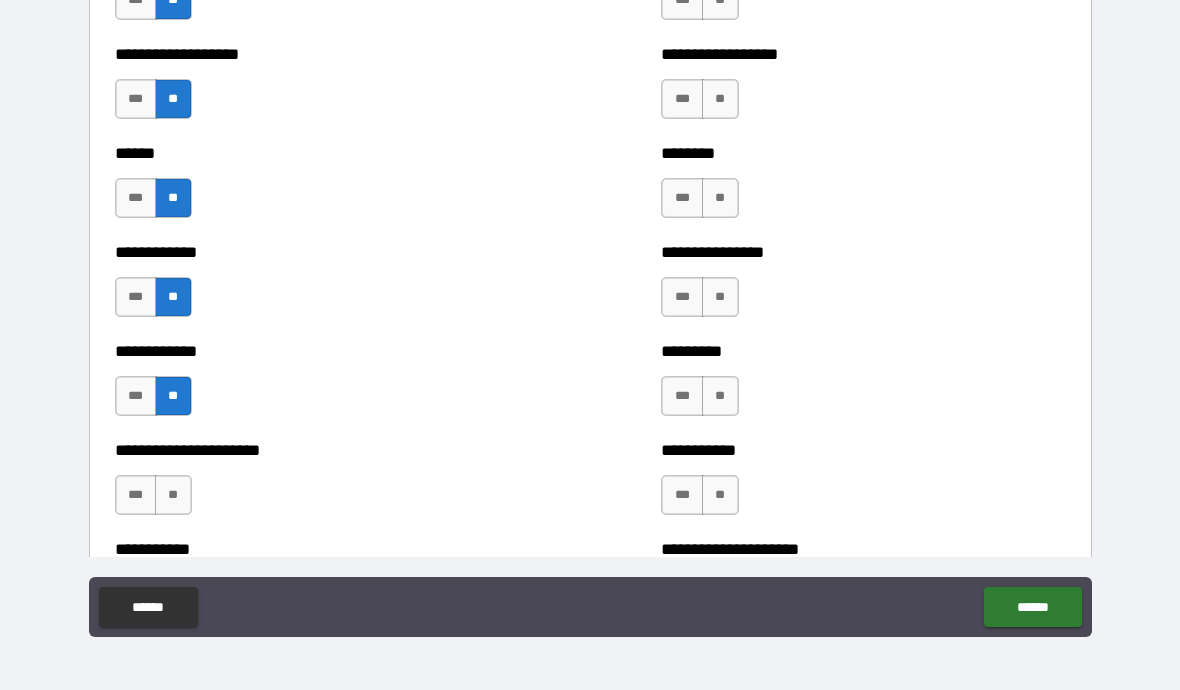 click on "**" at bounding box center [173, 495] 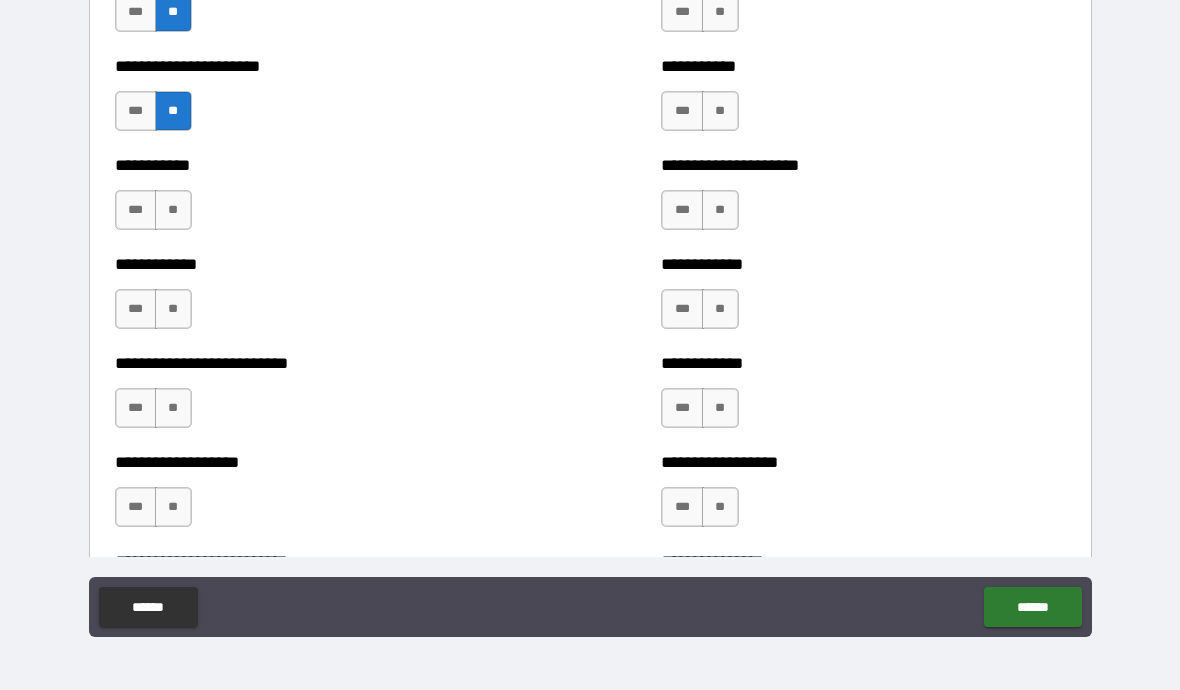 scroll, scrollTop: 5203, scrollLeft: 0, axis: vertical 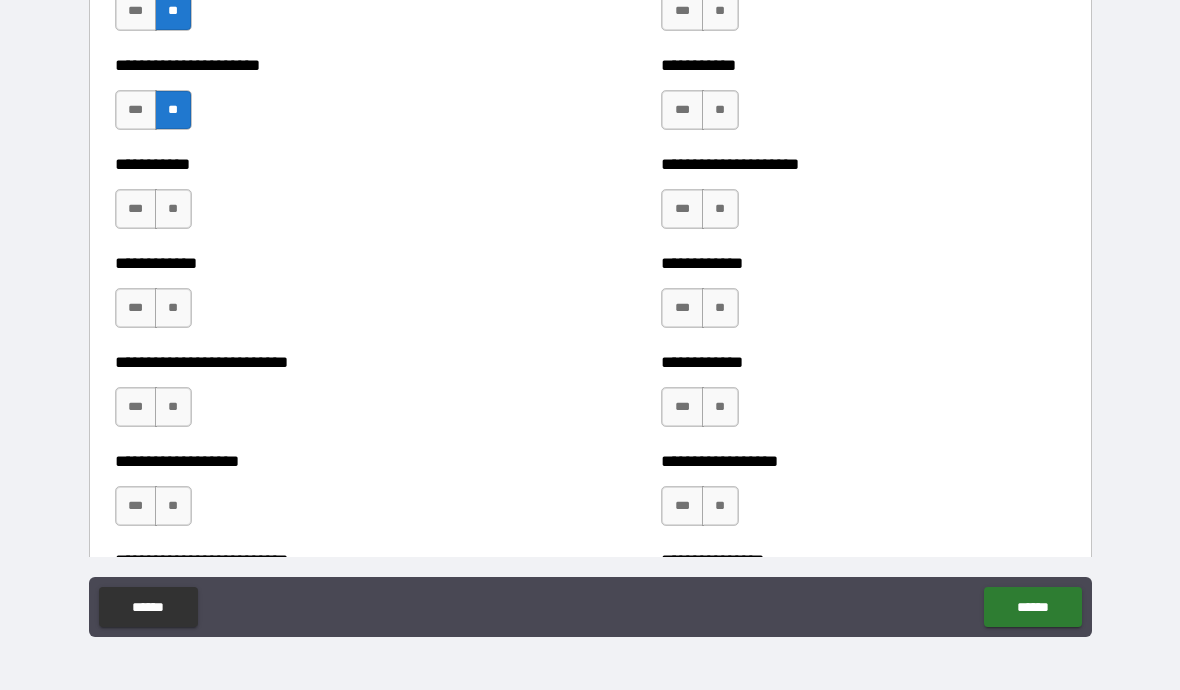 click on "**" at bounding box center (173, 209) 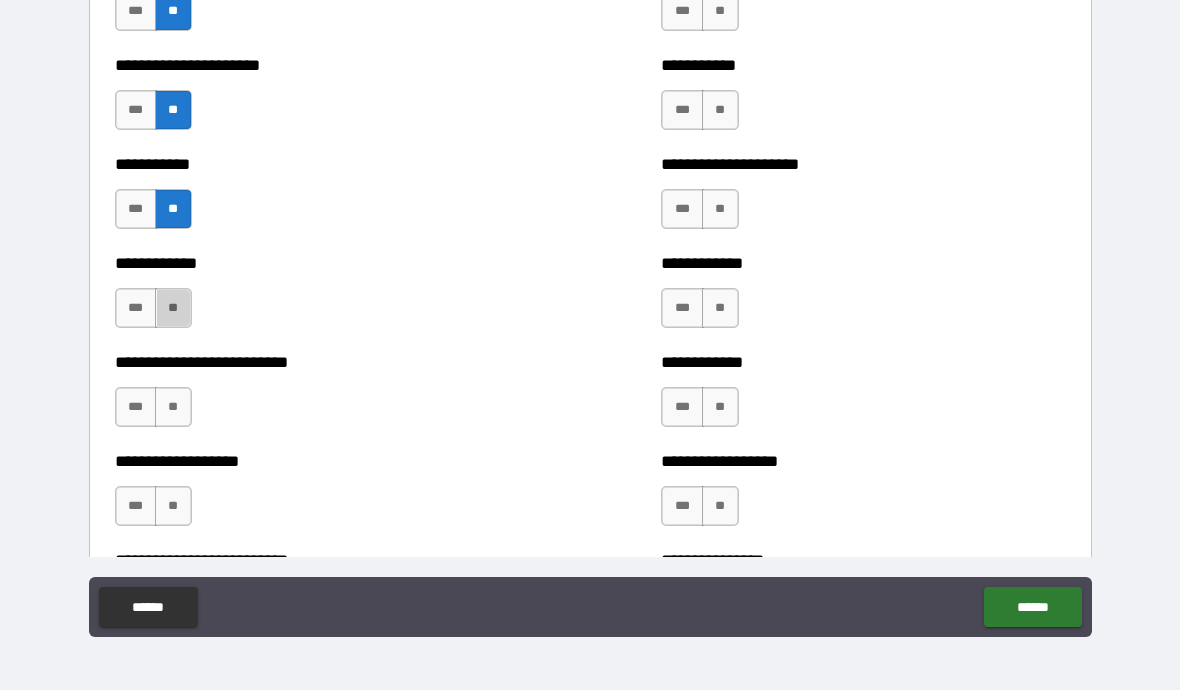 click on "**" at bounding box center (173, 308) 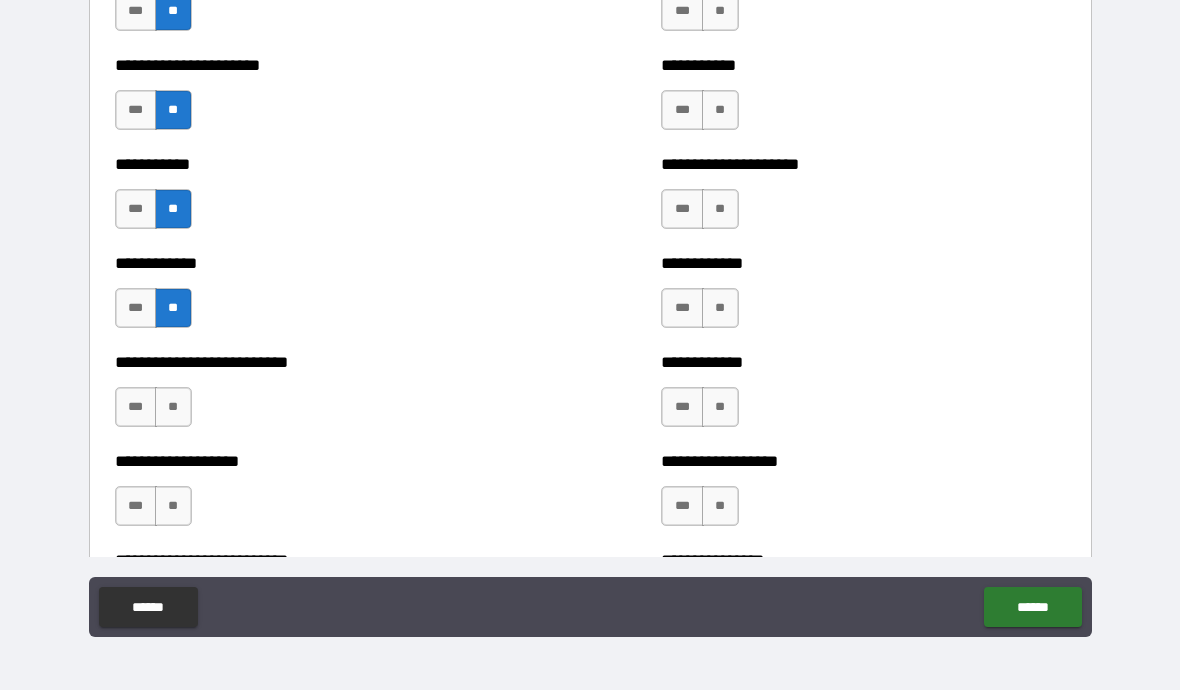 click on "**" at bounding box center (173, 407) 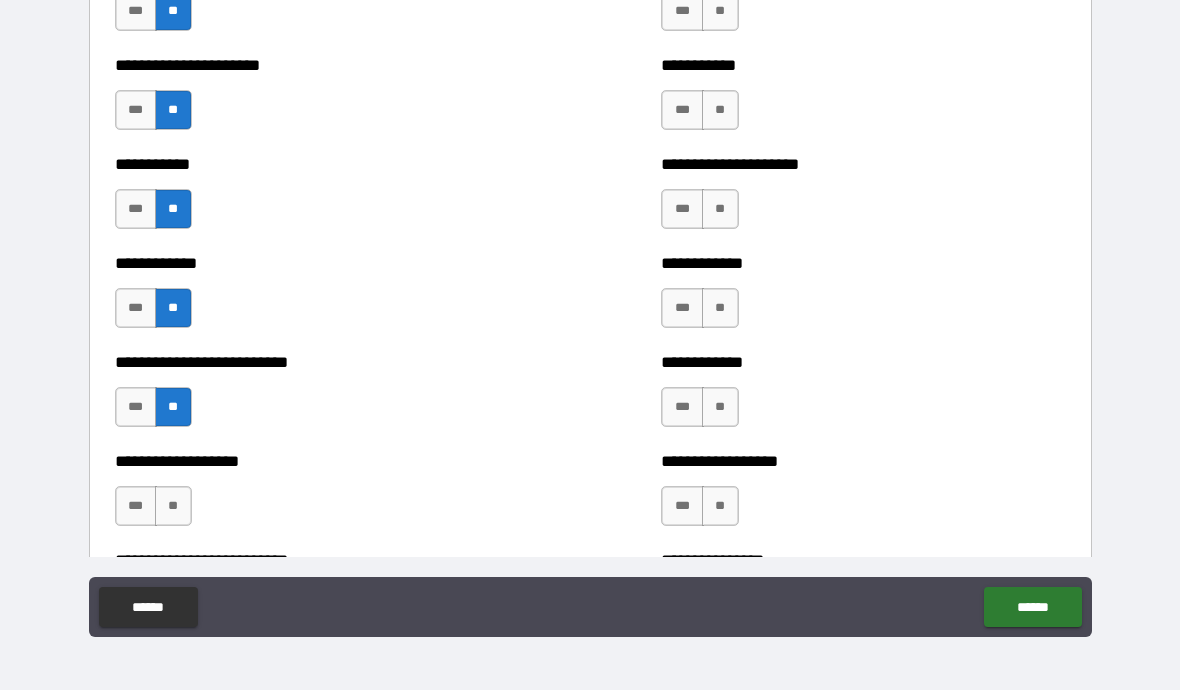 click on "**" at bounding box center (173, 506) 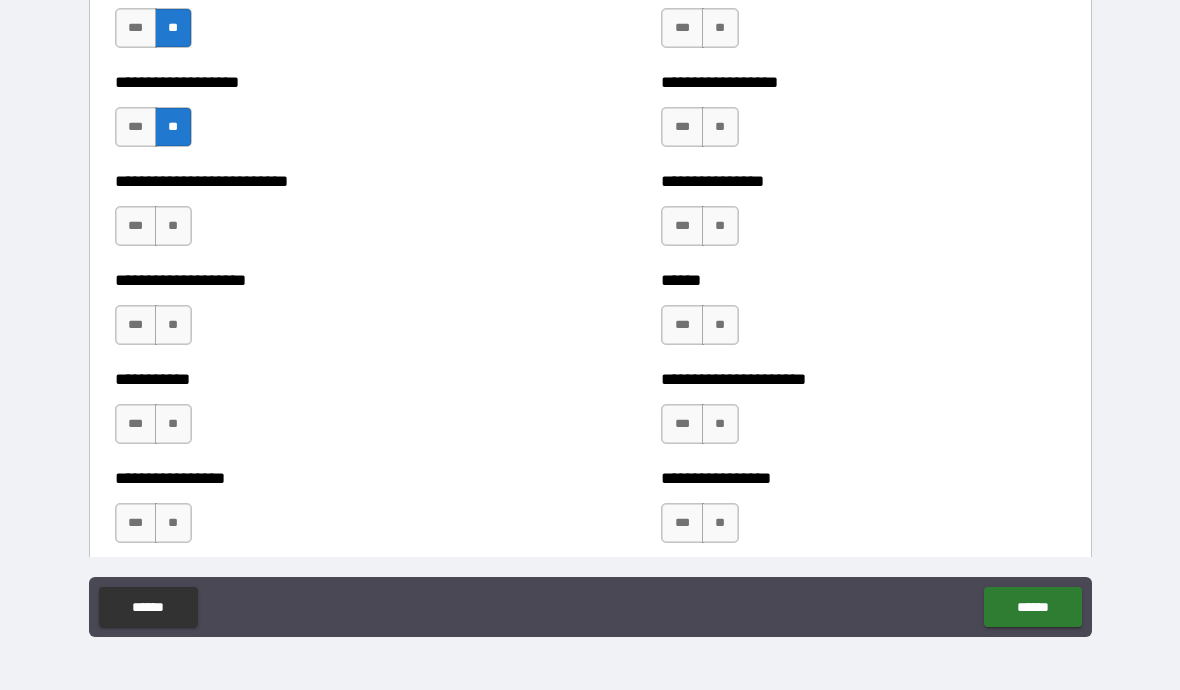 scroll, scrollTop: 5618, scrollLeft: 0, axis: vertical 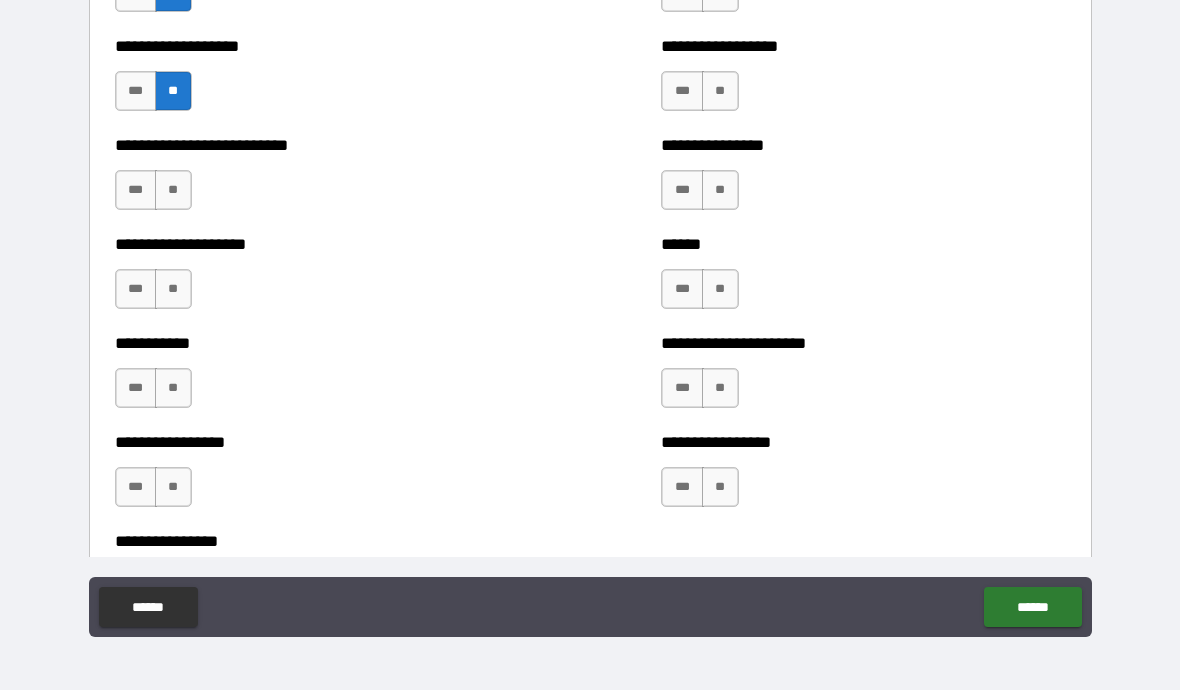 click on "**" at bounding box center [173, 190] 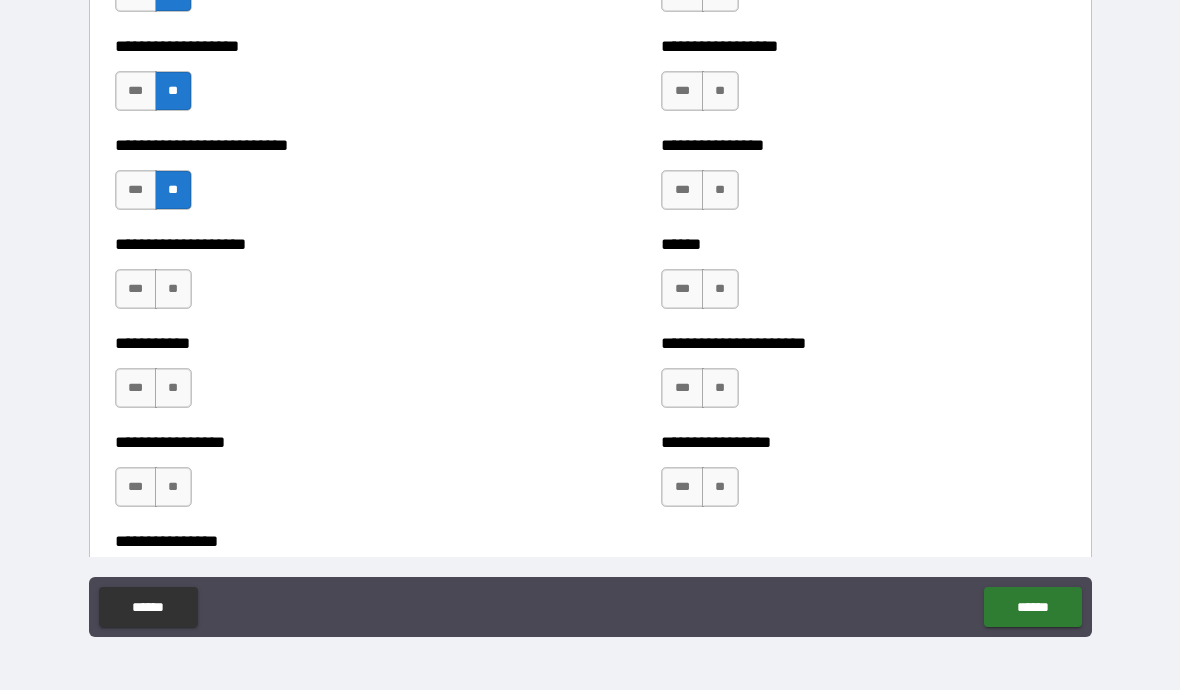 click on "**" at bounding box center [173, 289] 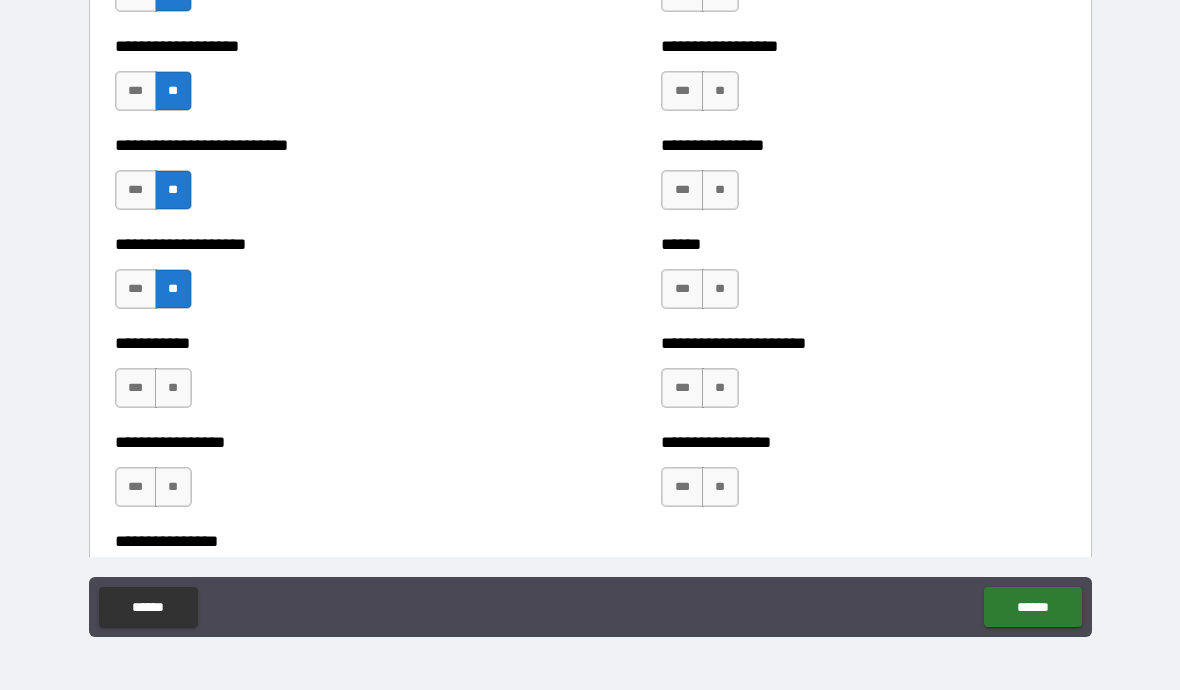 click on "**" at bounding box center (173, 388) 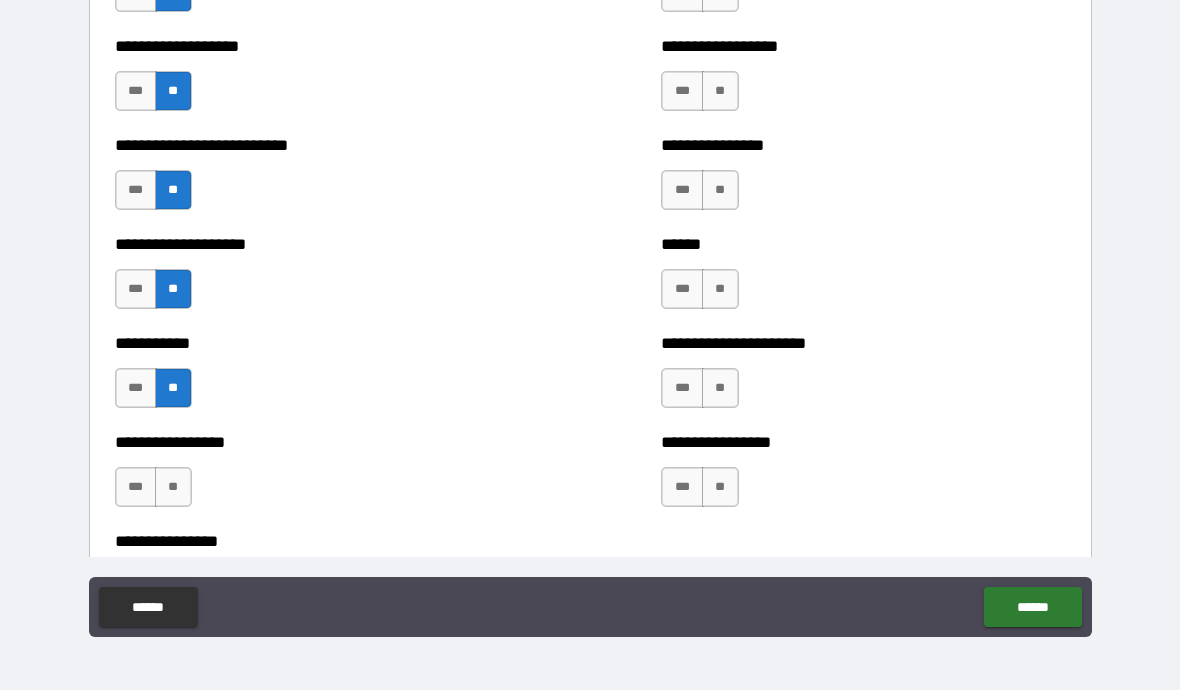 click on "**" at bounding box center (173, 487) 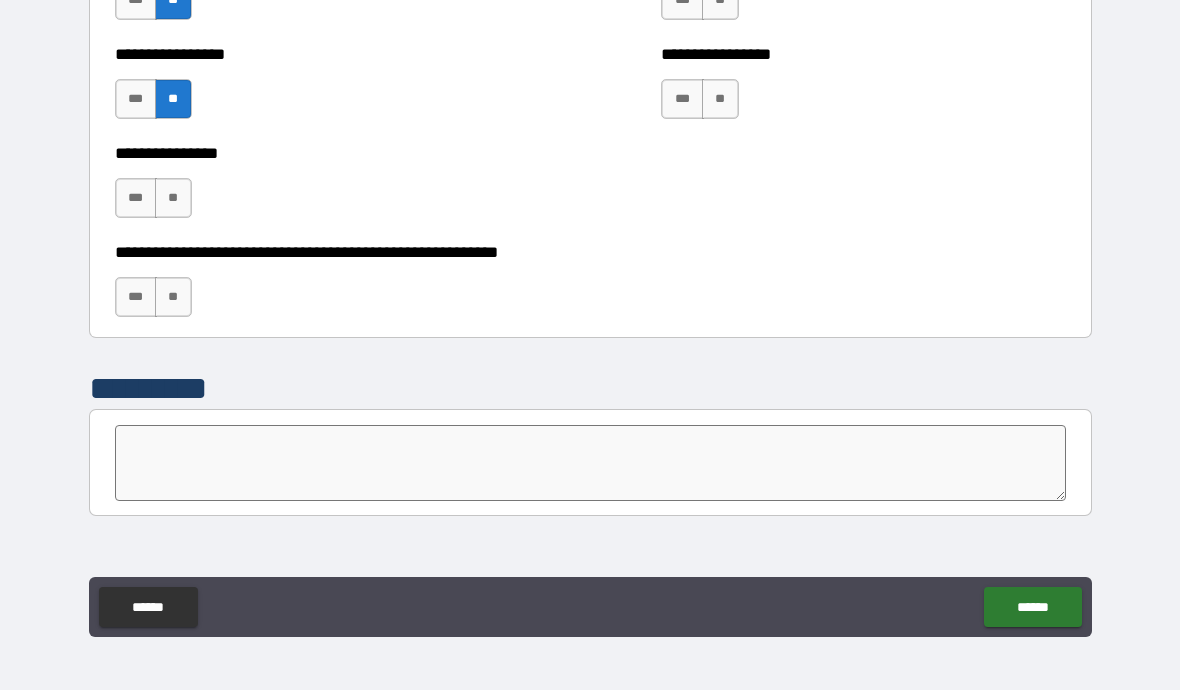 scroll, scrollTop: 6013, scrollLeft: 0, axis: vertical 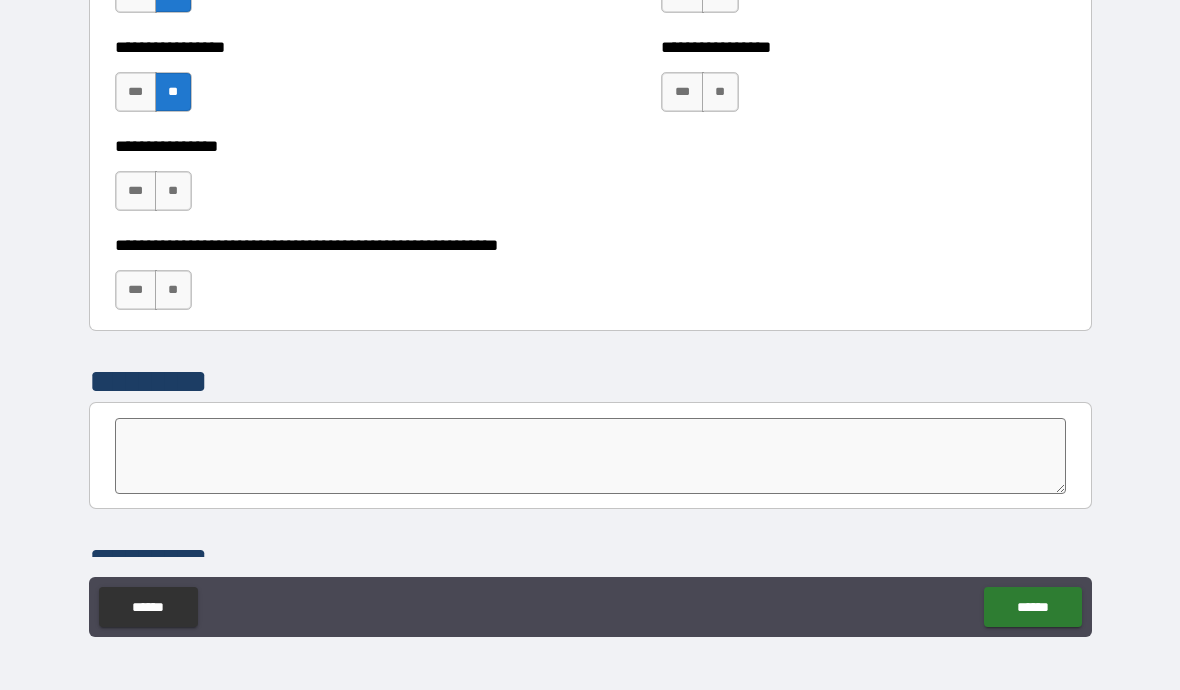 click on "**" at bounding box center [173, 191] 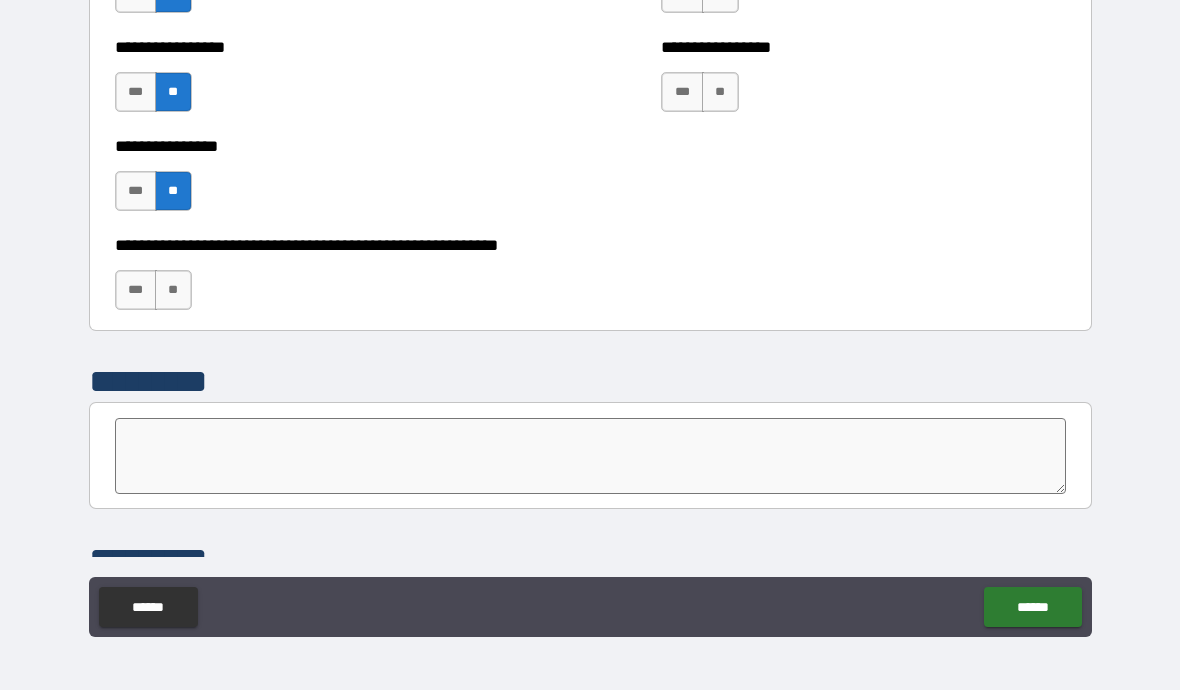 click on "**" at bounding box center [173, 290] 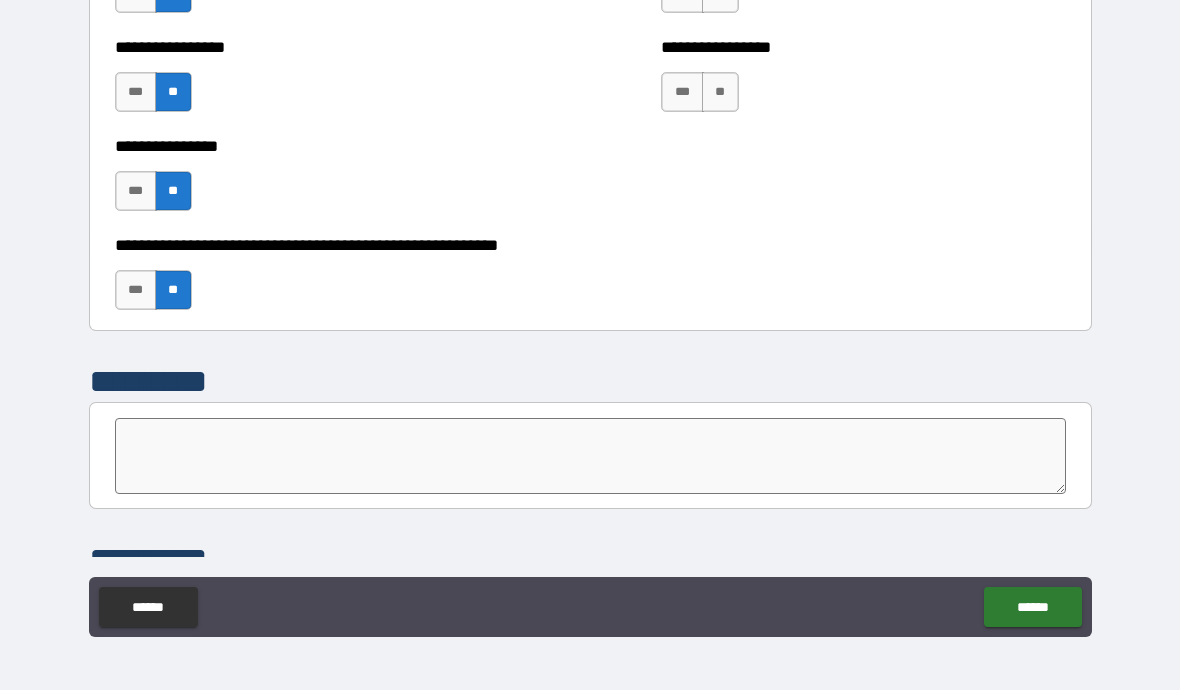 click on "***" at bounding box center (136, 290) 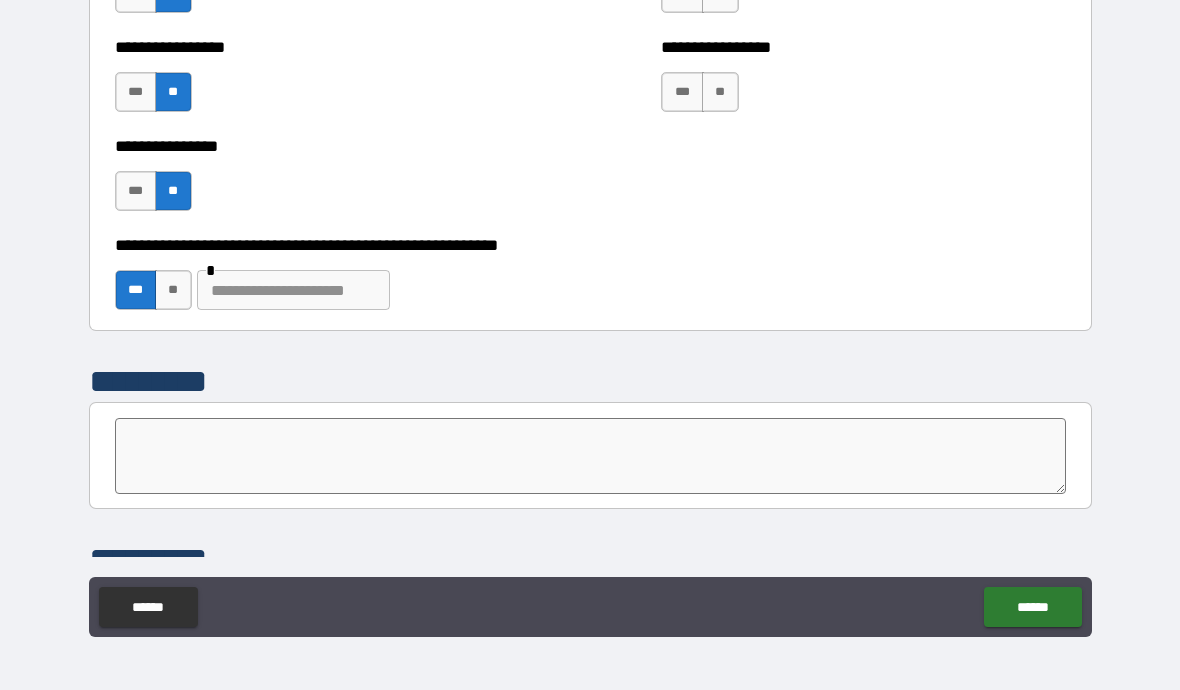 click at bounding box center (293, 290) 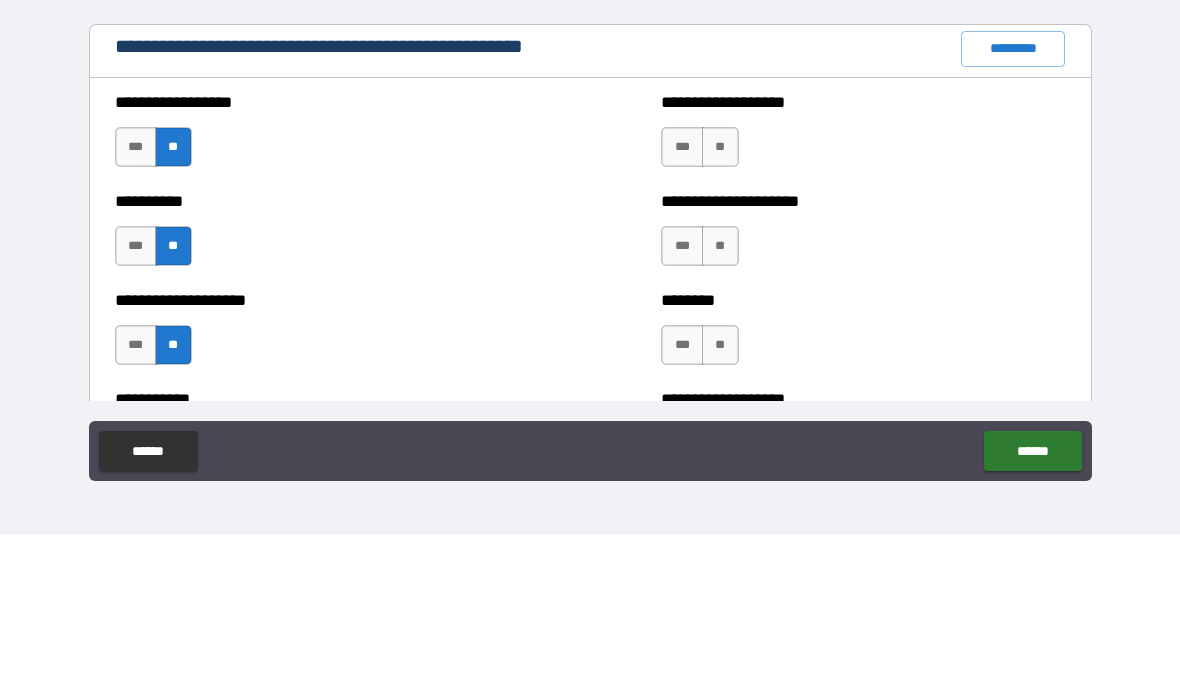scroll, scrollTop: 2140, scrollLeft: 0, axis: vertical 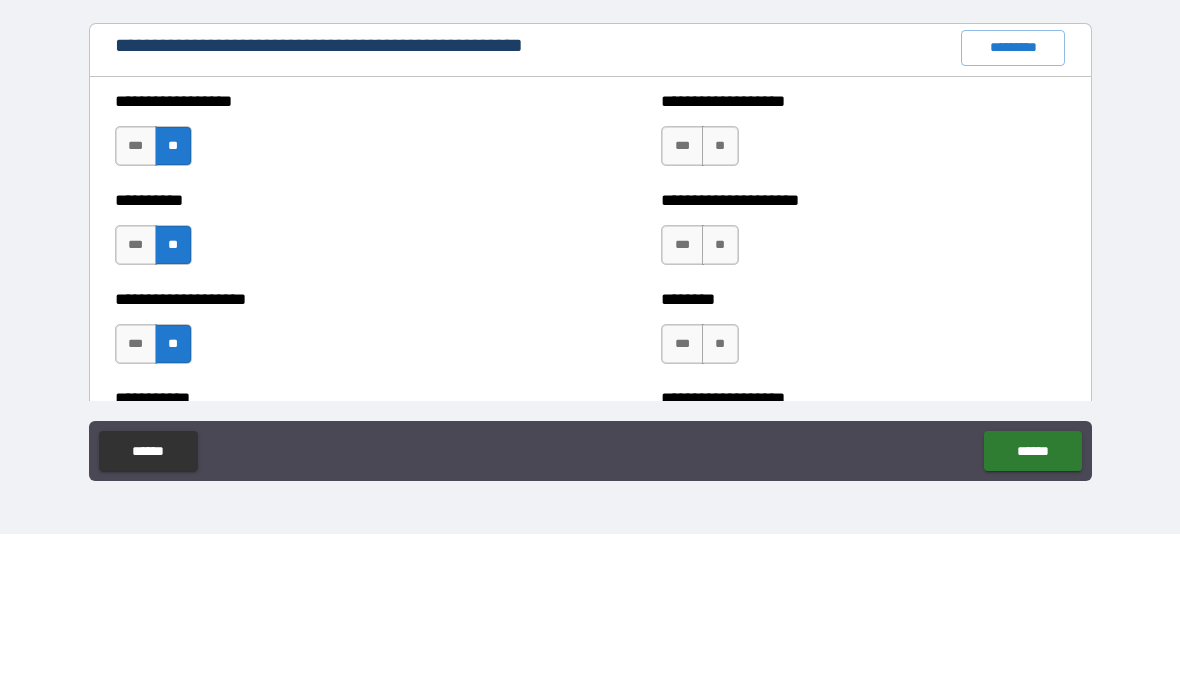 type on "**********" 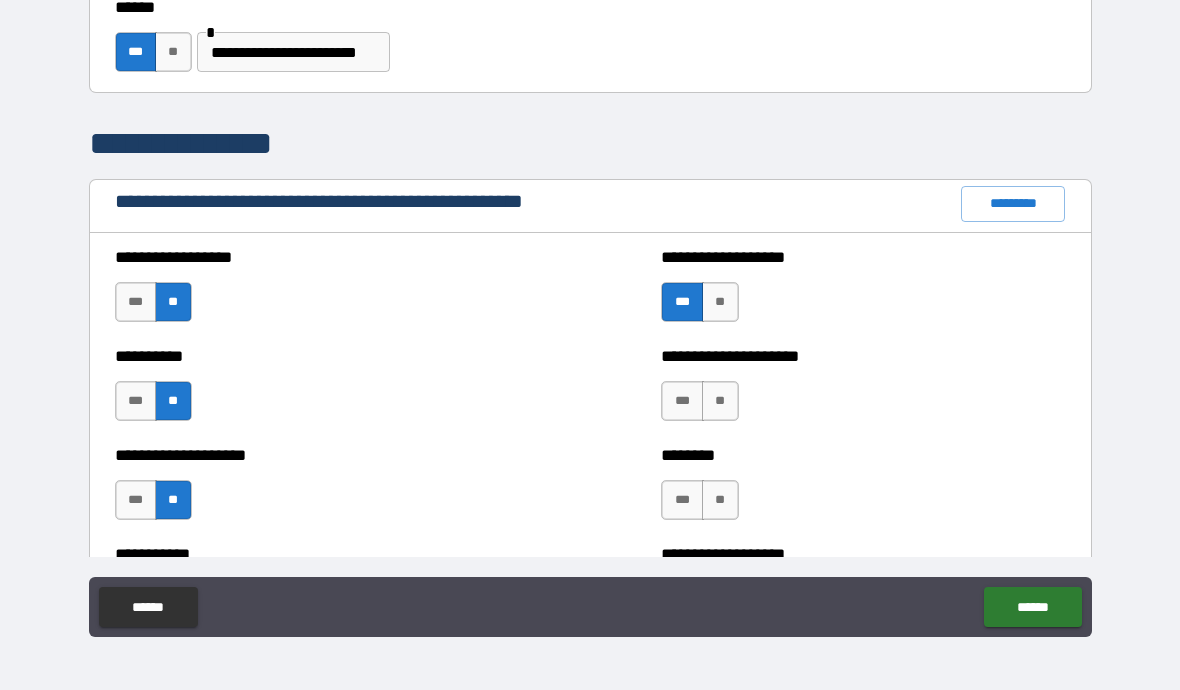 click on "**" at bounding box center (720, 401) 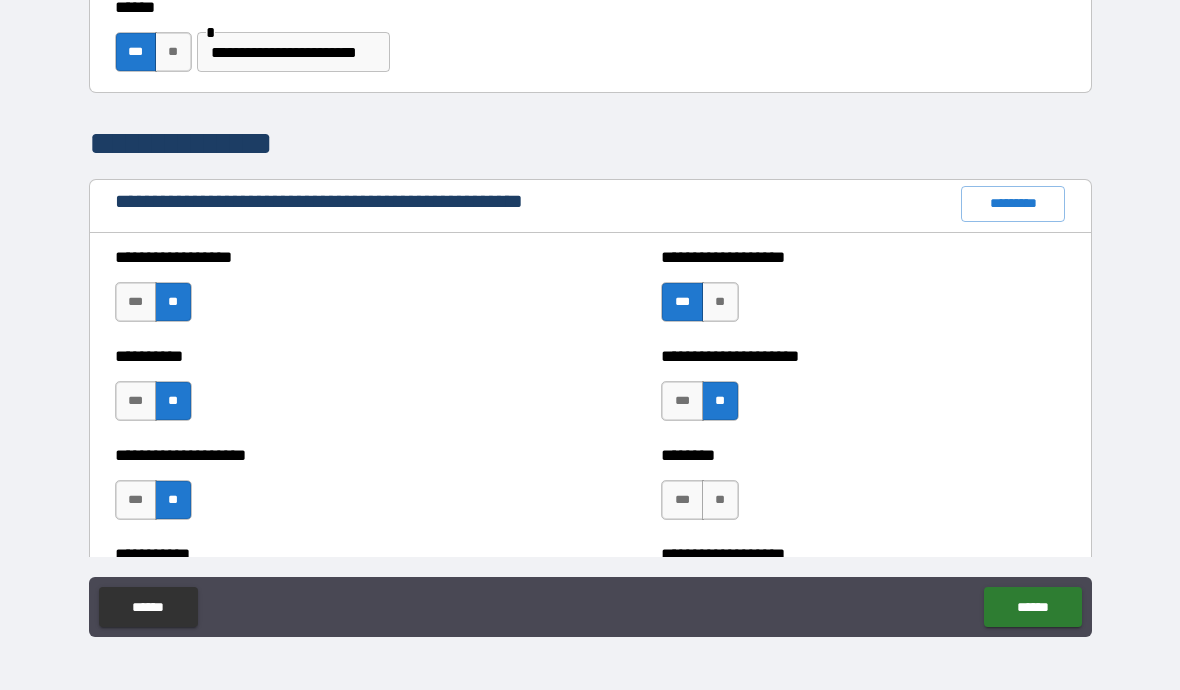 click on "**" at bounding box center [720, 500] 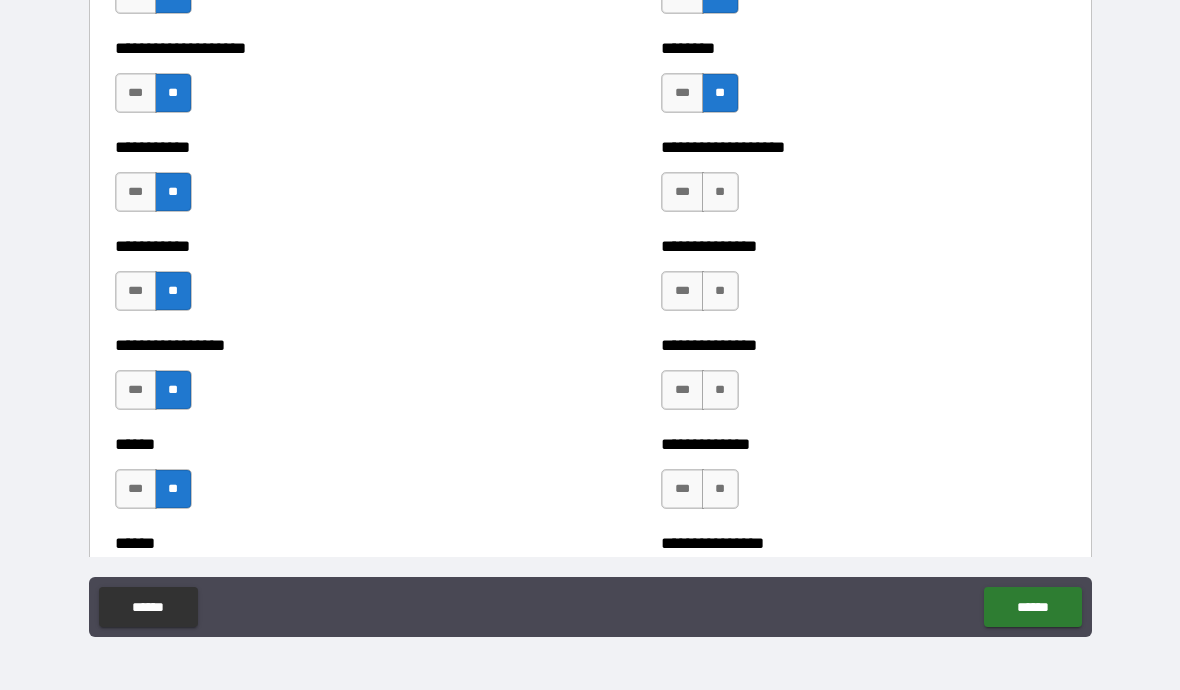 scroll, scrollTop: 2575, scrollLeft: 0, axis: vertical 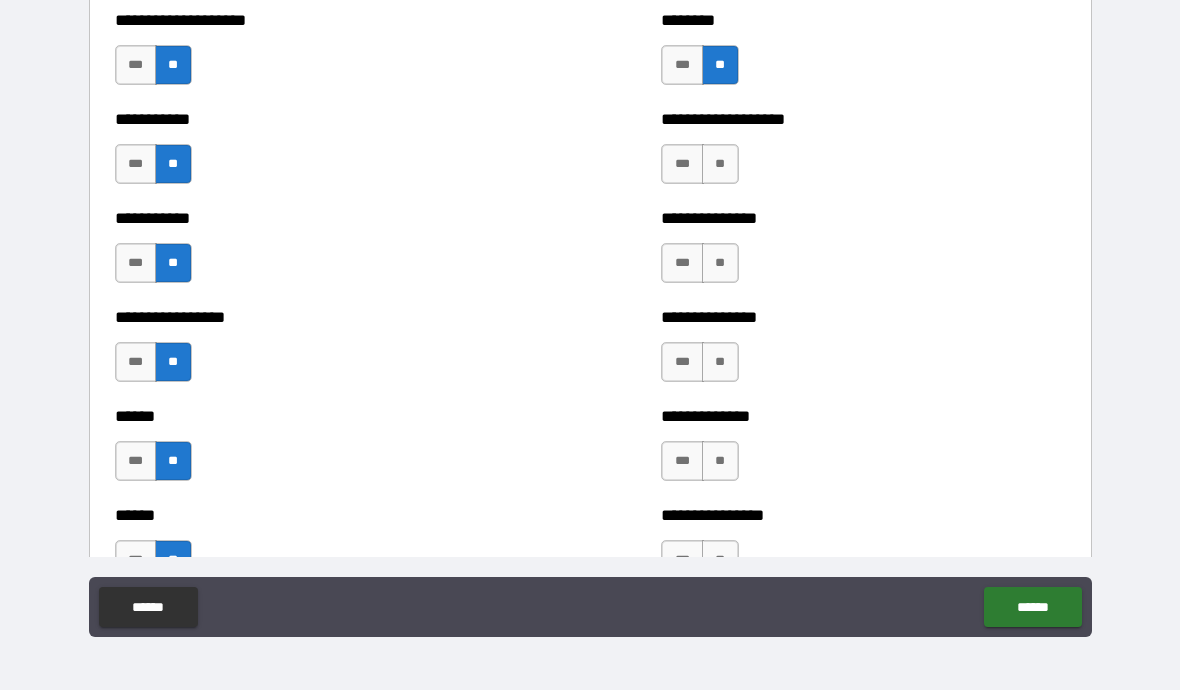 click on "**" at bounding box center (720, 164) 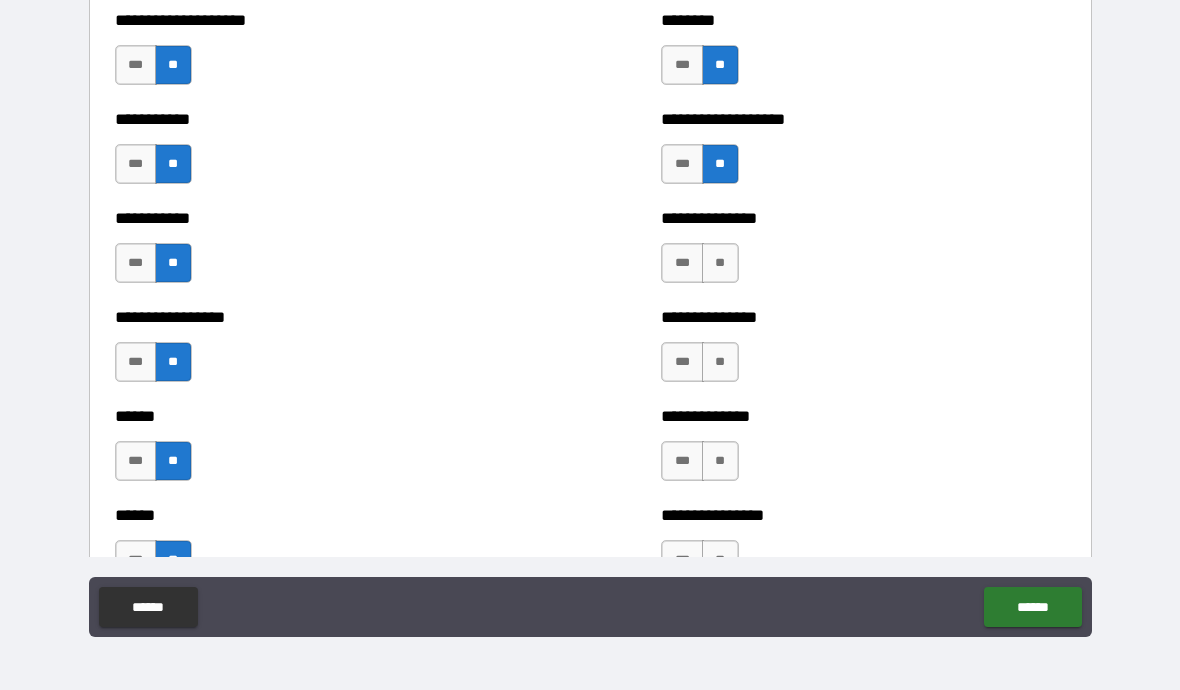 click on "**" at bounding box center [720, 263] 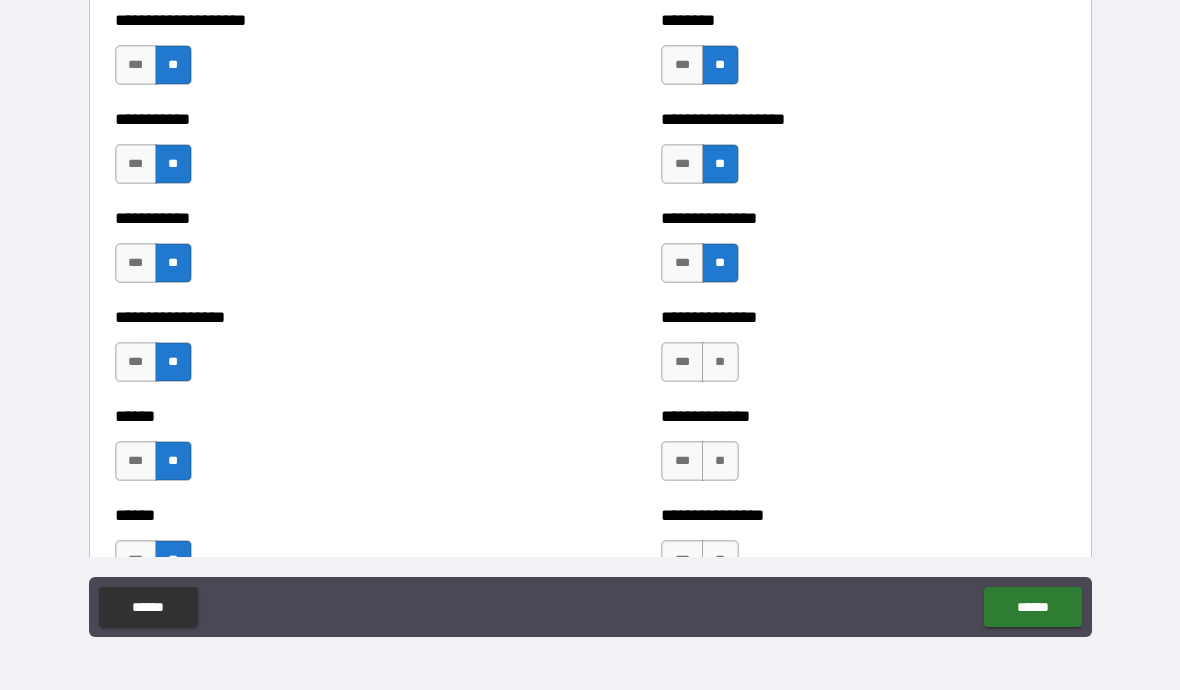 click on "**" at bounding box center [720, 362] 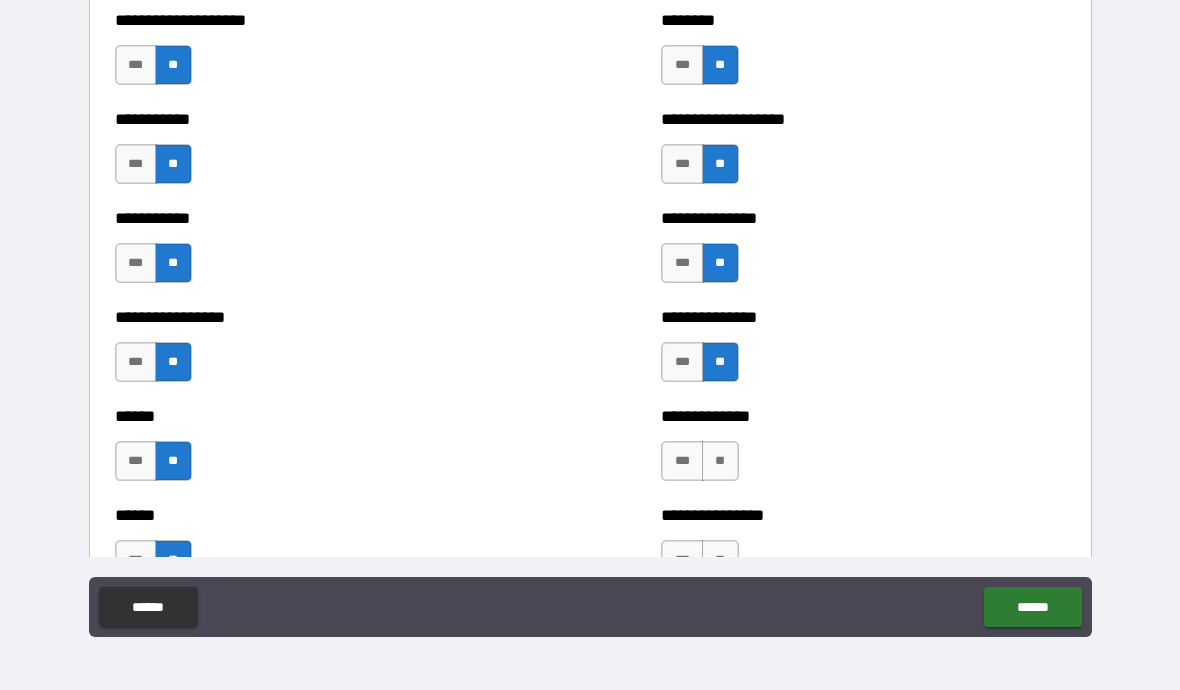 click on "**" at bounding box center [720, 461] 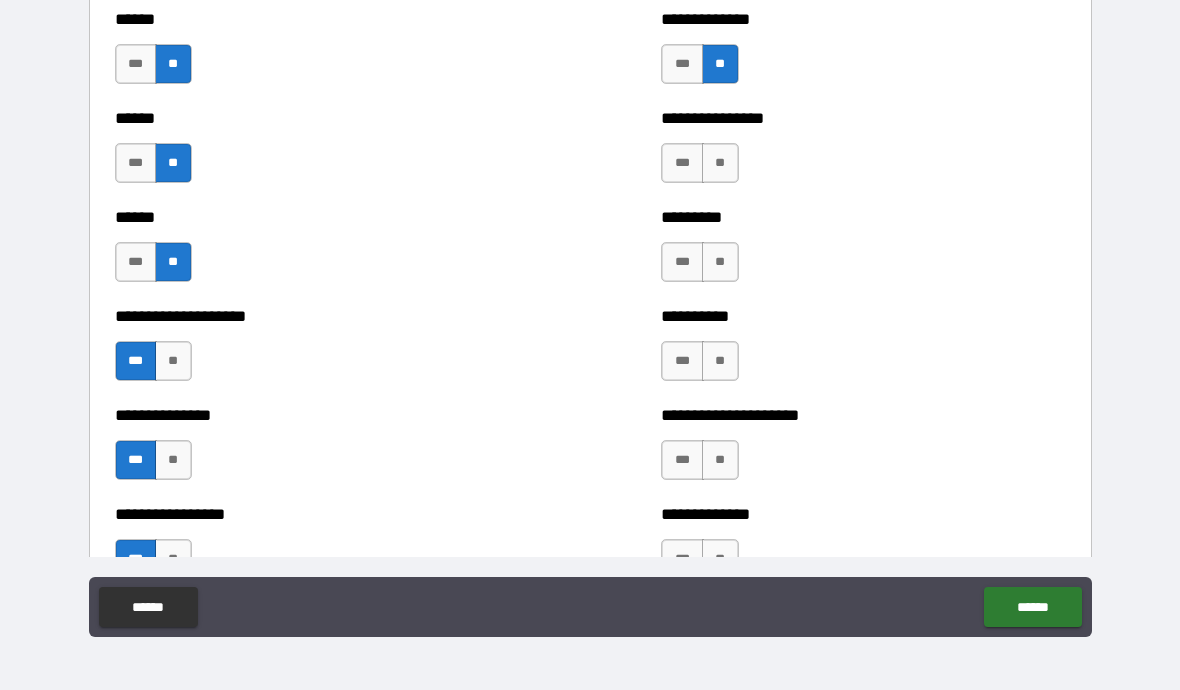 scroll, scrollTop: 2973, scrollLeft: 0, axis: vertical 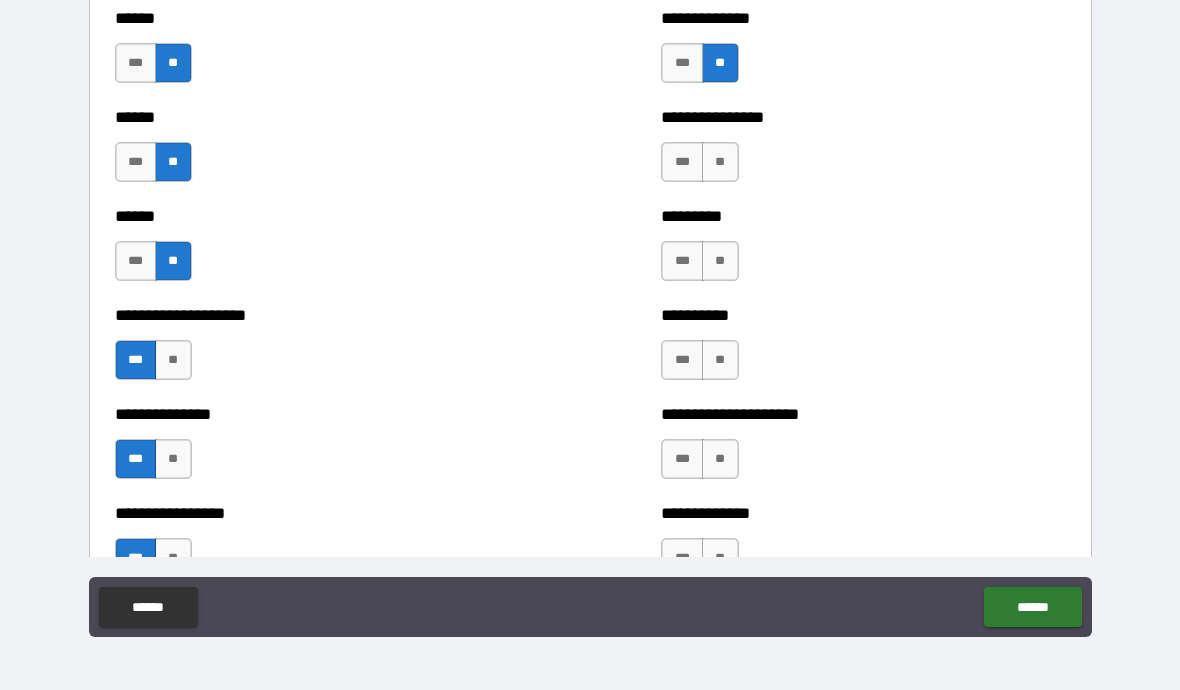 click on "**" at bounding box center [720, 162] 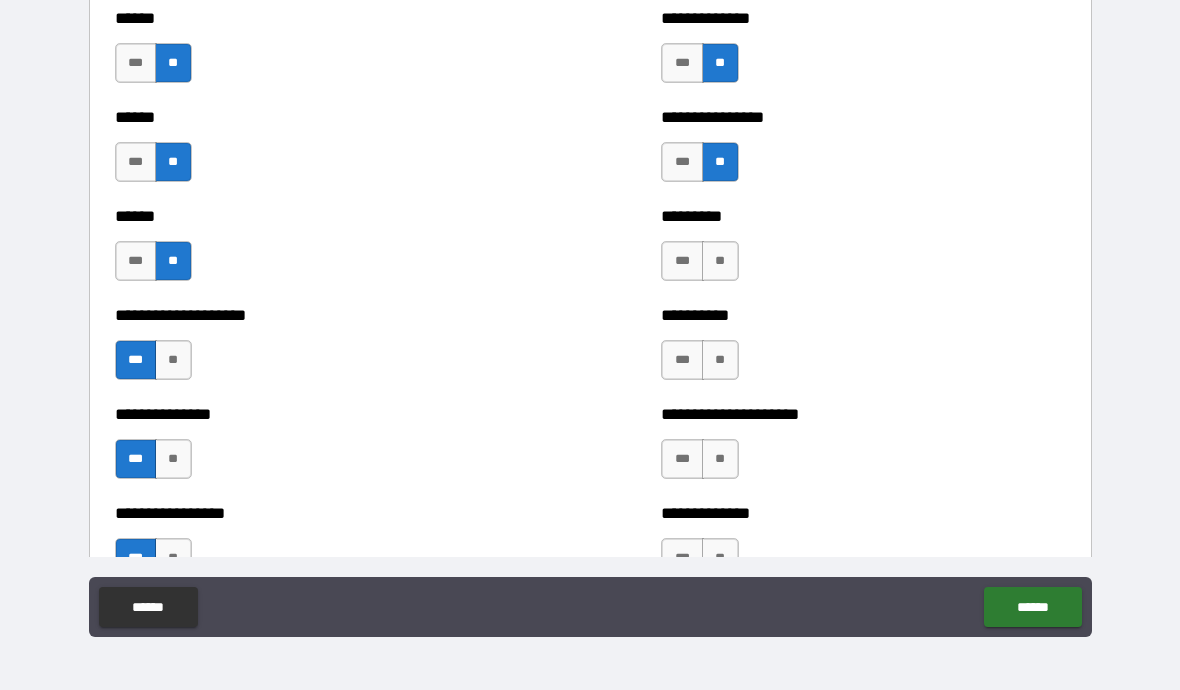 click on "********* *** **" at bounding box center (863, 251) 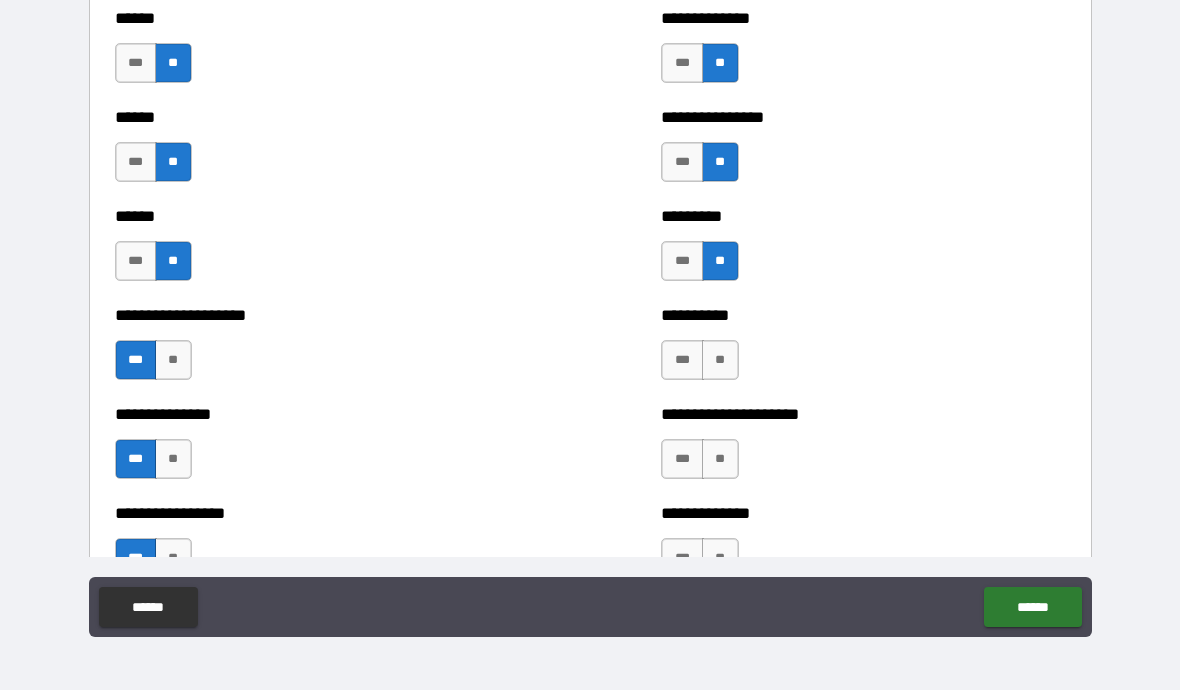 click on "**" at bounding box center (720, 360) 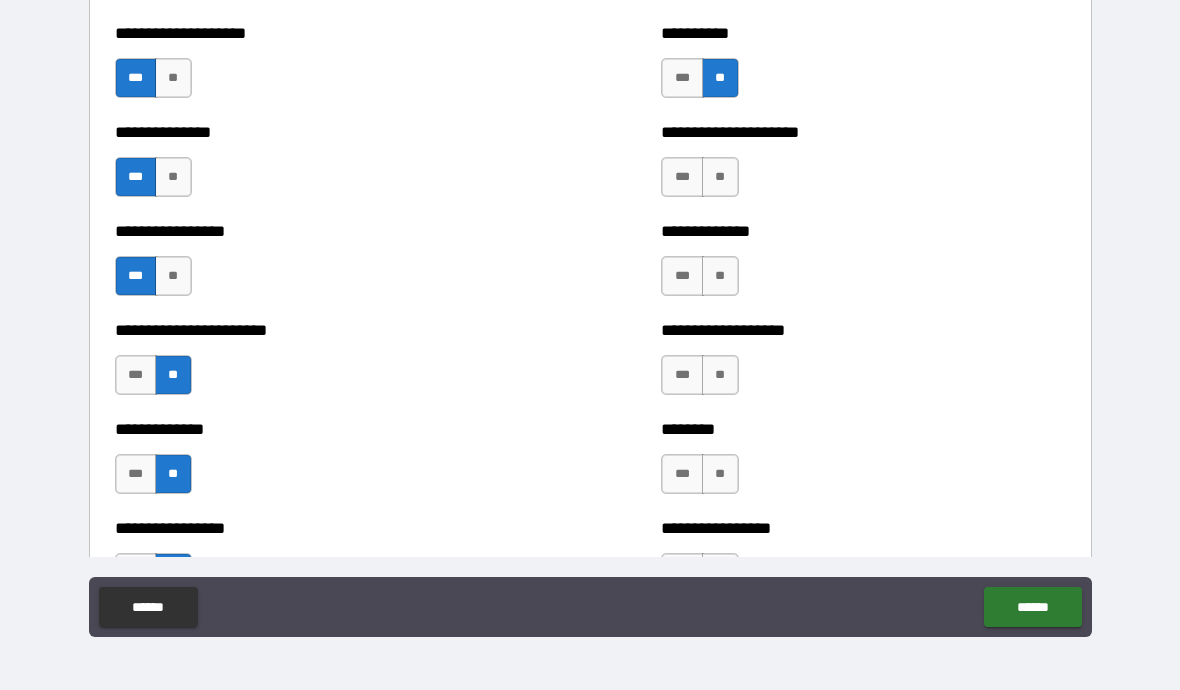 scroll, scrollTop: 3282, scrollLeft: 0, axis: vertical 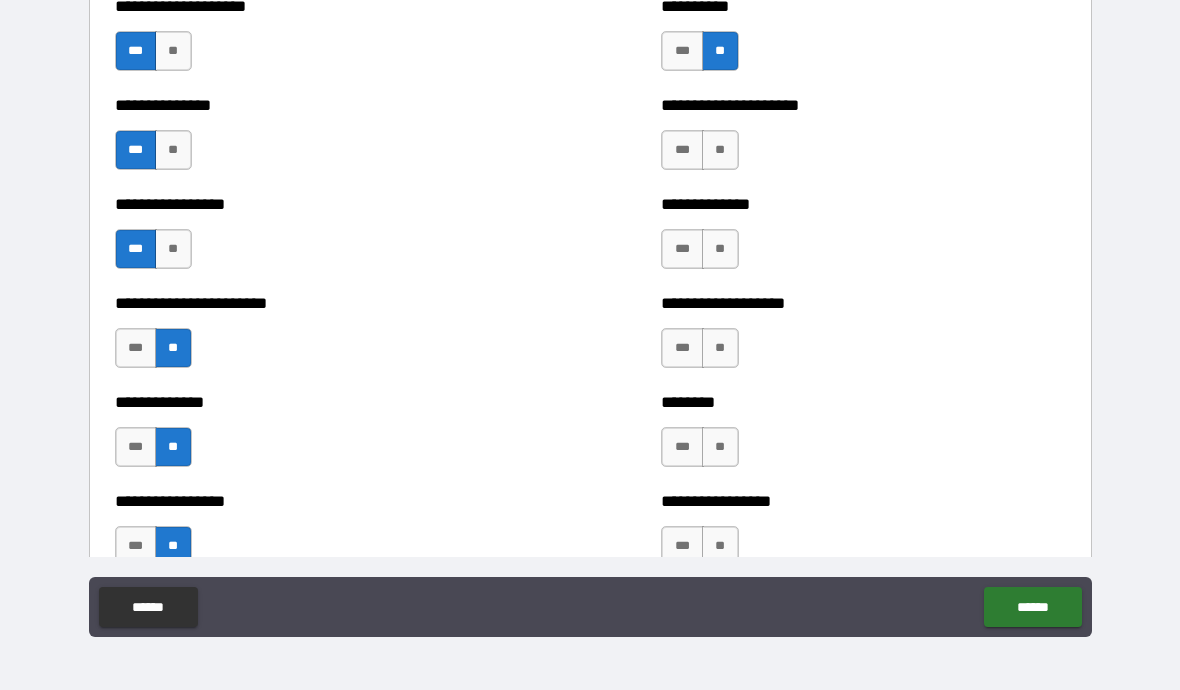 click on "**" at bounding box center [720, 150] 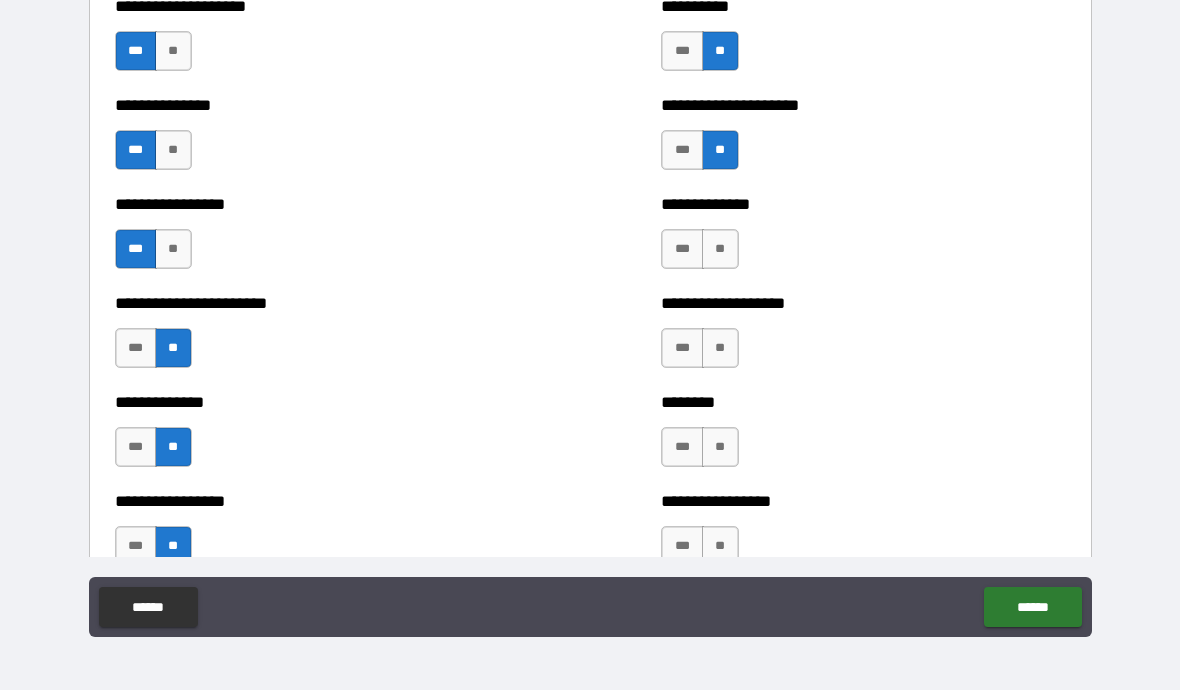 click on "***" at bounding box center [682, 249] 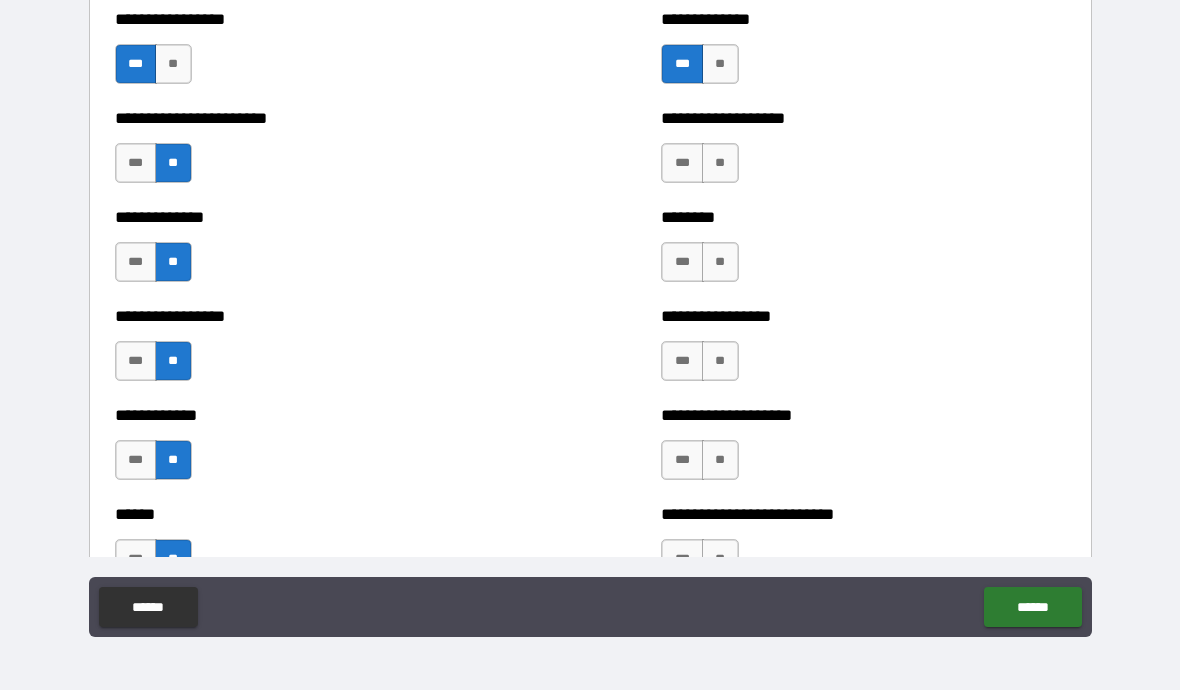 scroll, scrollTop: 3471, scrollLeft: 0, axis: vertical 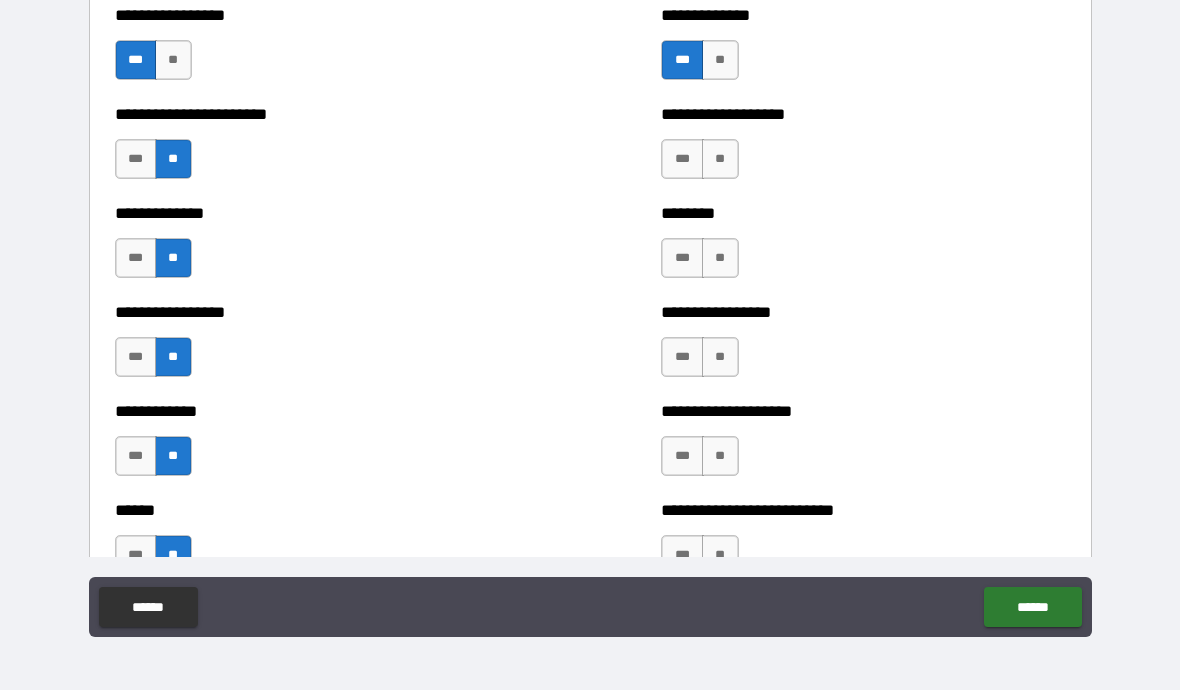 click on "**" at bounding box center (720, 159) 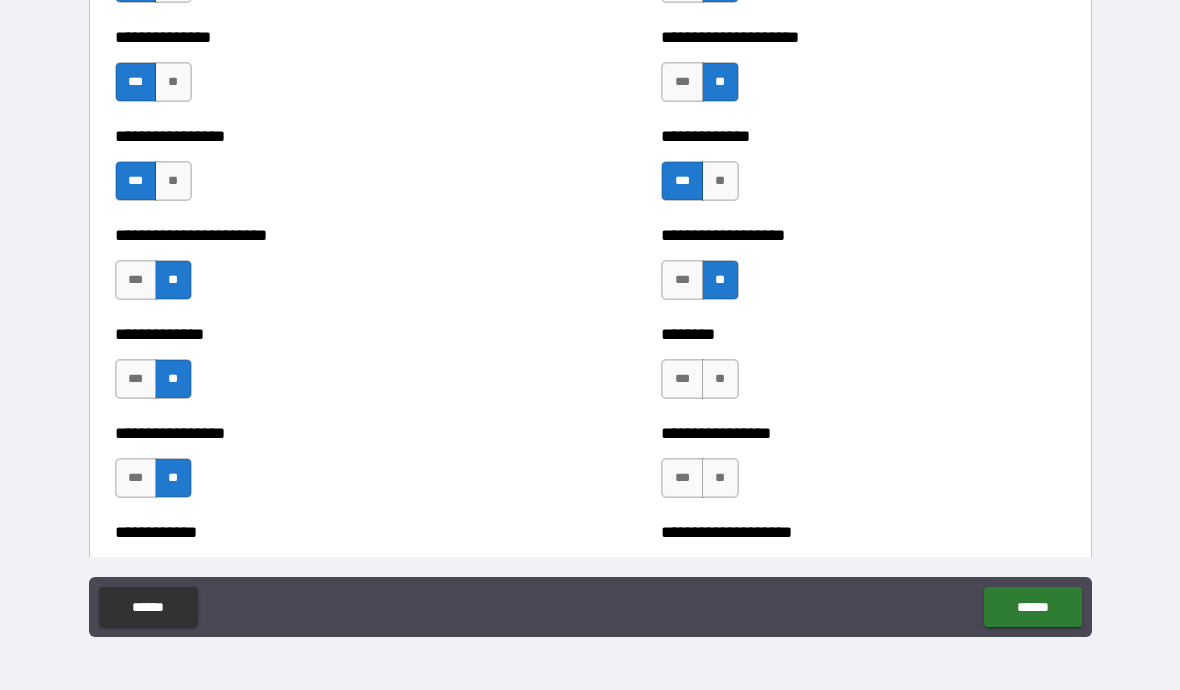scroll, scrollTop: 3351, scrollLeft: 0, axis: vertical 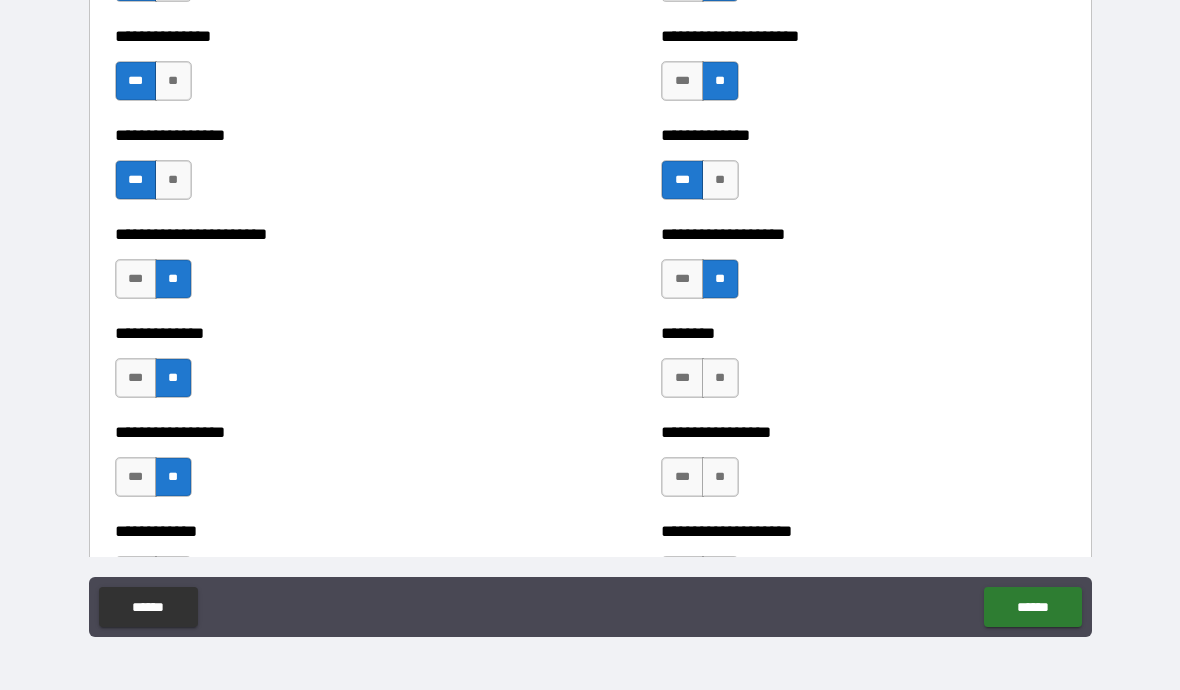 click on "***" at bounding box center [682, 378] 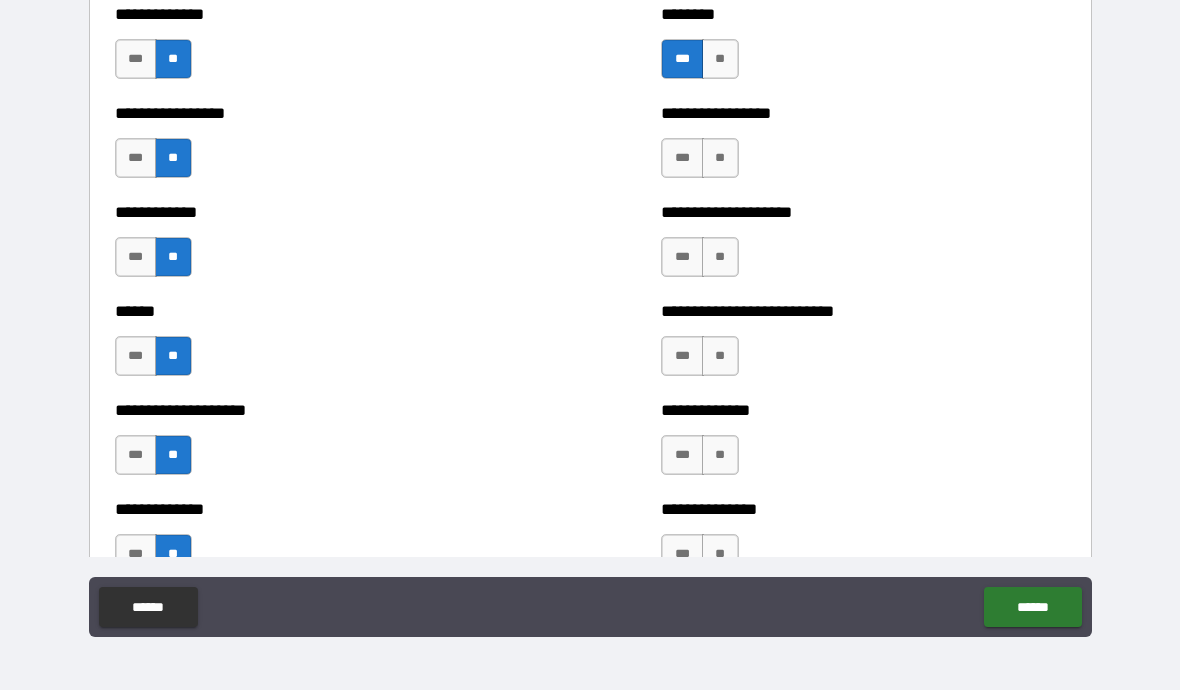 scroll, scrollTop: 3669, scrollLeft: 0, axis: vertical 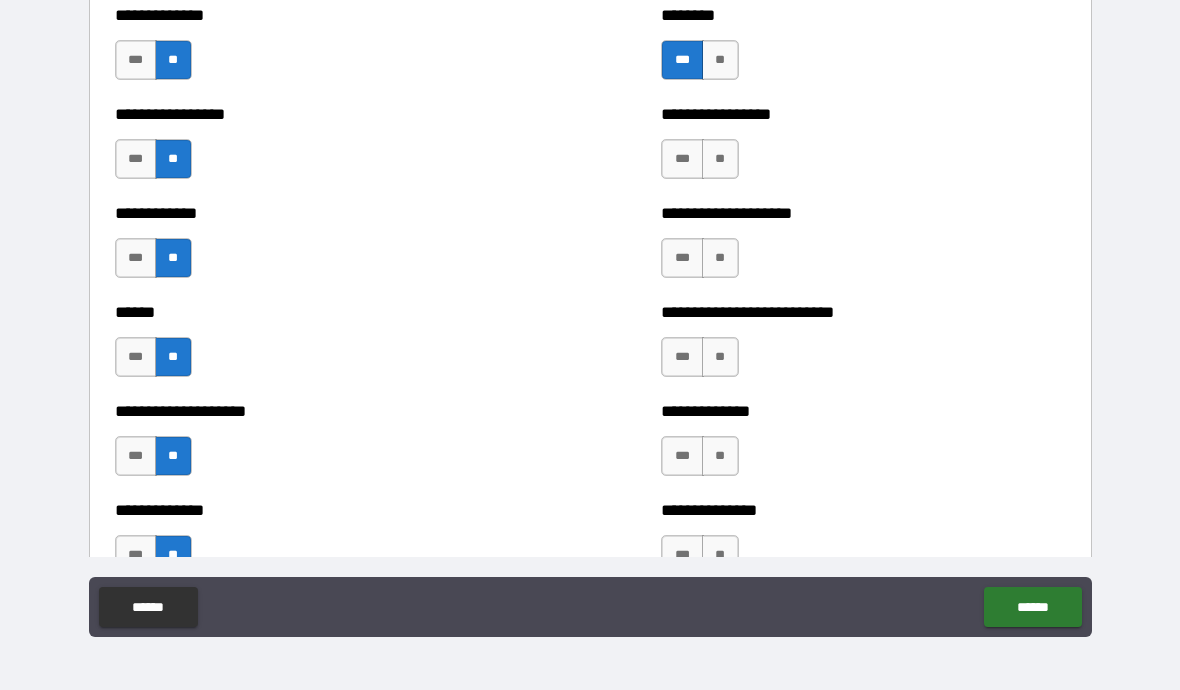 click on "**" at bounding box center (720, 159) 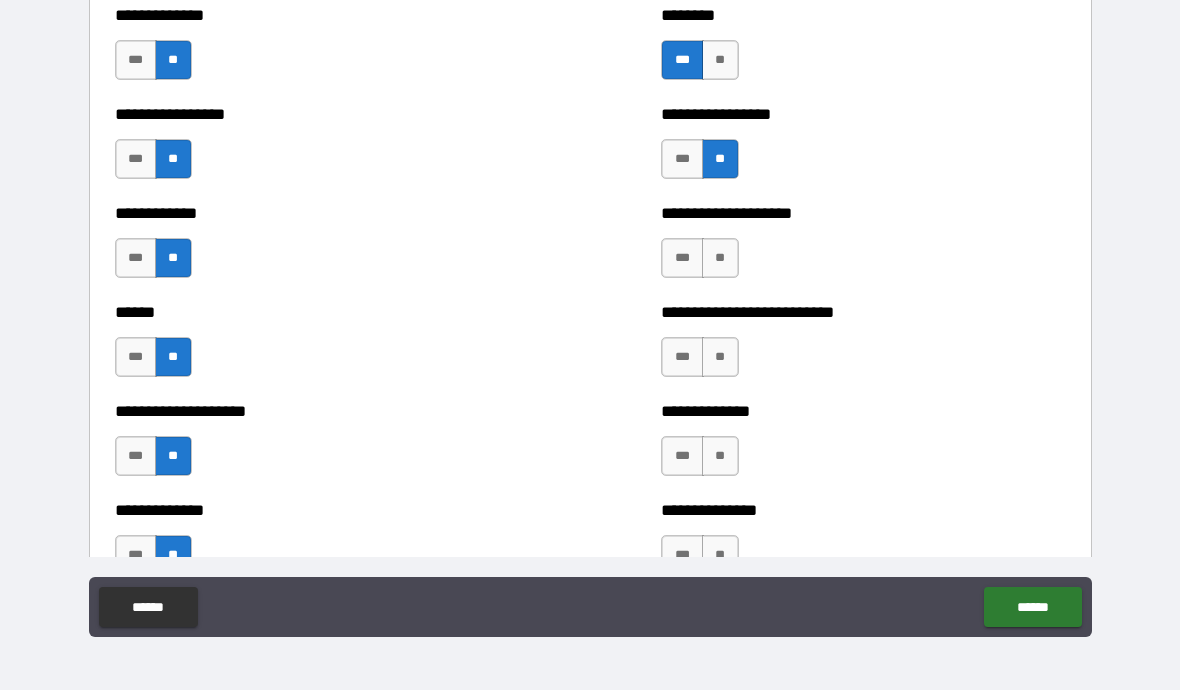 click on "**" at bounding box center (720, 258) 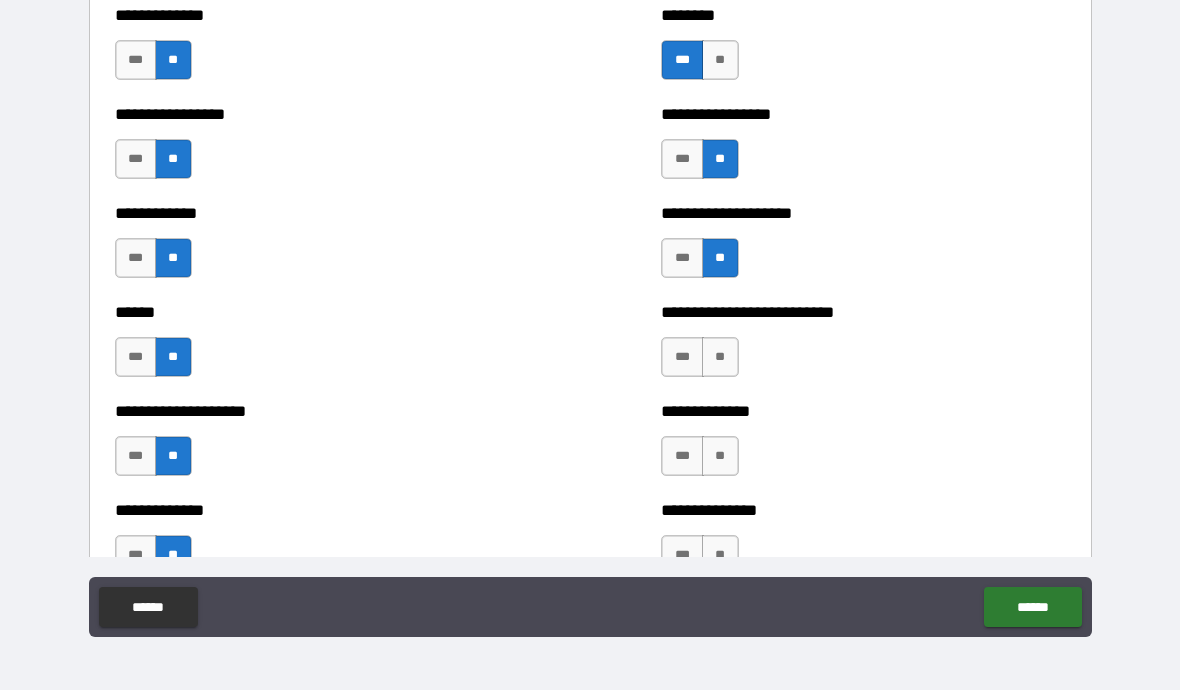 click on "**" at bounding box center (720, 357) 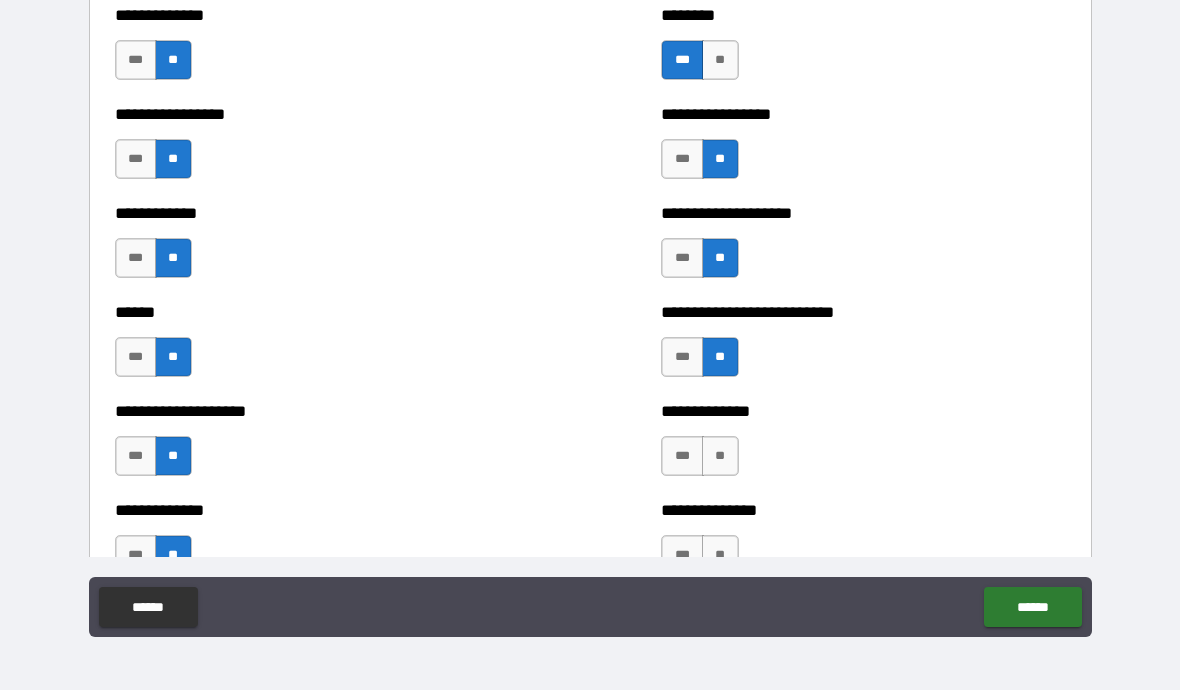 click on "**" at bounding box center [720, 456] 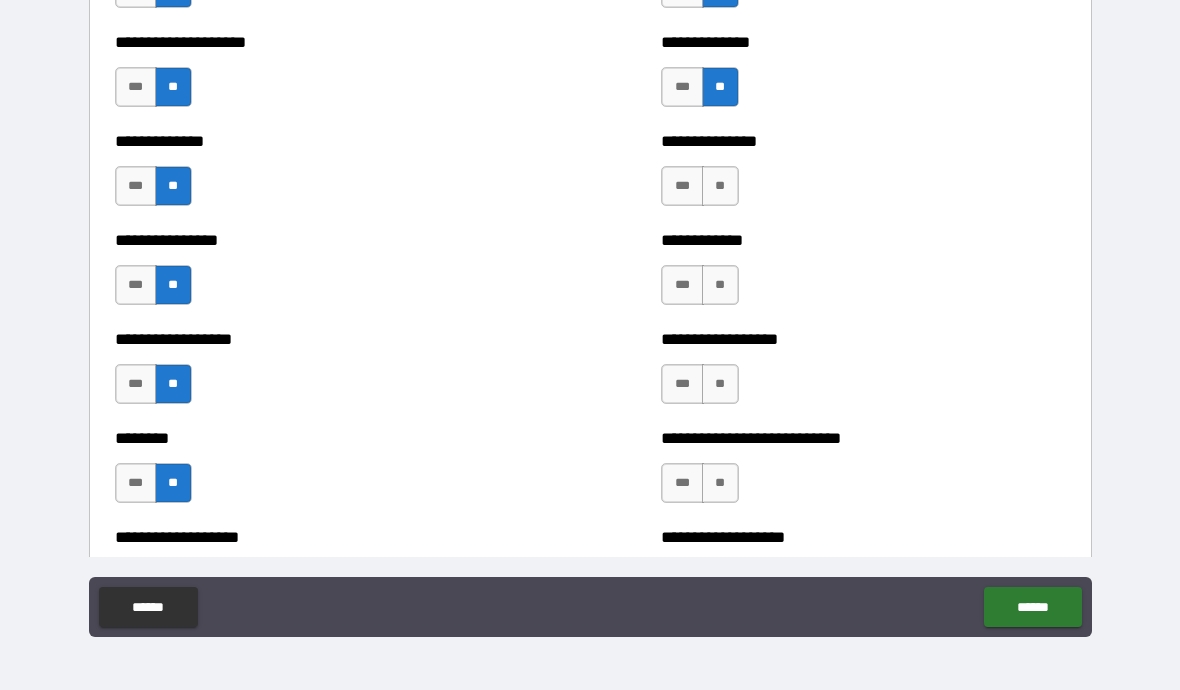 scroll, scrollTop: 4041, scrollLeft: 0, axis: vertical 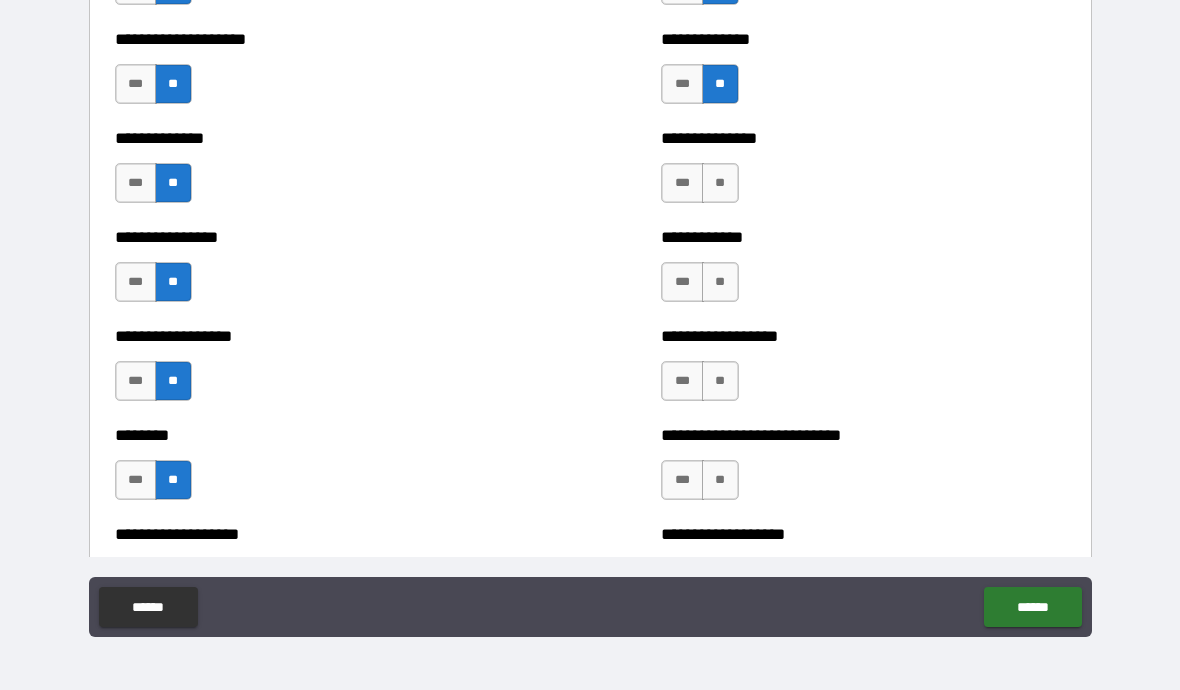 click on "**" at bounding box center [720, 183] 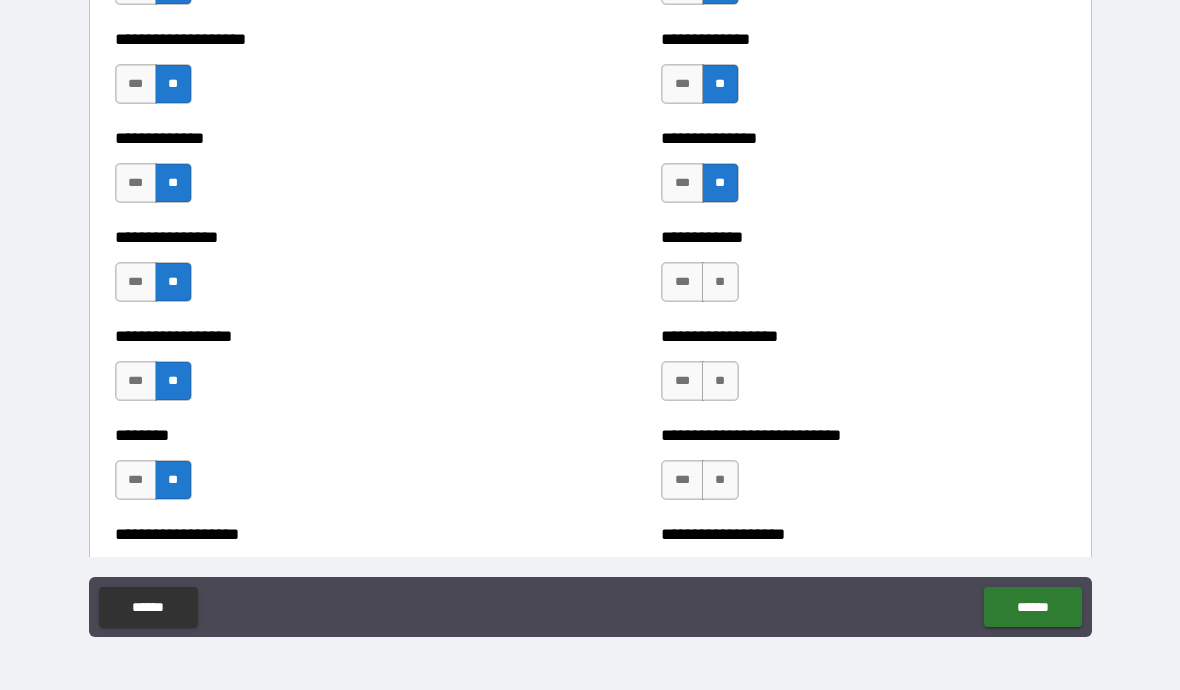 click on "**" at bounding box center [720, 282] 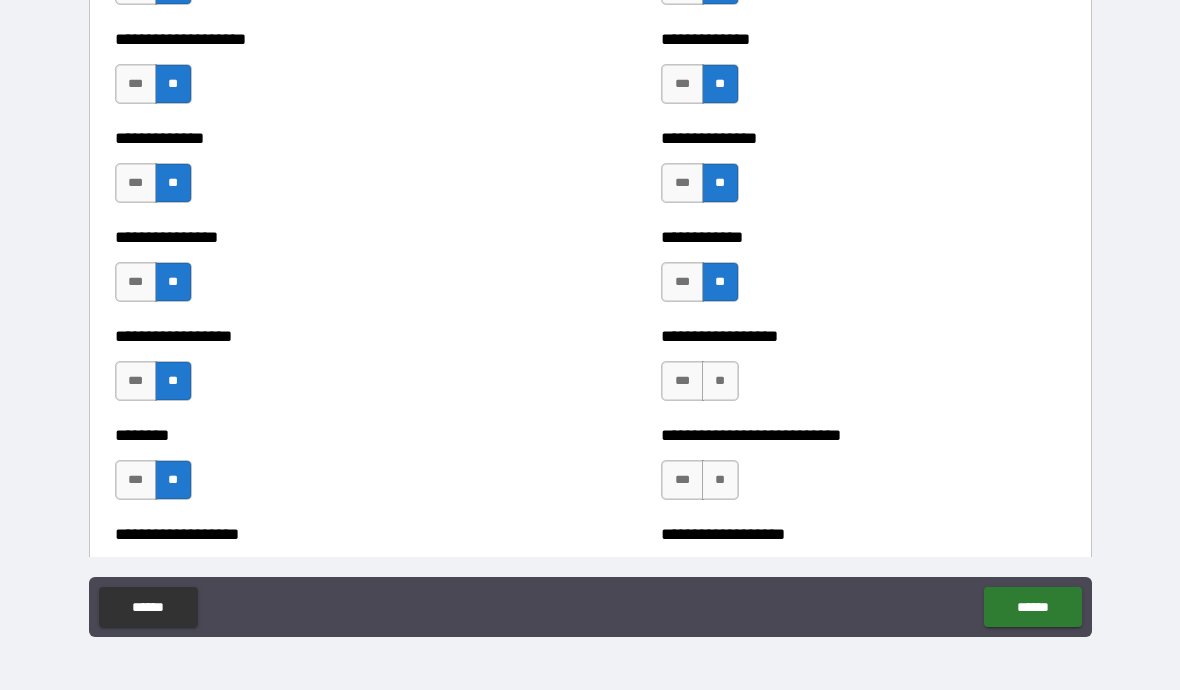 click on "**" at bounding box center (720, 381) 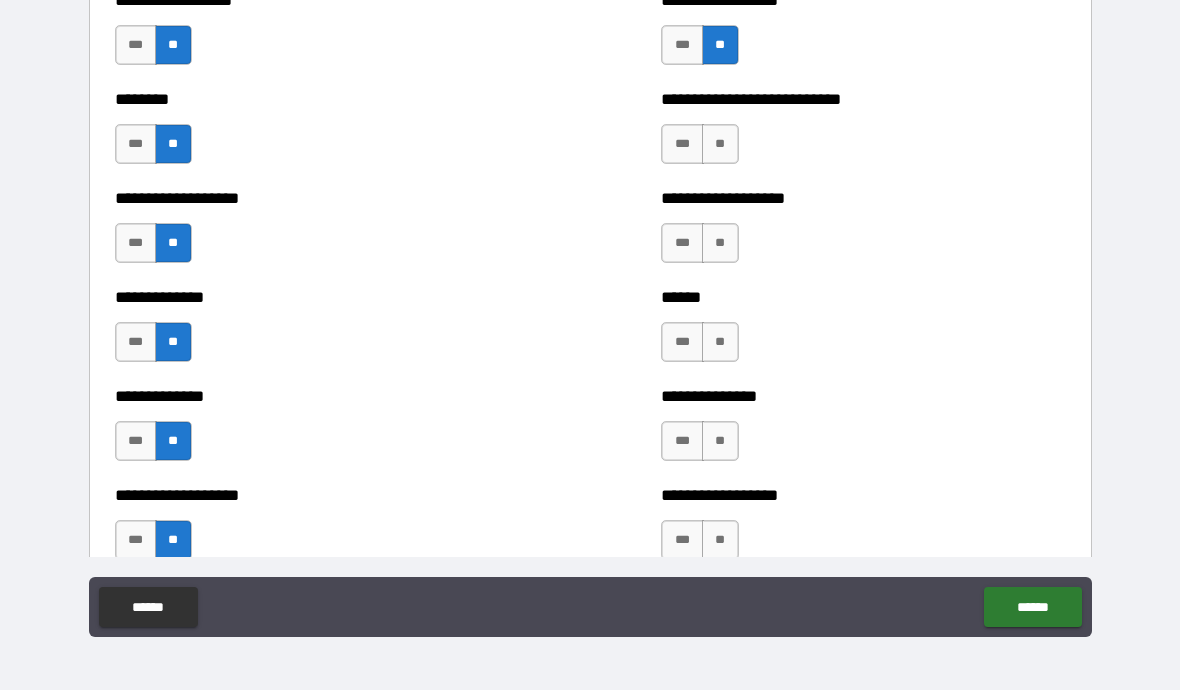 scroll, scrollTop: 4384, scrollLeft: 0, axis: vertical 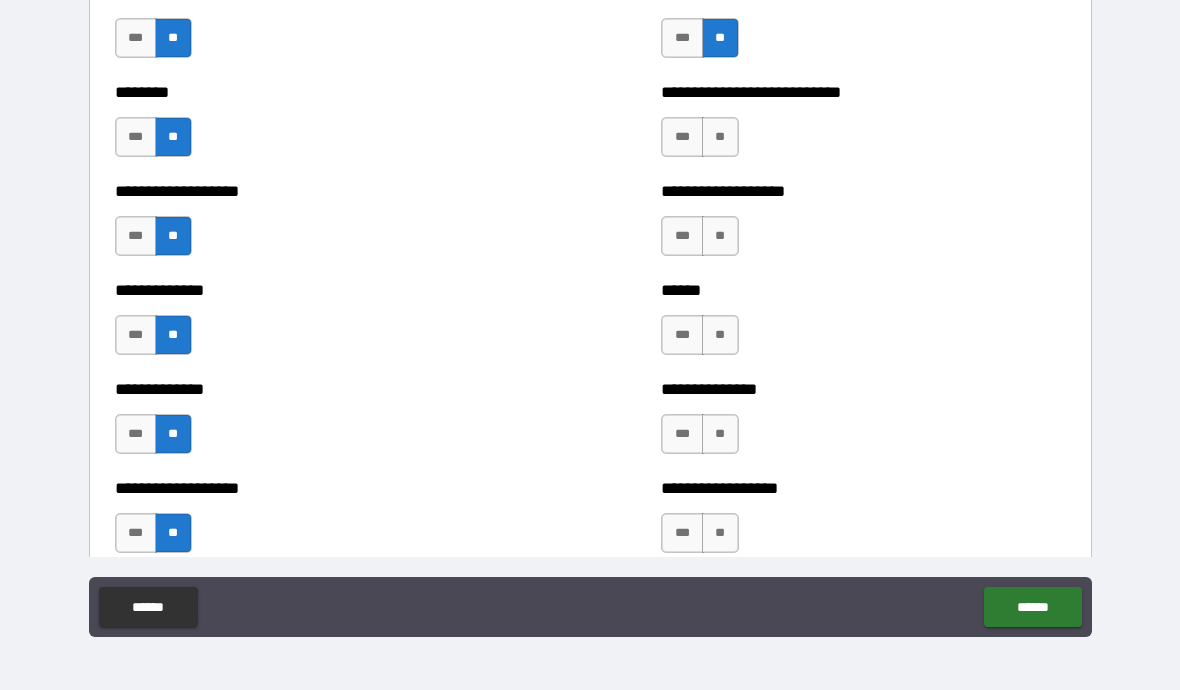 click on "**" at bounding box center (720, 137) 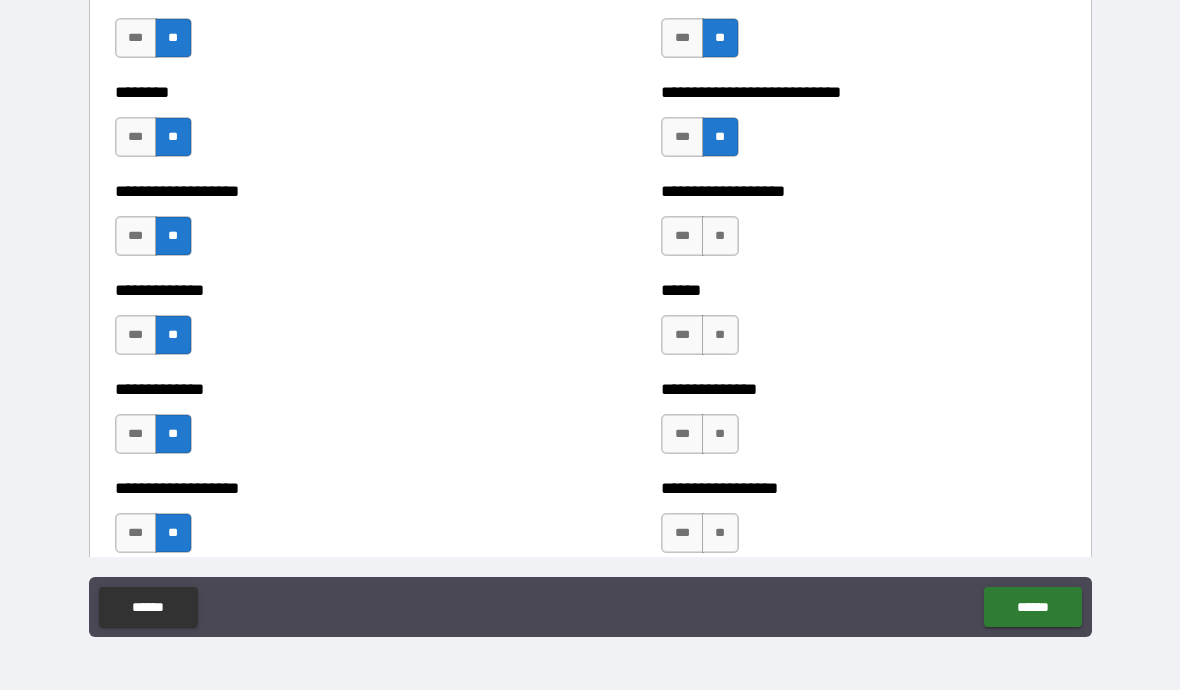 click on "**" at bounding box center (720, 236) 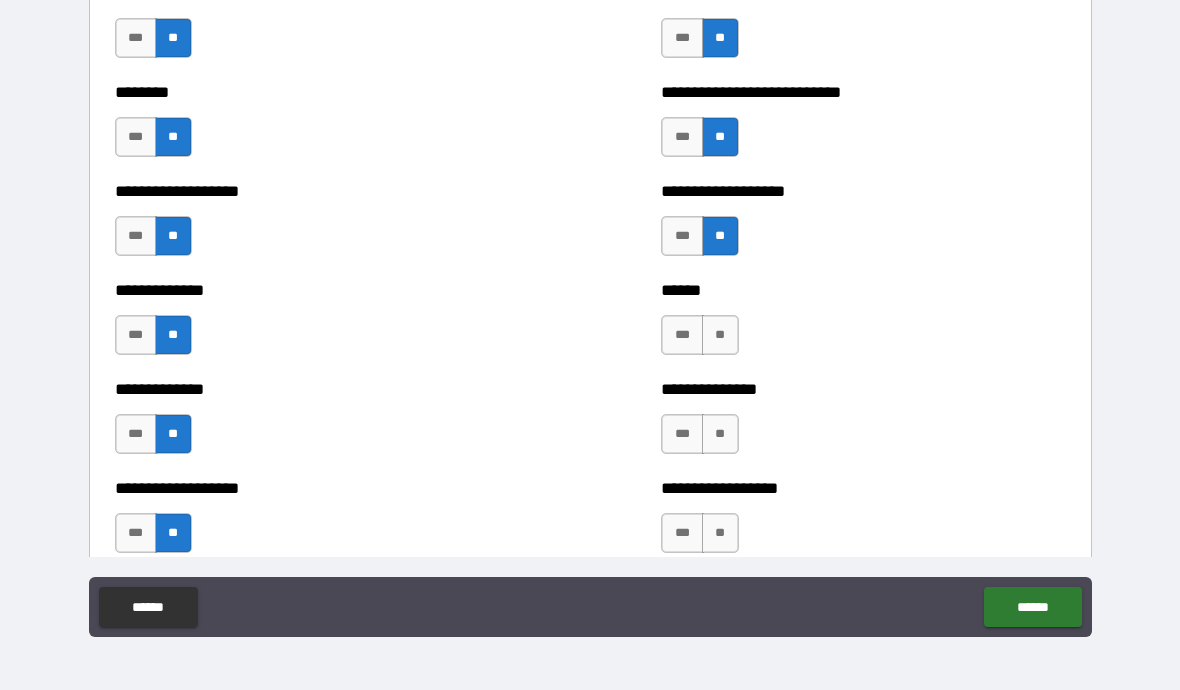 click on "**" at bounding box center [720, 335] 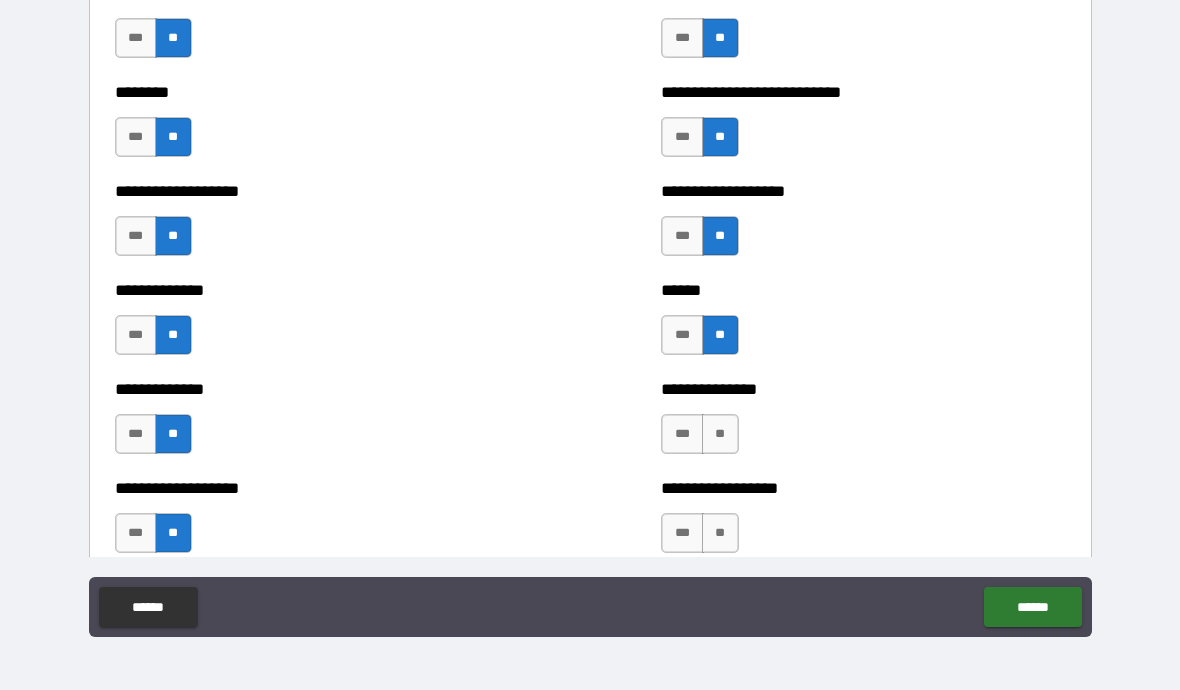 click on "**" at bounding box center [720, 434] 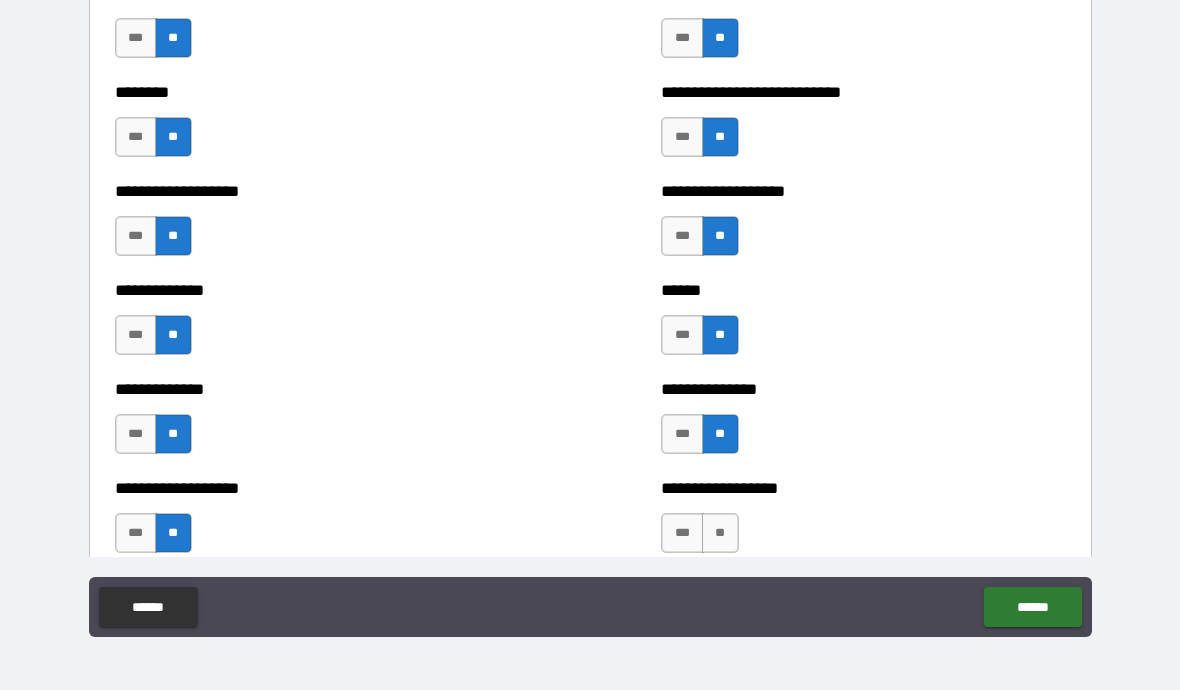 click on "**" at bounding box center [720, 533] 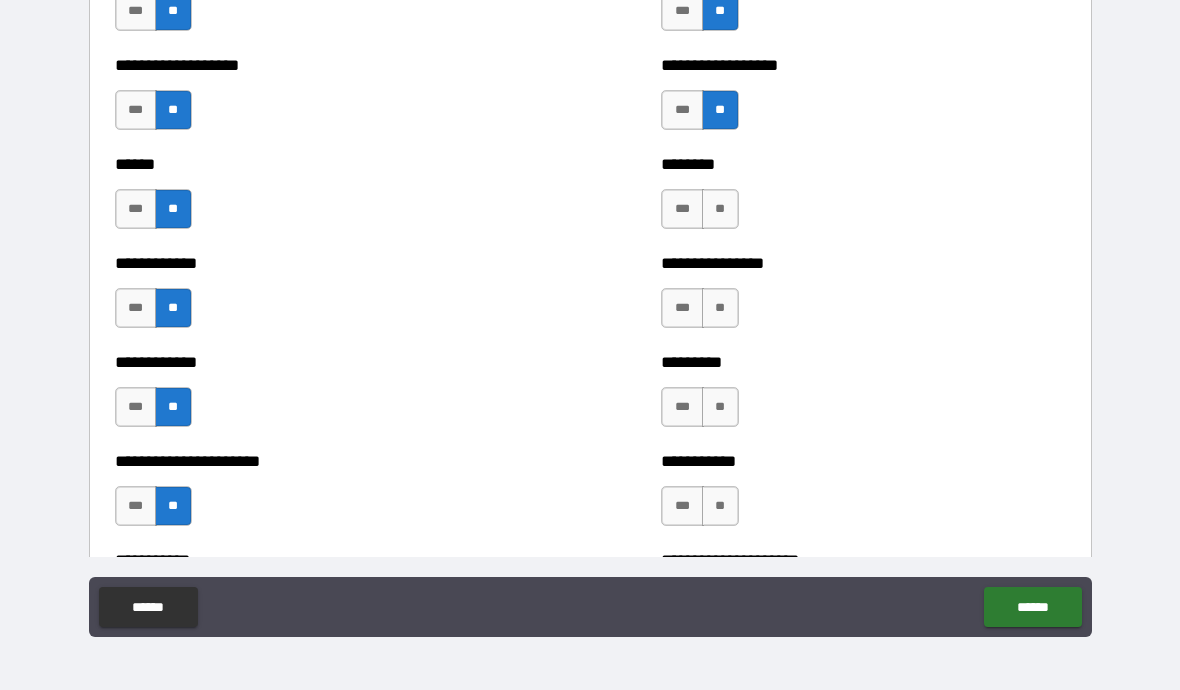 scroll, scrollTop: 4817, scrollLeft: 0, axis: vertical 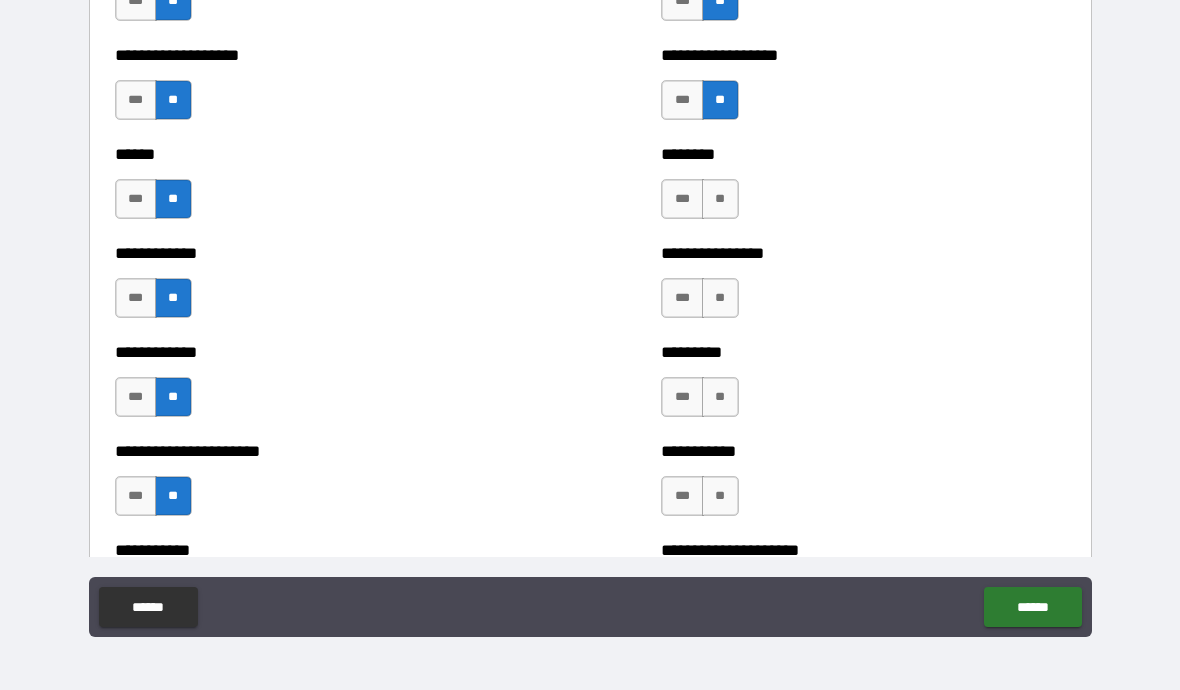 click on "******** *** **" at bounding box center (863, 189) 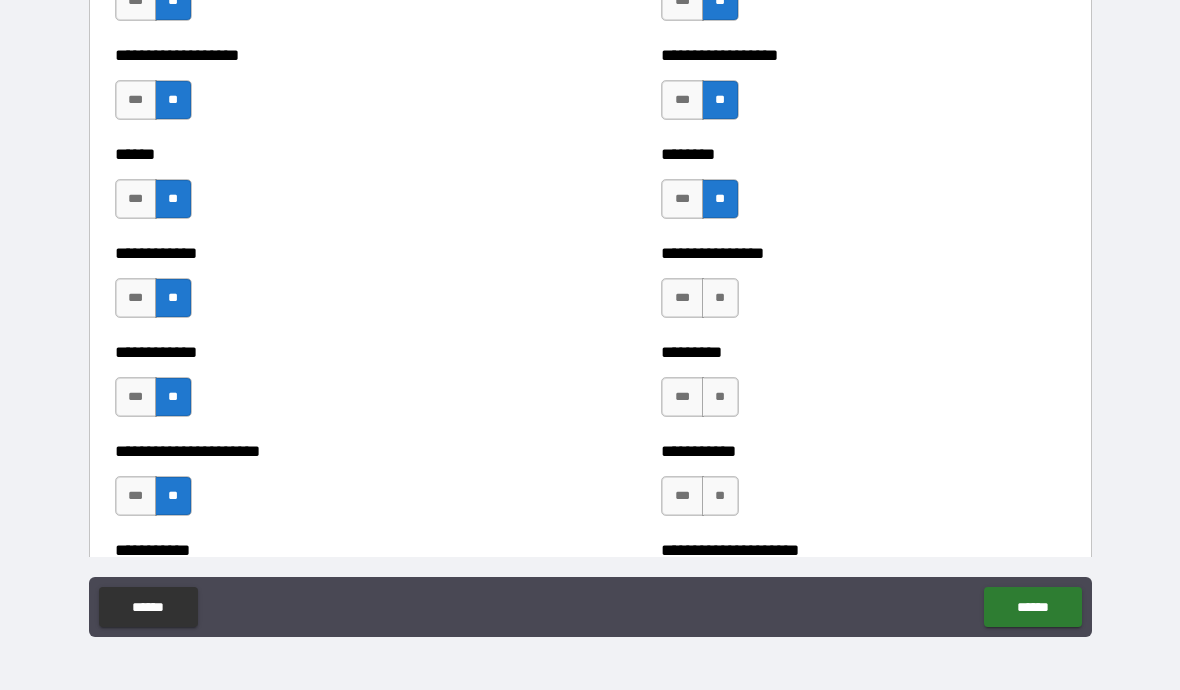 click on "**" at bounding box center [720, 298] 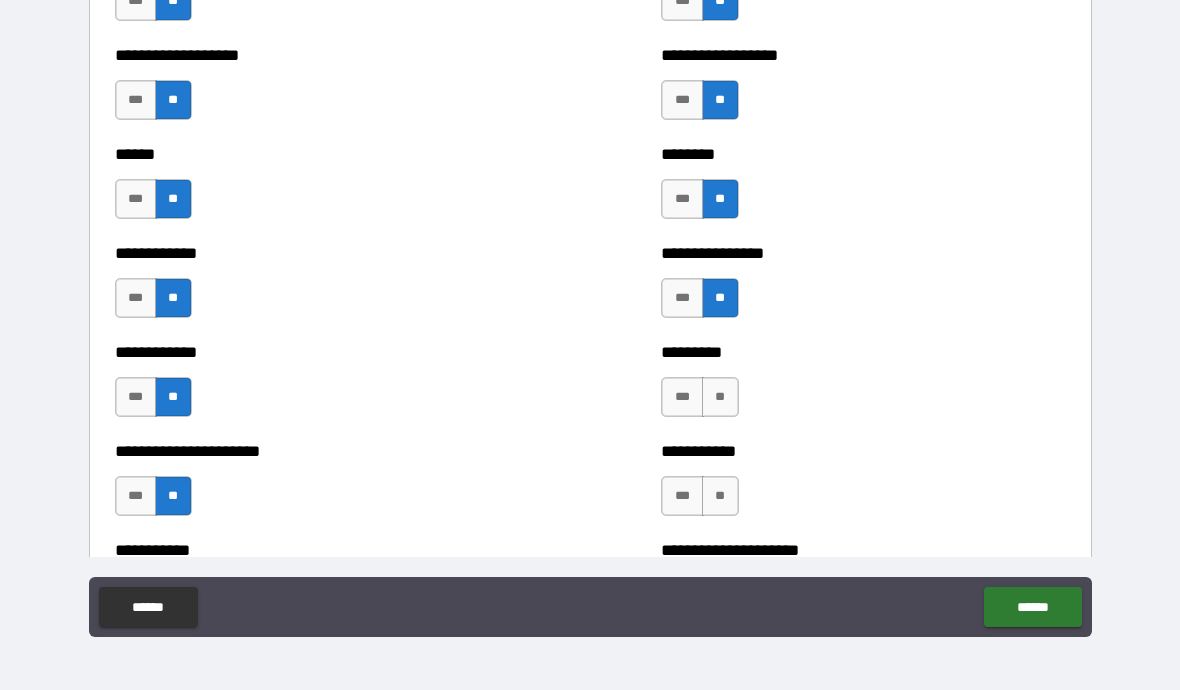 click on "***" at bounding box center [682, 397] 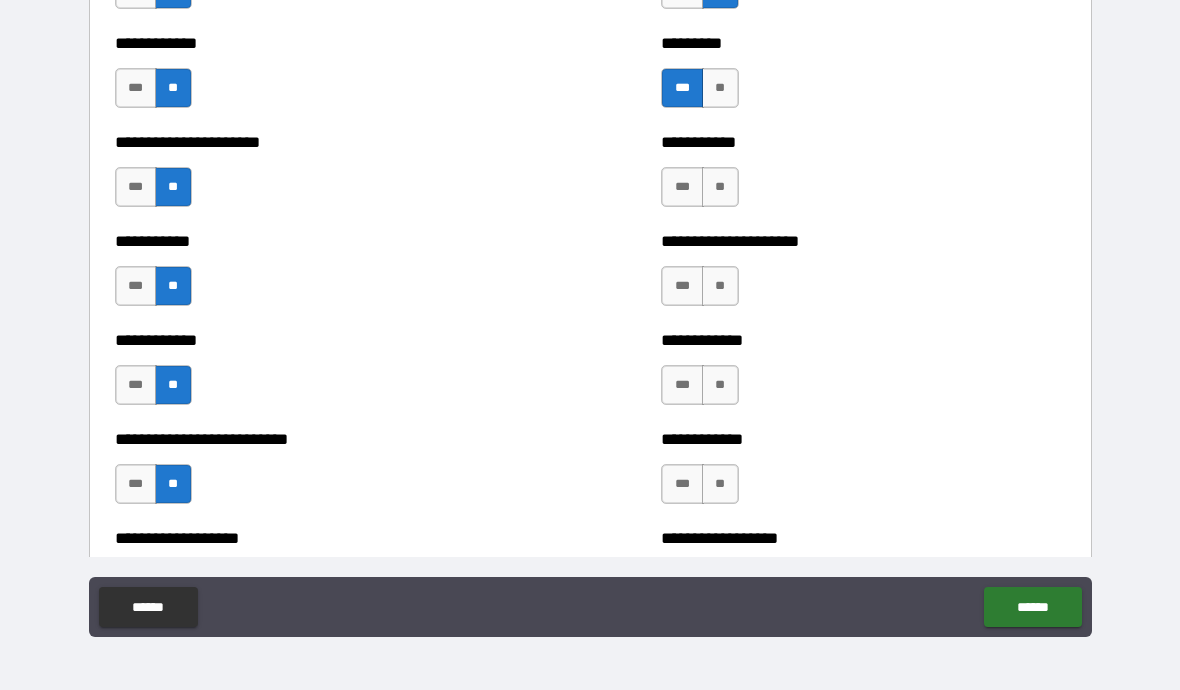 scroll, scrollTop: 5131, scrollLeft: 0, axis: vertical 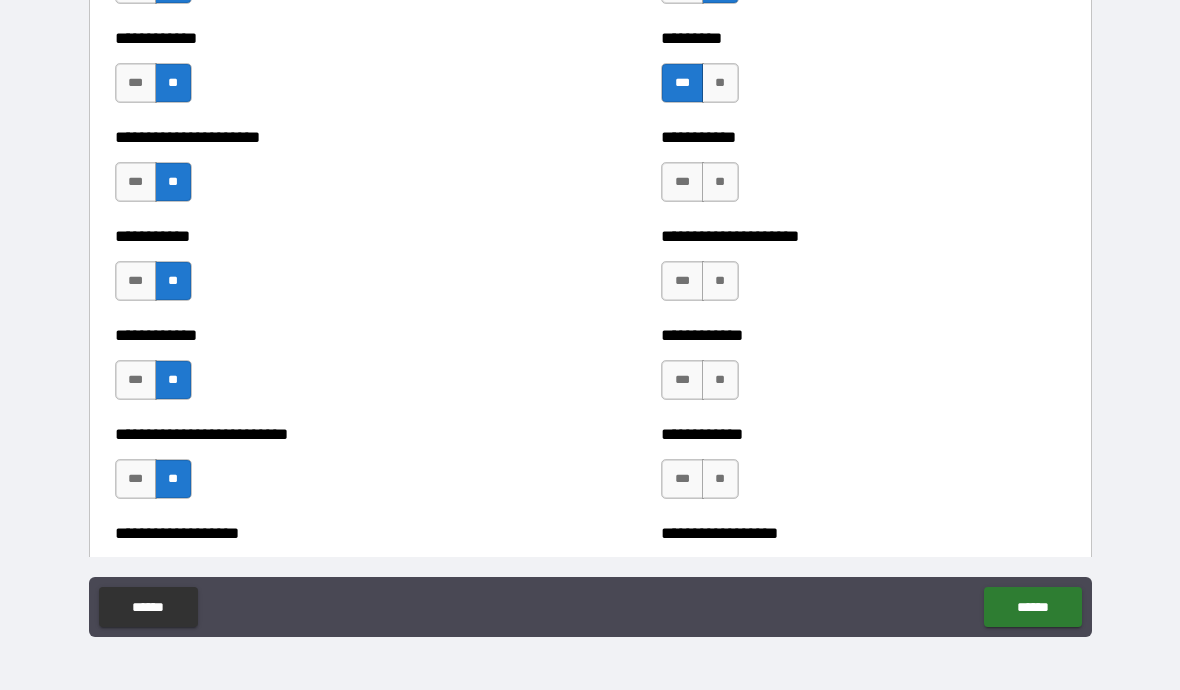 click on "**" at bounding box center (720, 182) 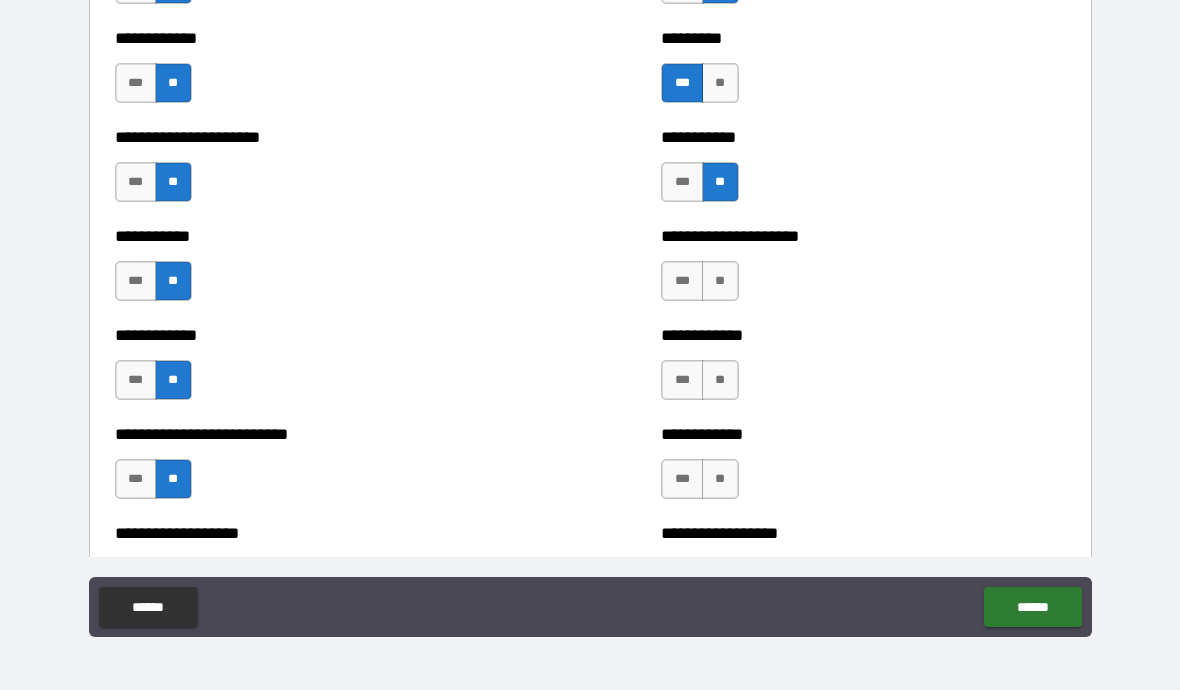 click on "**" at bounding box center (720, 281) 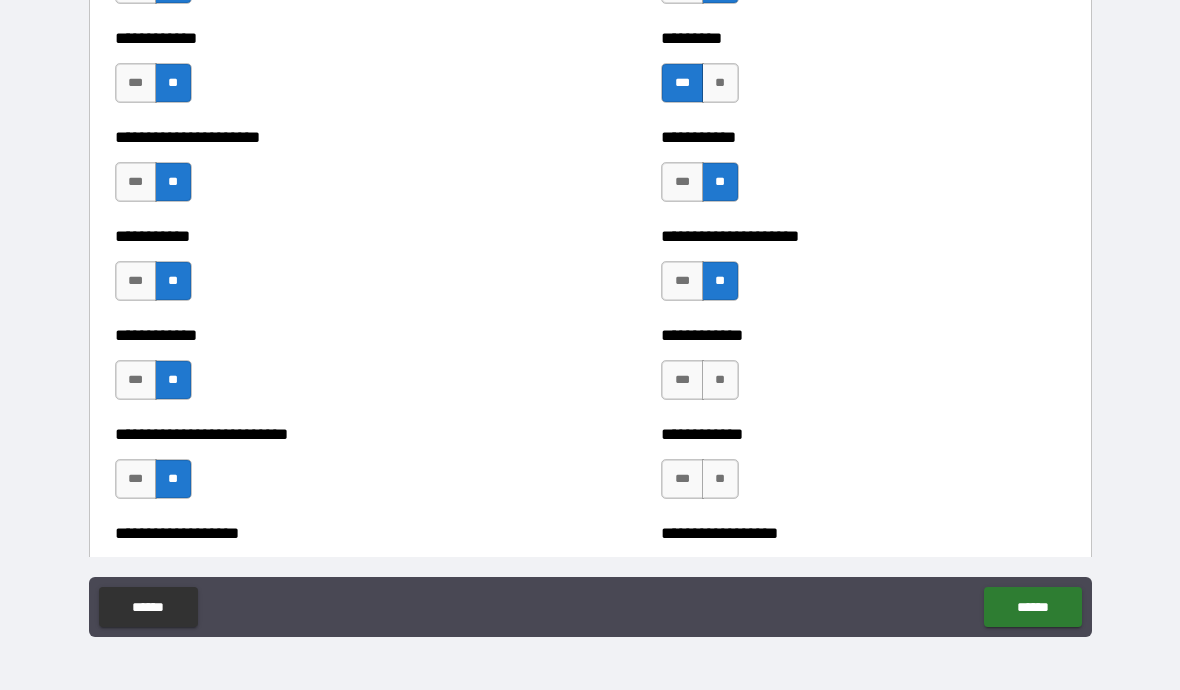 click on "**" at bounding box center (720, 380) 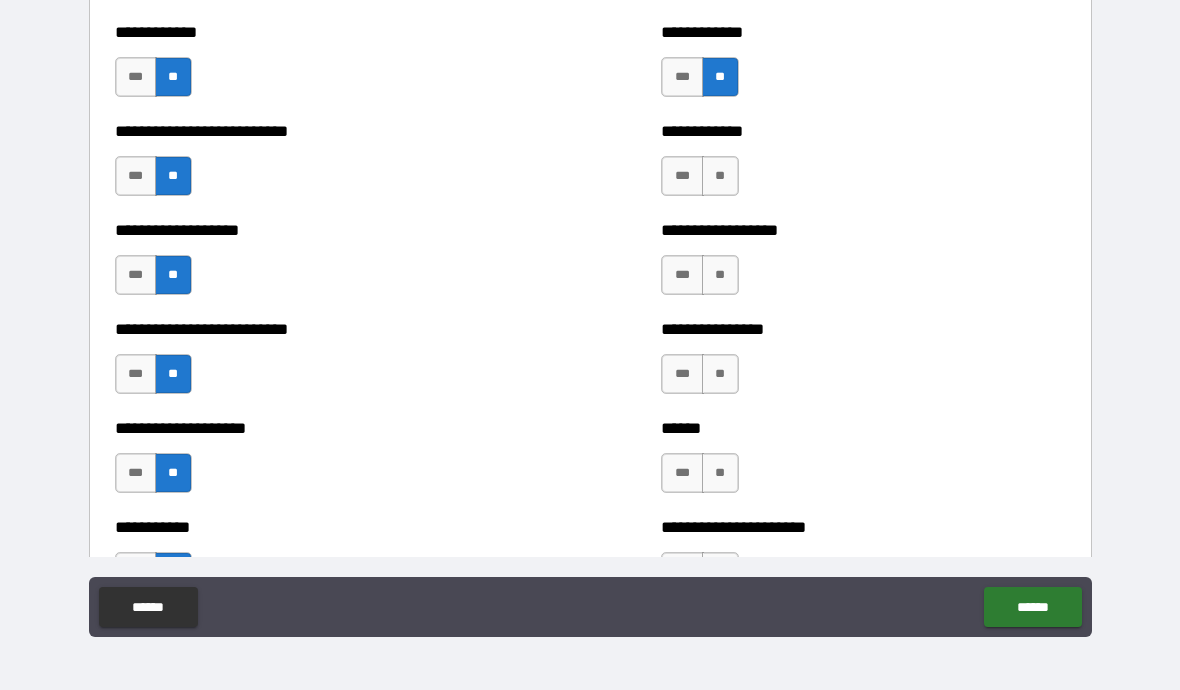 scroll, scrollTop: 5436, scrollLeft: 0, axis: vertical 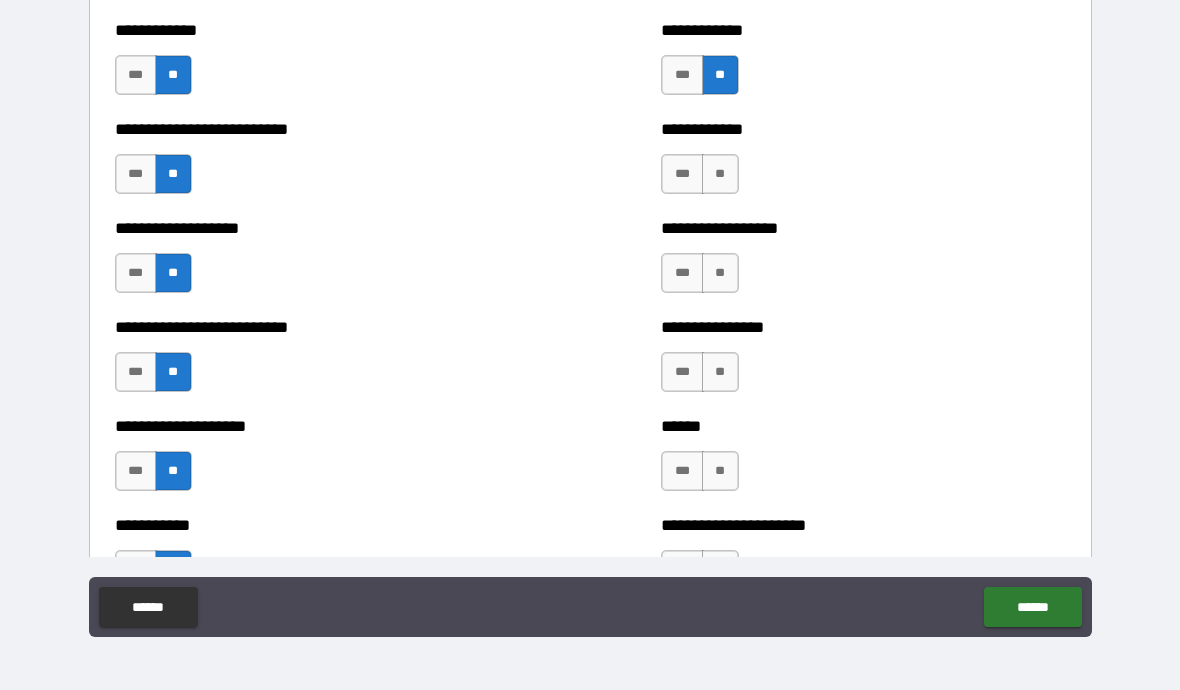 click on "**" at bounding box center [720, 174] 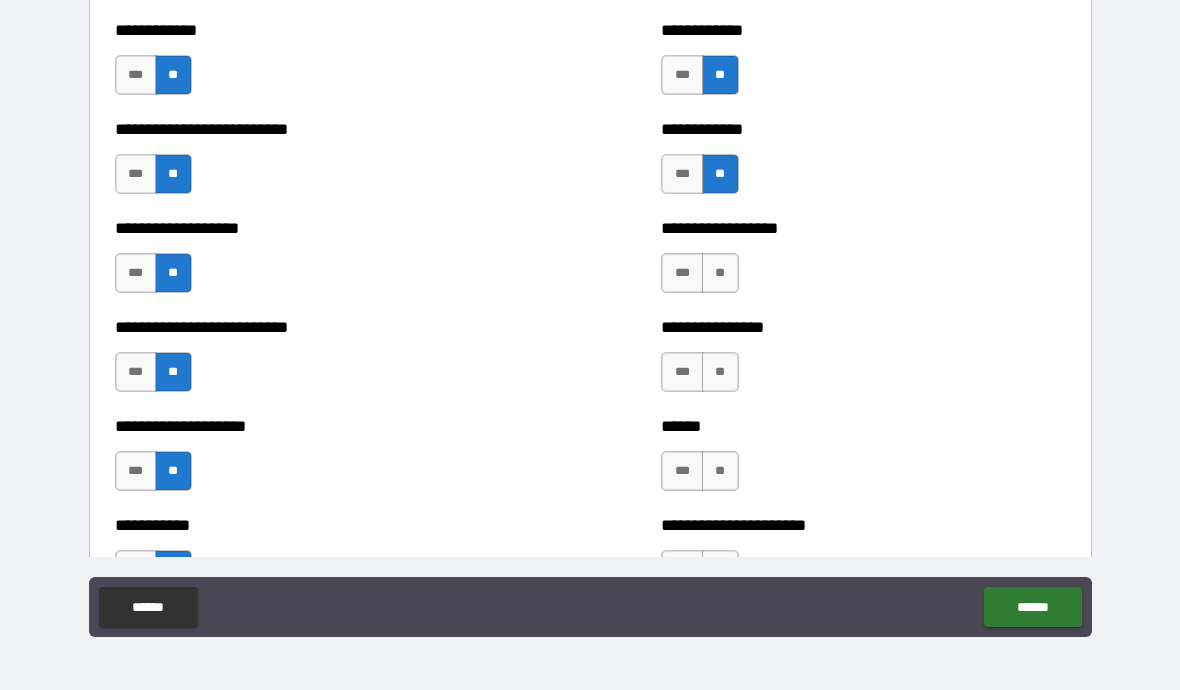 click on "**" at bounding box center [720, 273] 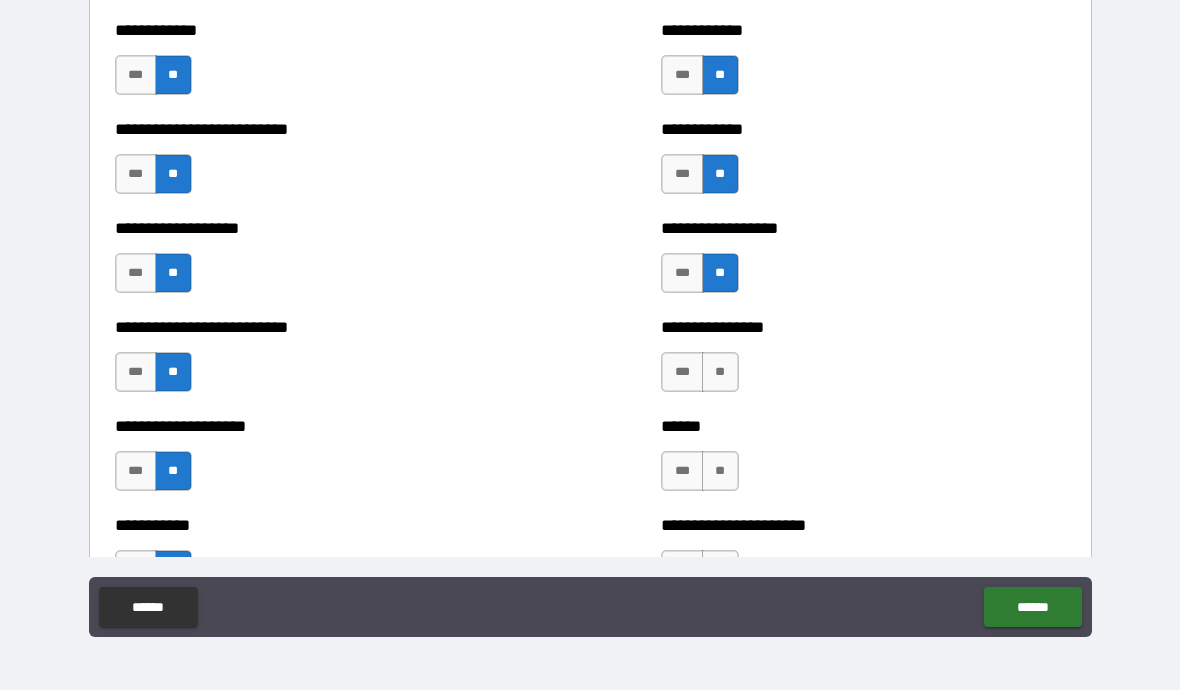 click on "**" at bounding box center [720, 372] 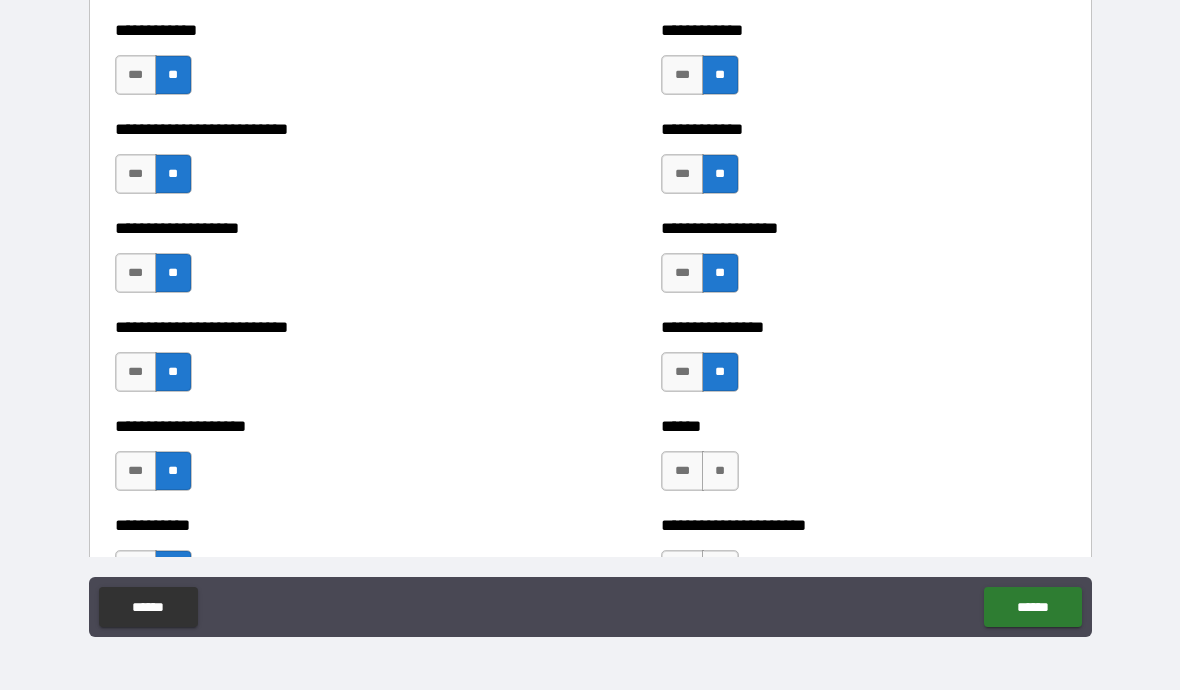 click on "**" at bounding box center (720, 471) 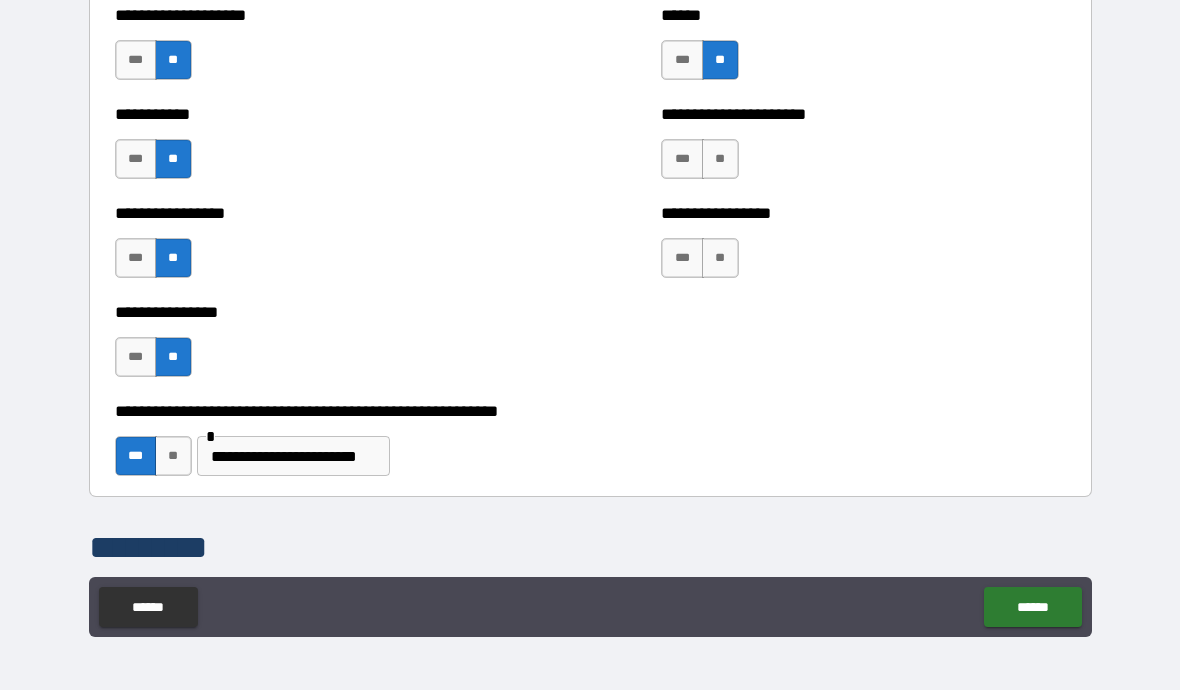 scroll, scrollTop: 5848, scrollLeft: 0, axis: vertical 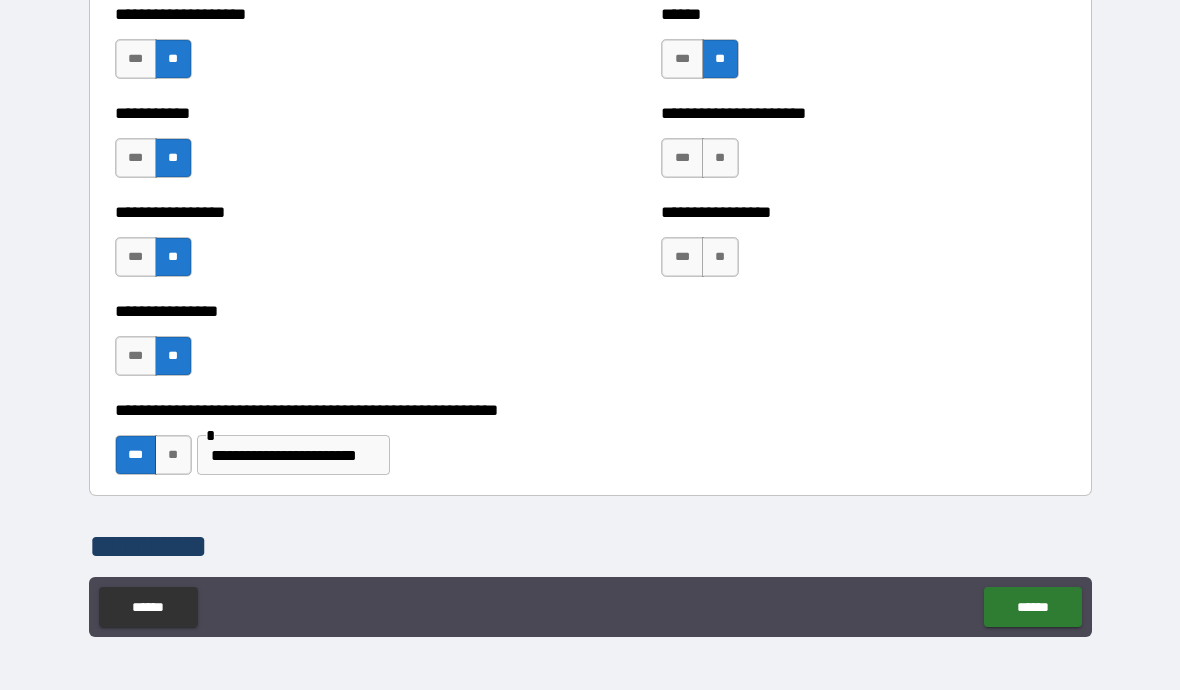 click on "**" at bounding box center (720, 158) 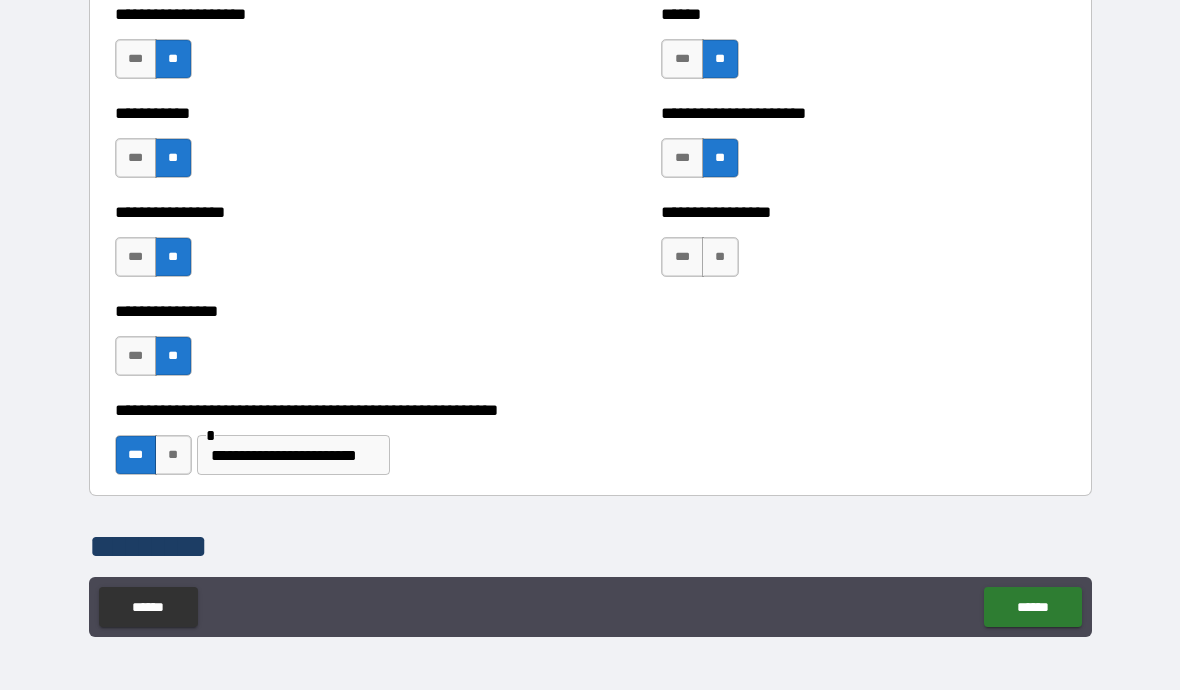 click on "**" at bounding box center [720, 257] 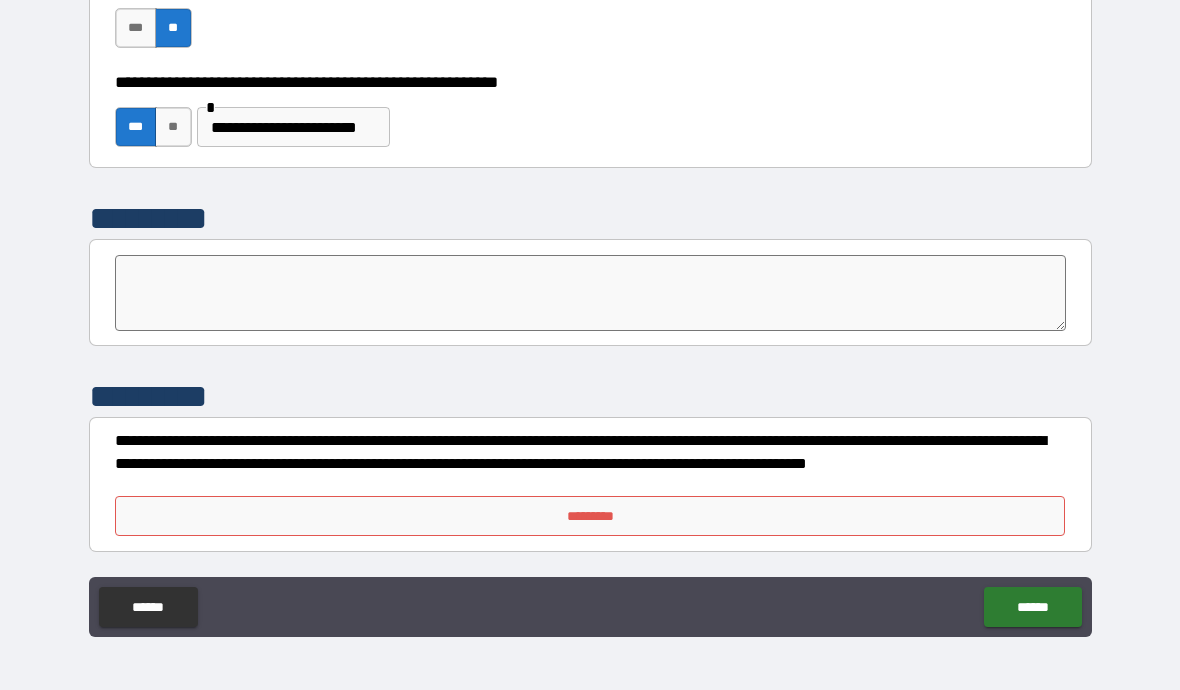 scroll, scrollTop: 6176, scrollLeft: 0, axis: vertical 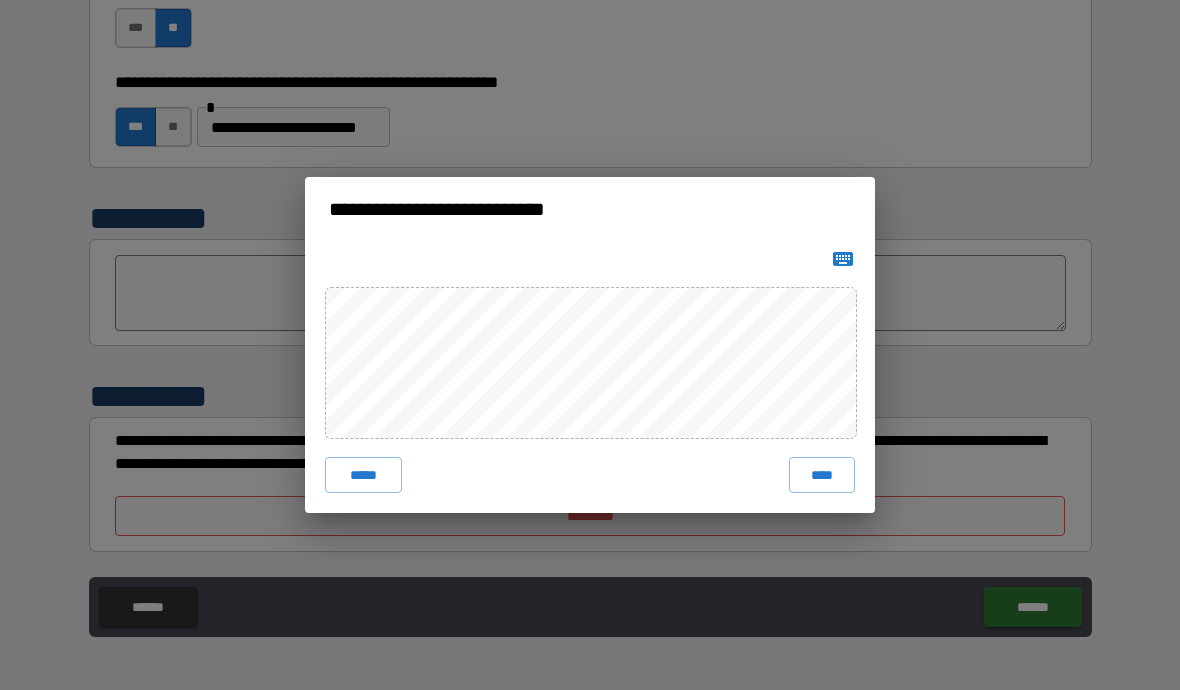 click on "****" at bounding box center [822, 475] 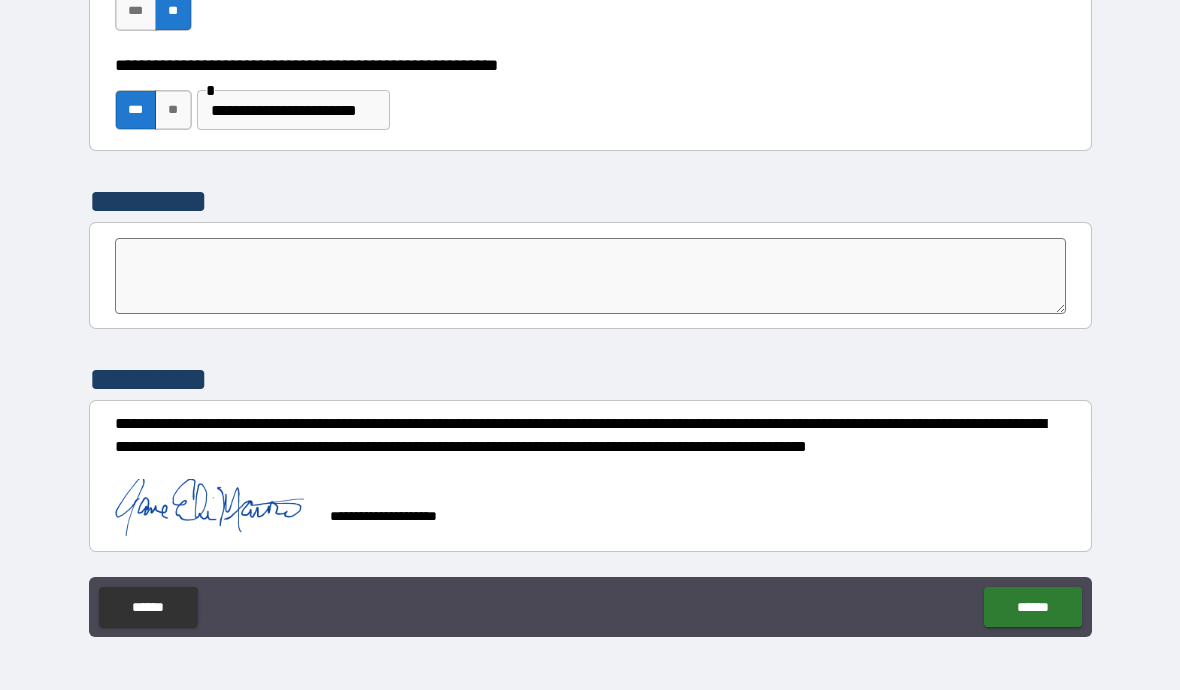 scroll, scrollTop: 6193, scrollLeft: 0, axis: vertical 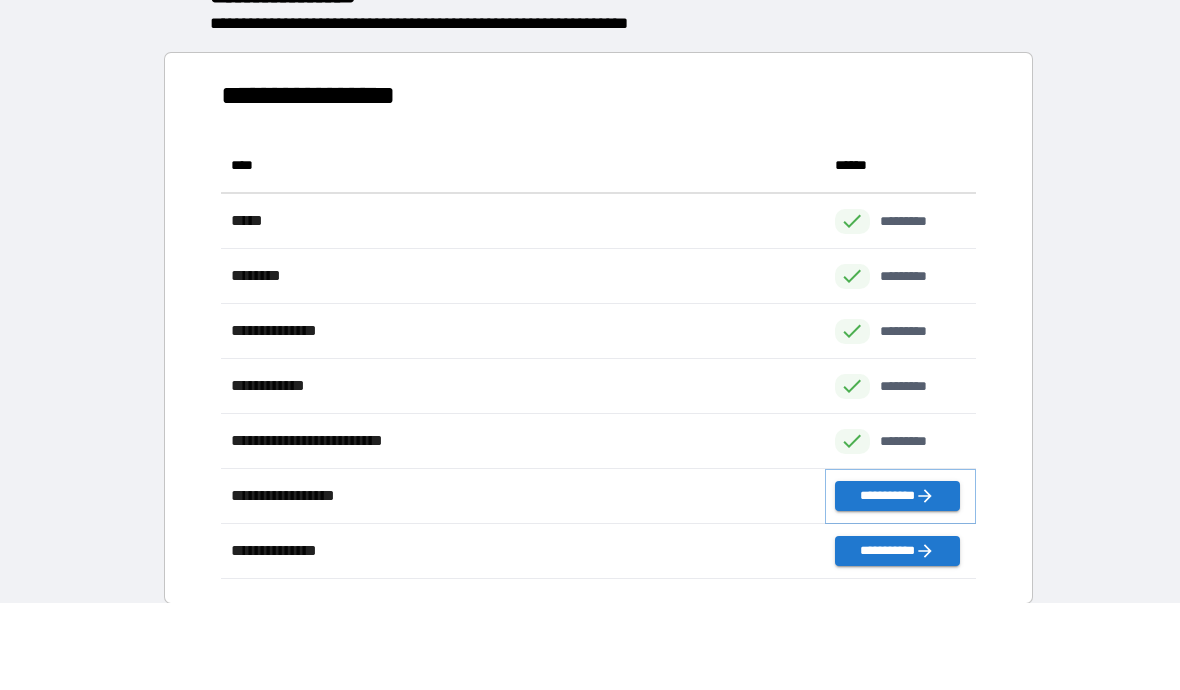 click on "**********" at bounding box center [897, 496] 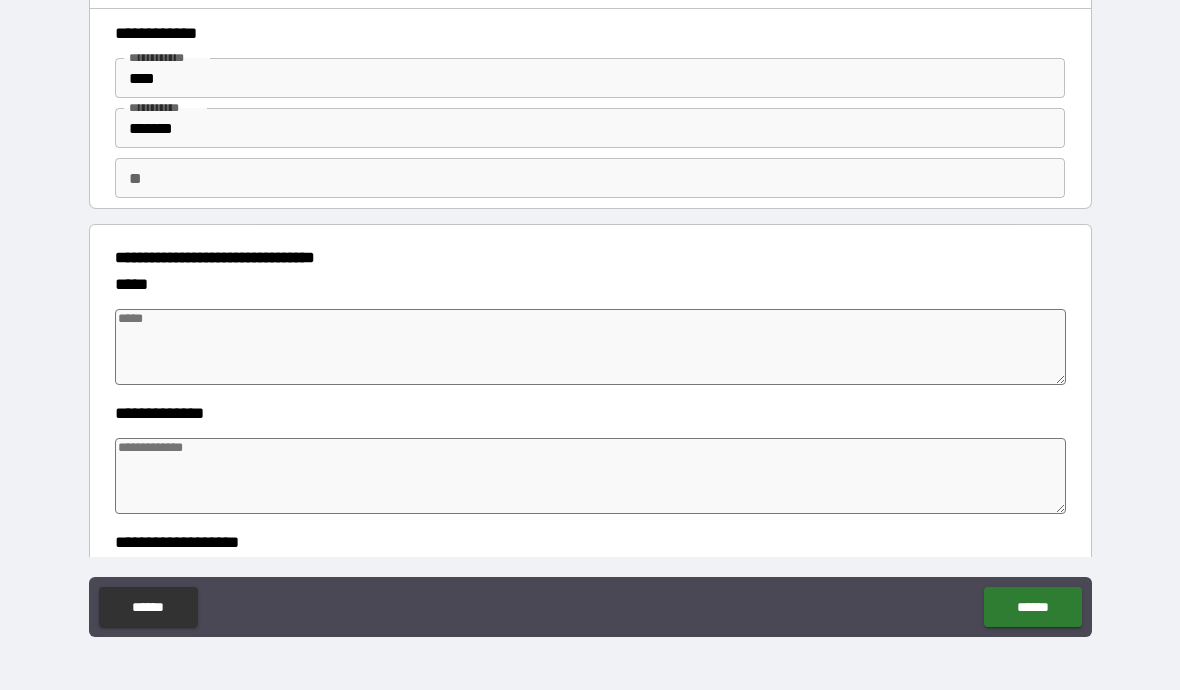type on "*" 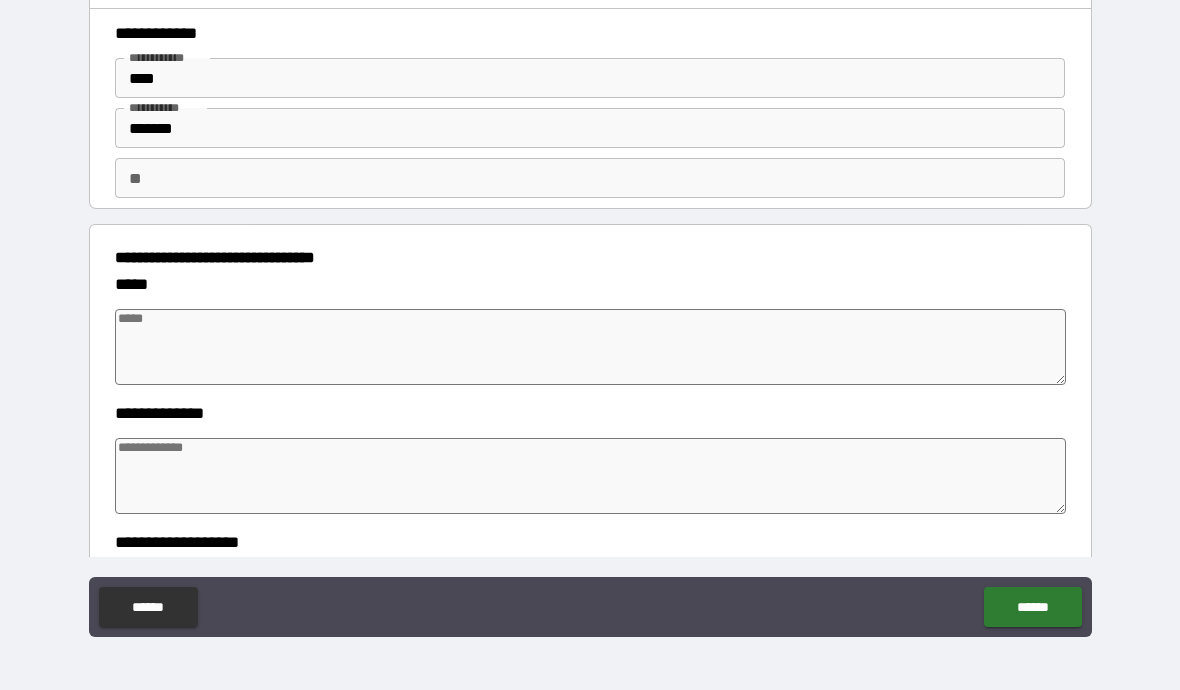 type on "*" 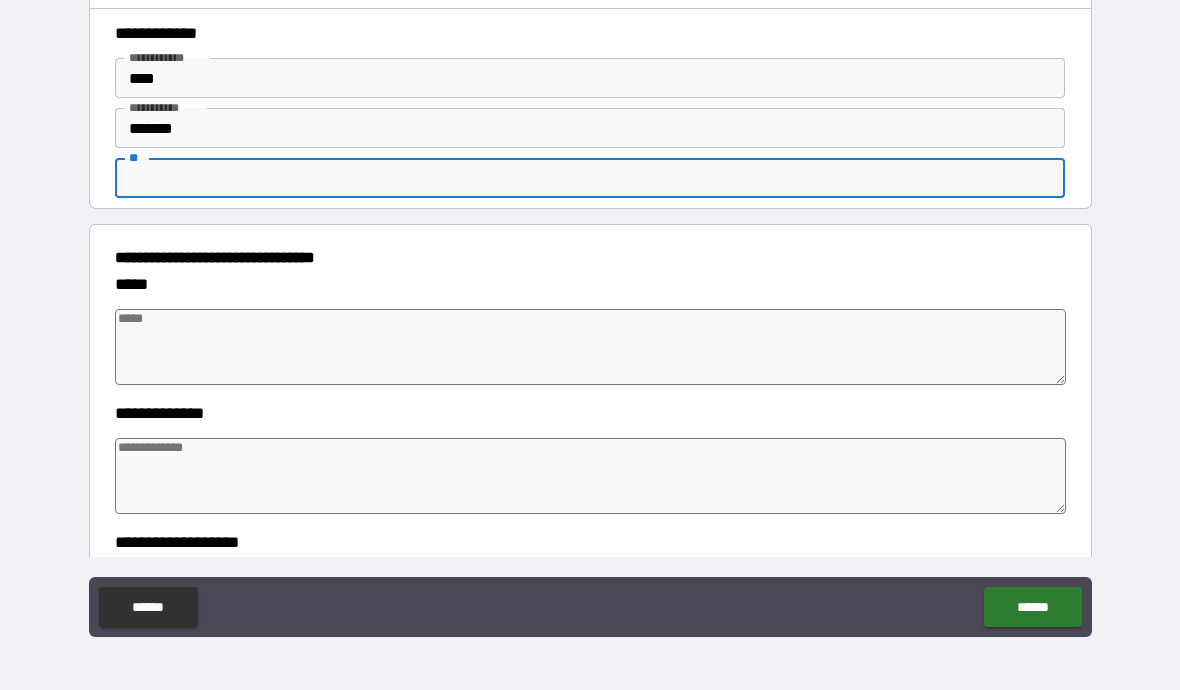 type on "*" 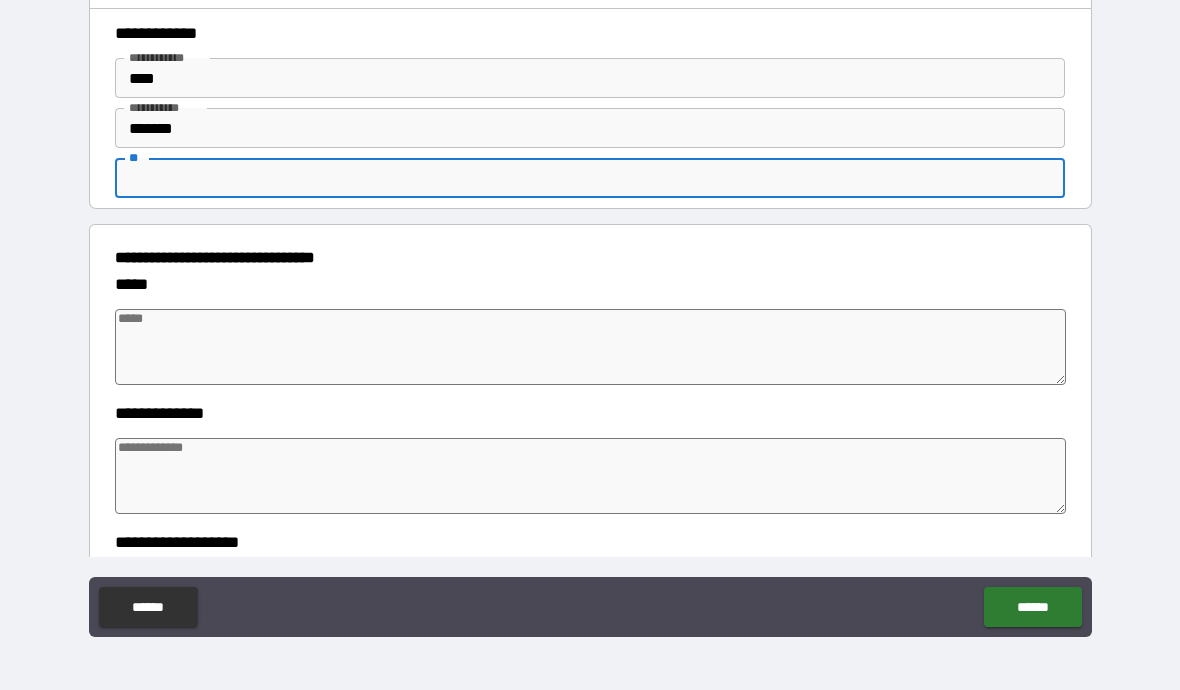 type on "*" 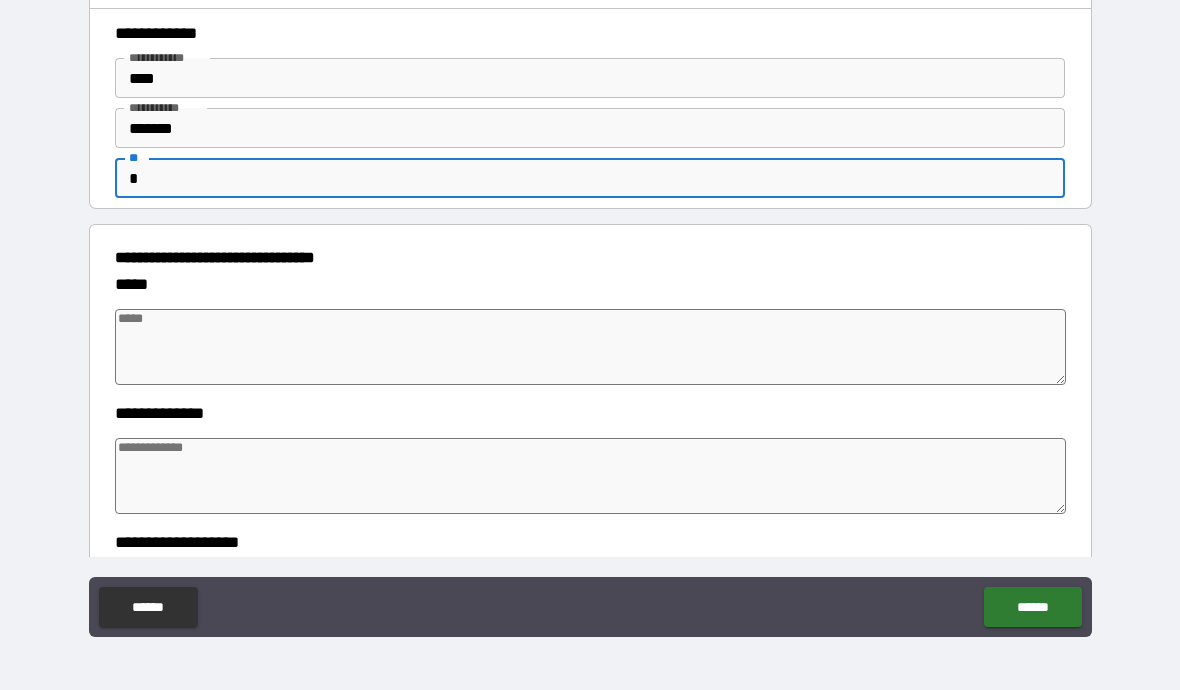 type on "*" 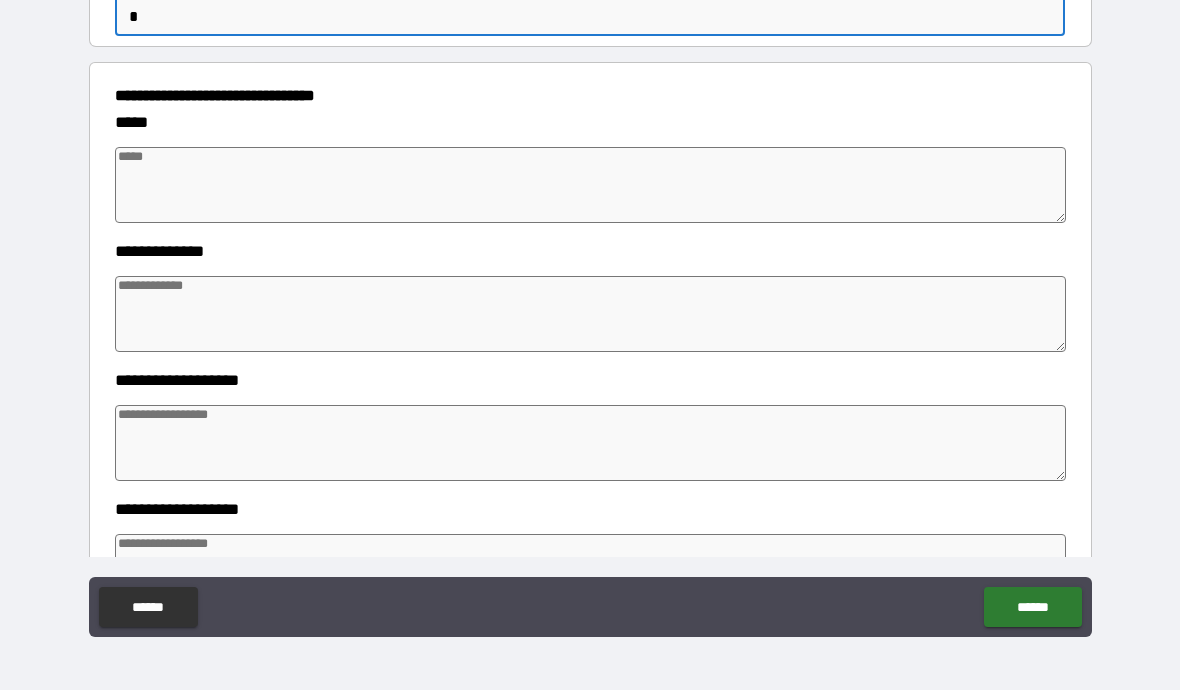 scroll, scrollTop: 164, scrollLeft: 0, axis: vertical 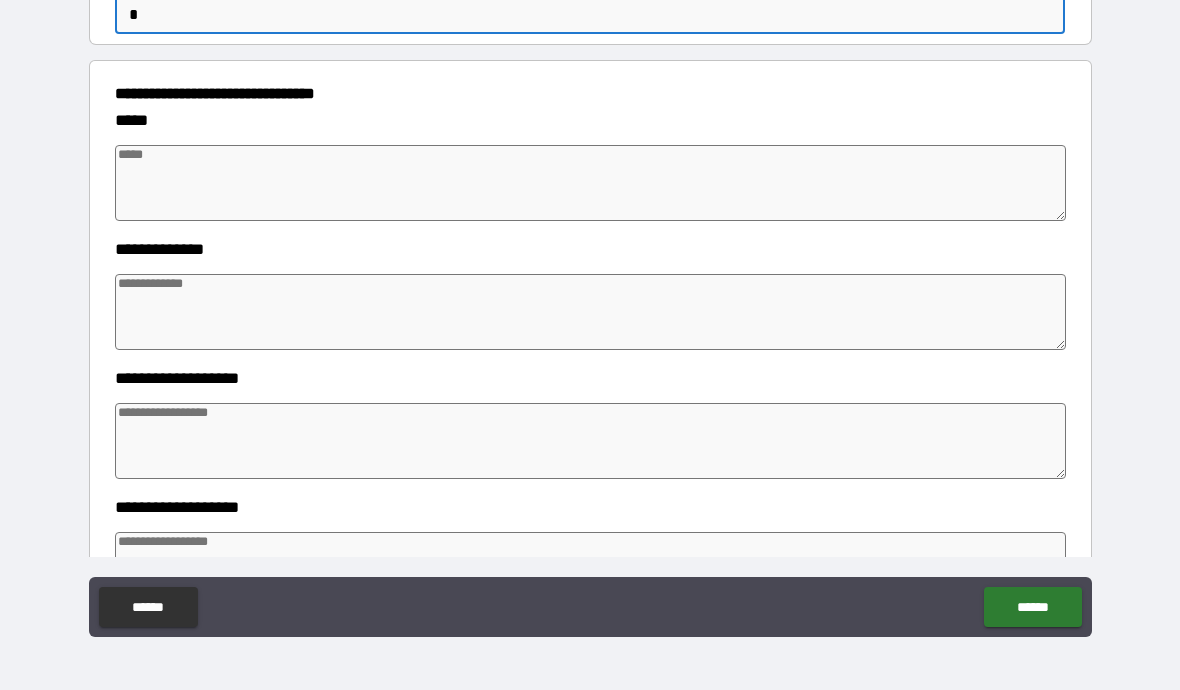 type on "*" 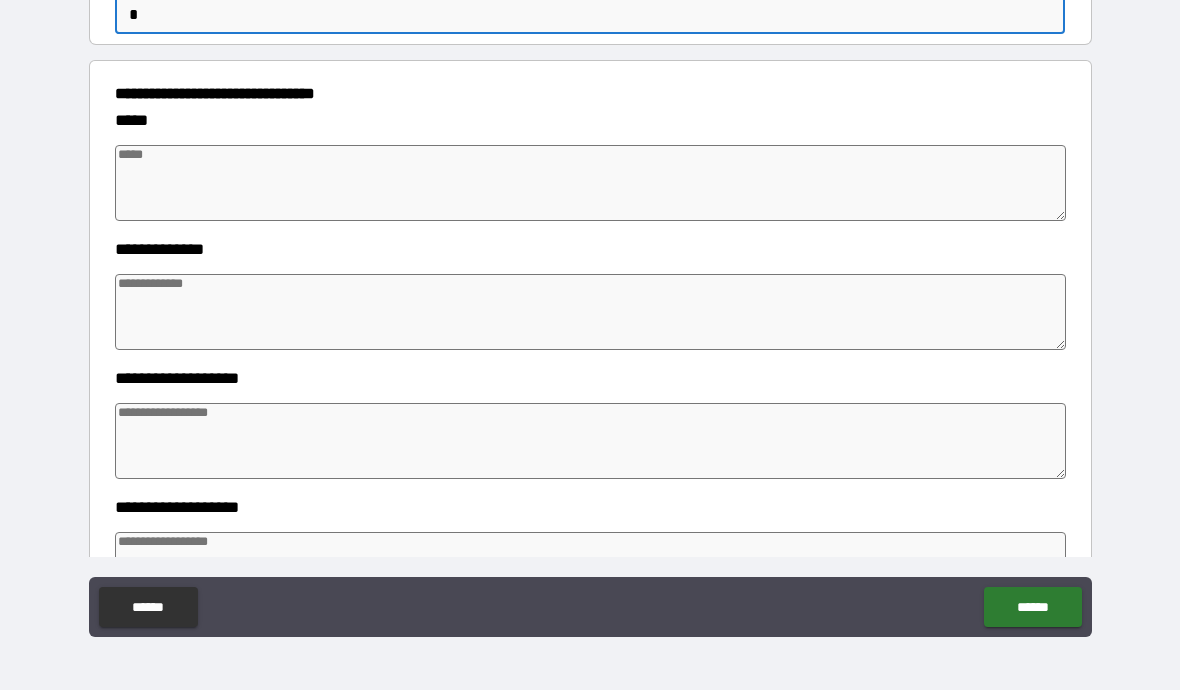 click at bounding box center (591, 183) 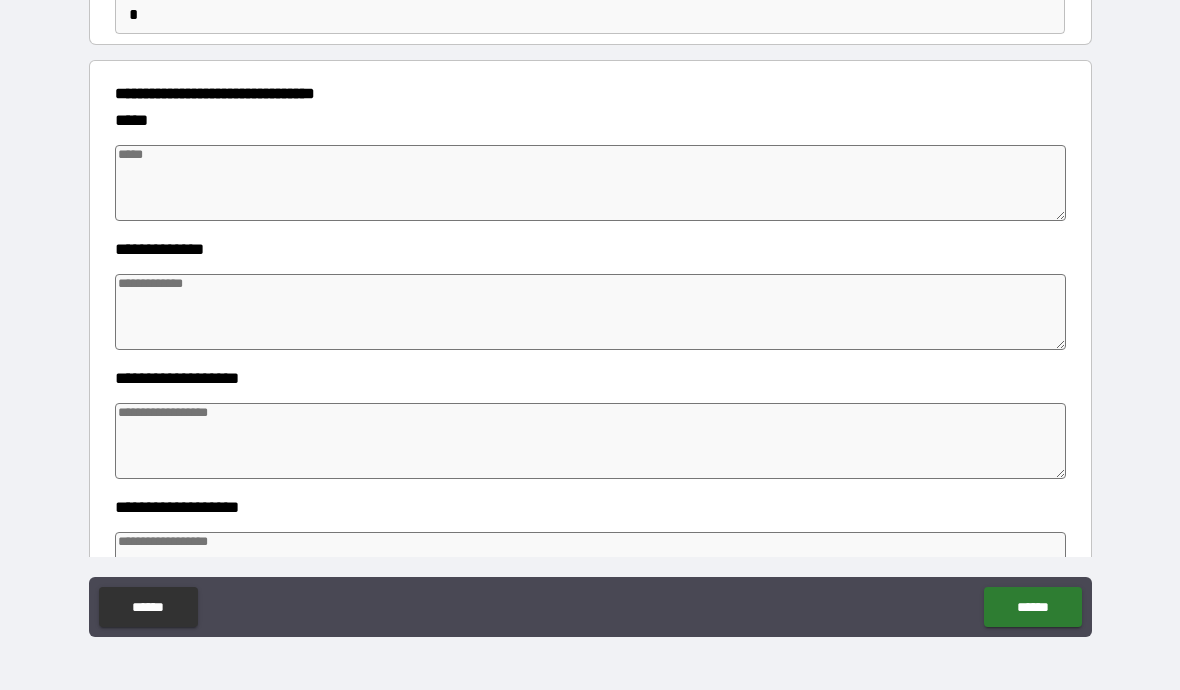 type on "*" 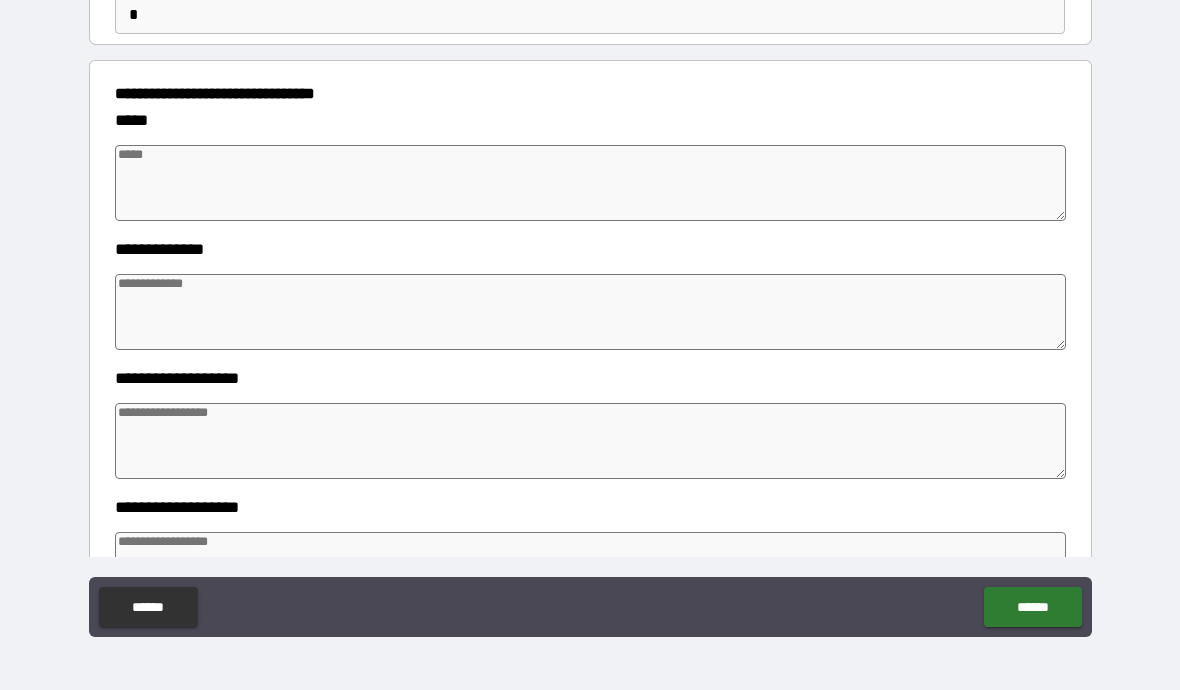 type on "*" 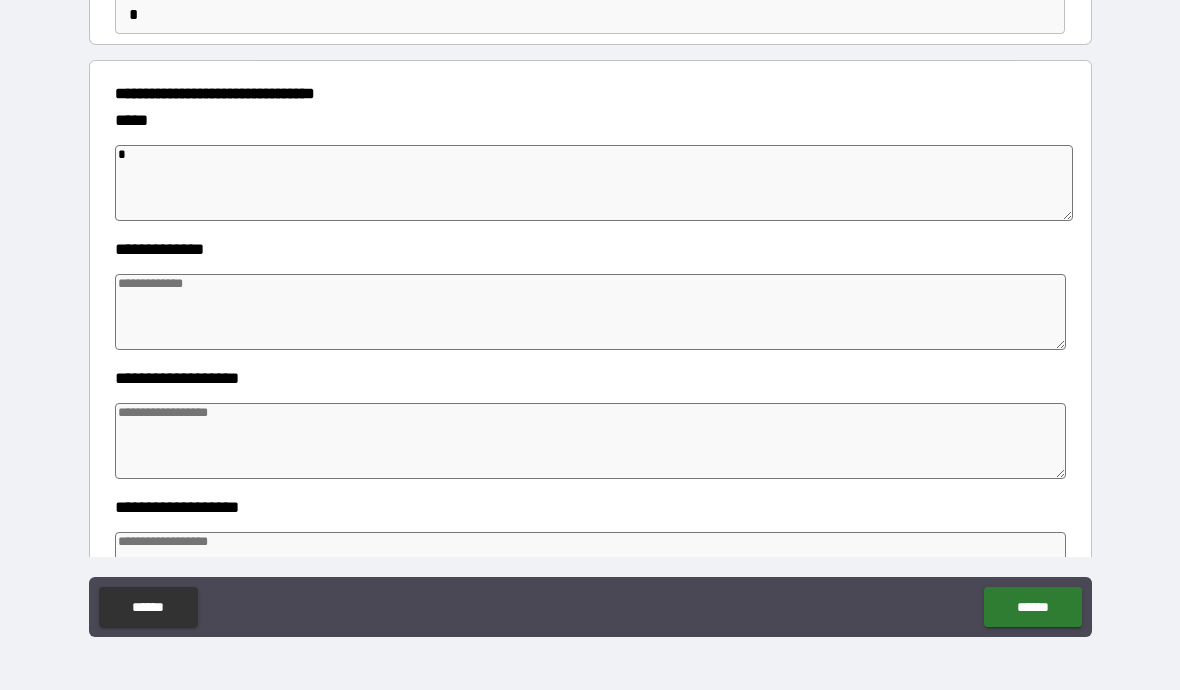 type on "*" 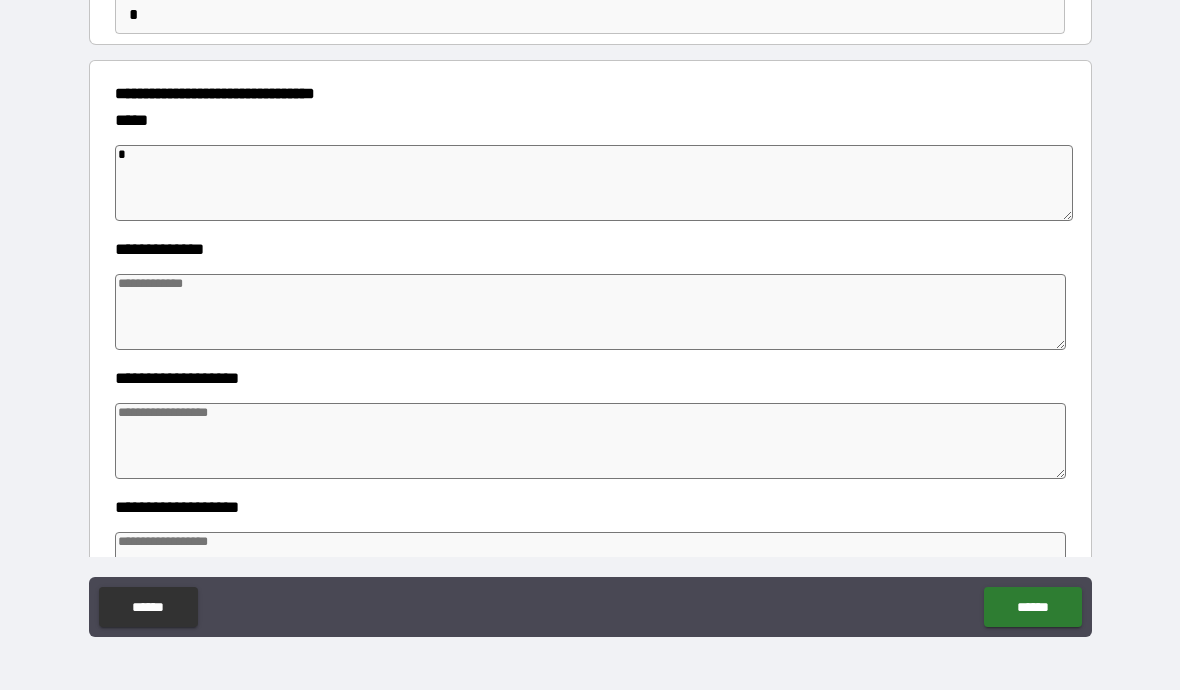 type on "*" 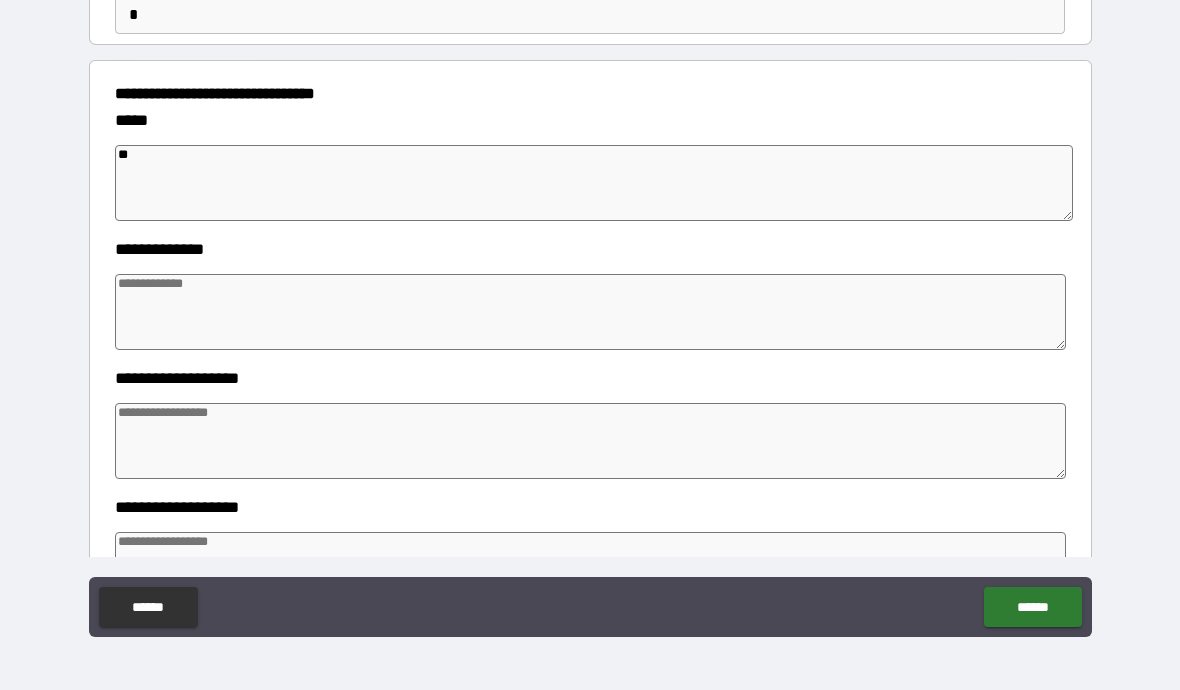 type on "*" 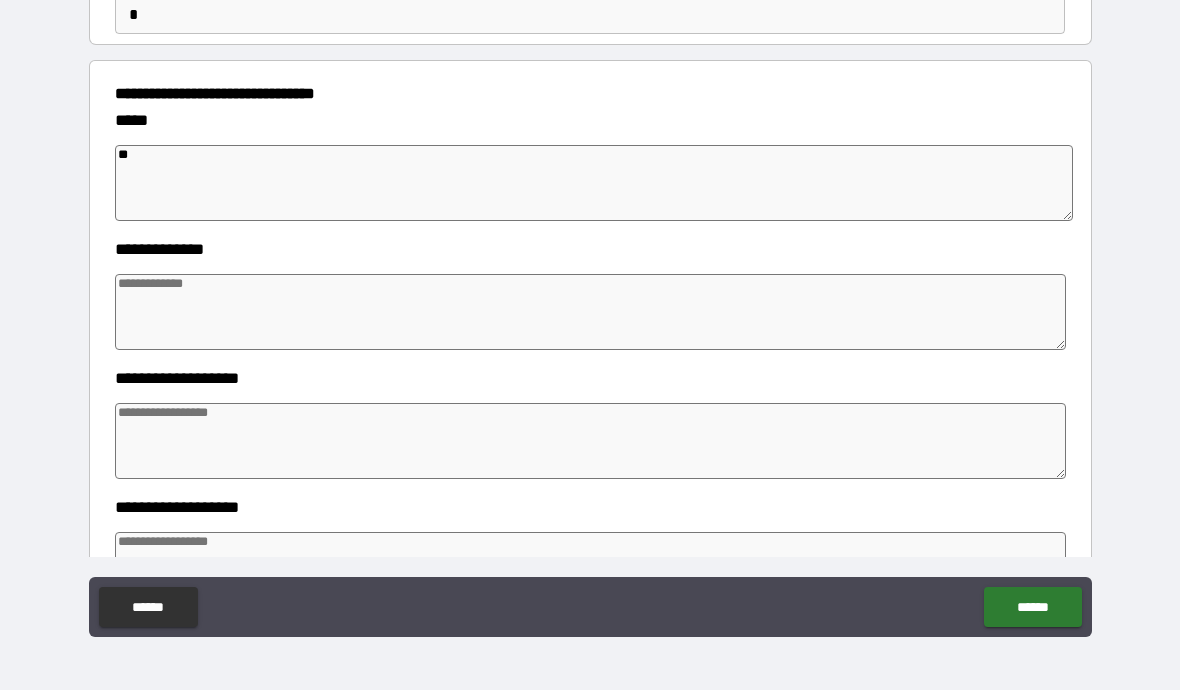 type on "*" 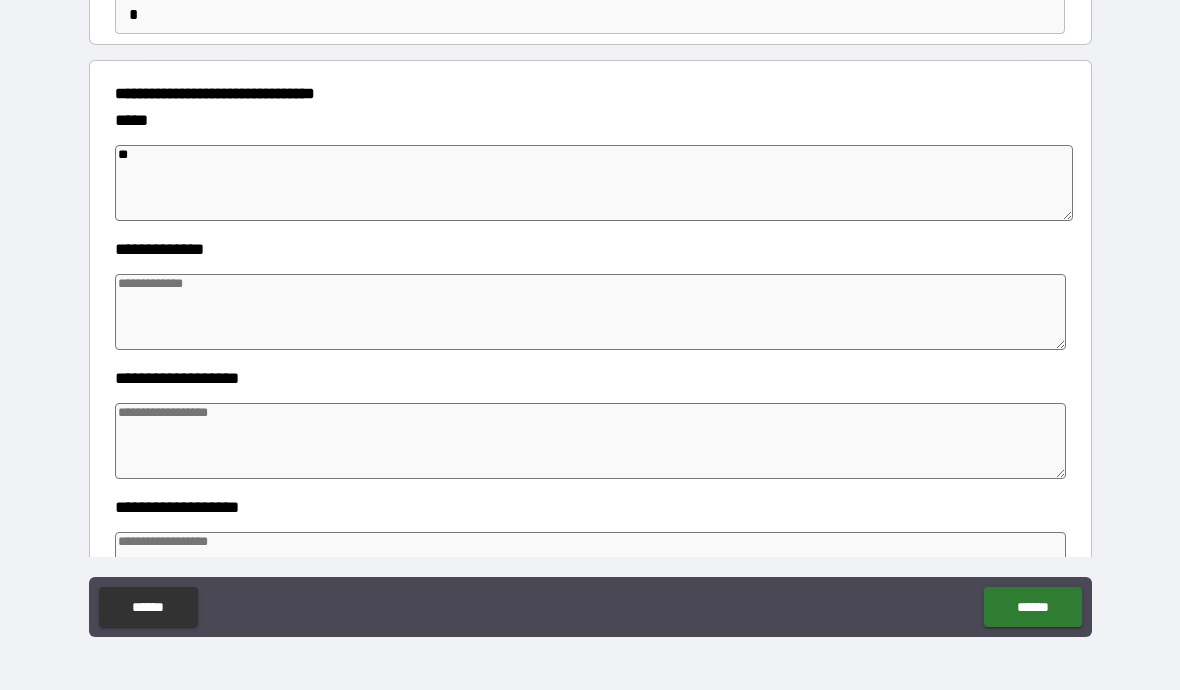 type on "*" 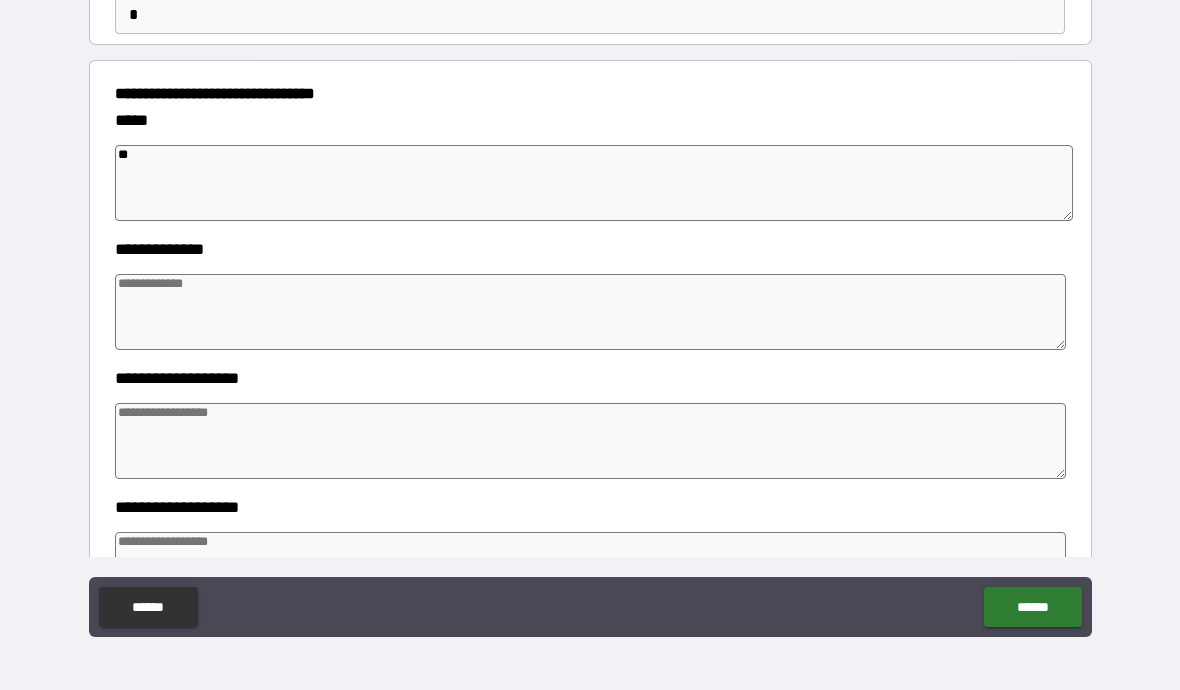 type on "***" 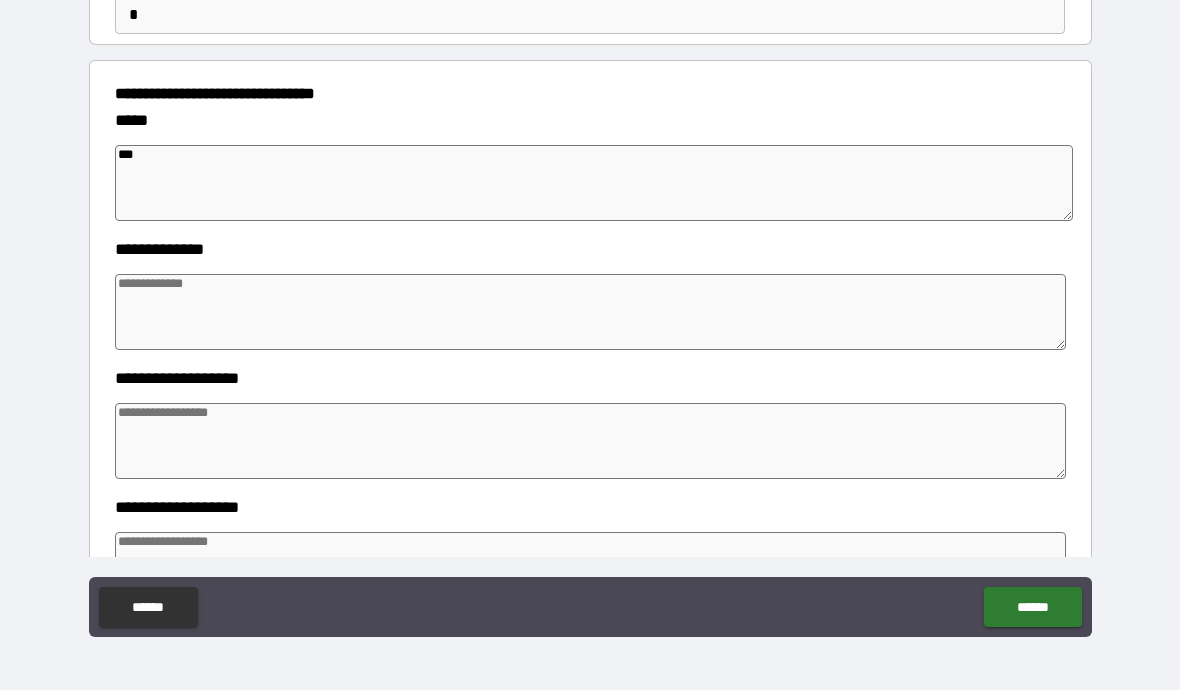 type on "*" 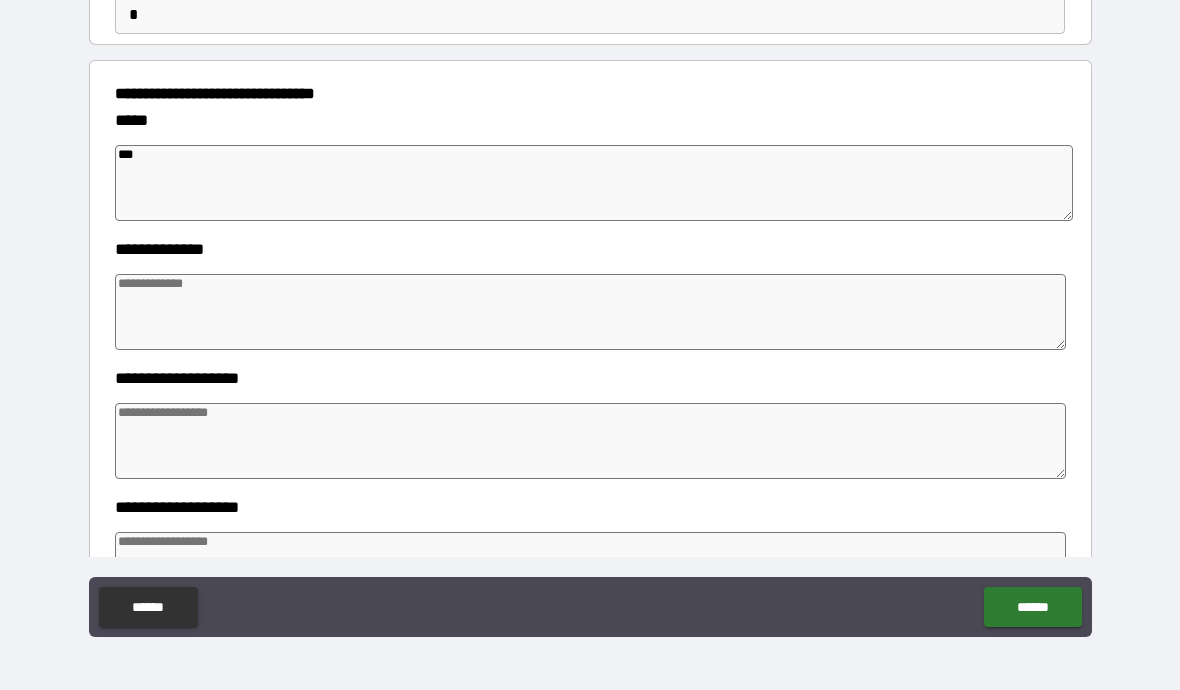 type on "*" 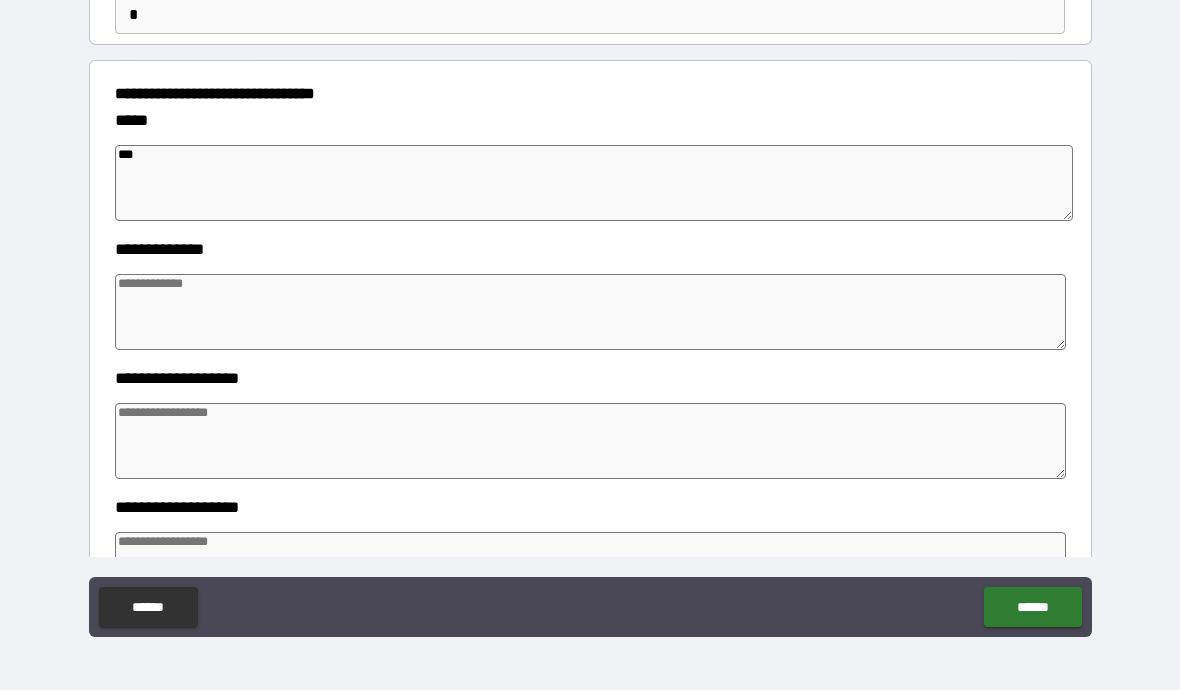 type on "*" 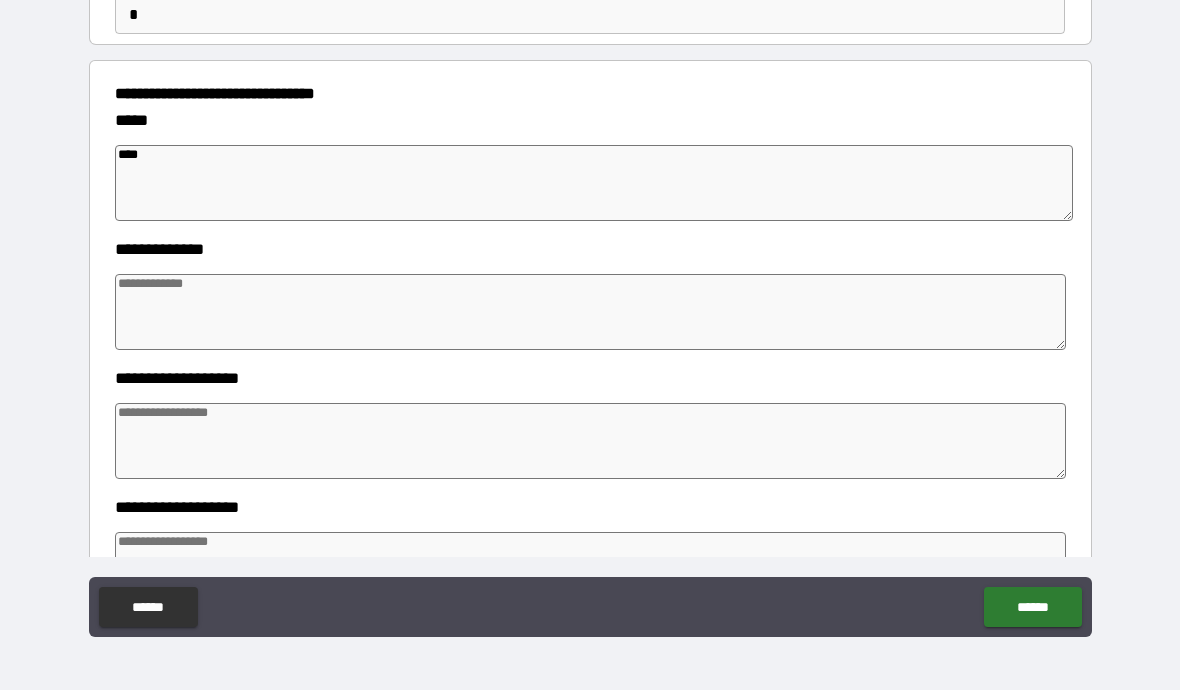 type on "*" 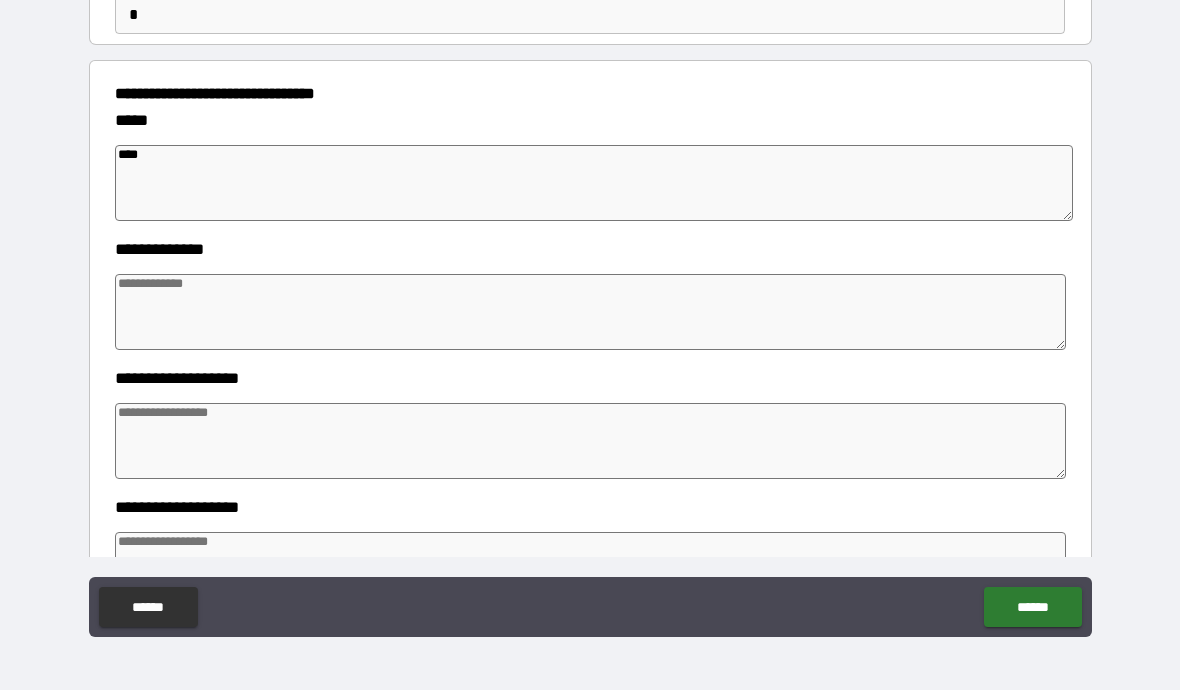 type on "*" 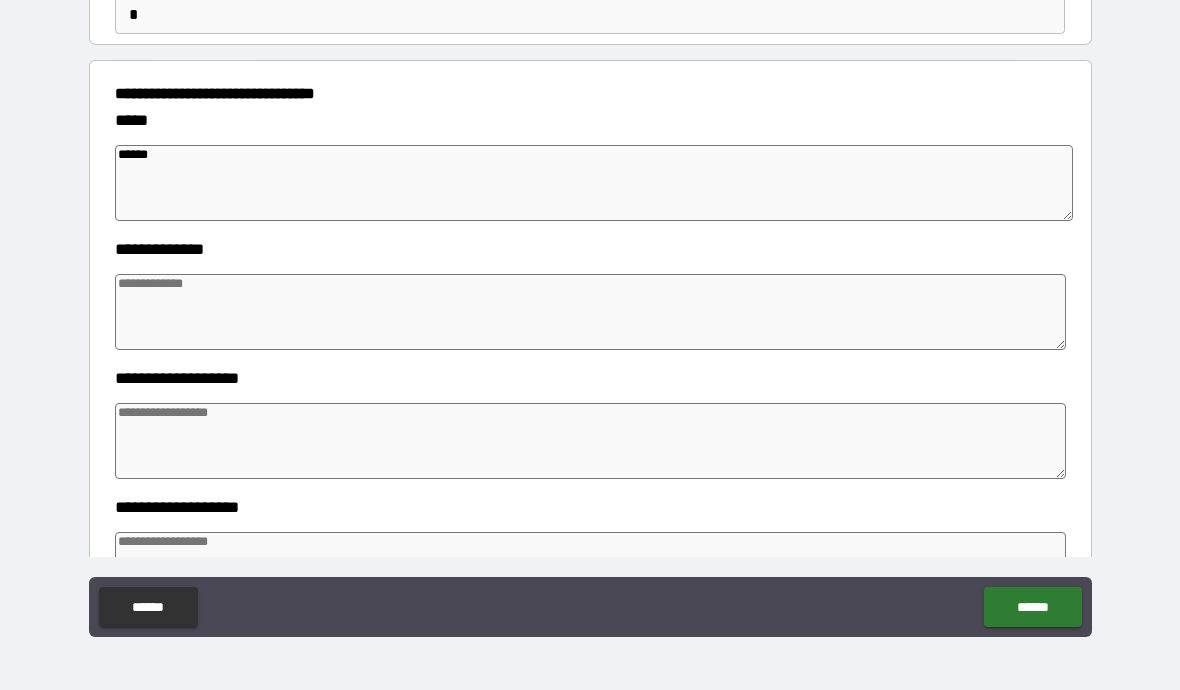 type on "*" 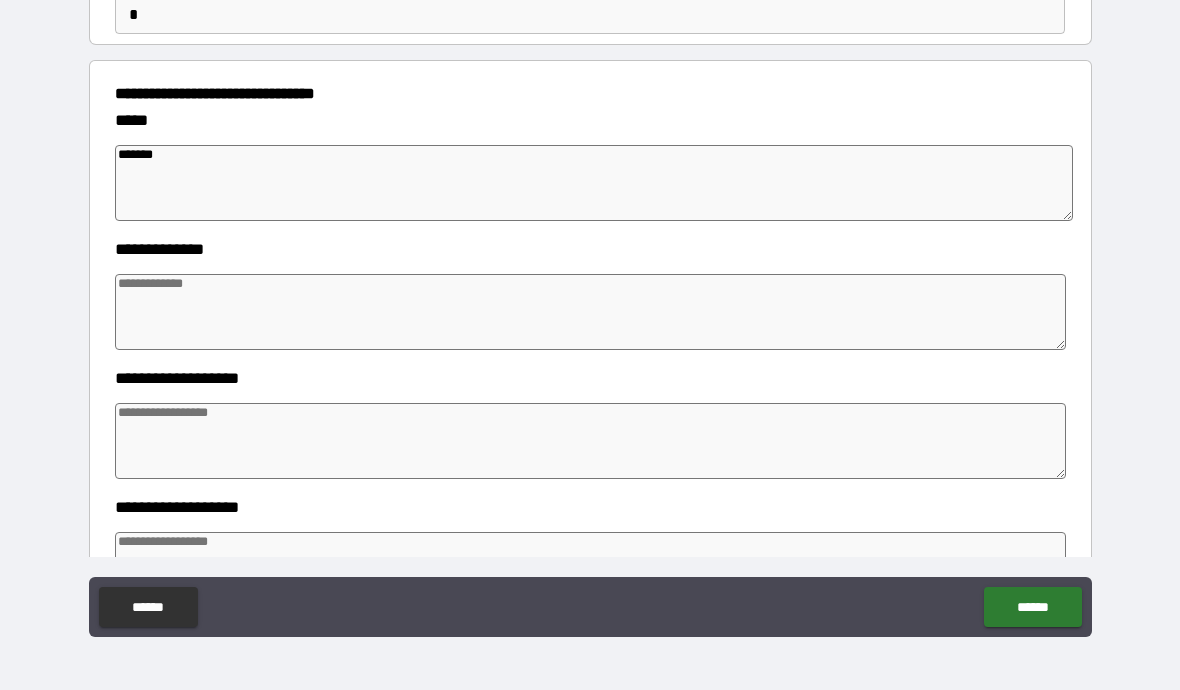 type on "*" 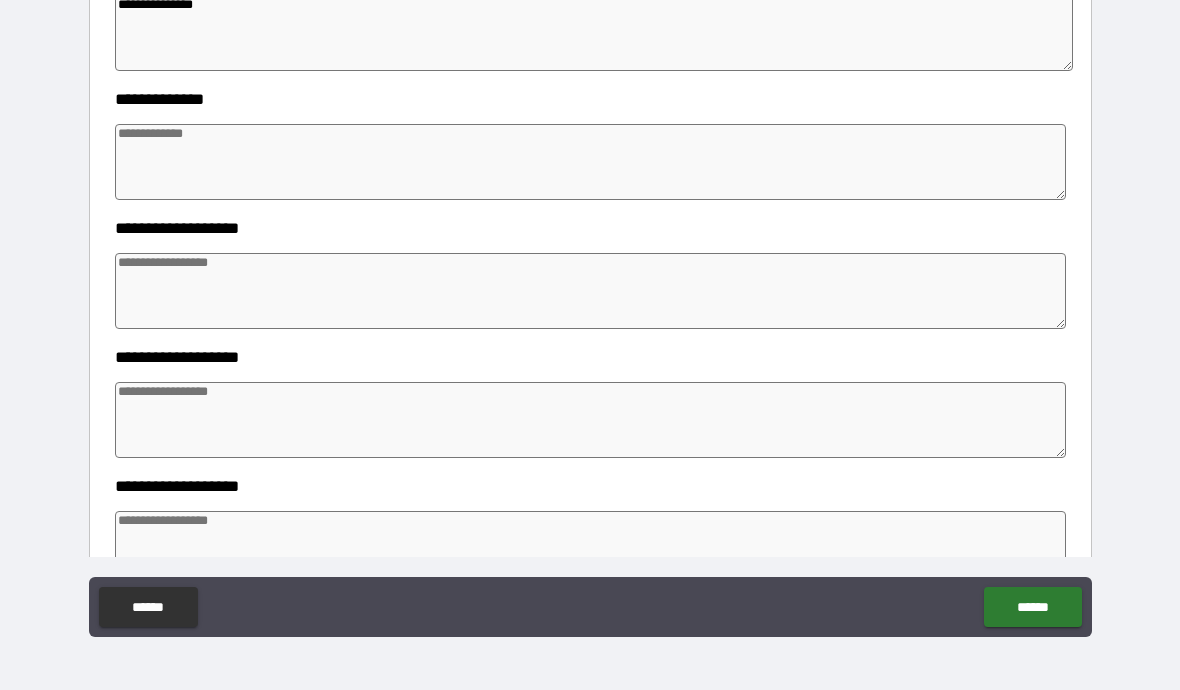 scroll, scrollTop: 329, scrollLeft: 0, axis: vertical 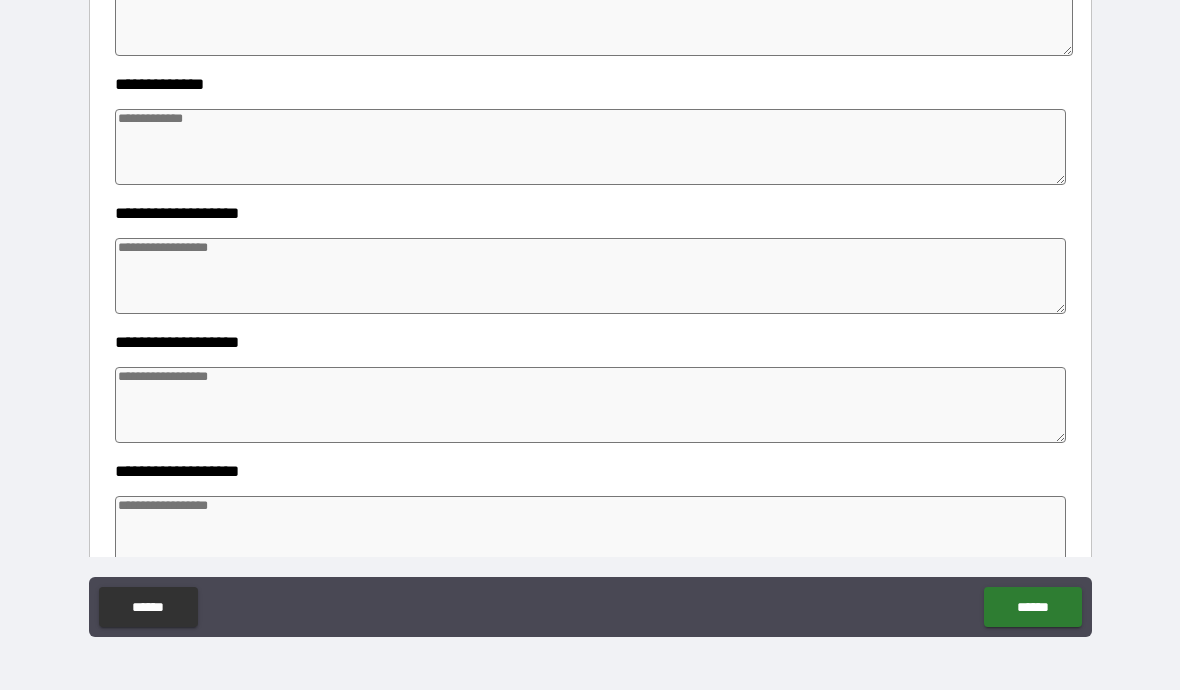 click at bounding box center [591, 147] 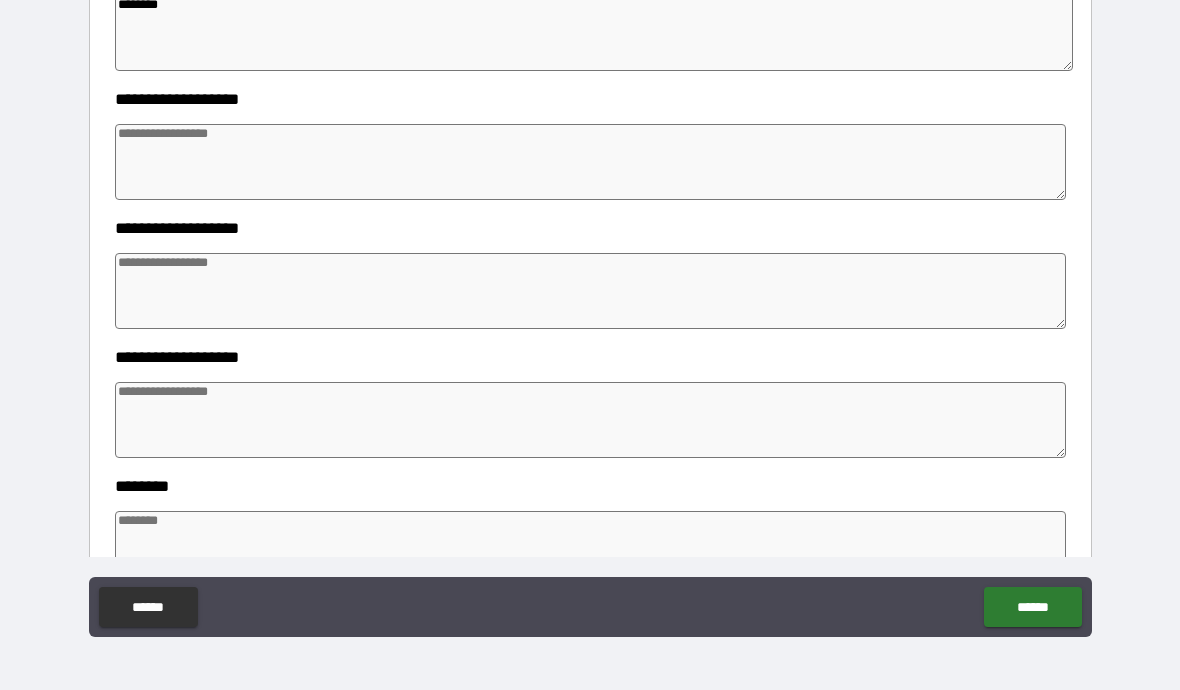 scroll, scrollTop: 470, scrollLeft: 0, axis: vertical 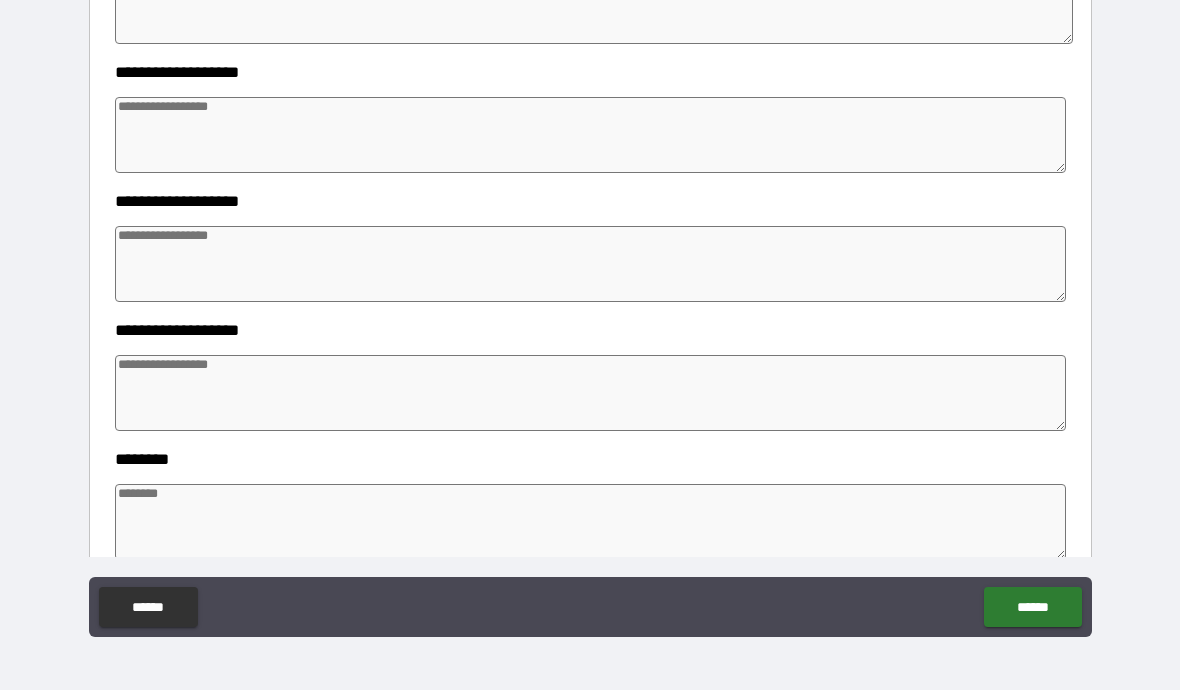 click at bounding box center [591, 135] 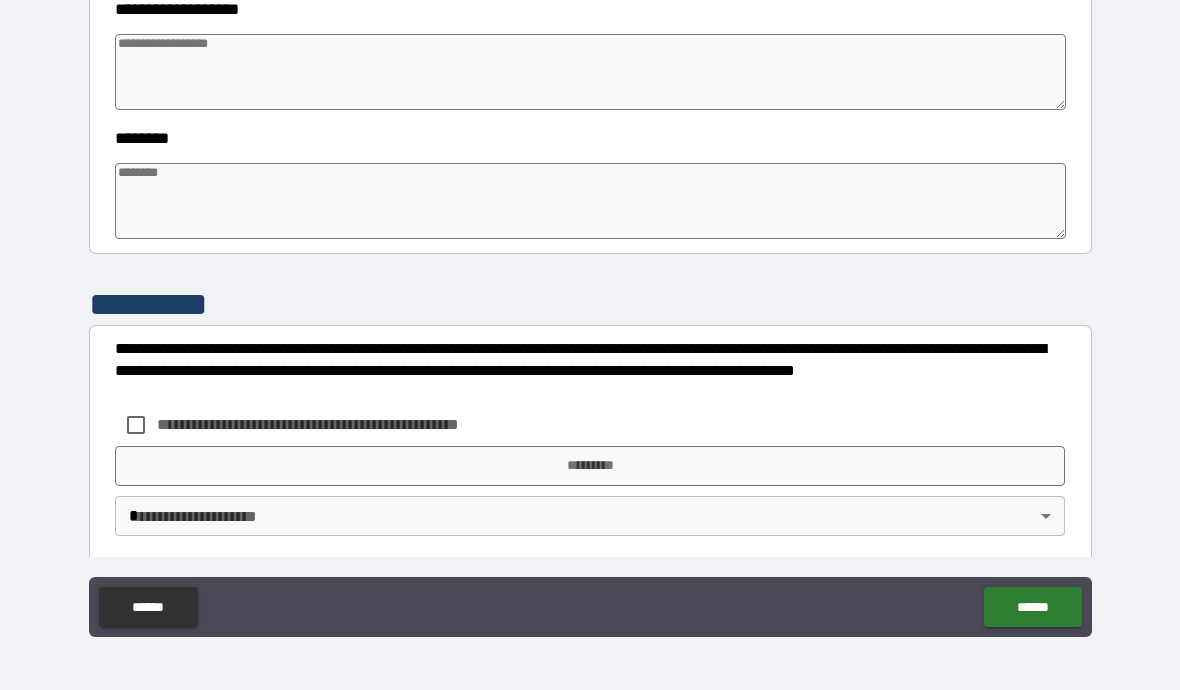 scroll, scrollTop: 792, scrollLeft: 0, axis: vertical 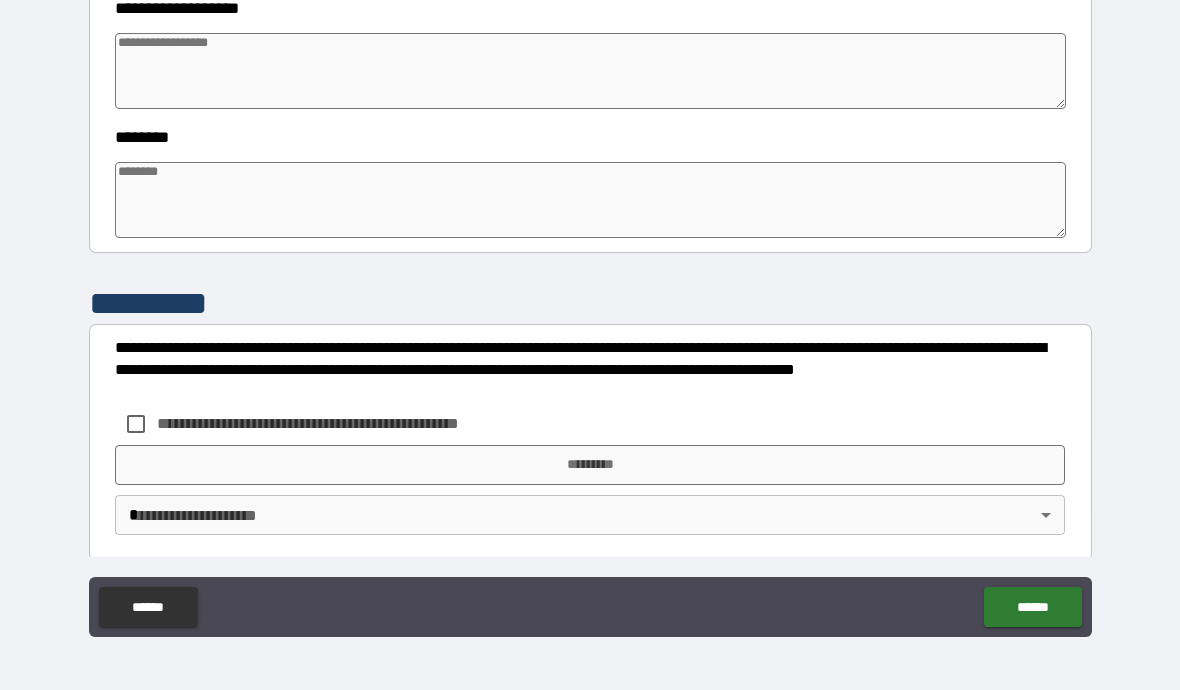 click at bounding box center (591, 200) 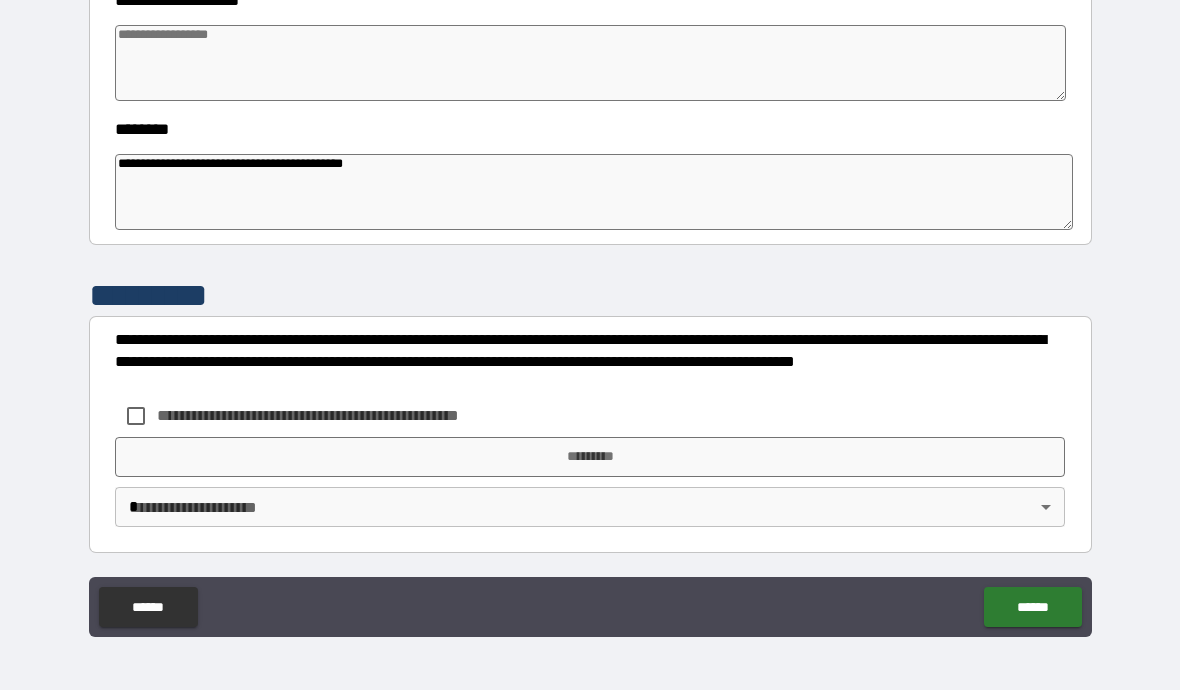 scroll, scrollTop: 800, scrollLeft: 0, axis: vertical 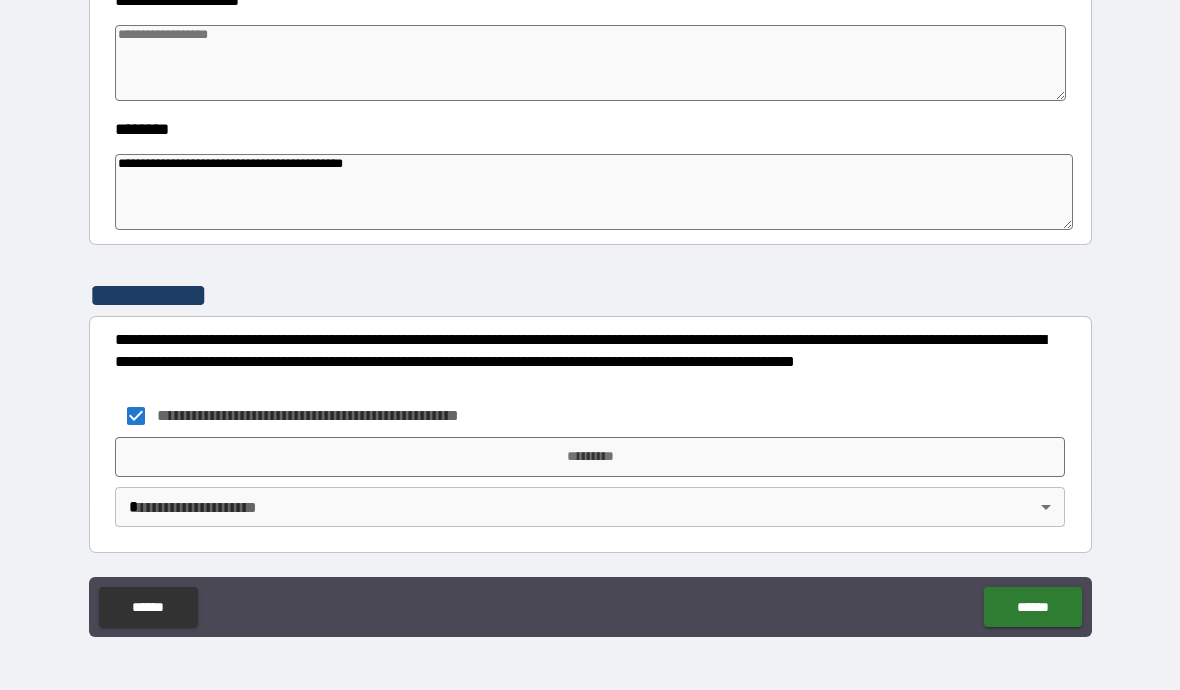 click on "*********" at bounding box center [590, 457] 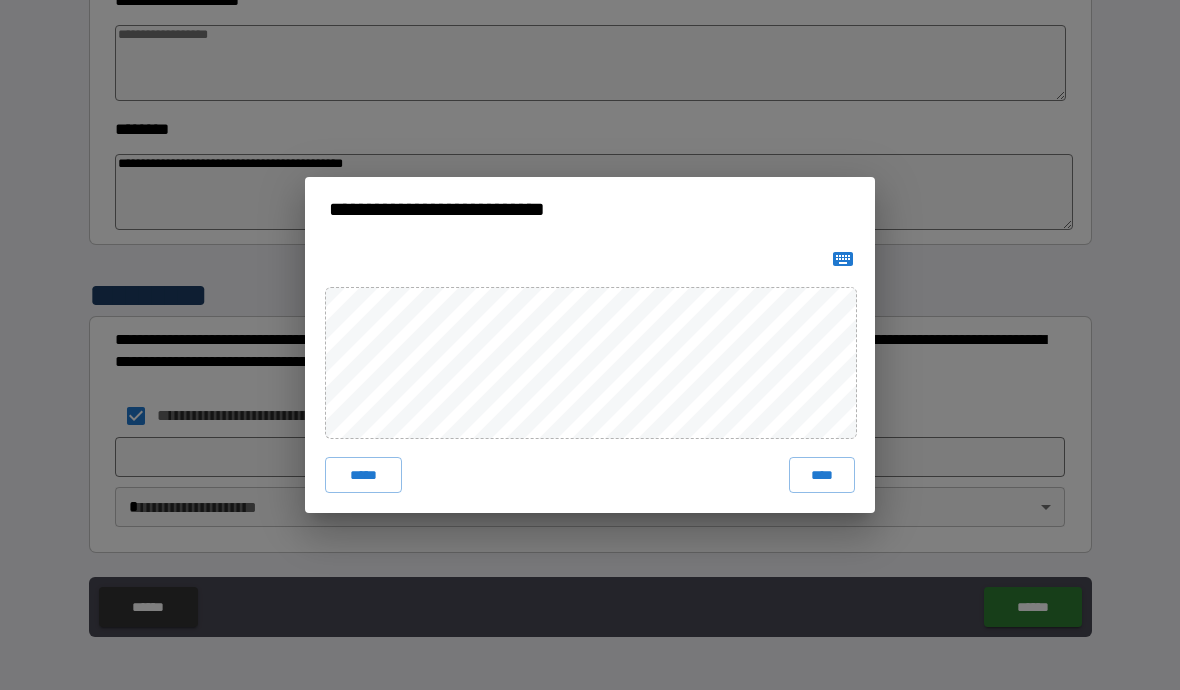 click on "*****" at bounding box center (363, 475) 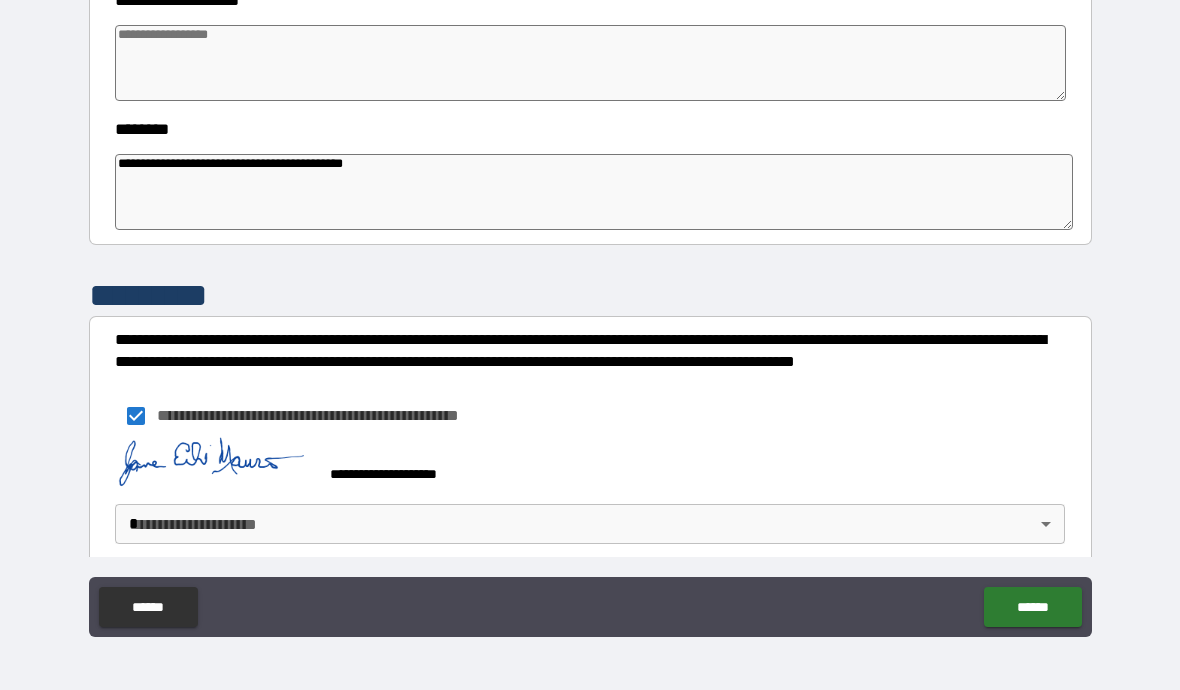 scroll, scrollTop: 790, scrollLeft: 0, axis: vertical 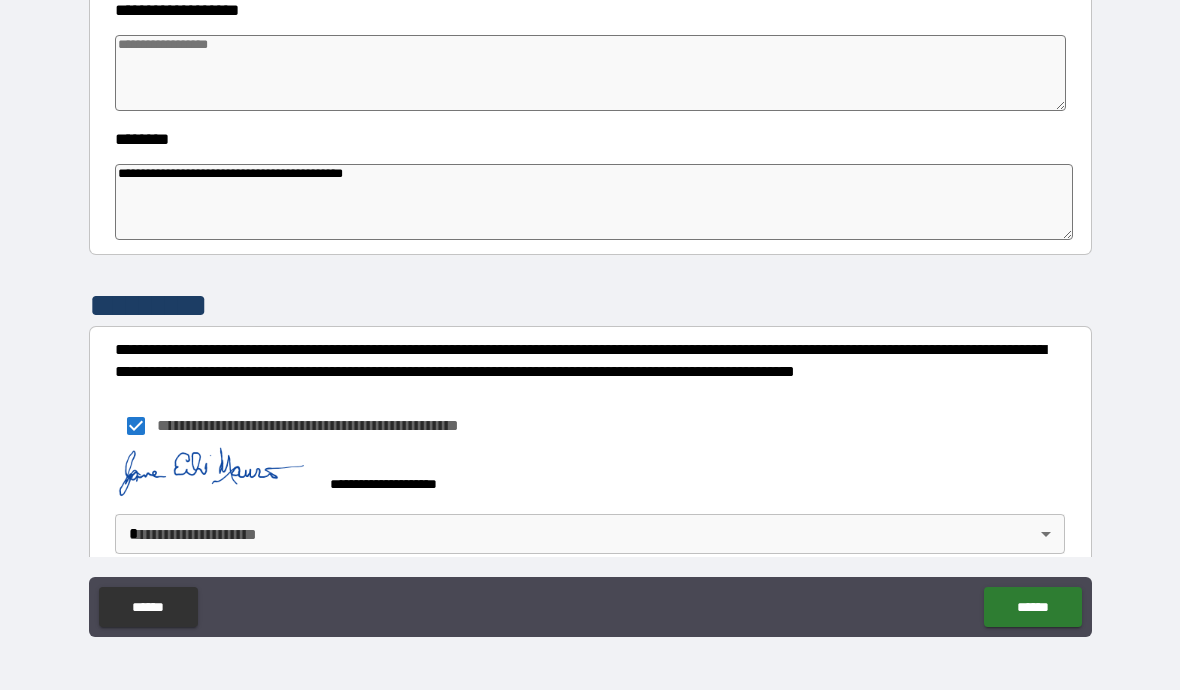 click on "**********" at bounding box center (590, 301) 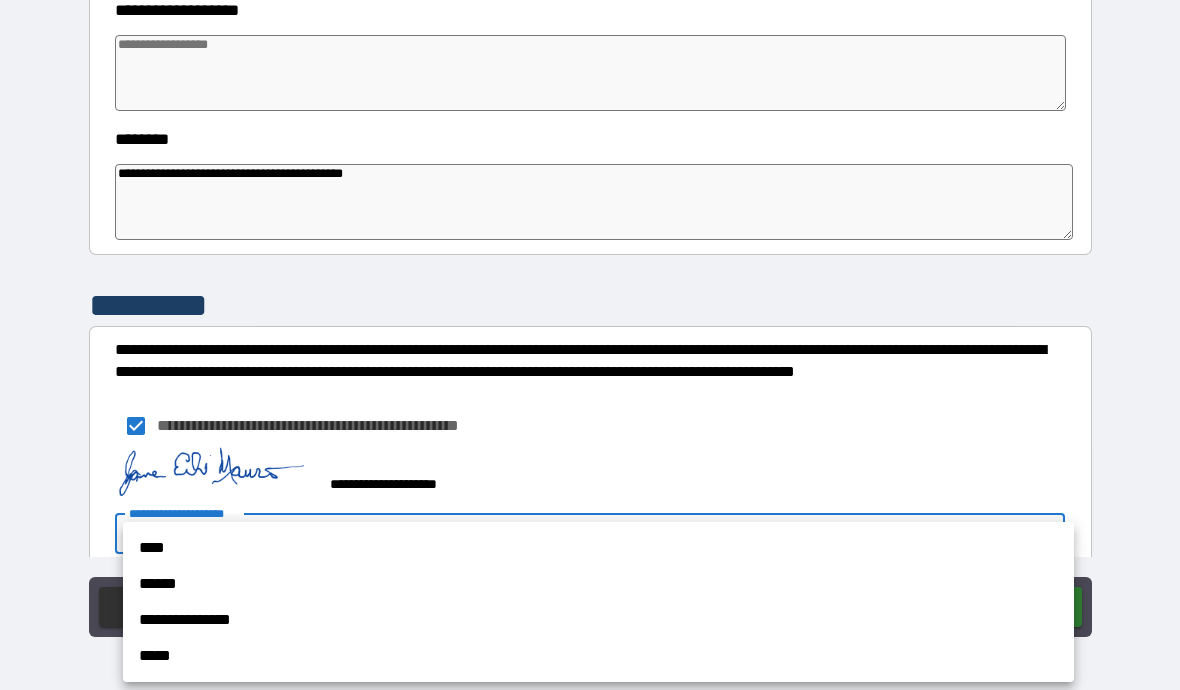 click on "****" at bounding box center (598, 548) 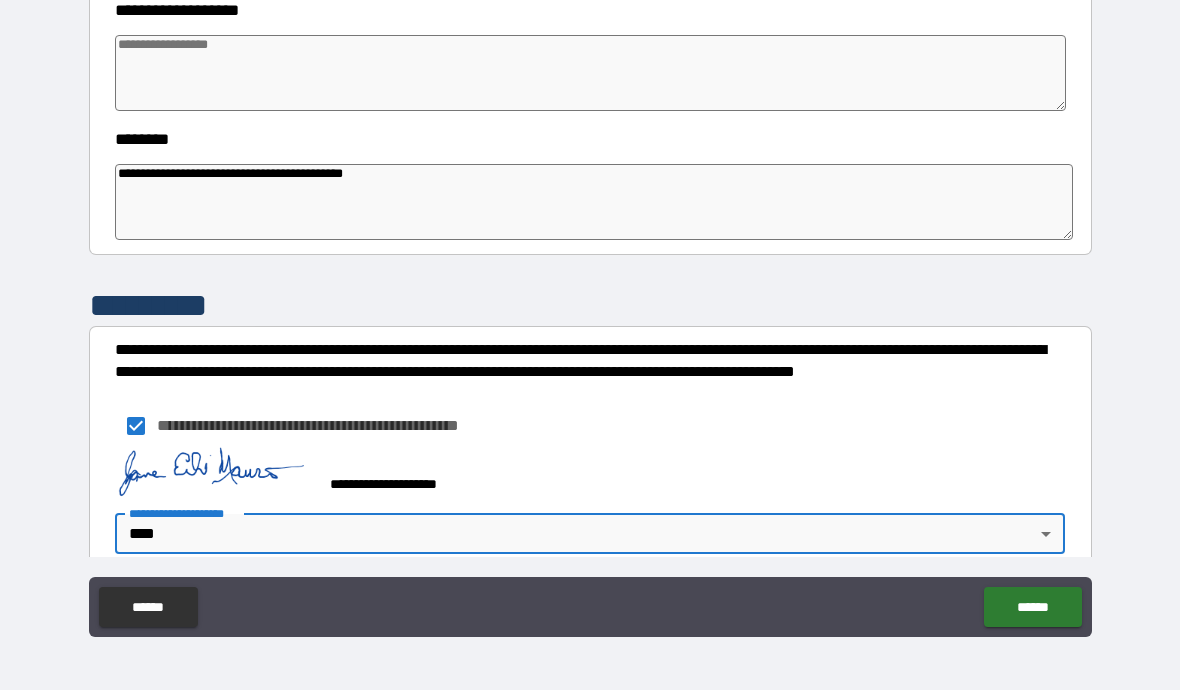 click on "**********" at bounding box center (590, 301) 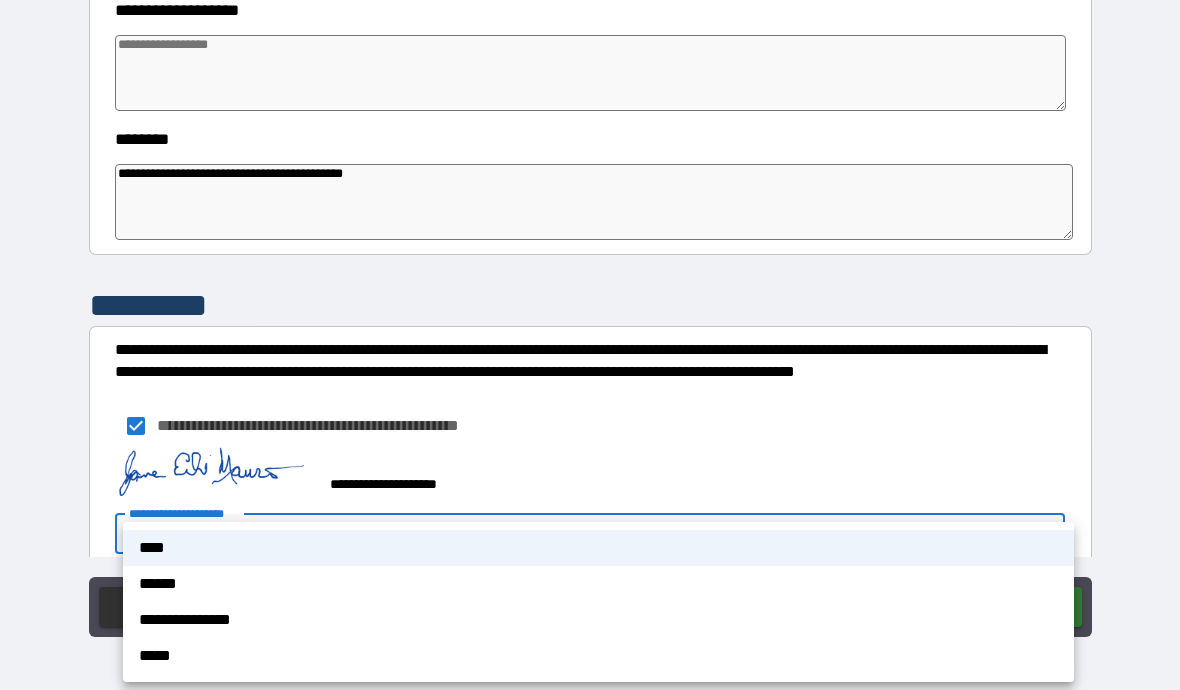 click at bounding box center [590, 345] 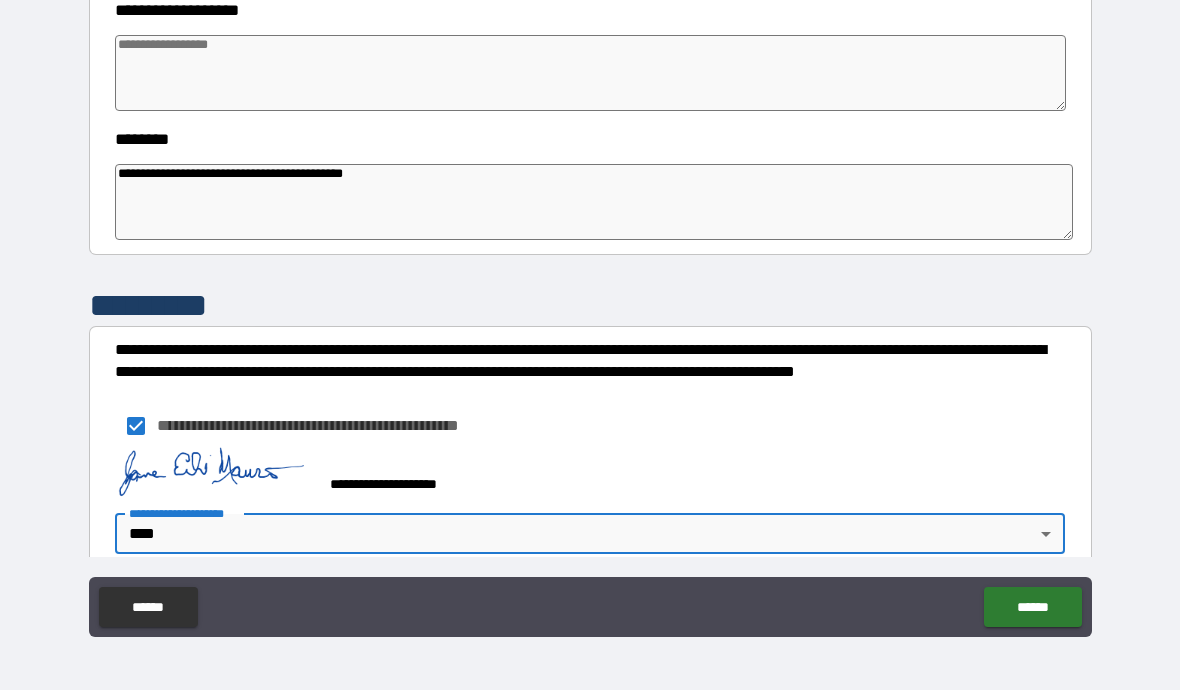 click on "******" at bounding box center (1032, 607) 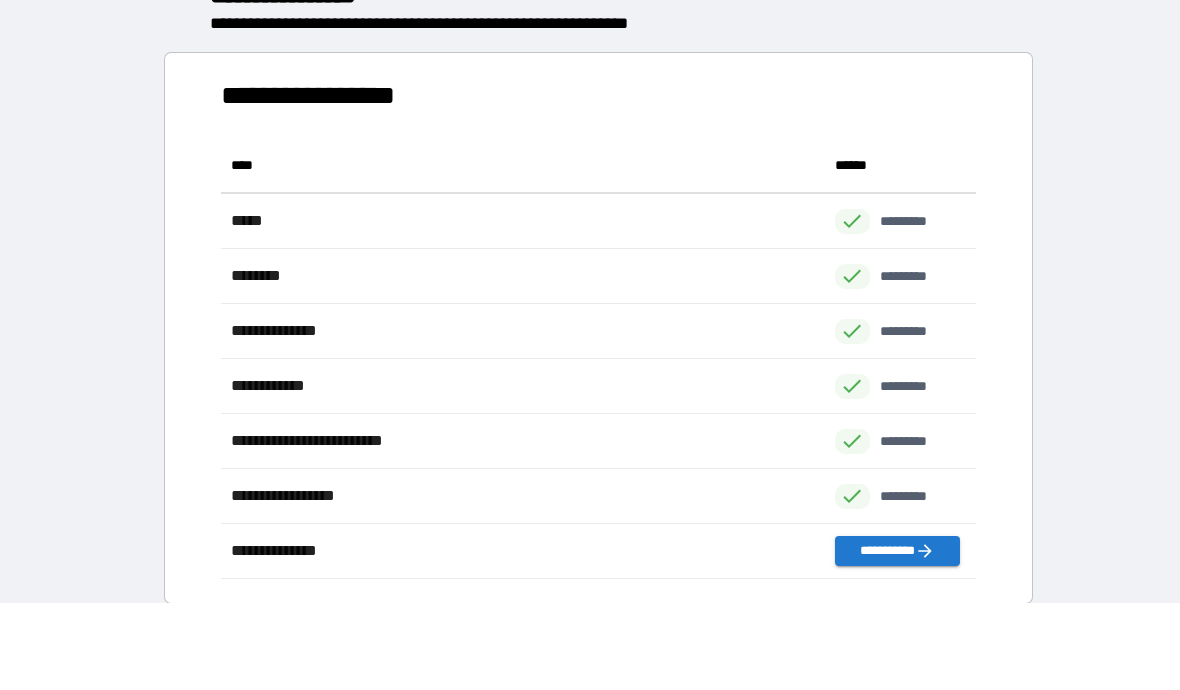 scroll, scrollTop: 1, scrollLeft: 1, axis: both 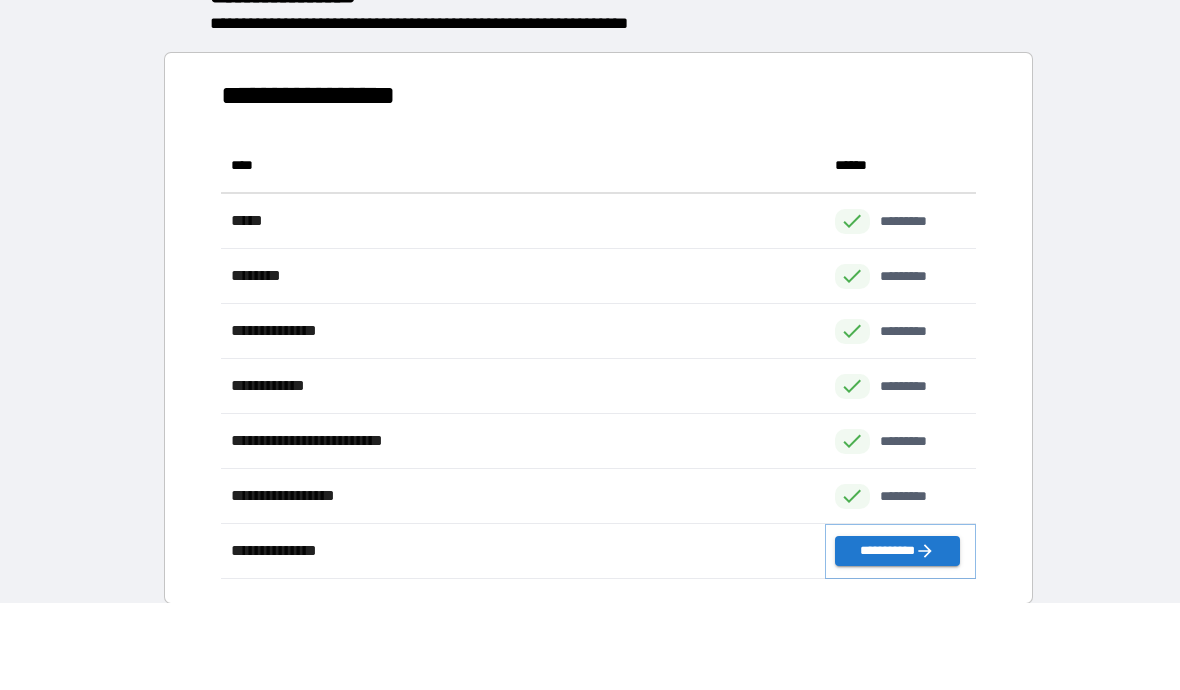 click on "**********" at bounding box center [897, 551] 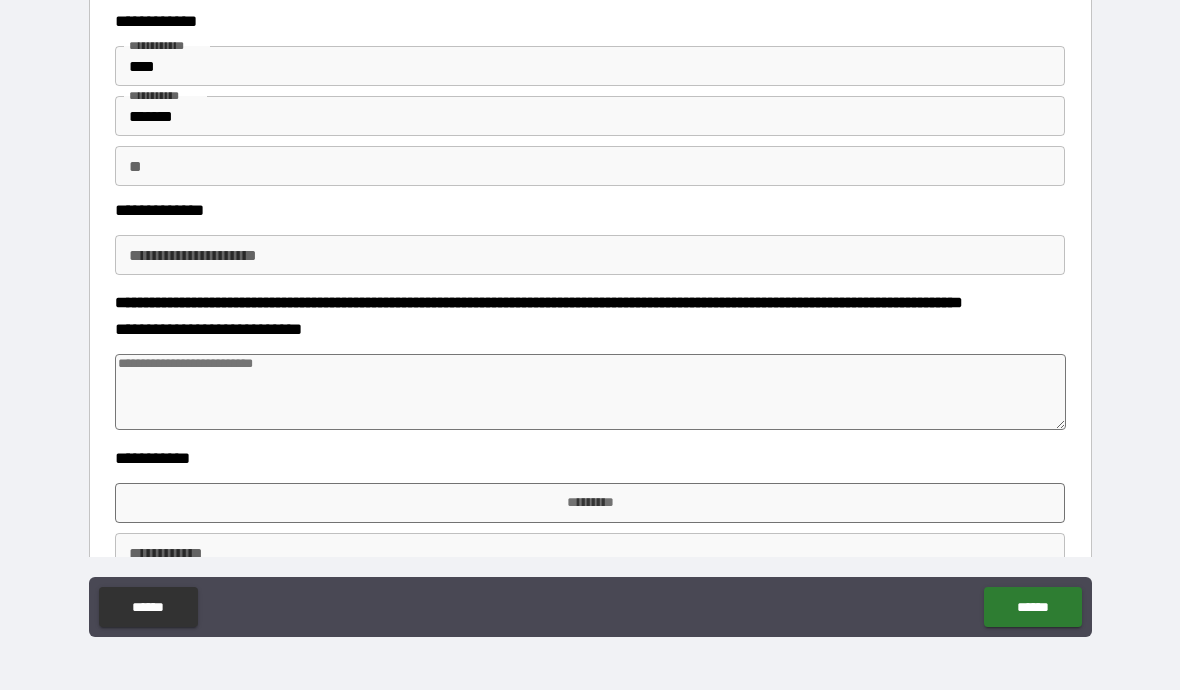click on "**" at bounding box center [590, 166] 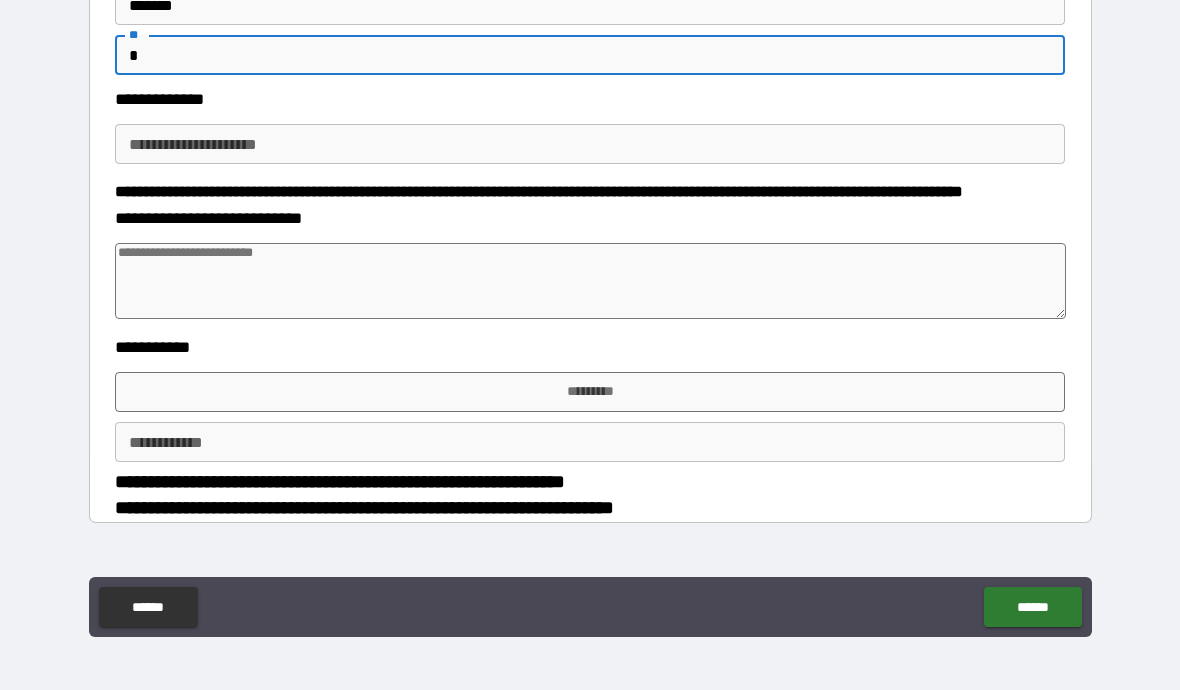 scroll, scrollTop: 113, scrollLeft: 0, axis: vertical 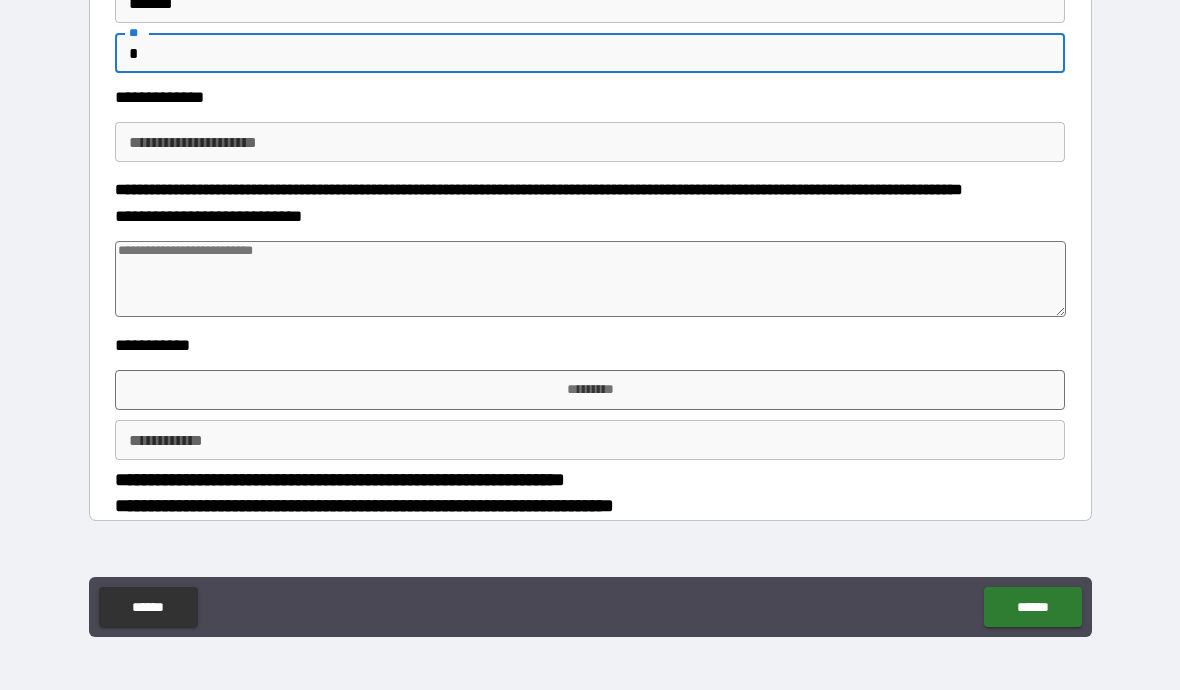 click on "**********" at bounding box center (590, 142) 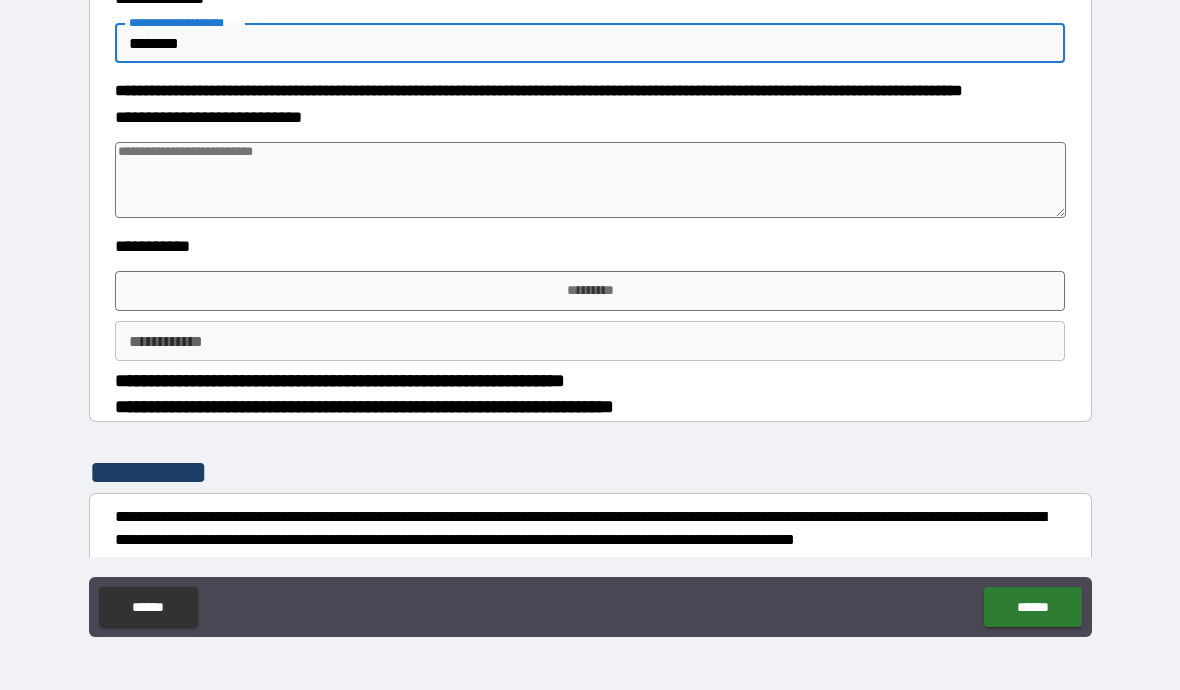 scroll, scrollTop: 226, scrollLeft: 0, axis: vertical 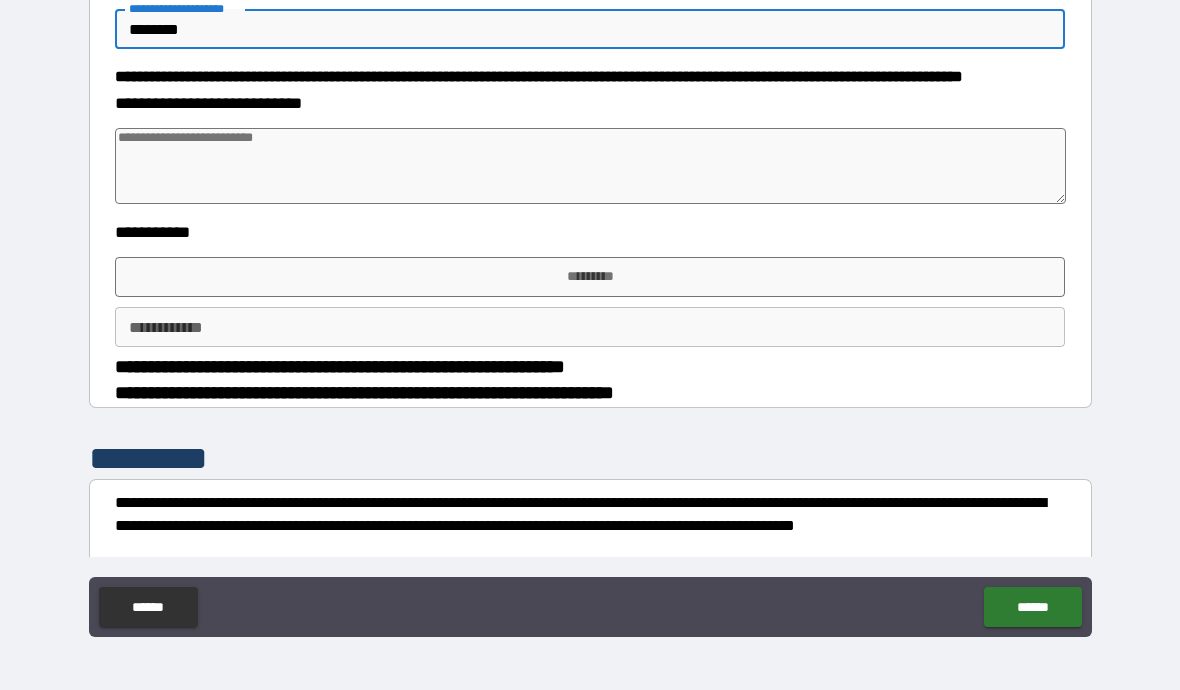click at bounding box center (591, 166) 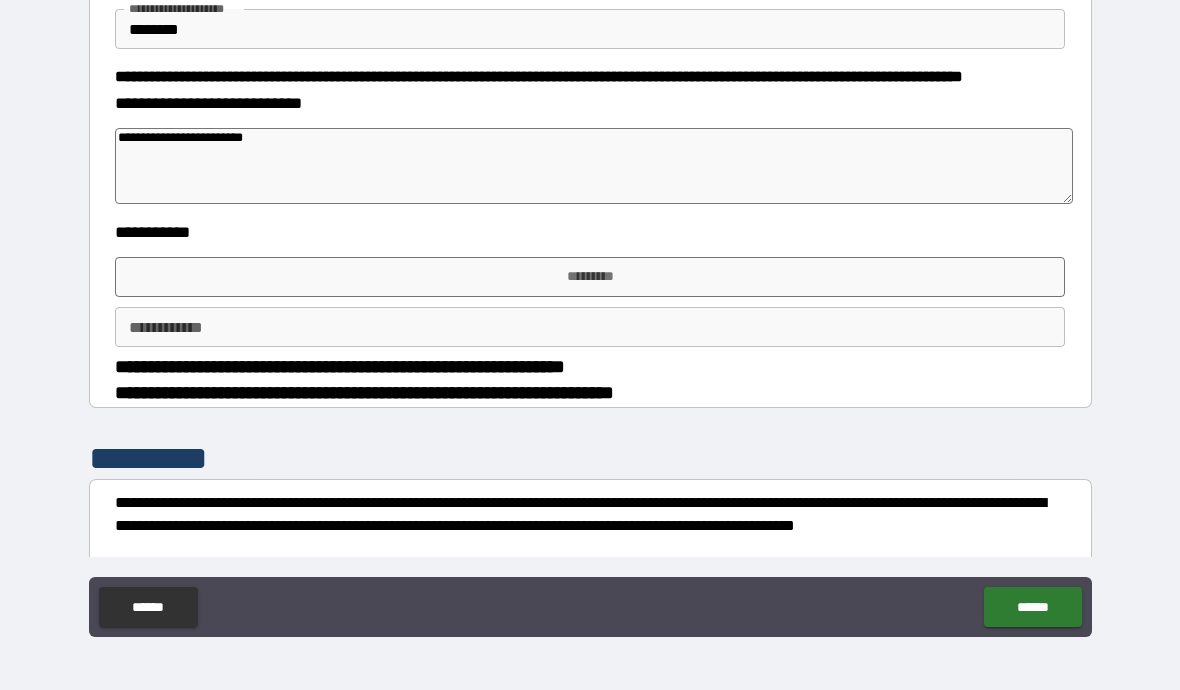 click on "**********" at bounding box center [594, 166] 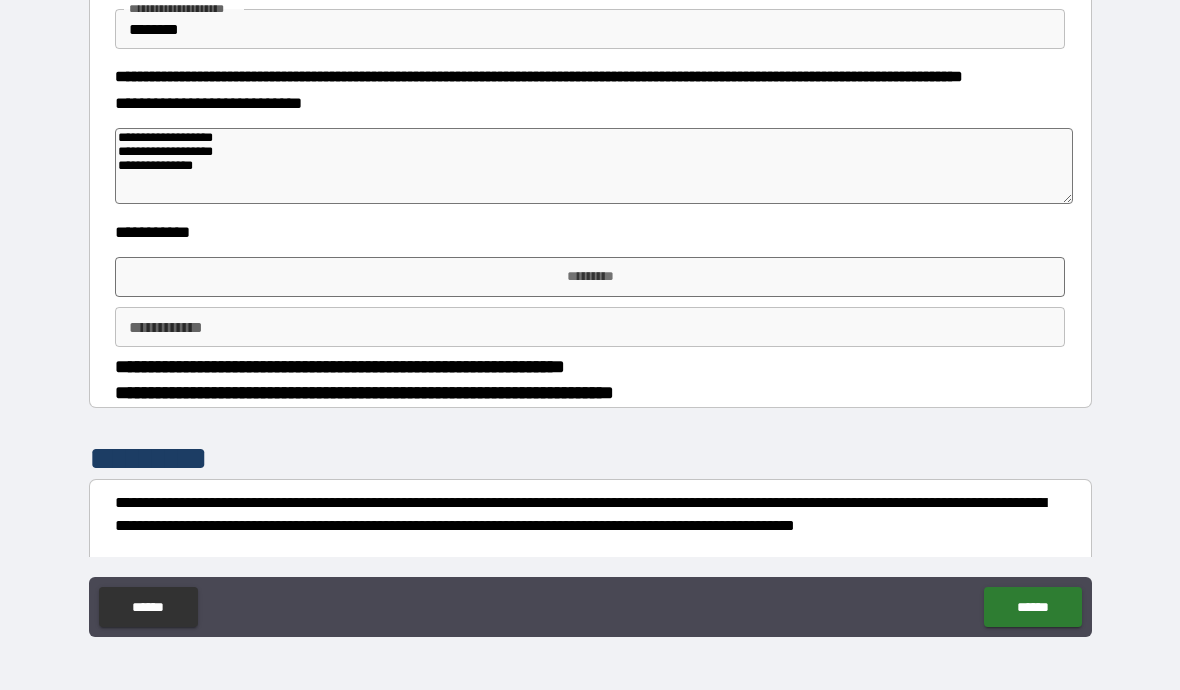 scroll, scrollTop: 14, scrollLeft: 0, axis: vertical 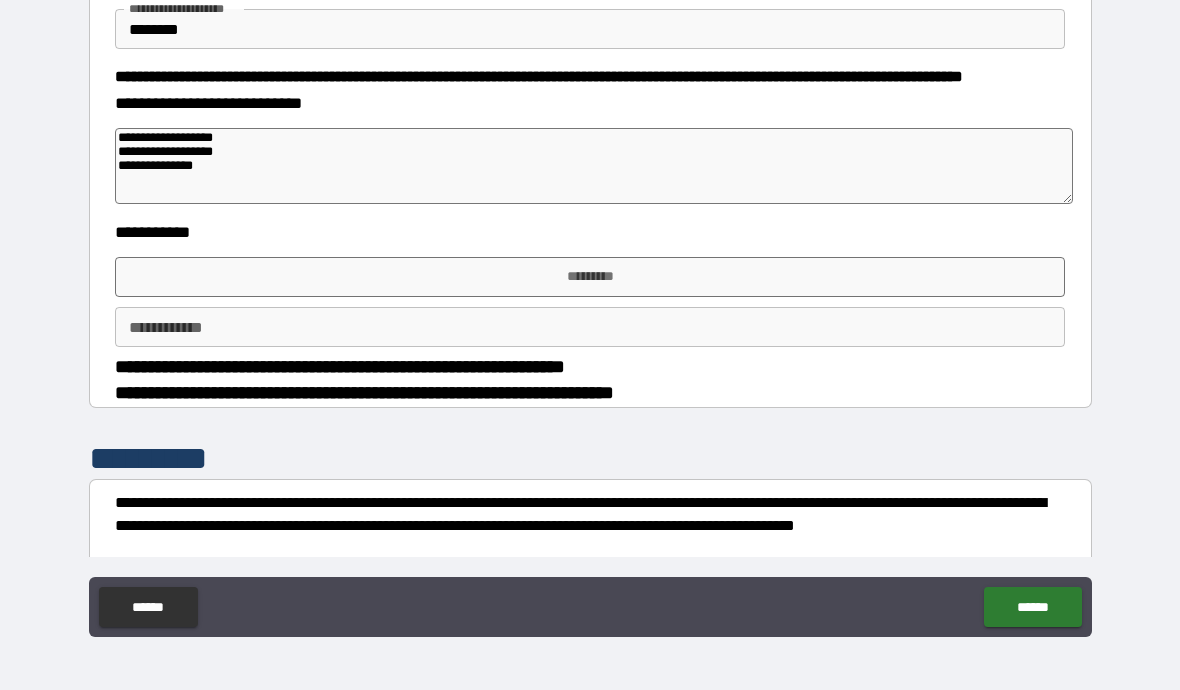 click on "*********" at bounding box center (590, 277) 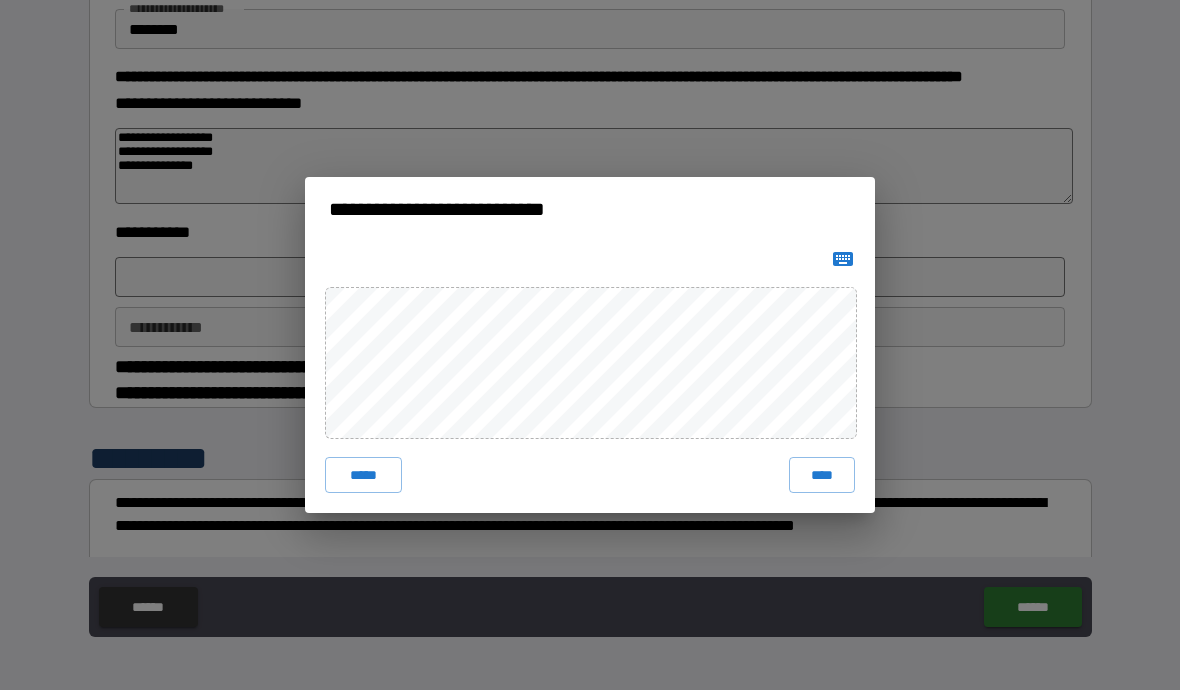 click on "****" at bounding box center (822, 475) 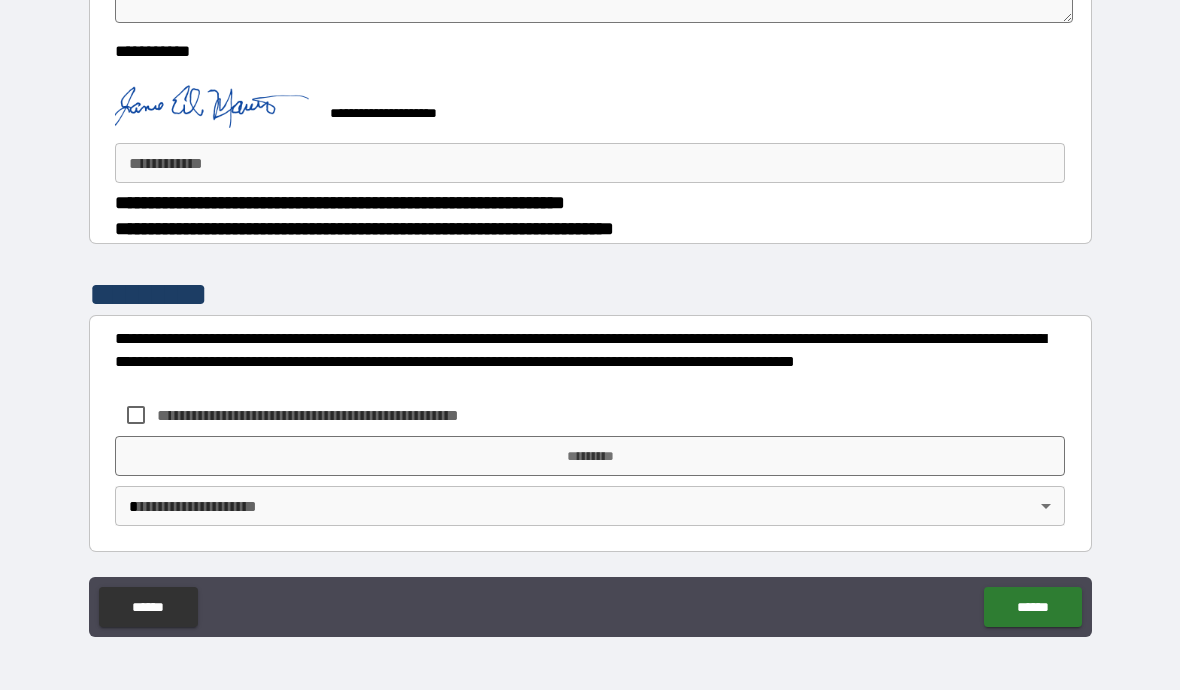 scroll, scrollTop: 427, scrollLeft: 0, axis: vertical 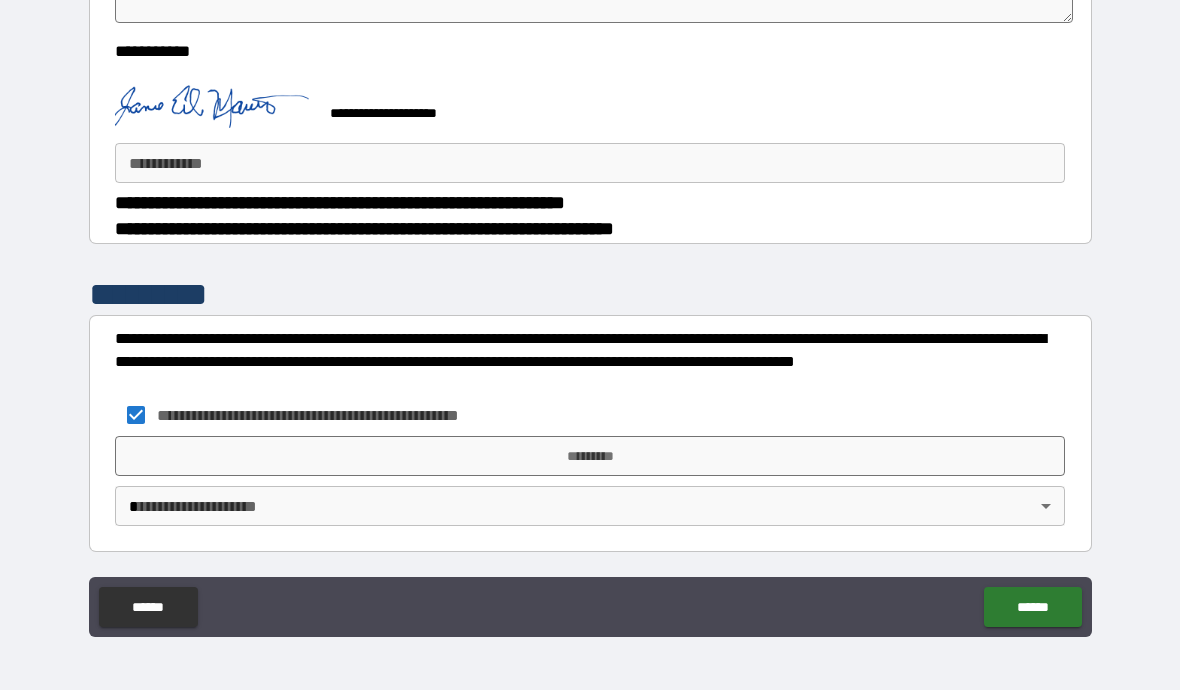 click on "**********" at bounding box center [590, 163] 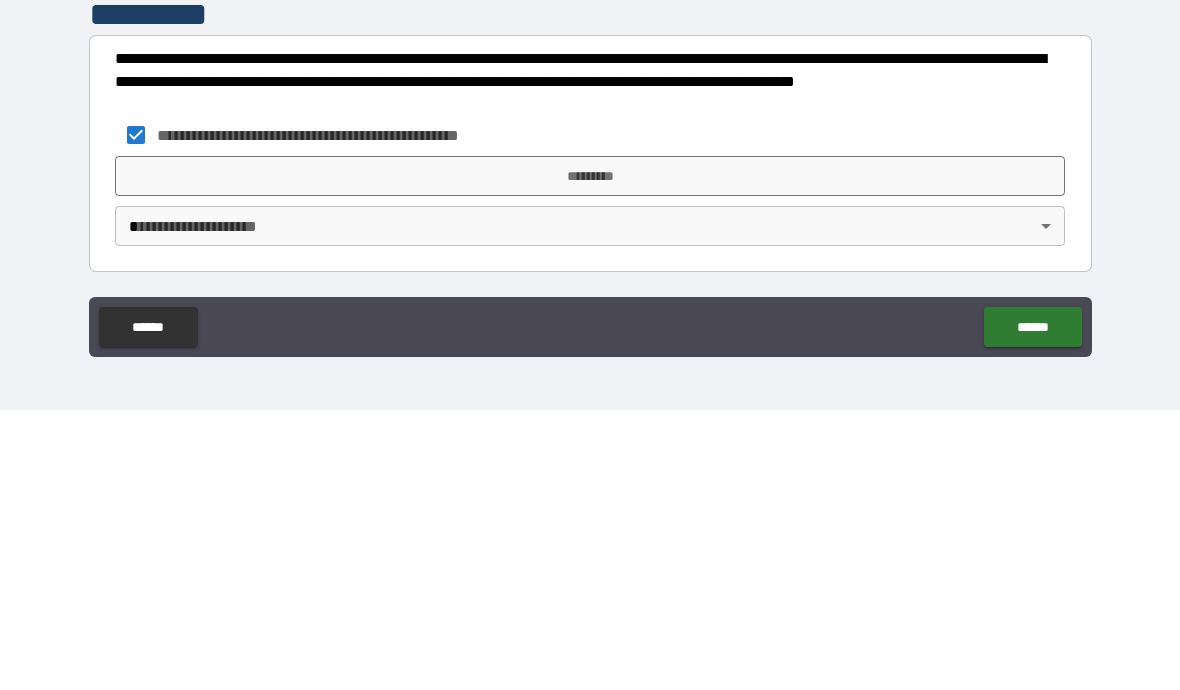 click on "*********" at bounding box center [590, 456] 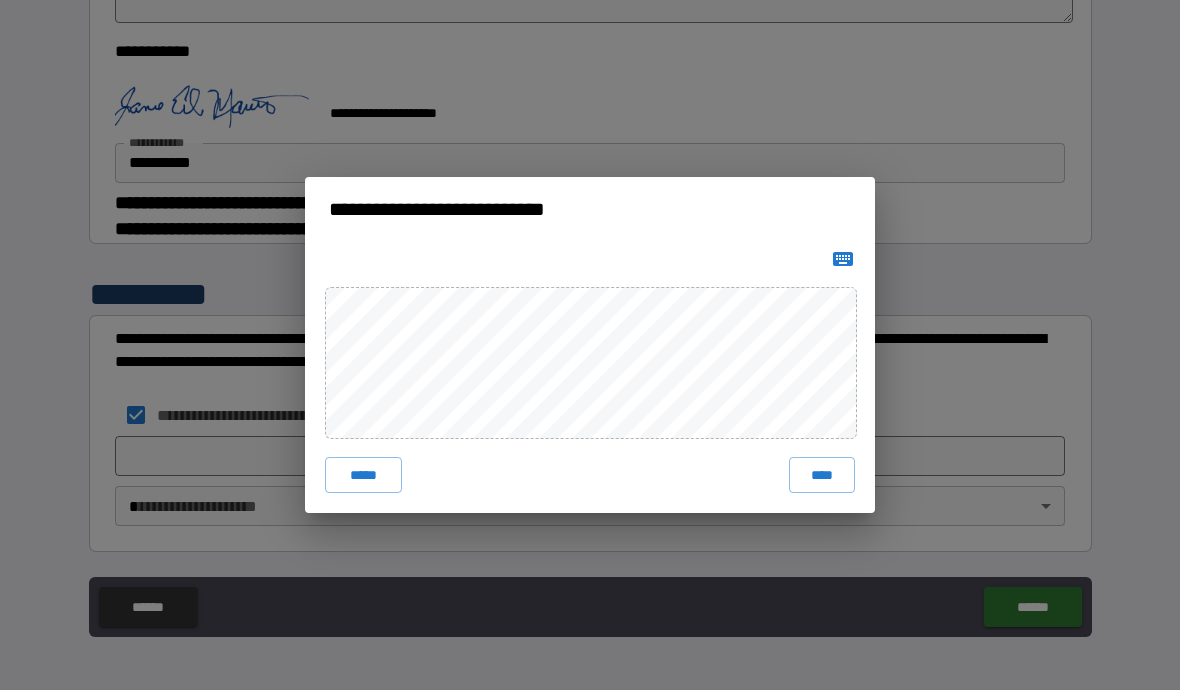 click on "****" at bounding box center (822, 475) 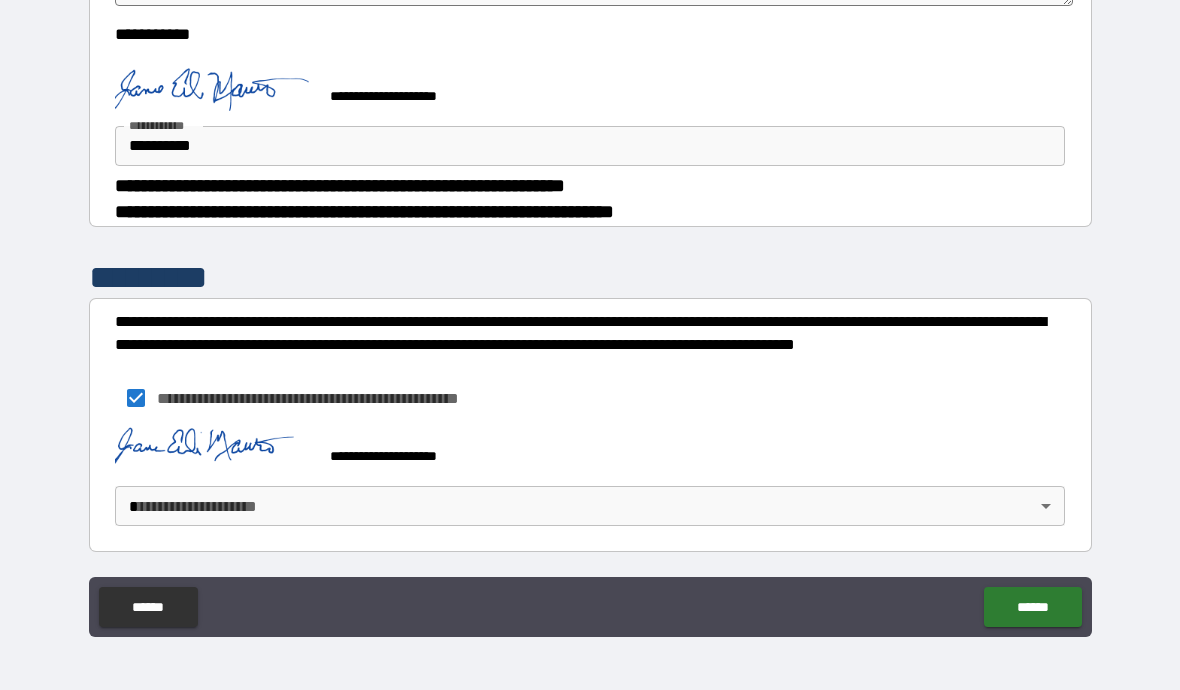 scroll, scrollTop: 417, scrollLeft: 0, axis: vertical 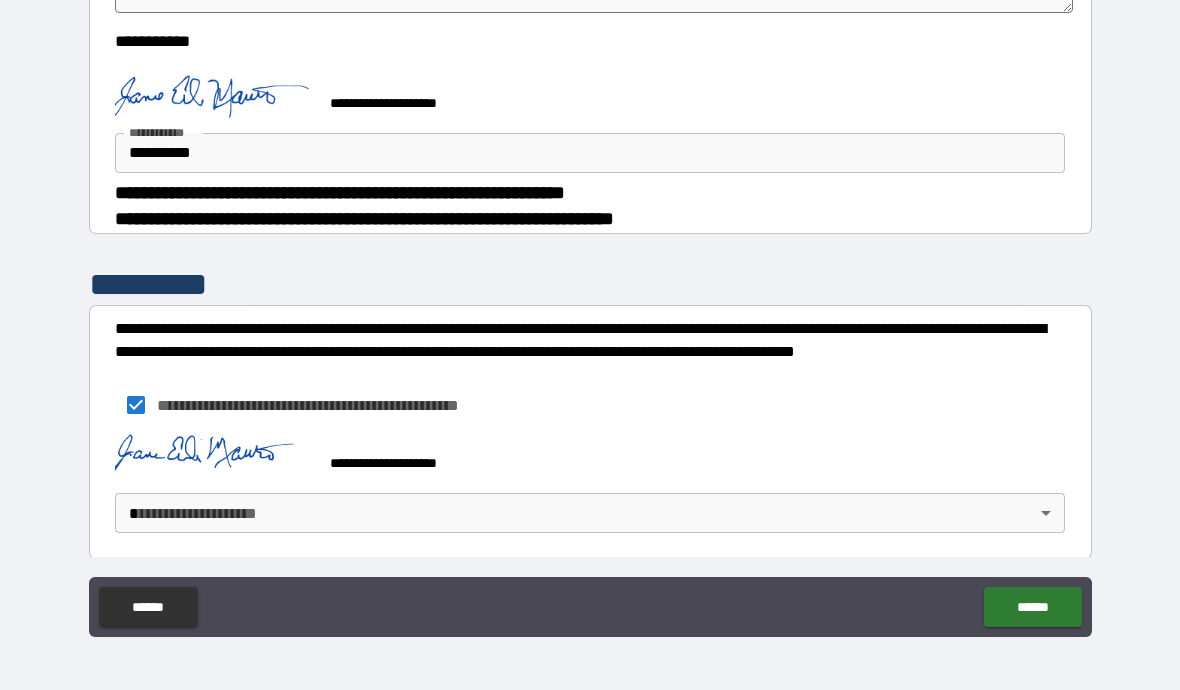 click on "**********" at bounding box center [590, 301] 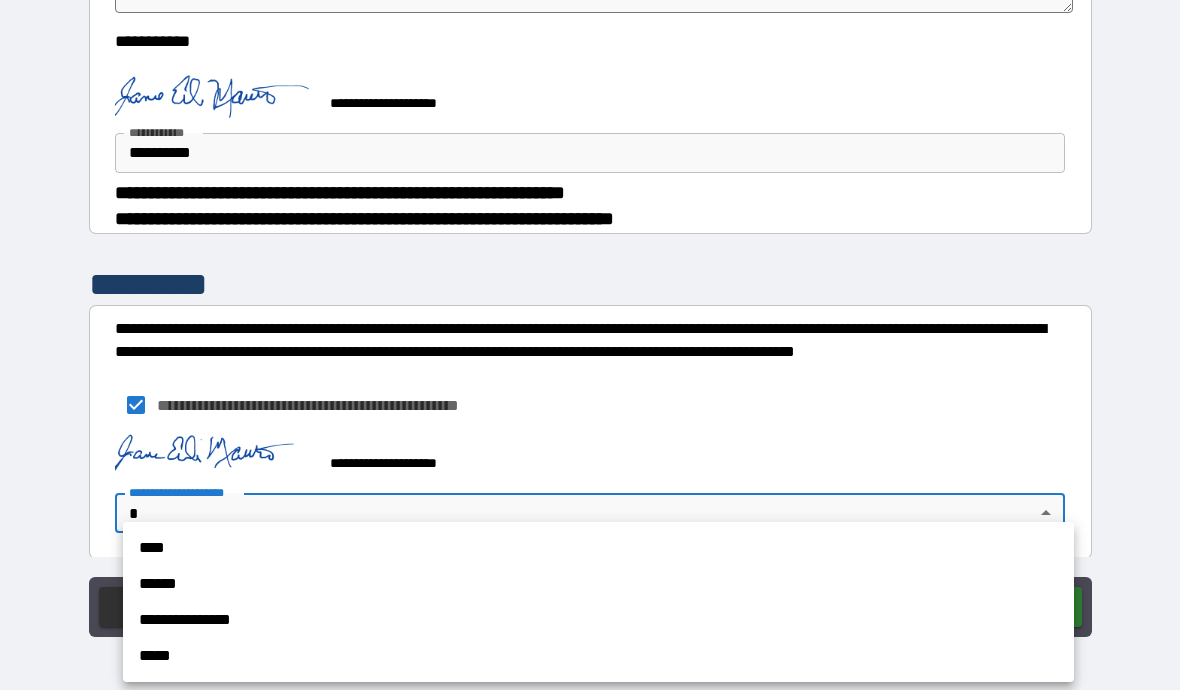 click on "****" at bounding box center [598, 548] 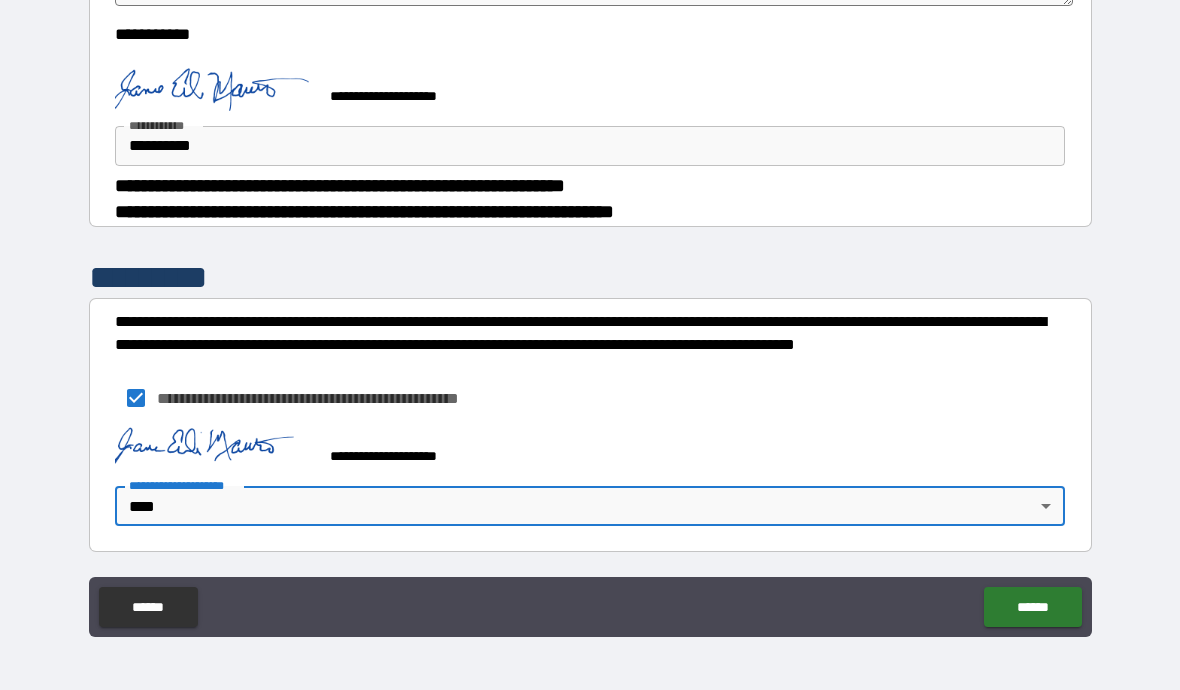 scroll, scrollTop: 444, scrollLeft: 0, axis: vertical 